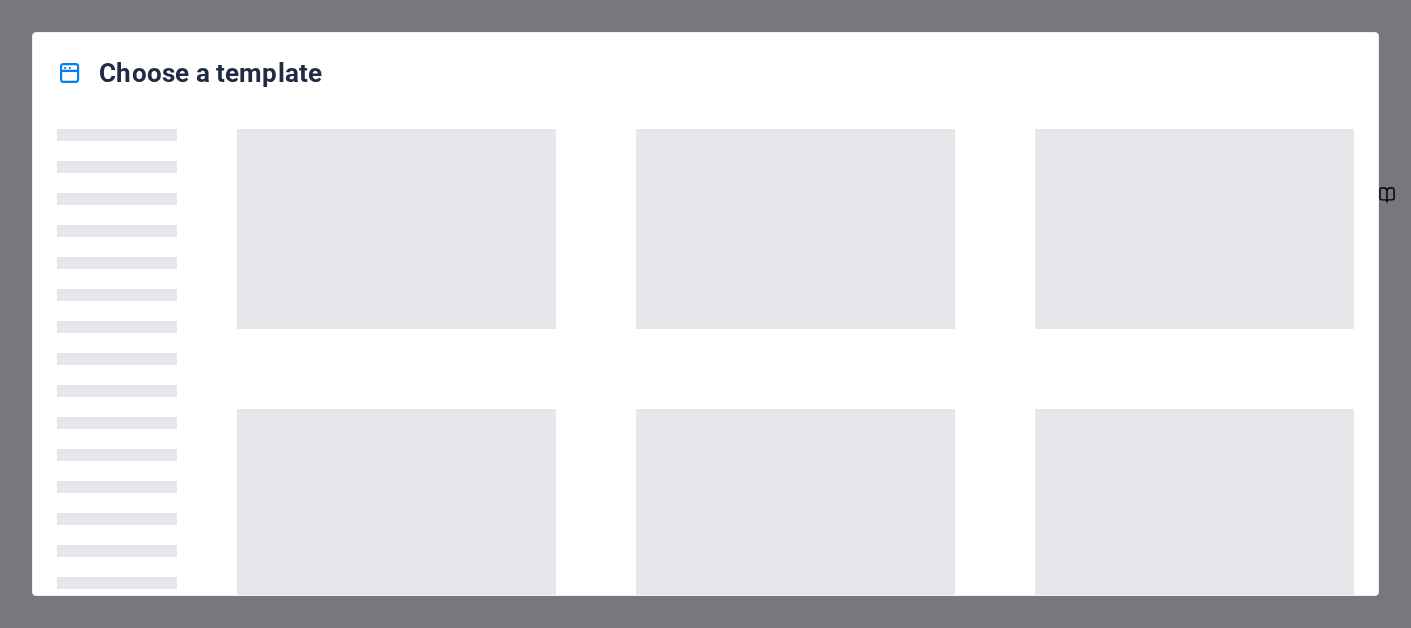 scroll, scrollTop: 0, scrollLeft: 0, axis: both 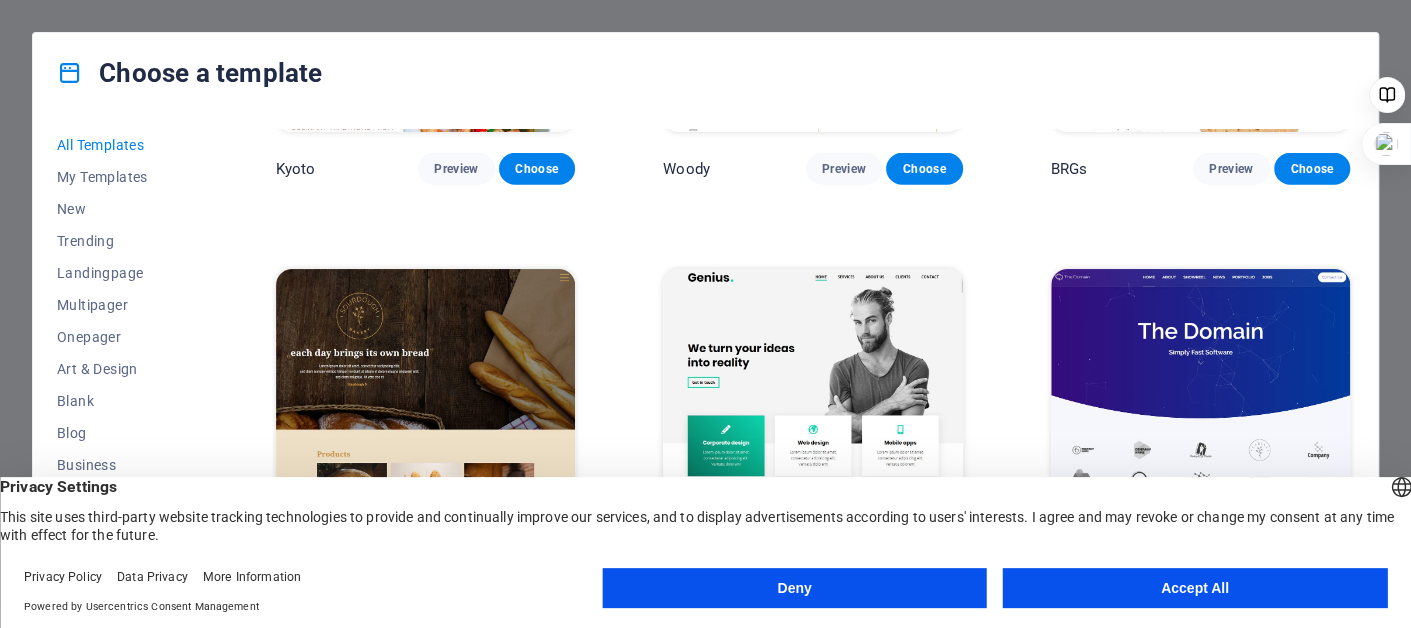 click on "Accept All" at bounding box center [1195, 588] 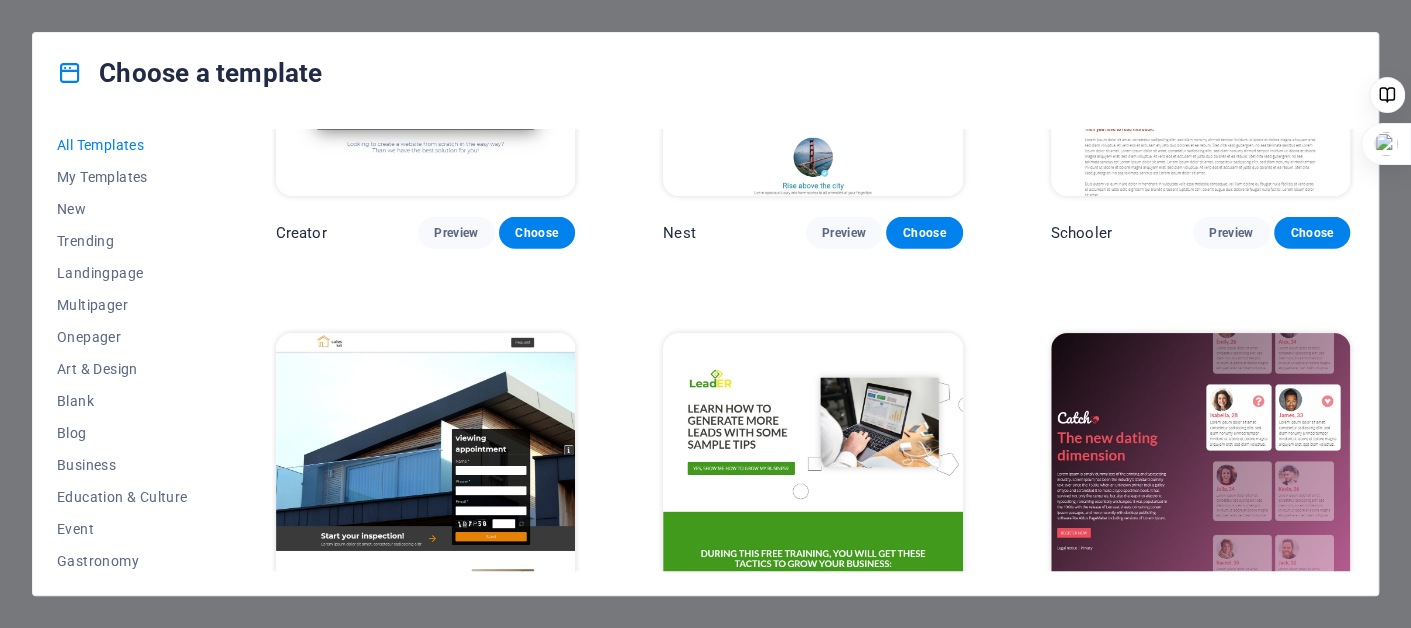 scroll, scrollTop: 22318, scrollLeft: 0, axis: vertical 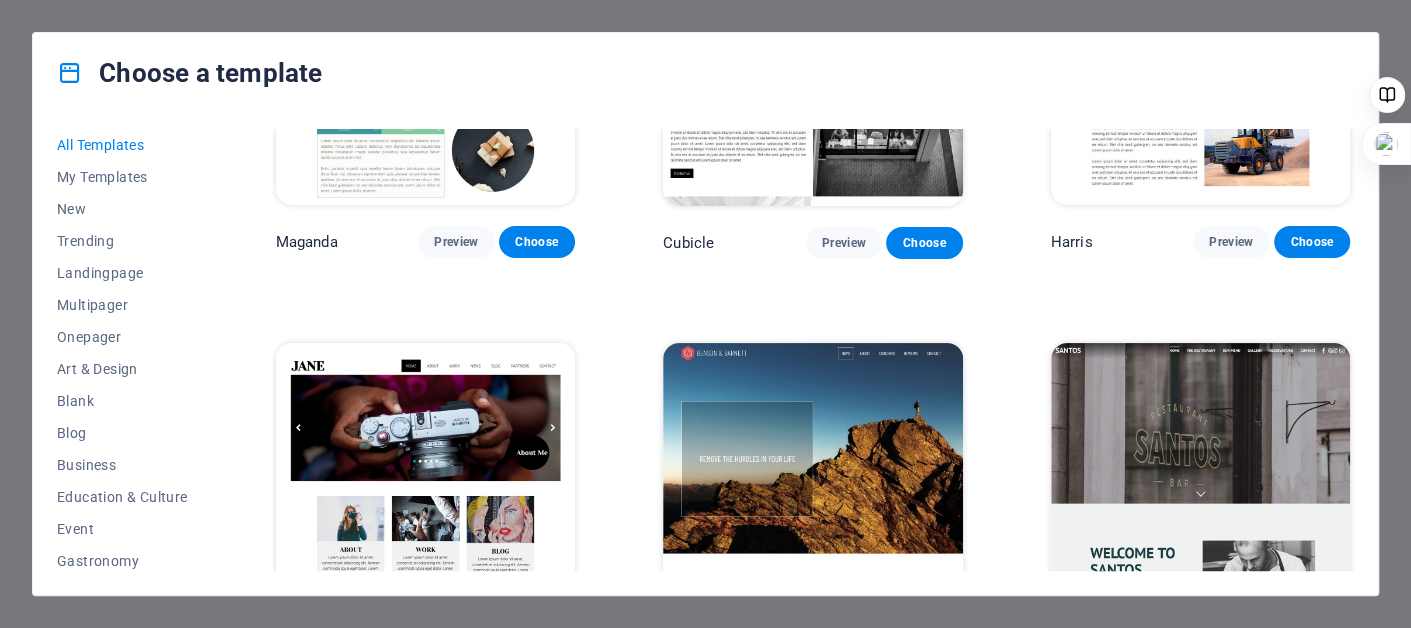 click on "Preview" at bounding box center (844, 655) 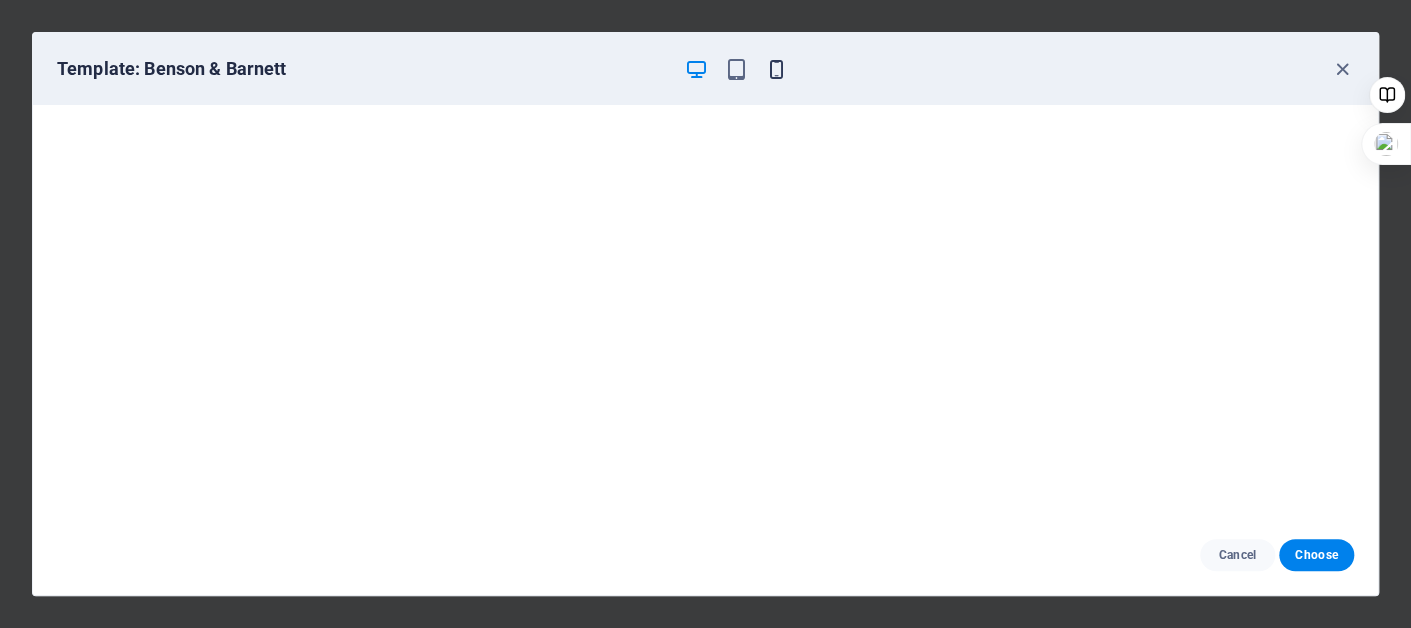 click at bounding box center [776, 69] 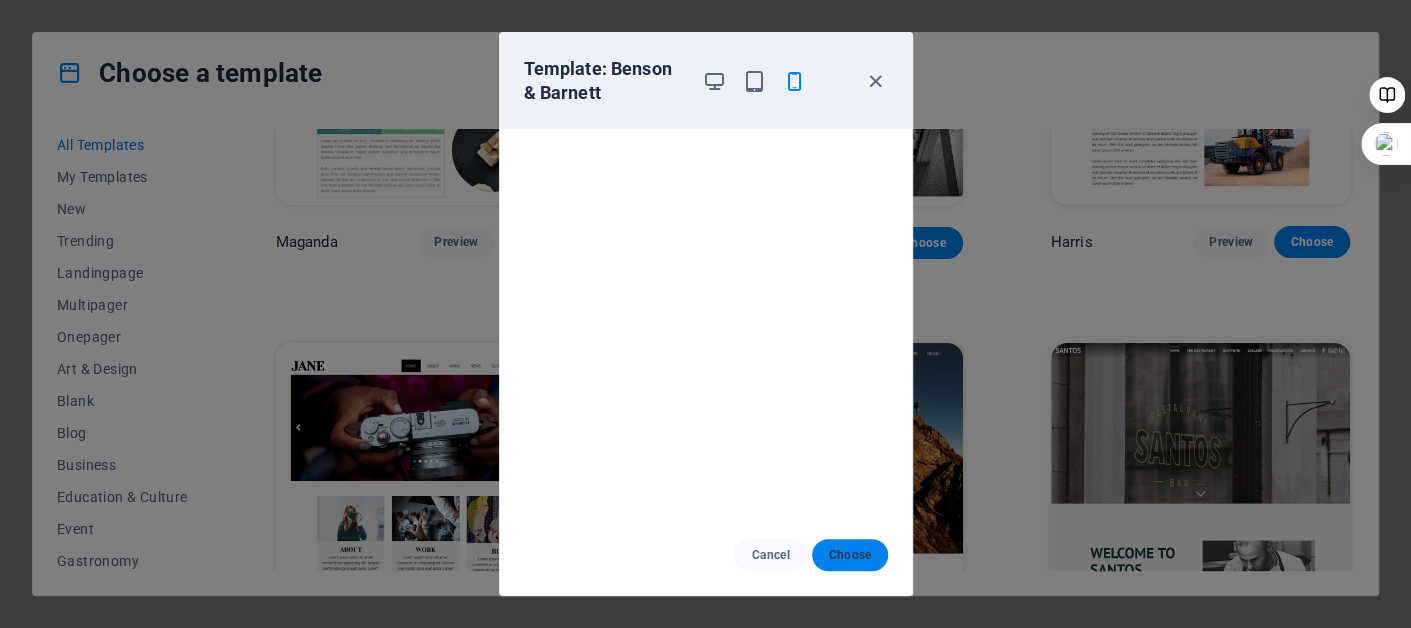 click on "Choose" at bounding box center [849, 555] 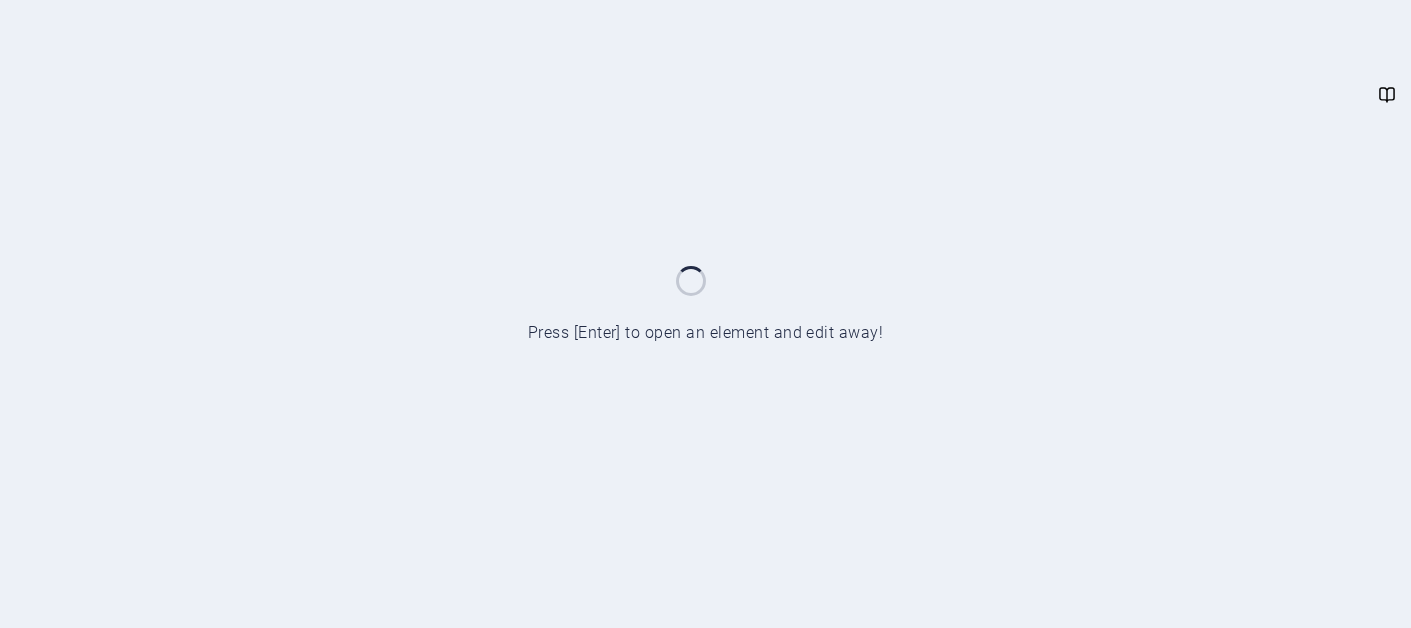 scroll, scrollTop: 0, scrollLeft: 0, axis: both 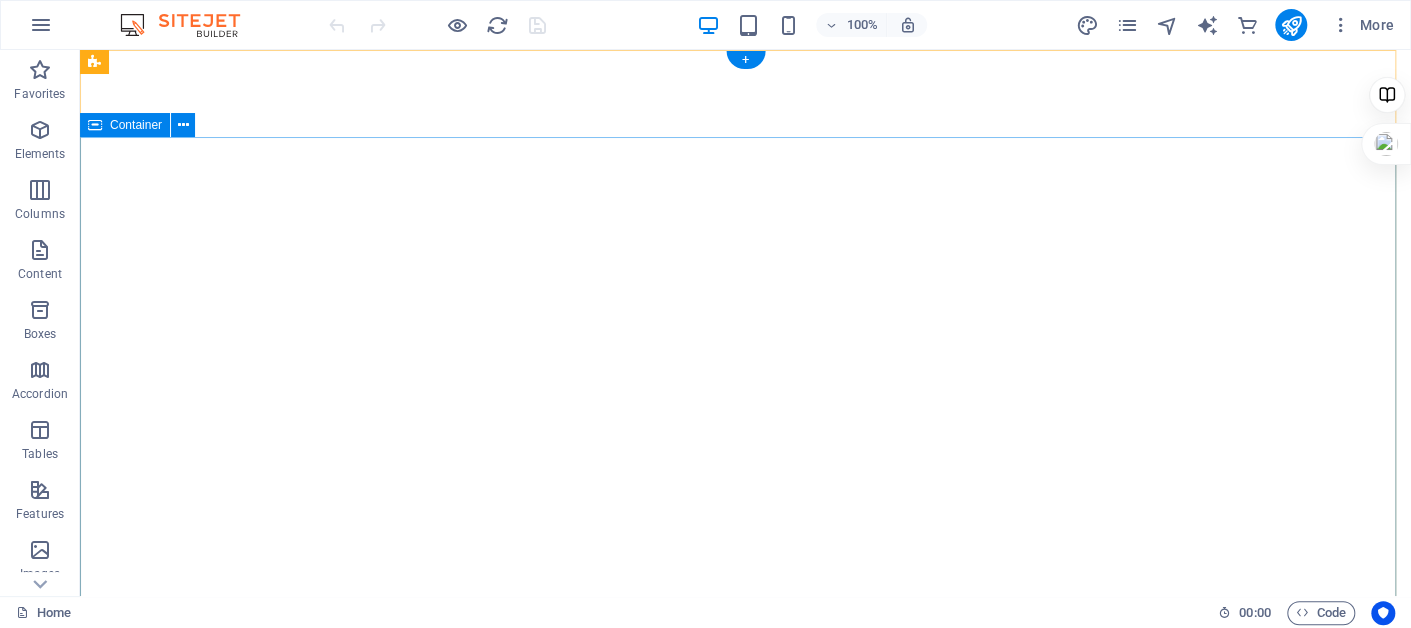 click on "REMOVE THE HURDLES IN YOUR LIFE START ATTRACTING THE LIFE YOU WANT START YOUR TOMORROW" at bounding box center [745, 992] 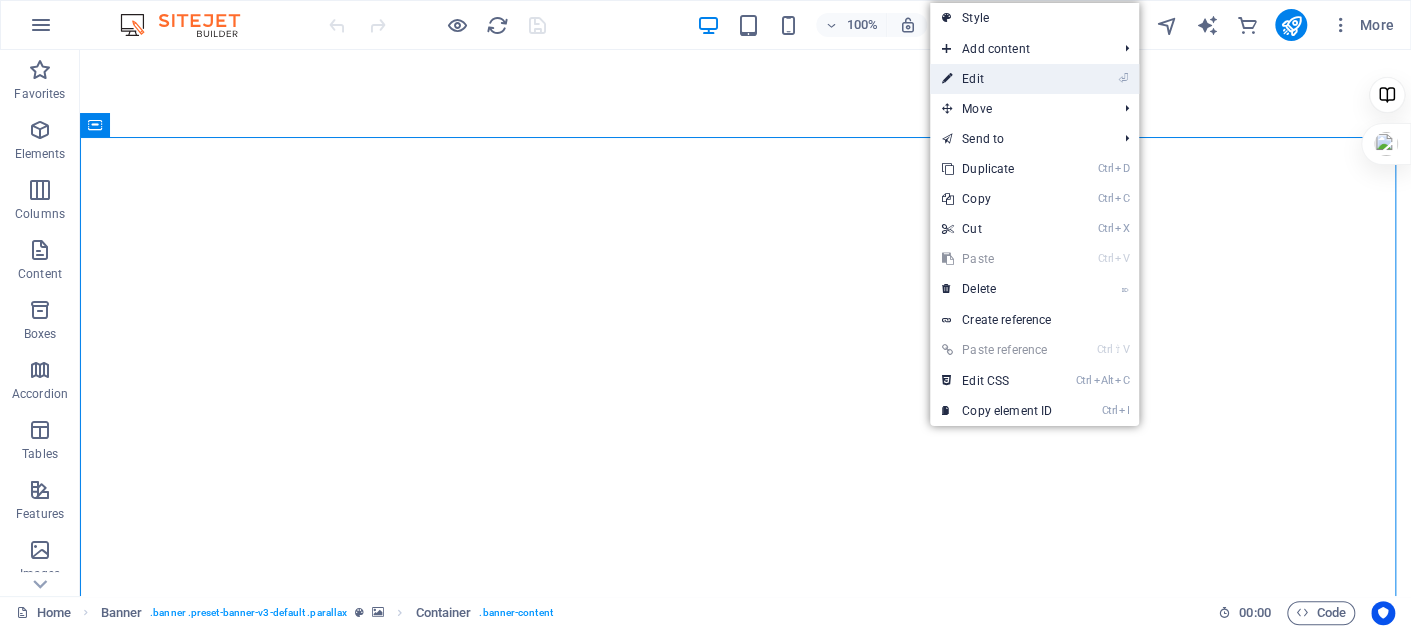 click on "⏎  Edit" at bounding box center (997, 79) 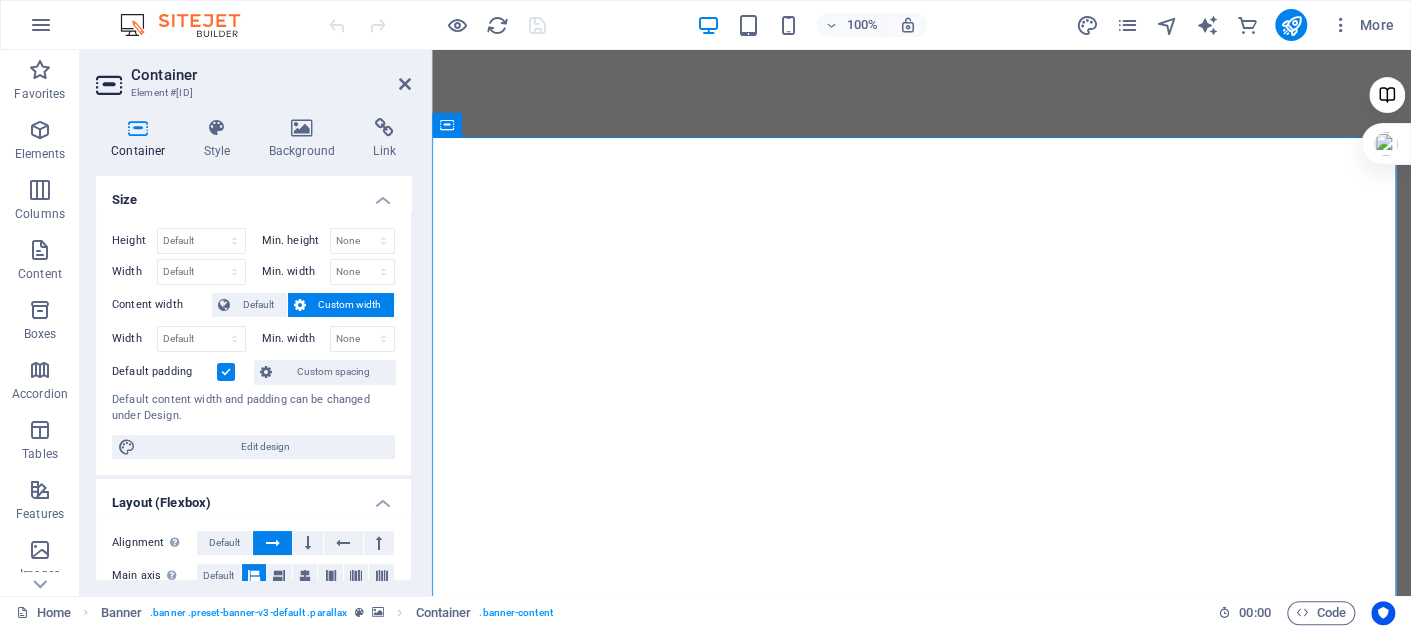 scroll, scrollTop: 0, scrollLeft: 0, axis: both 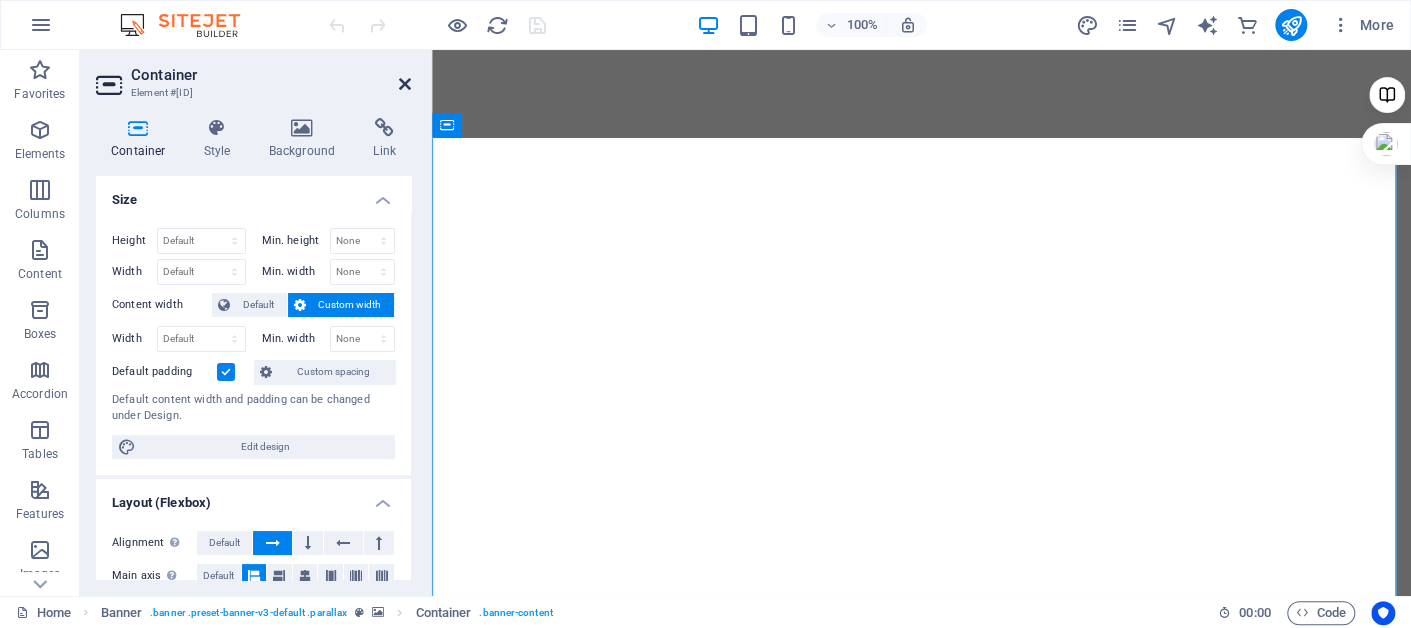 click at bounding box center (405, 84) 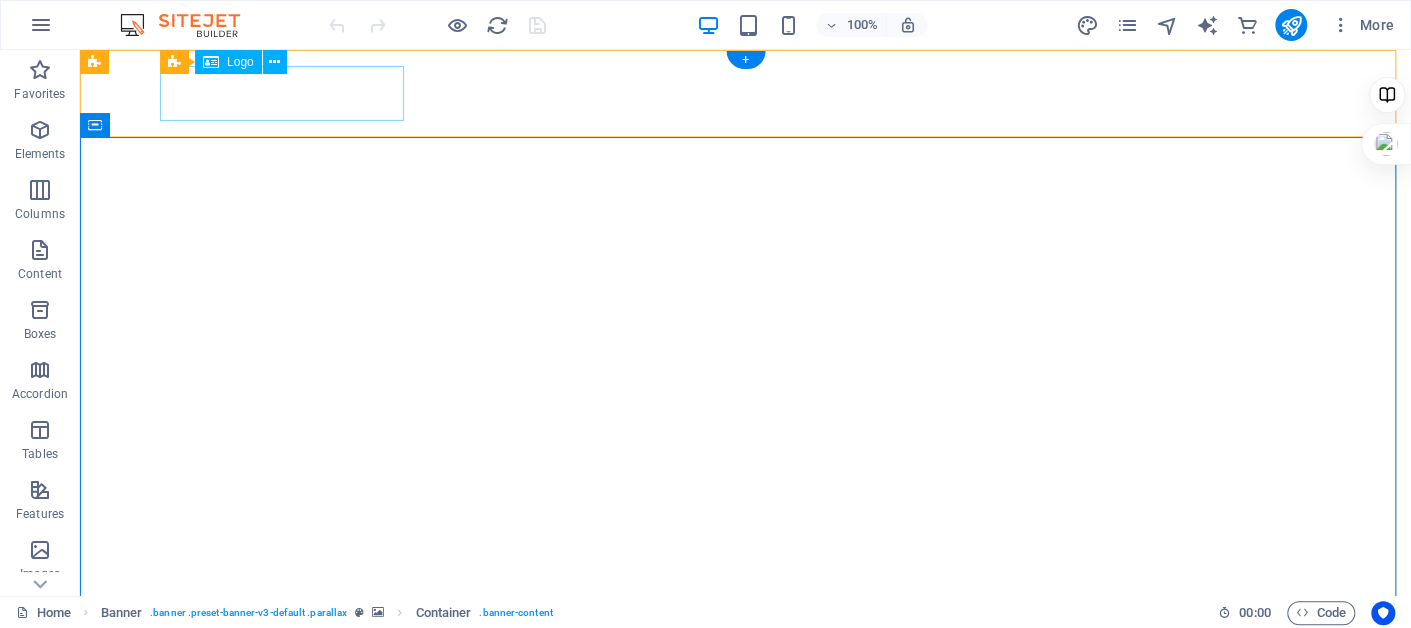 click at bounding box center (745, 654) 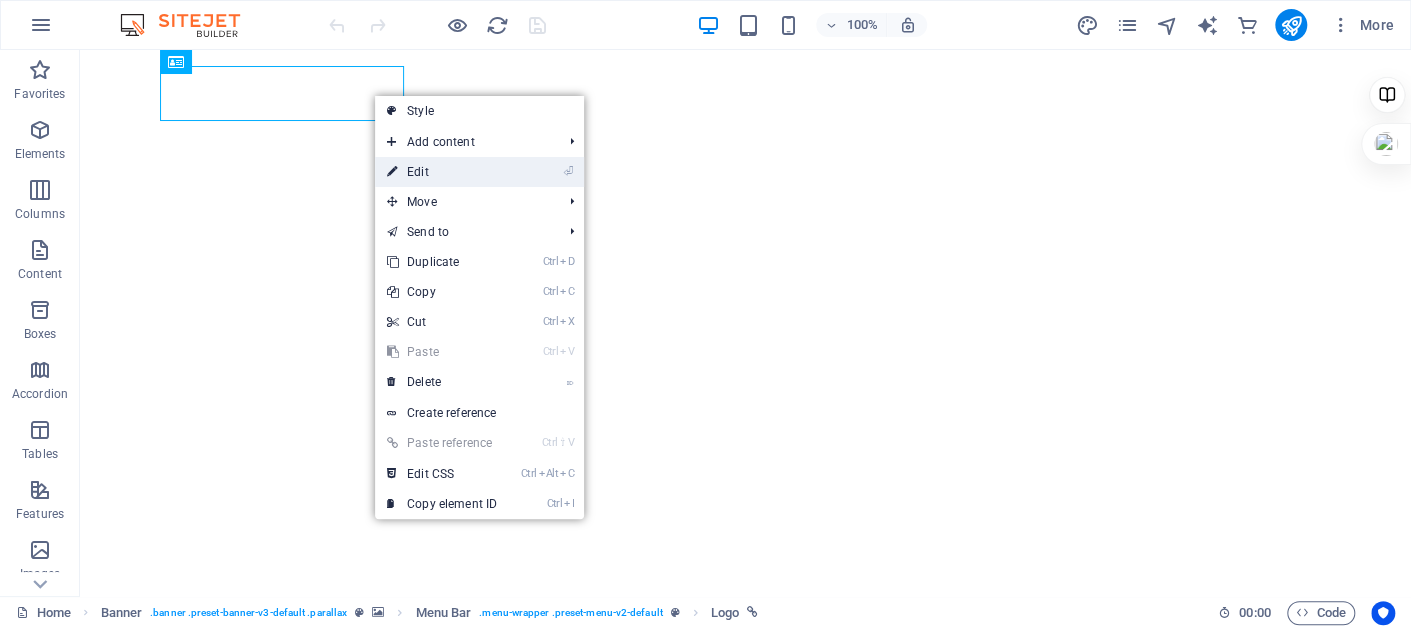 click on "⏎  Edit" at bounding box center [442, 172] 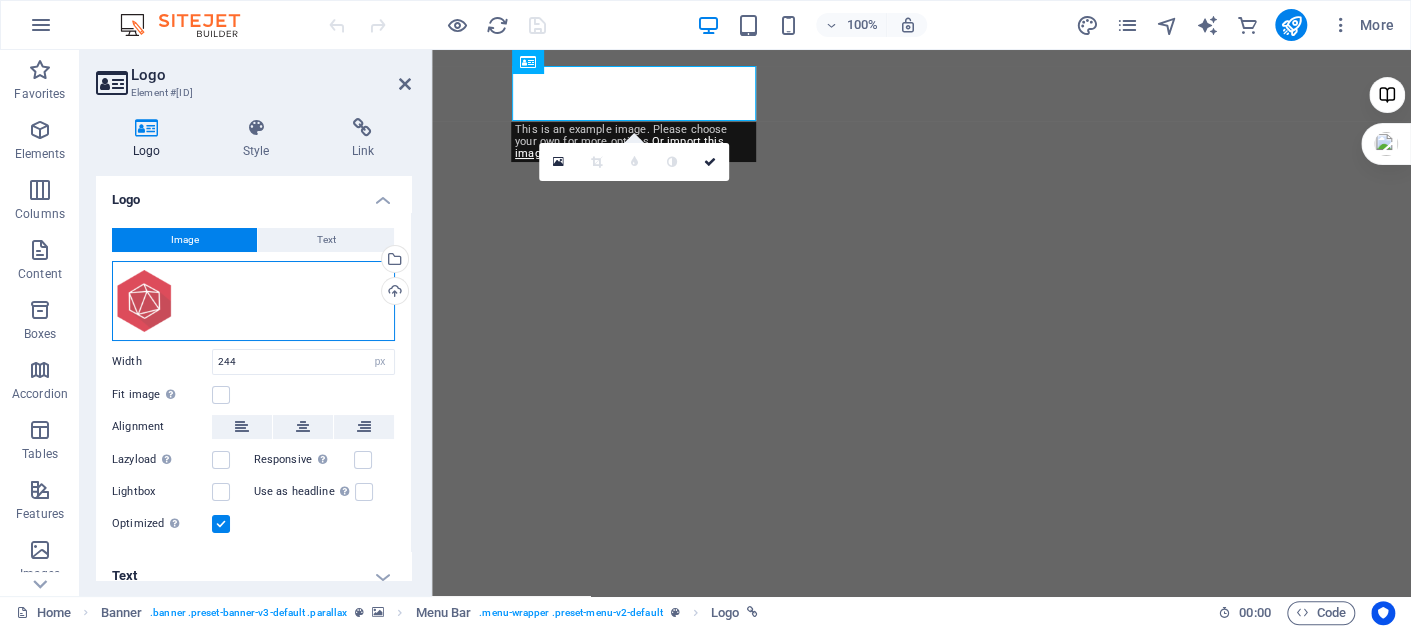 drag, startPoint x: 154, startPoint y: 306, endPoint x: 185, endPoint y: 306, distance: 31 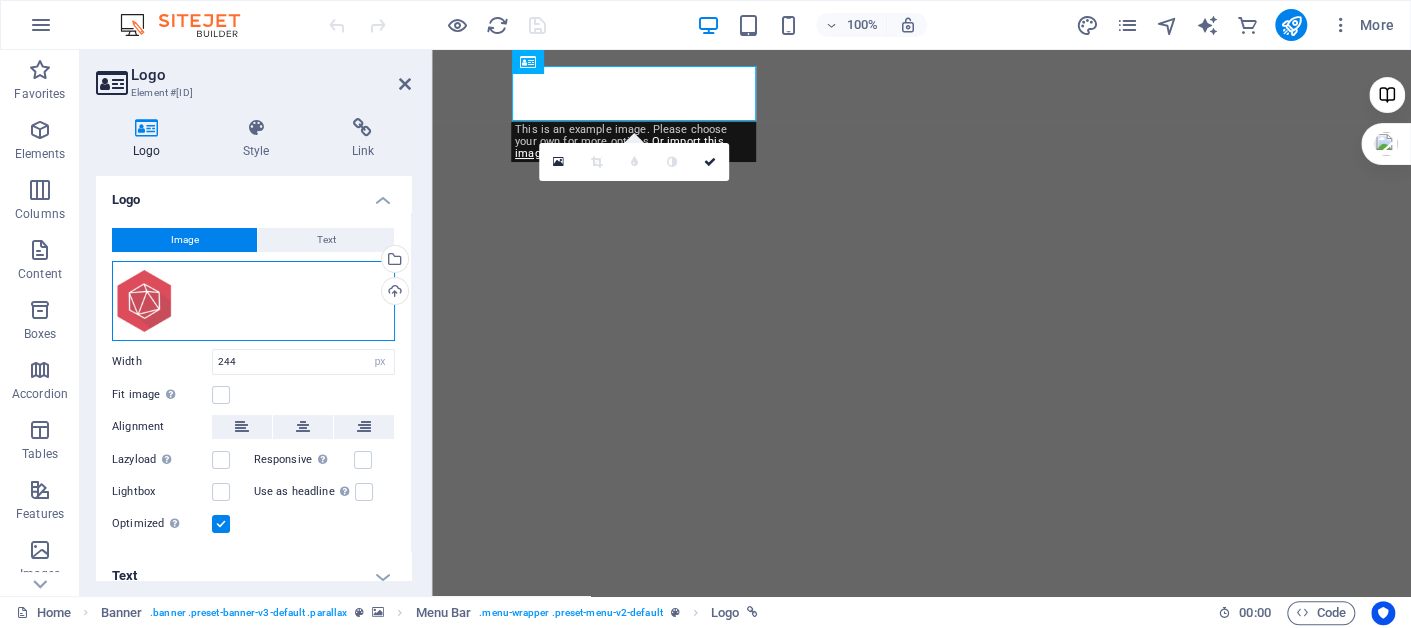click on "Drag files here, click to choose files or select files from Files or our free stock photos & videos" at bounding box center [253, 301] 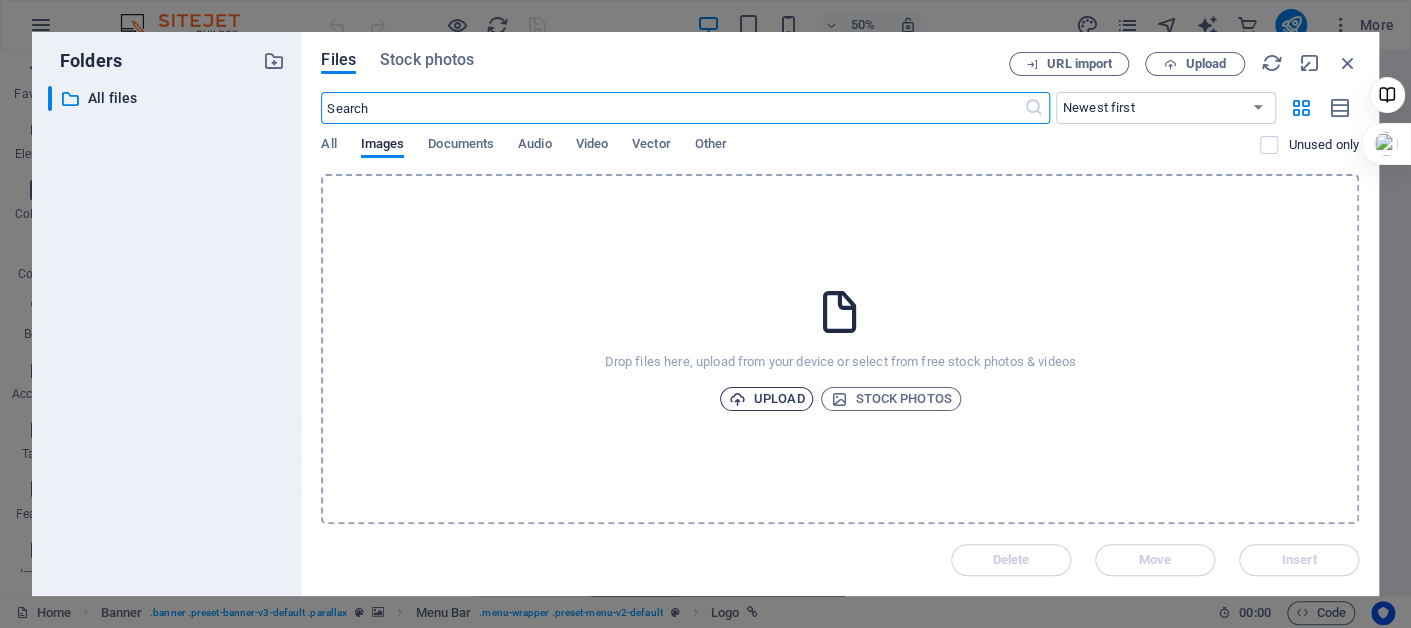 click on "Upload" at bounding box center (767, 399) 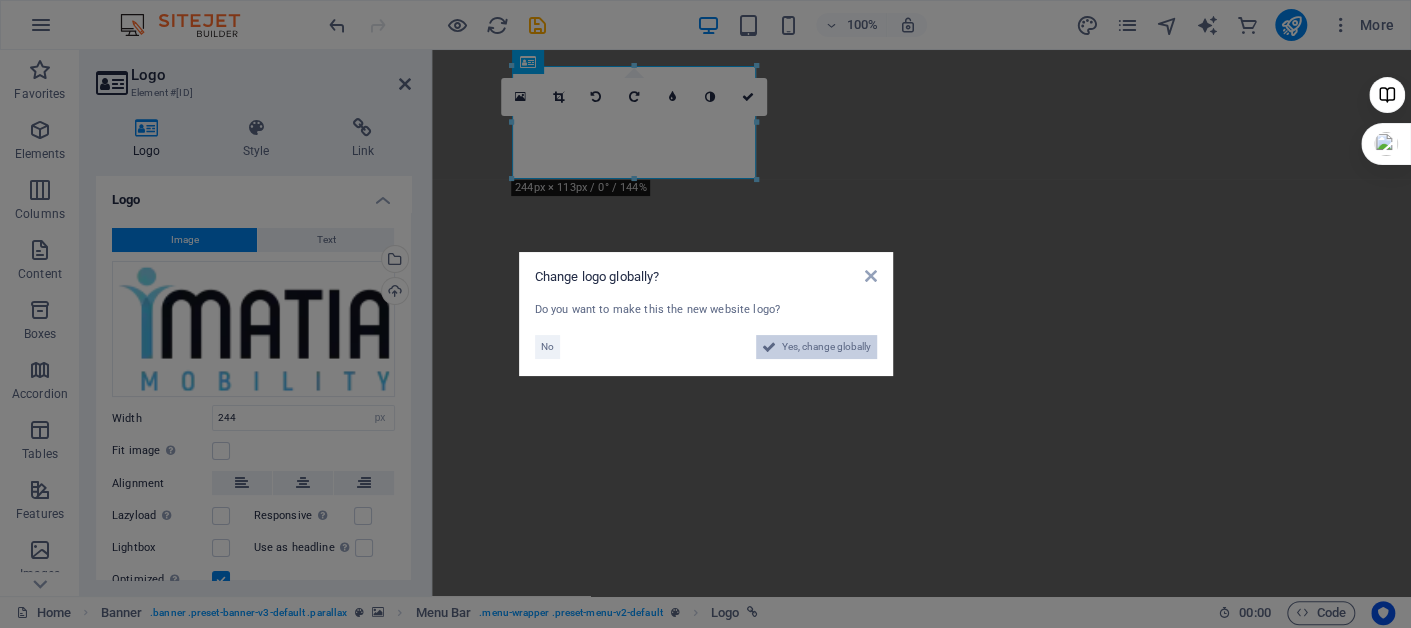 click at bounding box center (769, 347) 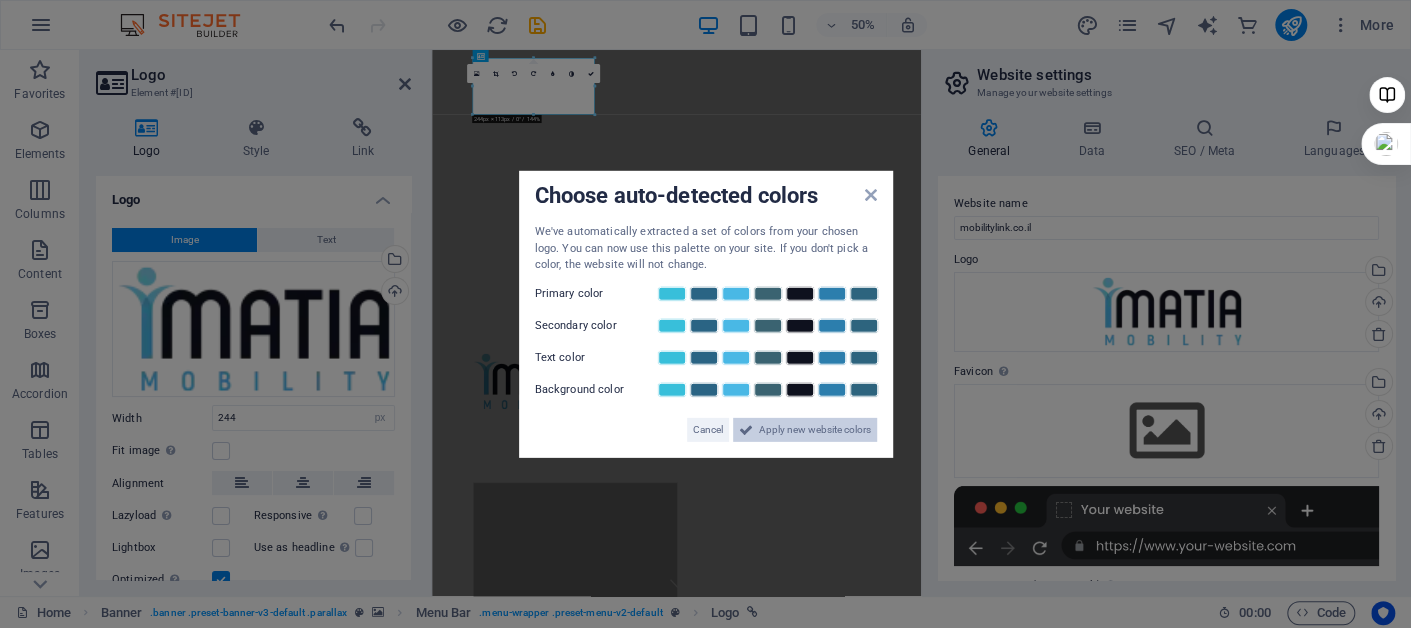 click on "Apply new website colors" at bounding box center (815, 429) 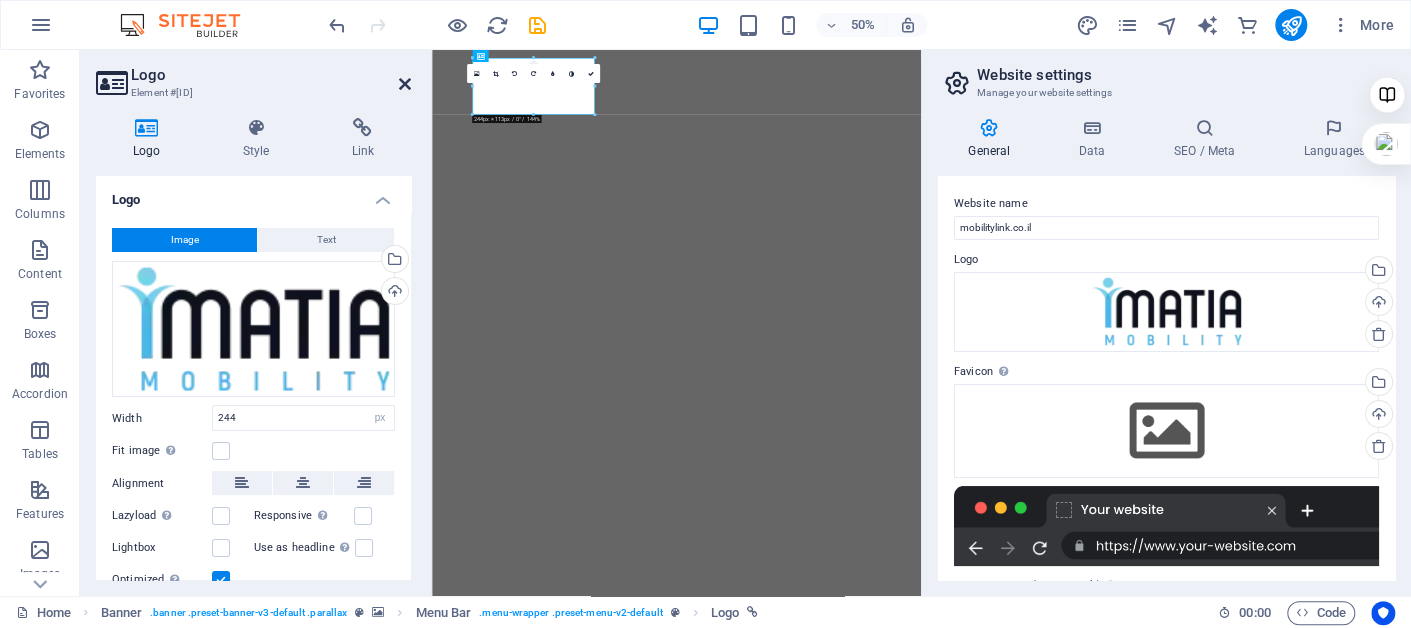 click at bounding box center (405, 84) 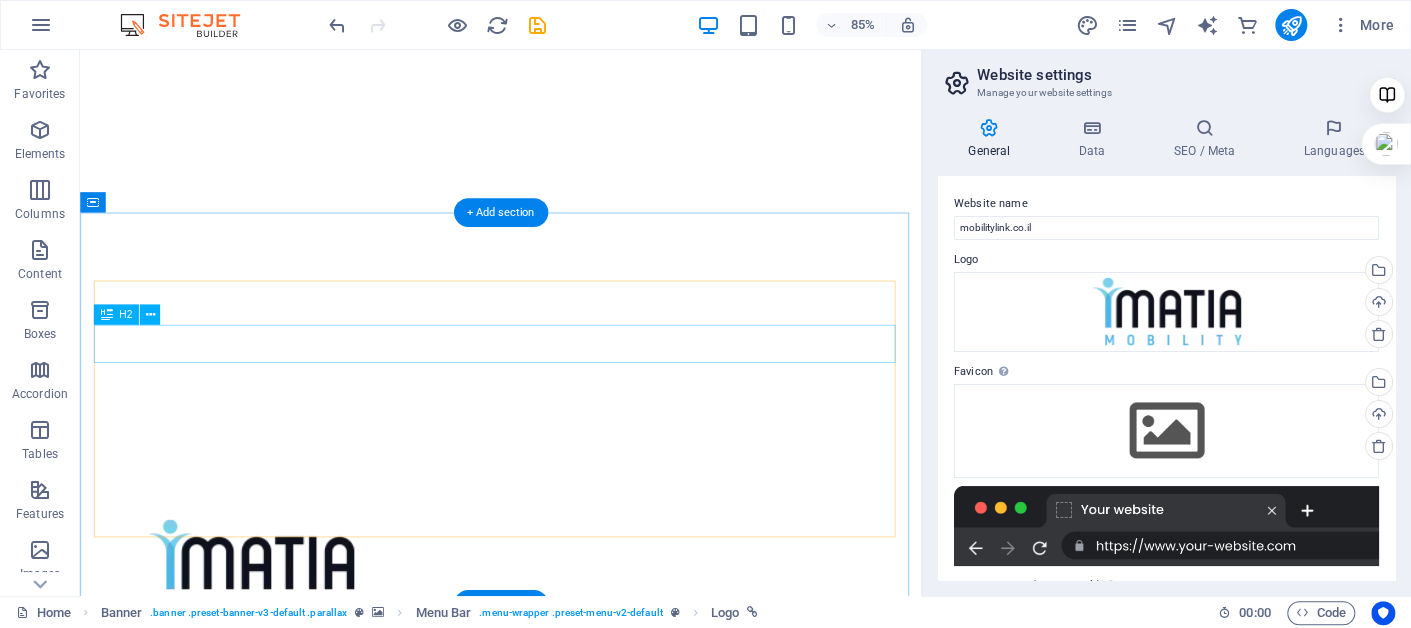 scroll, scrollTop: 0, scrollLeft: 0, axis: both 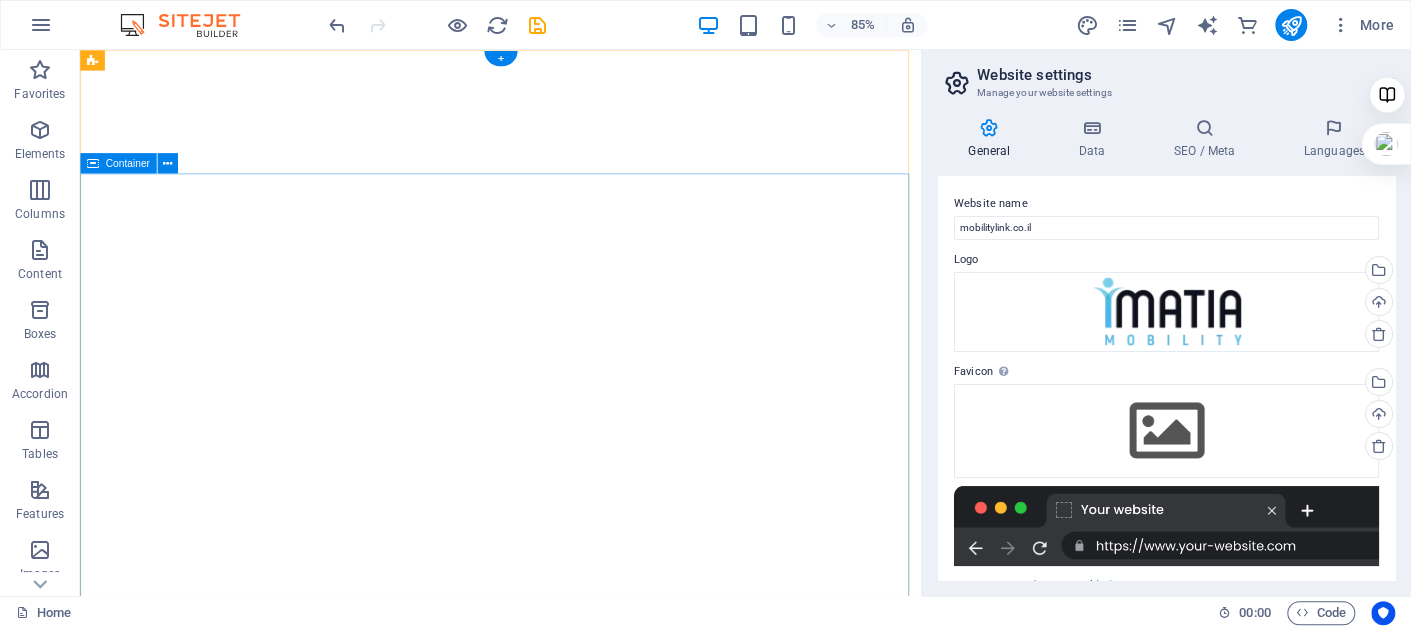 click on "REMOVE THE HURDLES IN YOUR LIFE START ATTRACTING THE LIFE YOU WANT START YOUR TOMORROW" at bounding box center (574, 1184) 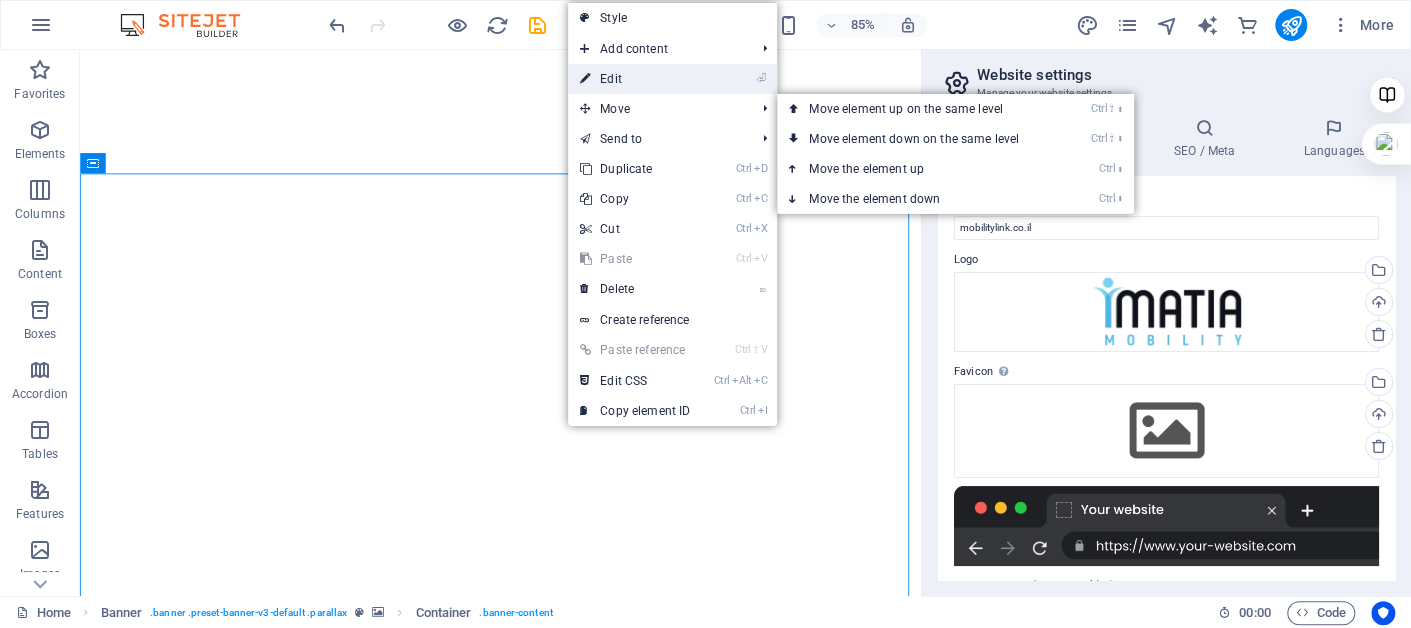 drag, startPoint x: 621, startPoint y: 74, endPoint x: 380, endPoint y: 48, distance: 242.39844 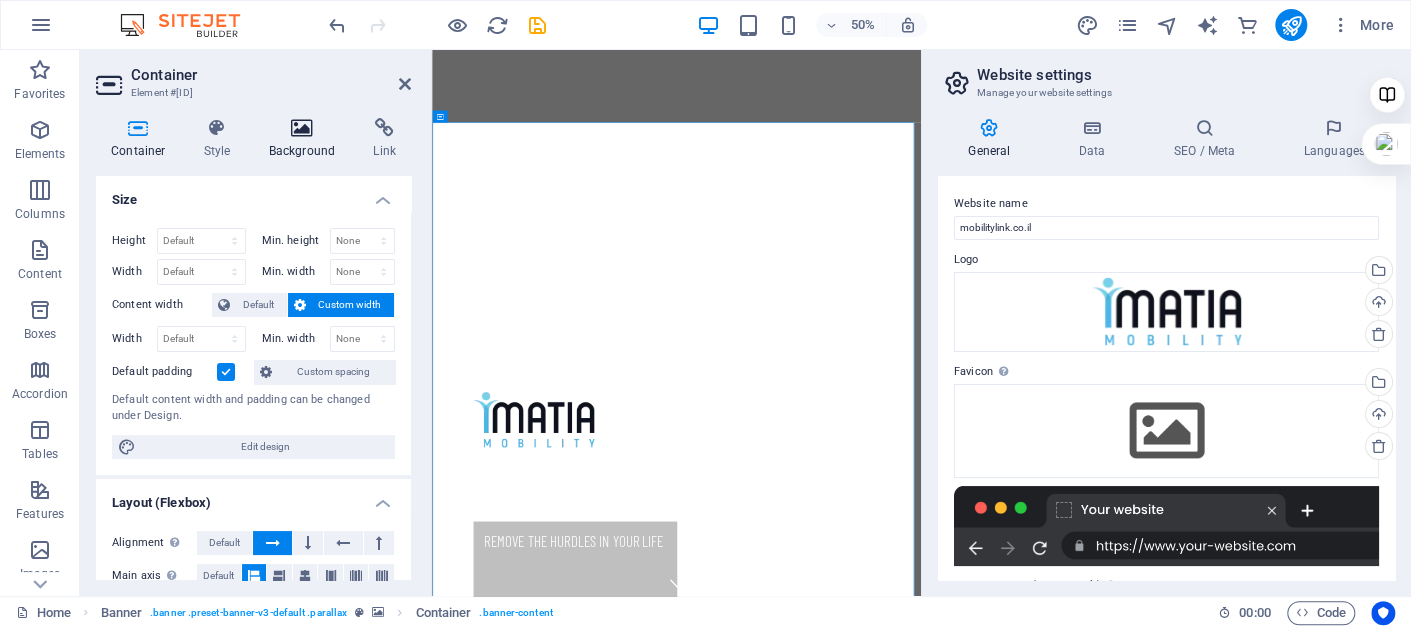 click at bounding box center (302, 128) 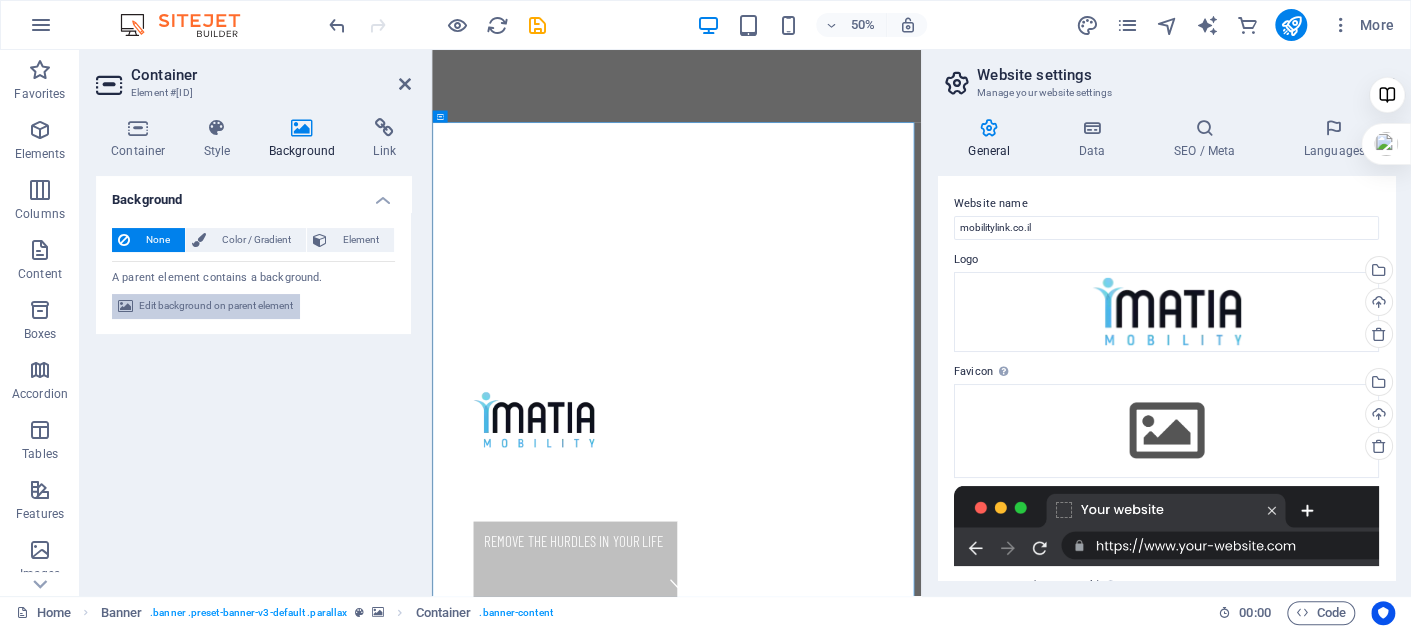 click on "Edit background on parent element" at bounding box center (216, 306) 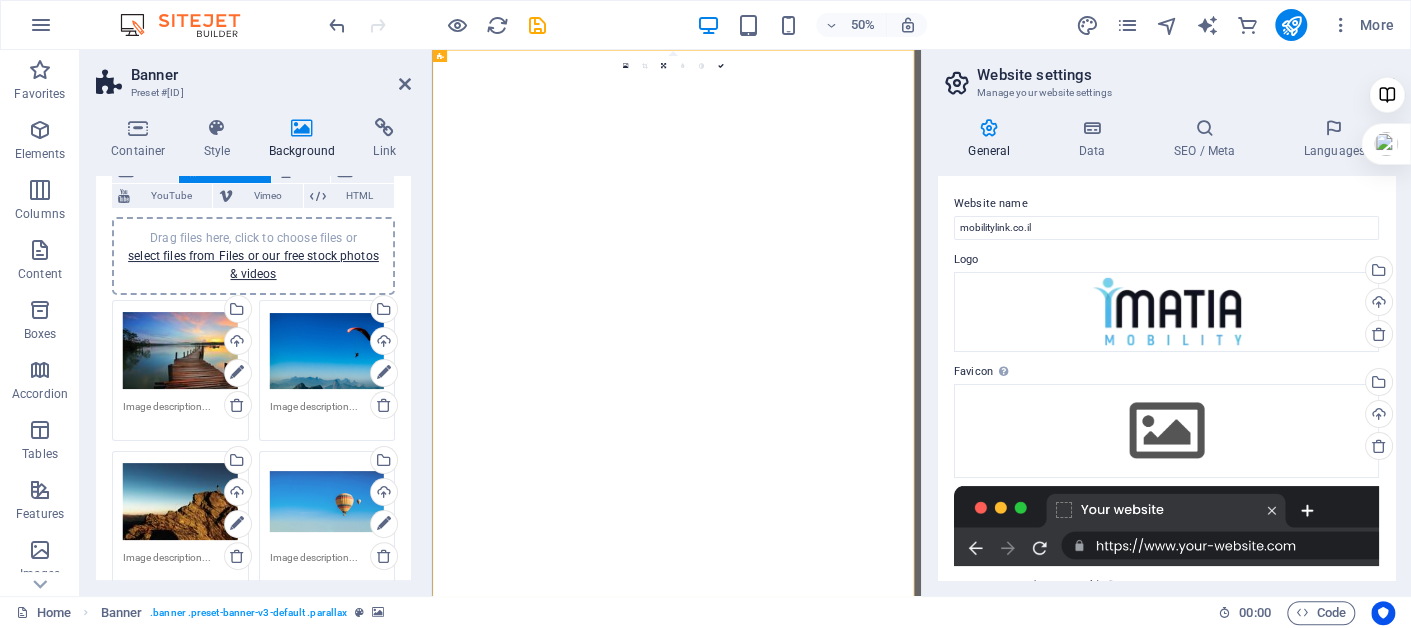 scroll, scrollTop: 99, scrollLeft: 0, axis: vertical 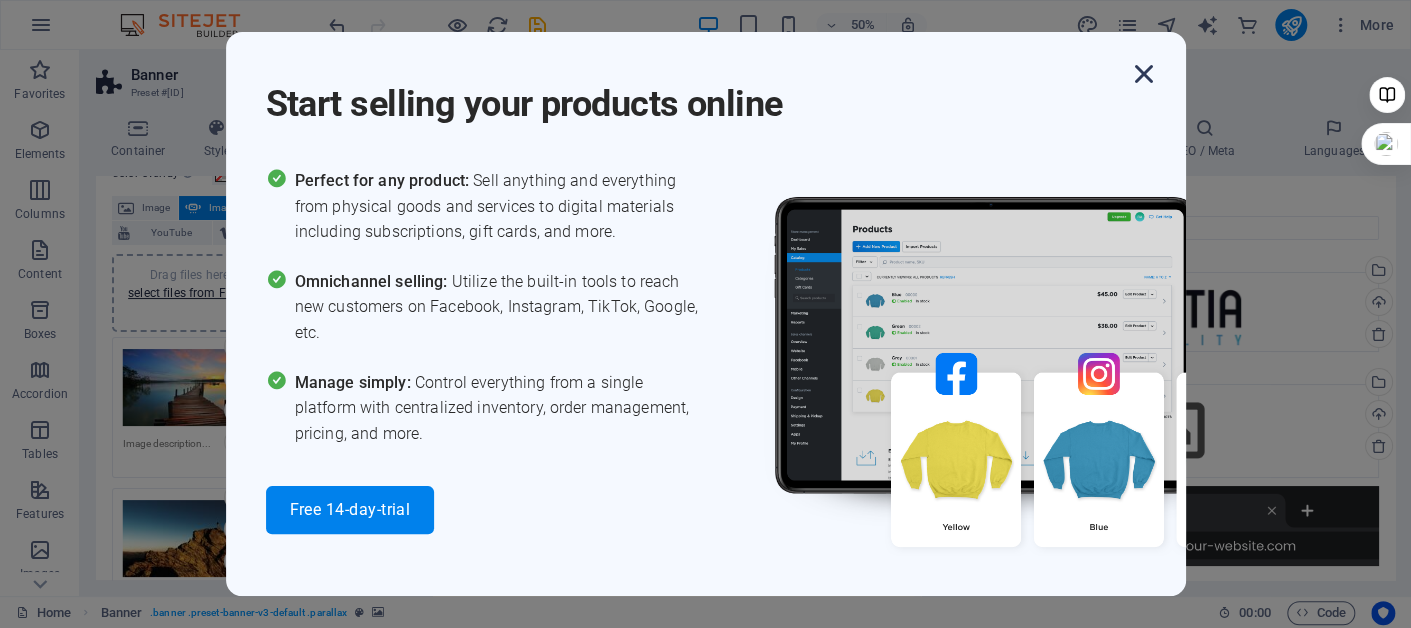 click at bounding box center (1144, 74) 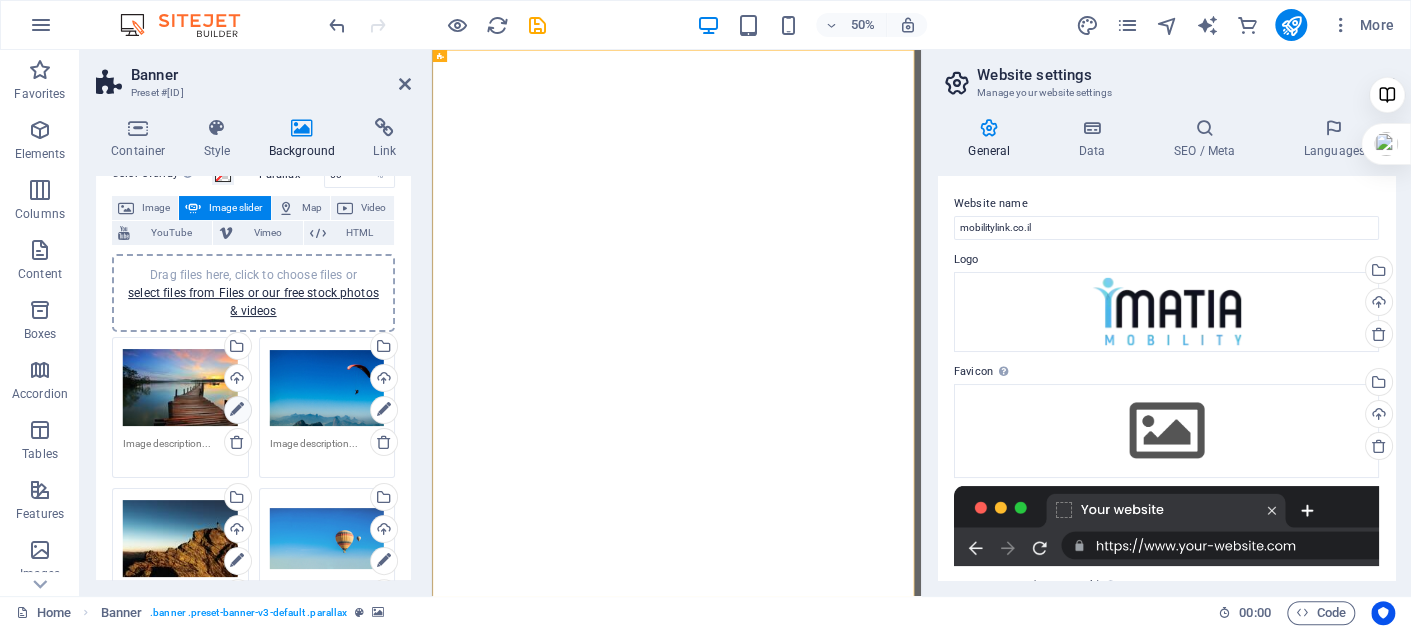 click at bounding box center [237, 410] 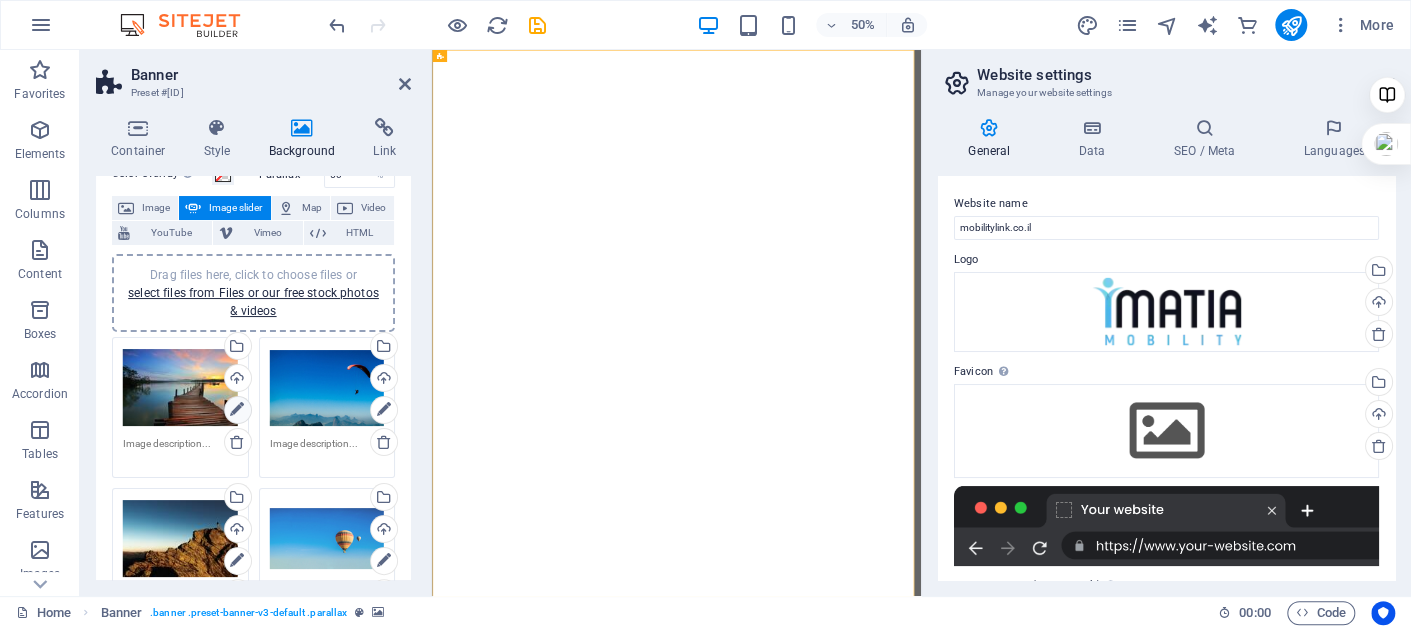 click at bounding box center (237, 410) 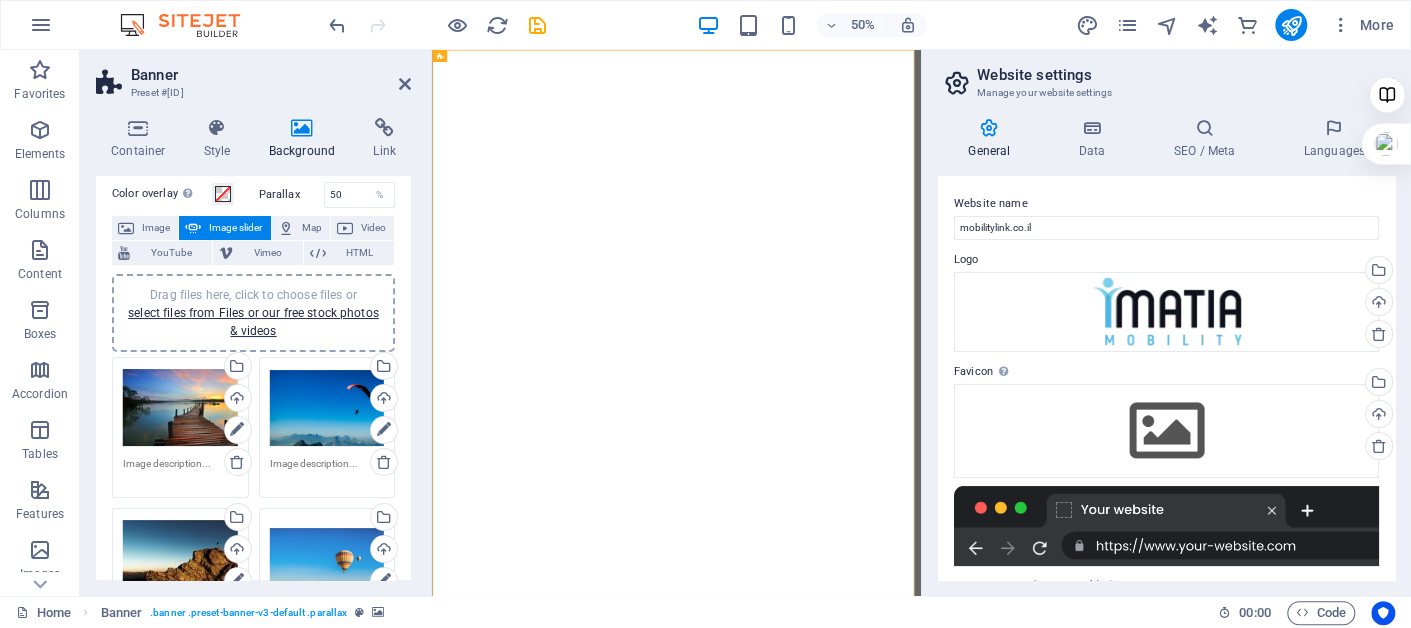 scroll, scrollTop: 99, scrollLeft: 0, axis: vertical 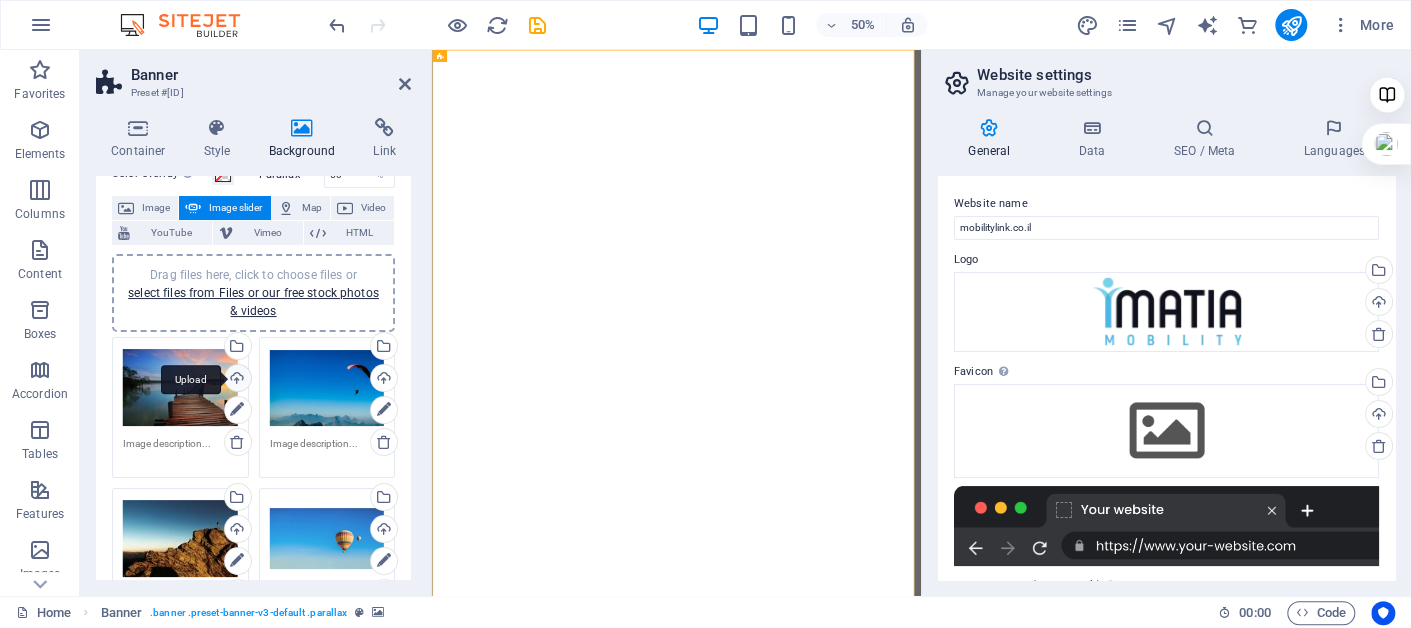 click on "Upload" at bounding box center (236, 380) 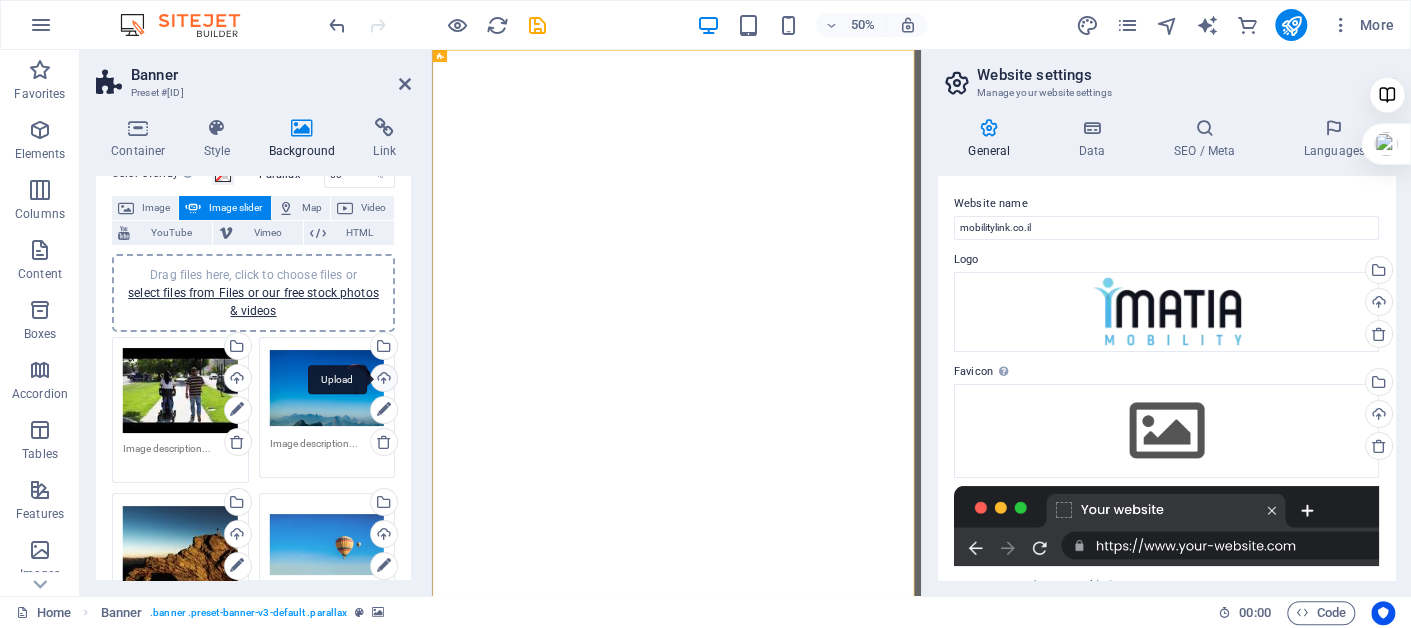 click on "Upload" at bounding box center [382, 380] 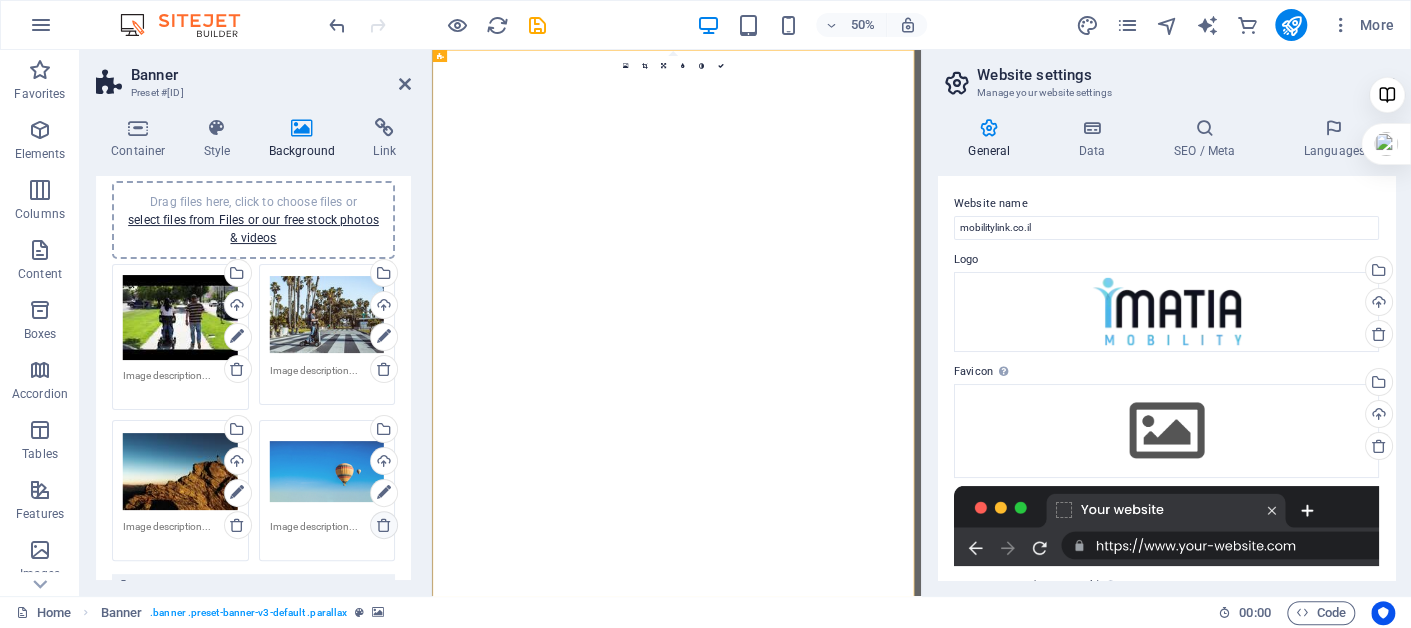 scroll, scrollTop: 200, scrollLeft: 0, axis: vertical 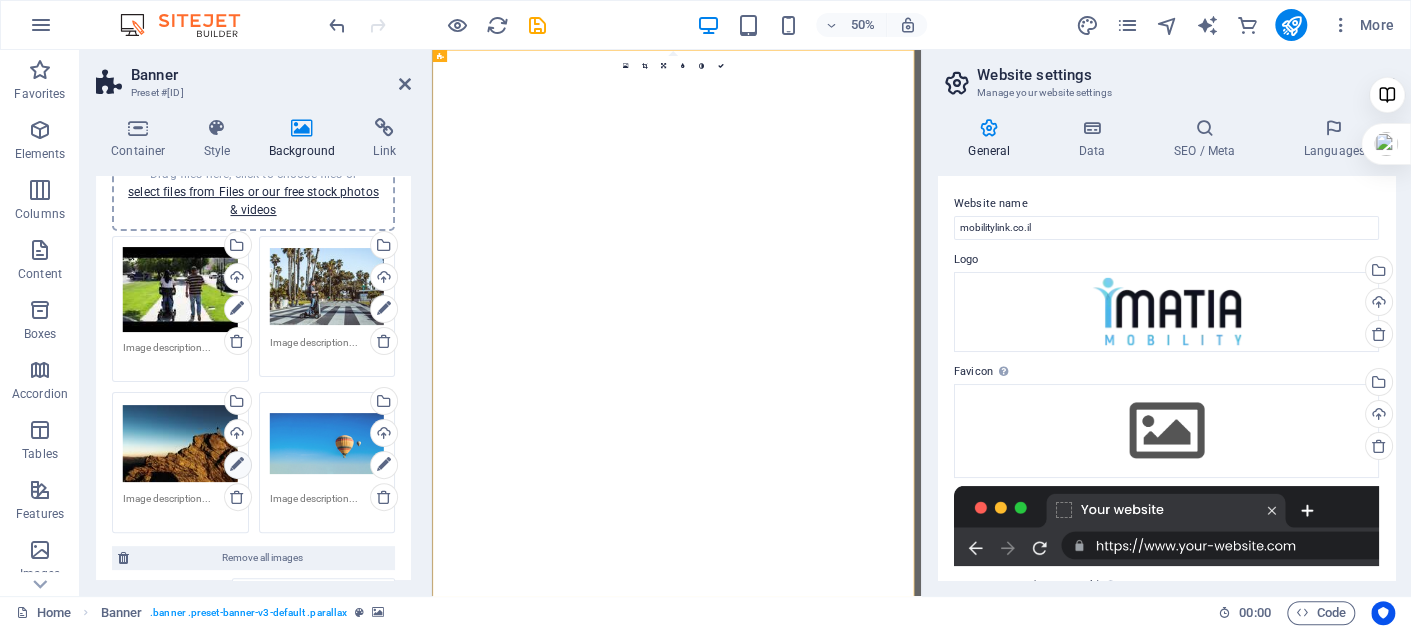 click at bounding box center (237, 465) 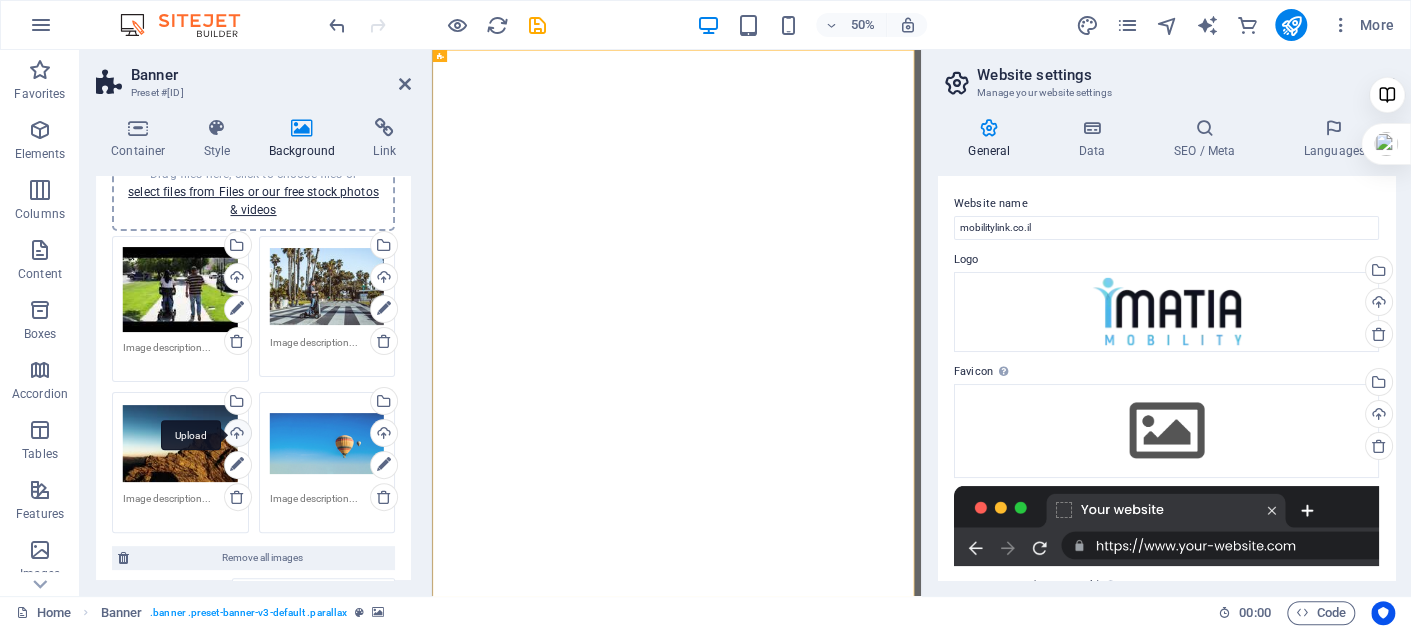 click on "Upload" at bounding box center (236, 435) 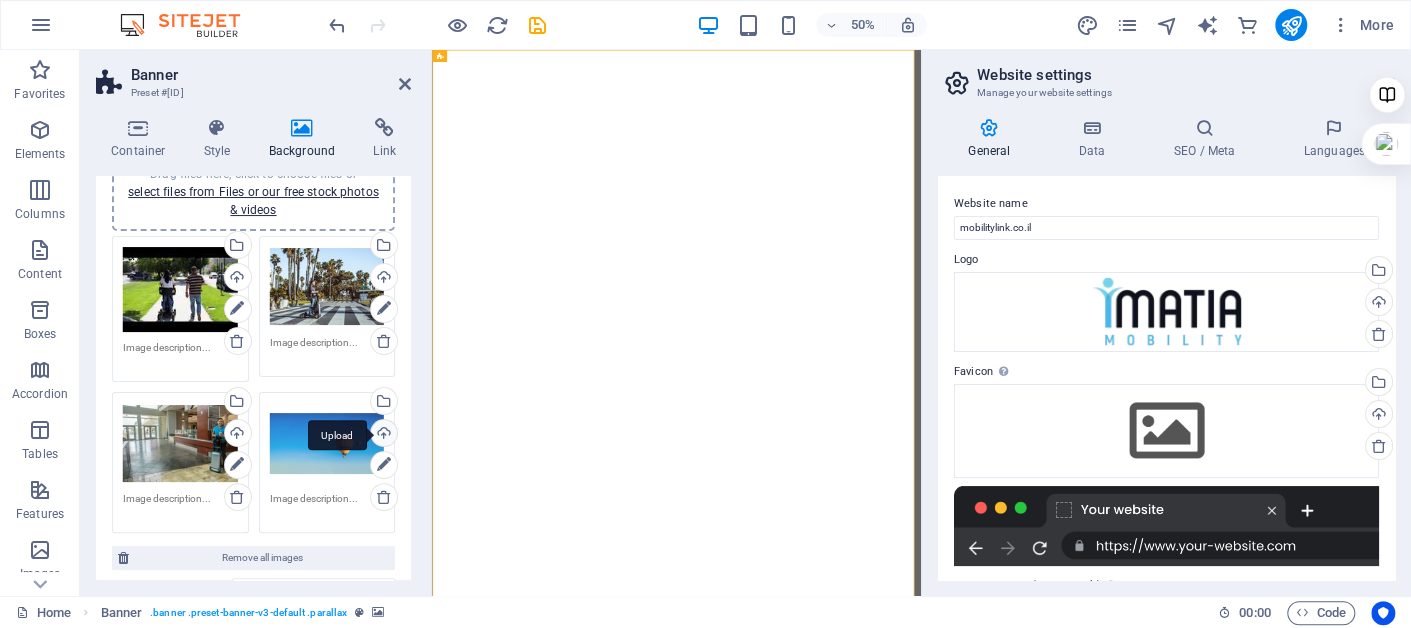 click on "Upload" at bounding box center [382, 435] 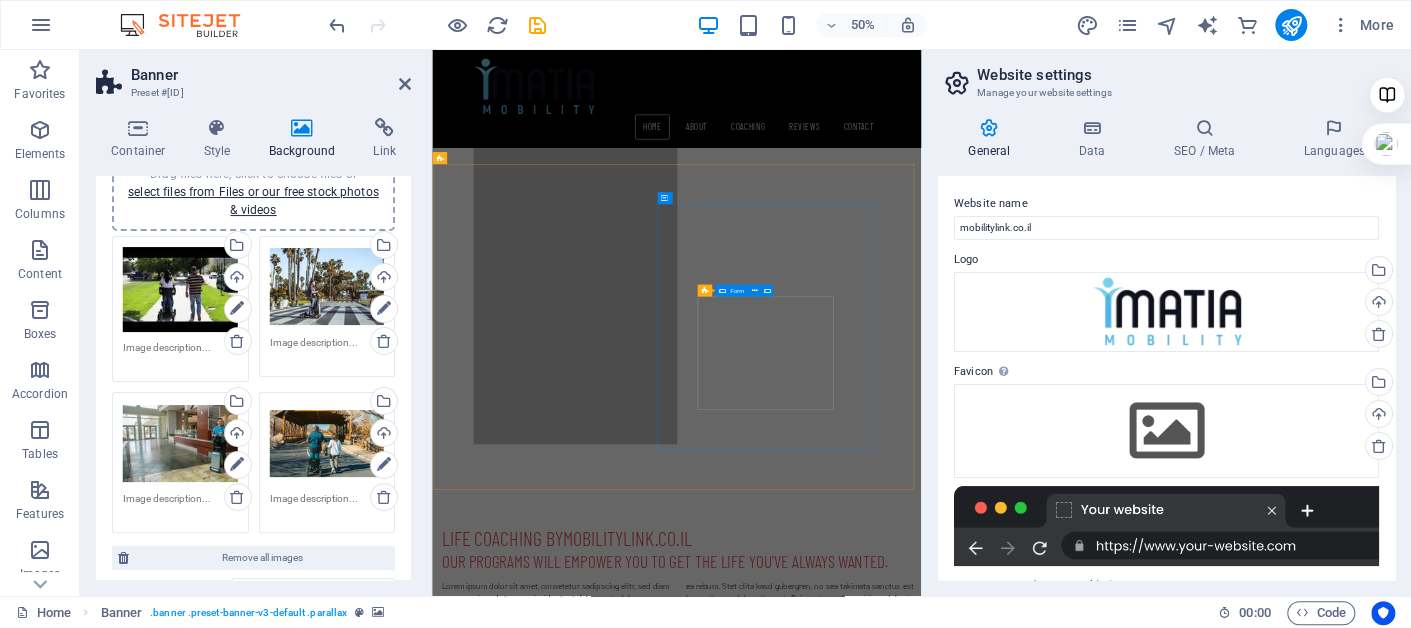 scroll, scrollTop: 1026, scrollLeft: 0, axis: vertical 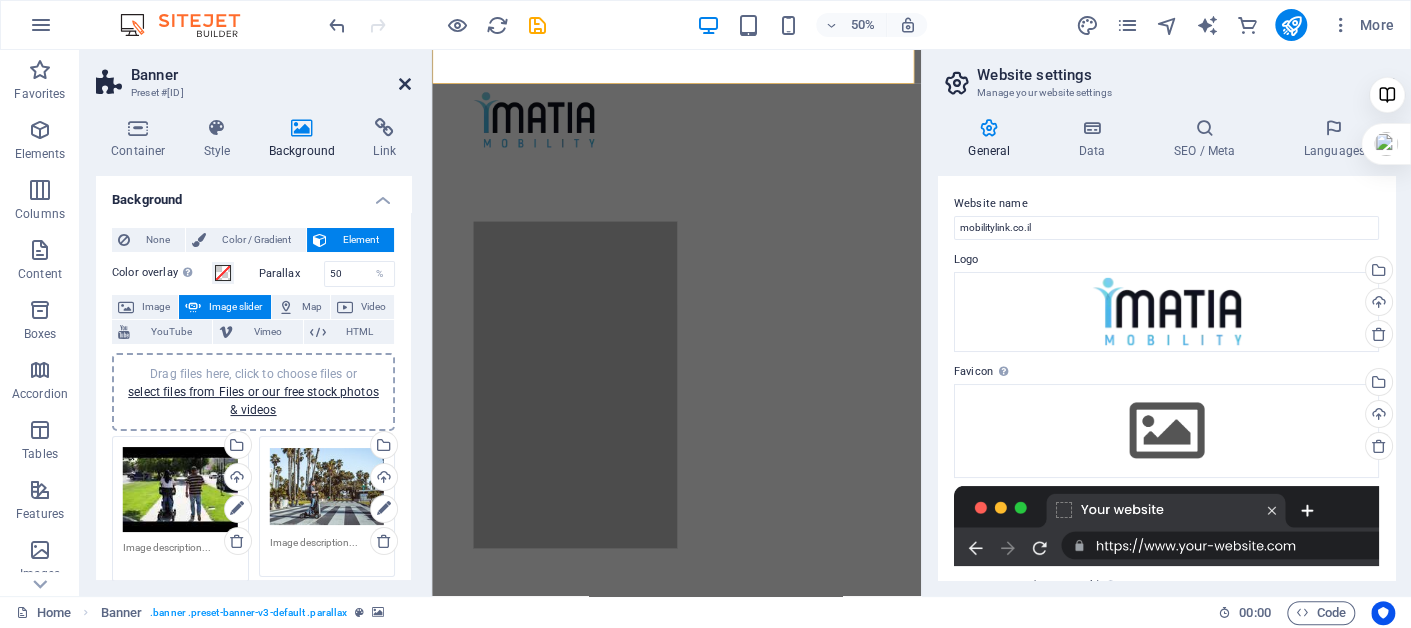 click at bounding box center (405, 84) 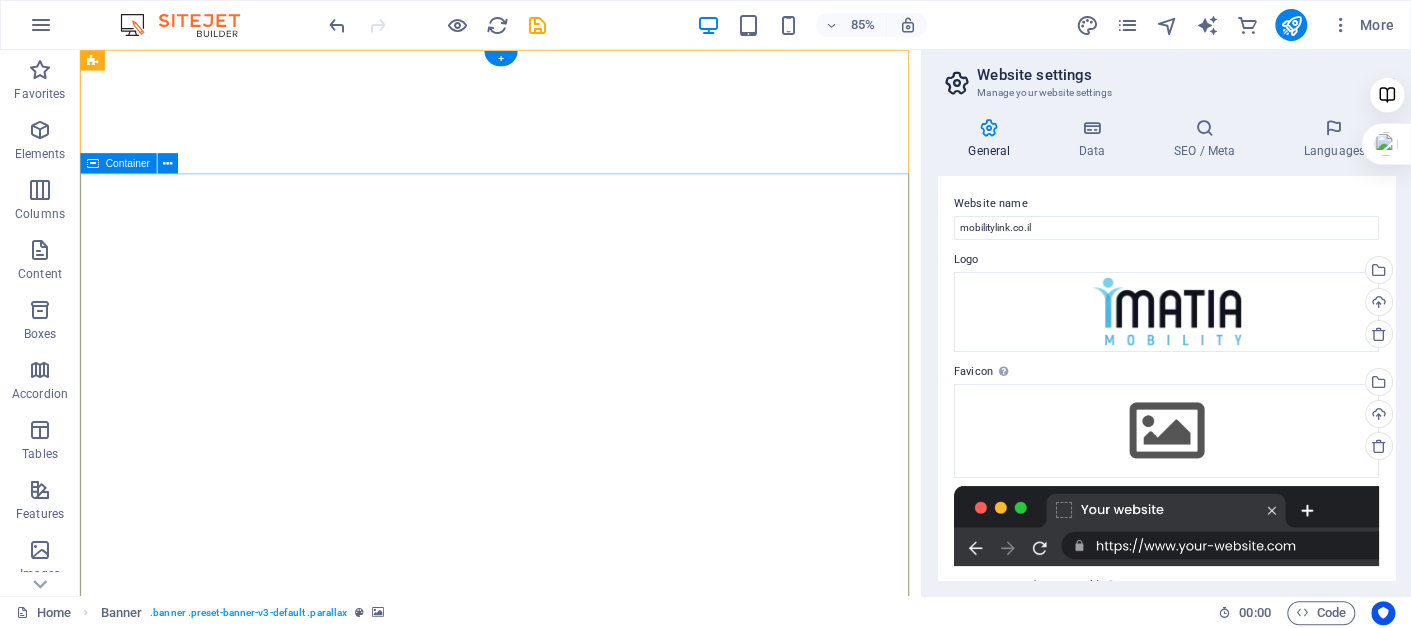 scroll, scrollTop: 99, scrollLeft: 0, axis: vertical 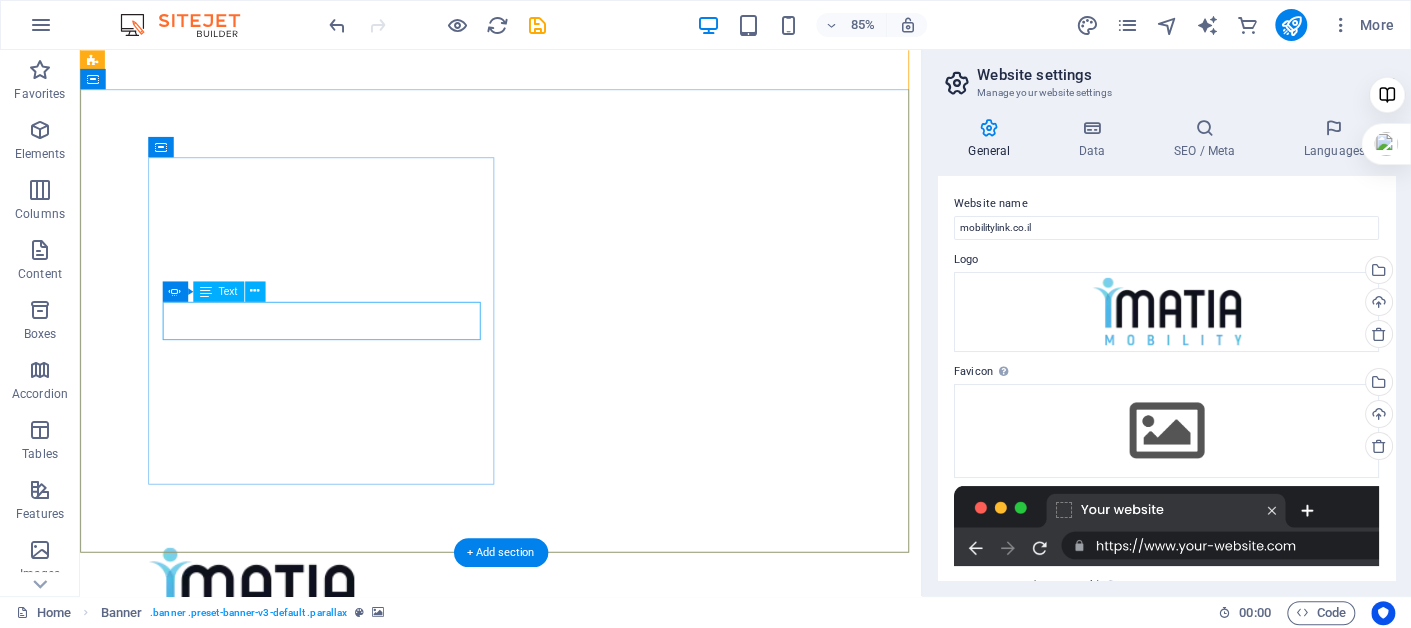 click on "START YOUR TOMORROW" at bounding box center (-384, 1067) 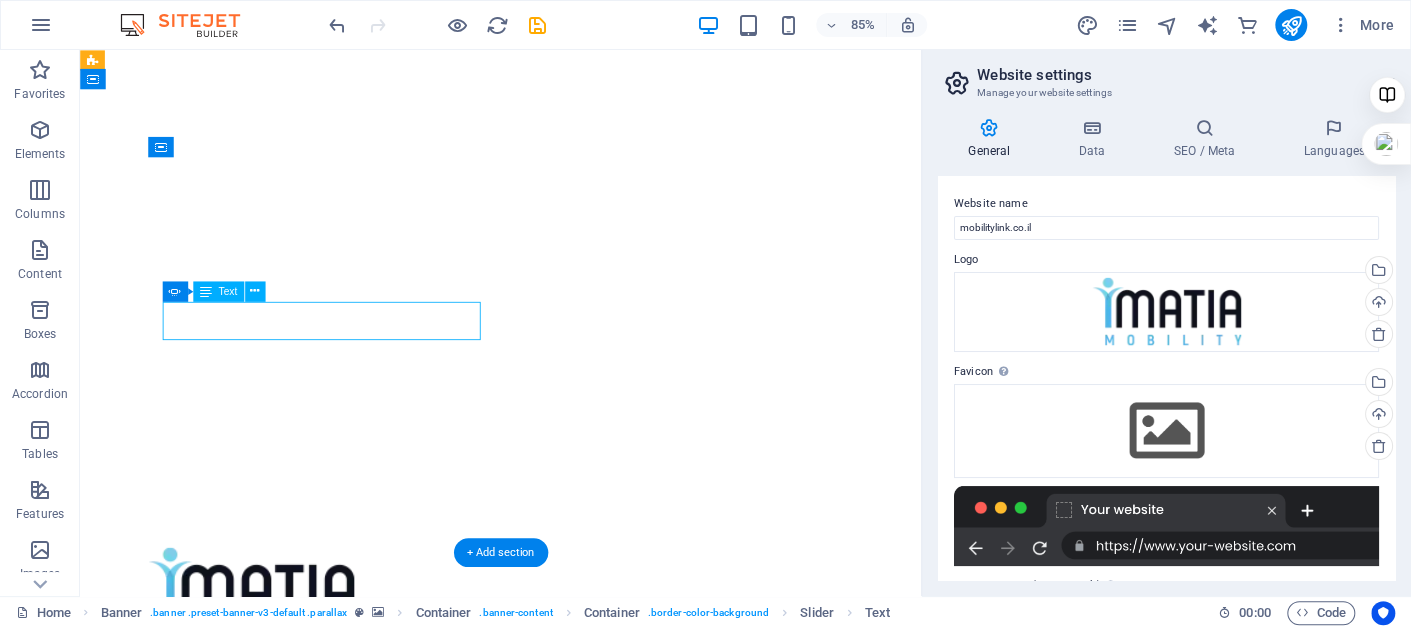 click on "START YOUR TOMORROW" at bounding box center (-384, 1067) 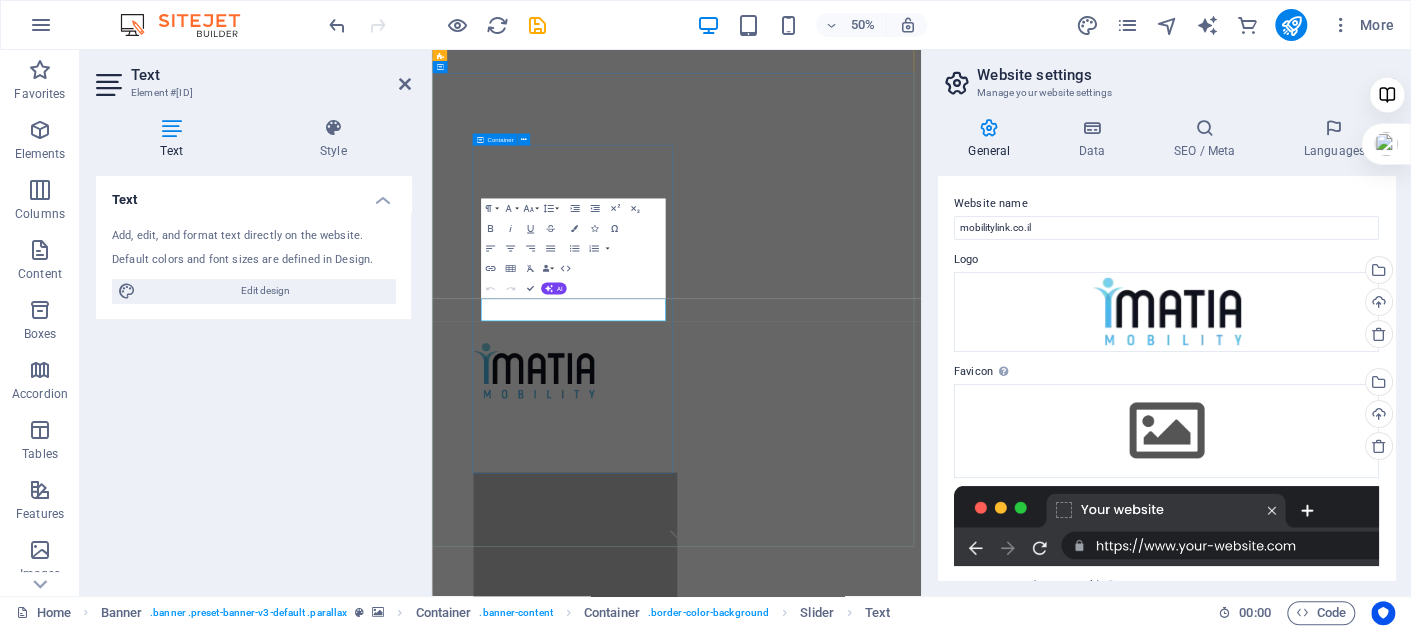 click on "REMOVE THE HURDLES IN YOUR LIFE START ATTRACTING THE LIFE YOU WANT START YOUR TOMORROW" at bounding box center (716, 1220) 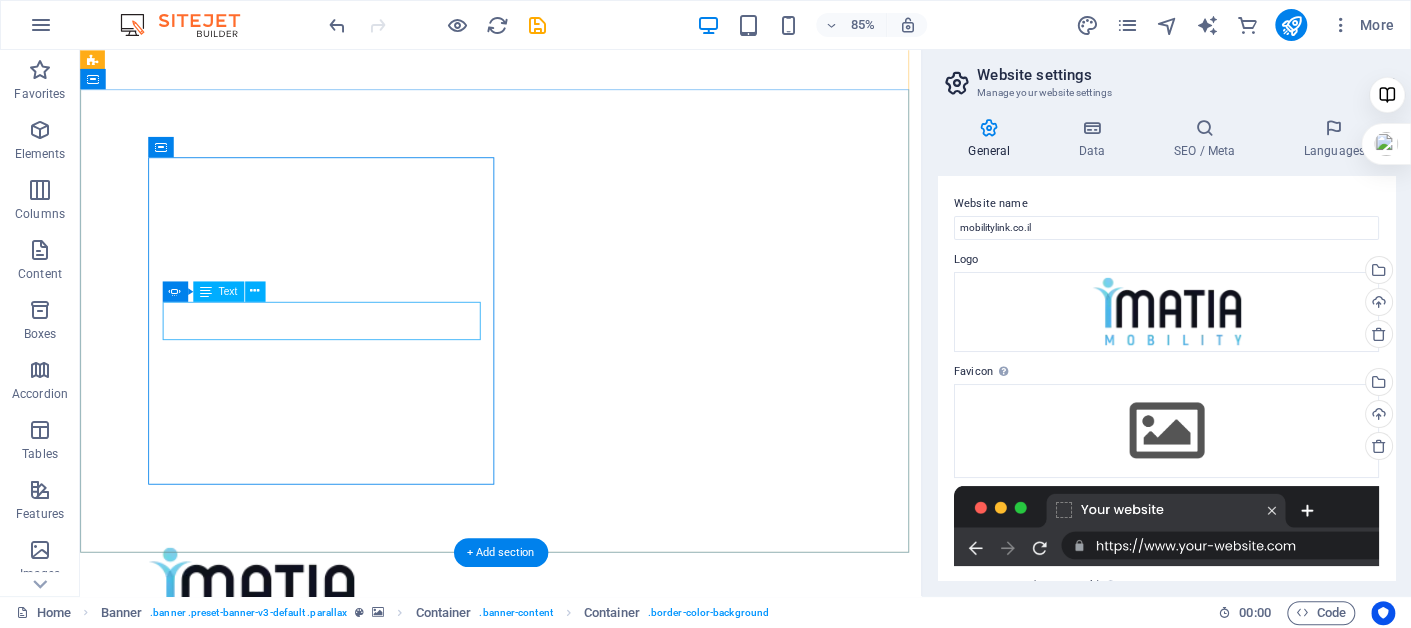 click on "START YOUR TOMORROW" at bounding box center (-384, 1067) 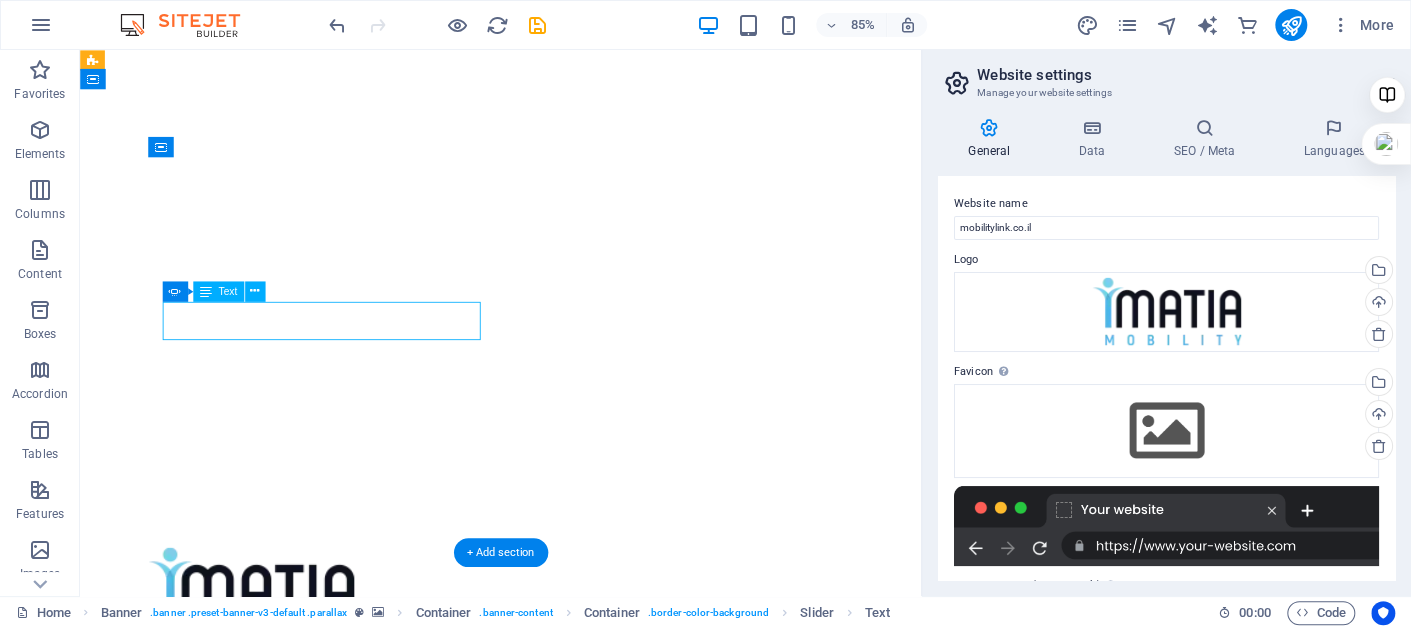 click on "START YOUR TOMORROW" at bounding box center [-384, 1067] 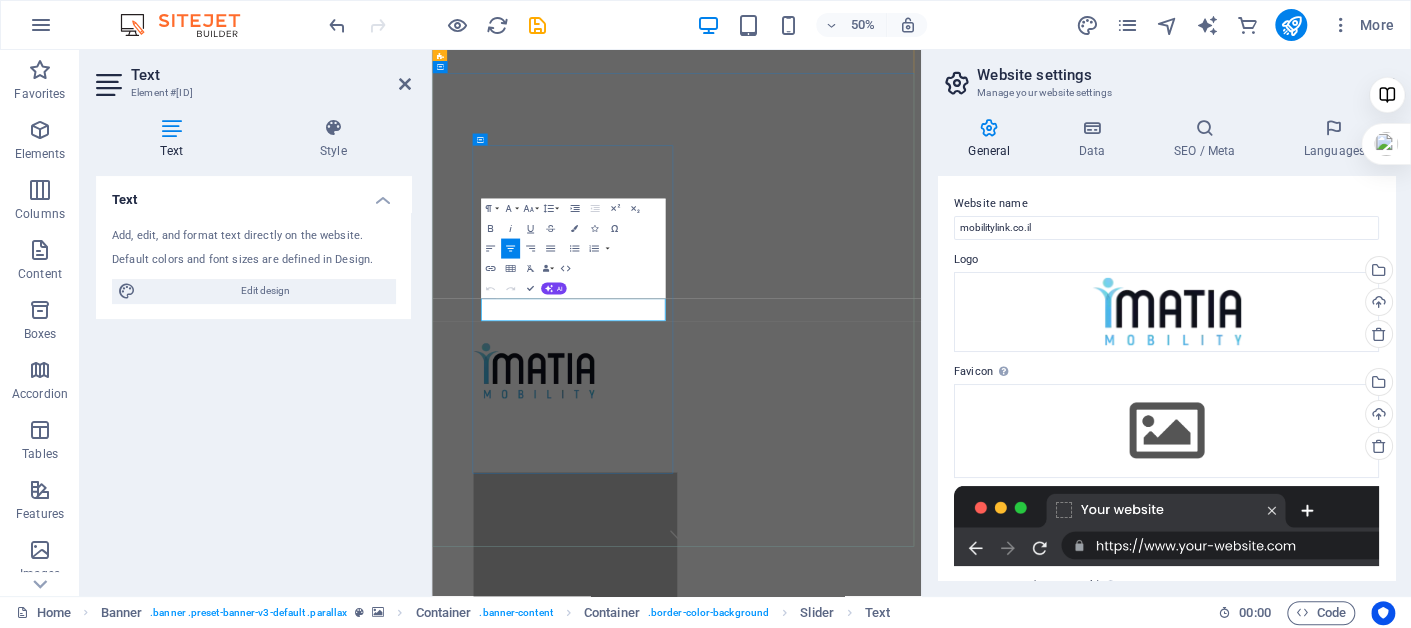 click on "START YOUR TOMORROW" at bounding box center [-25, 1067] 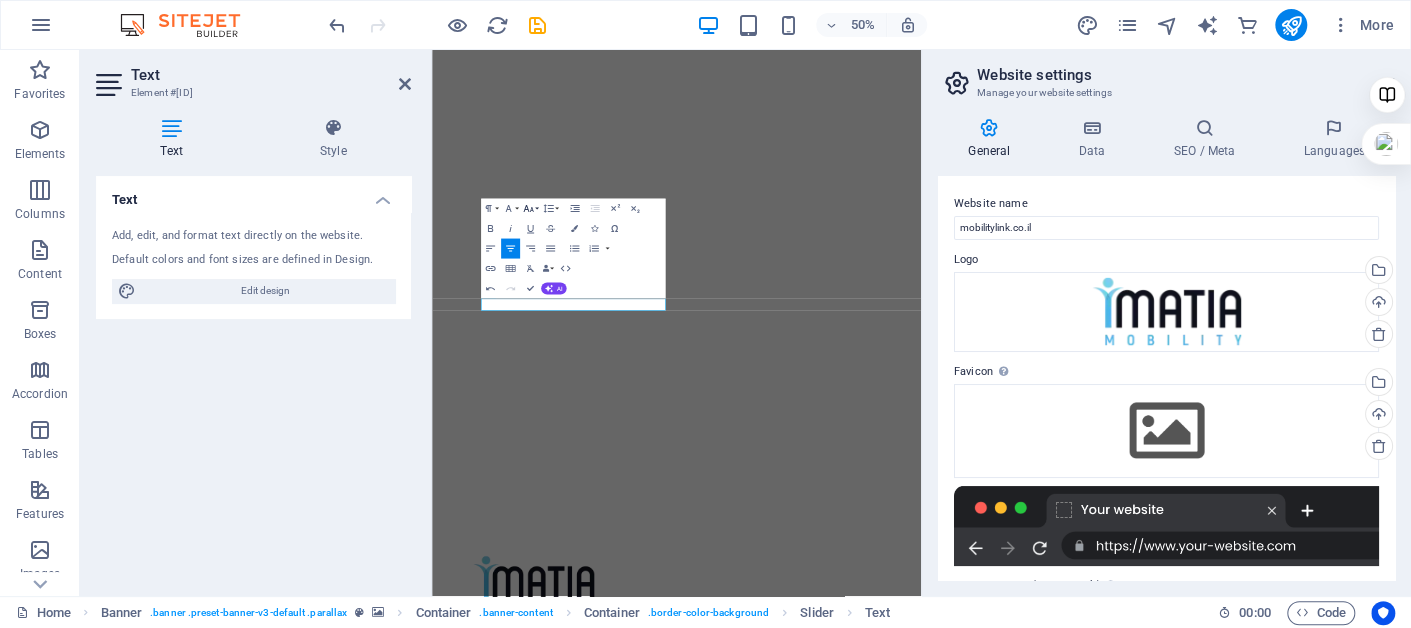 click 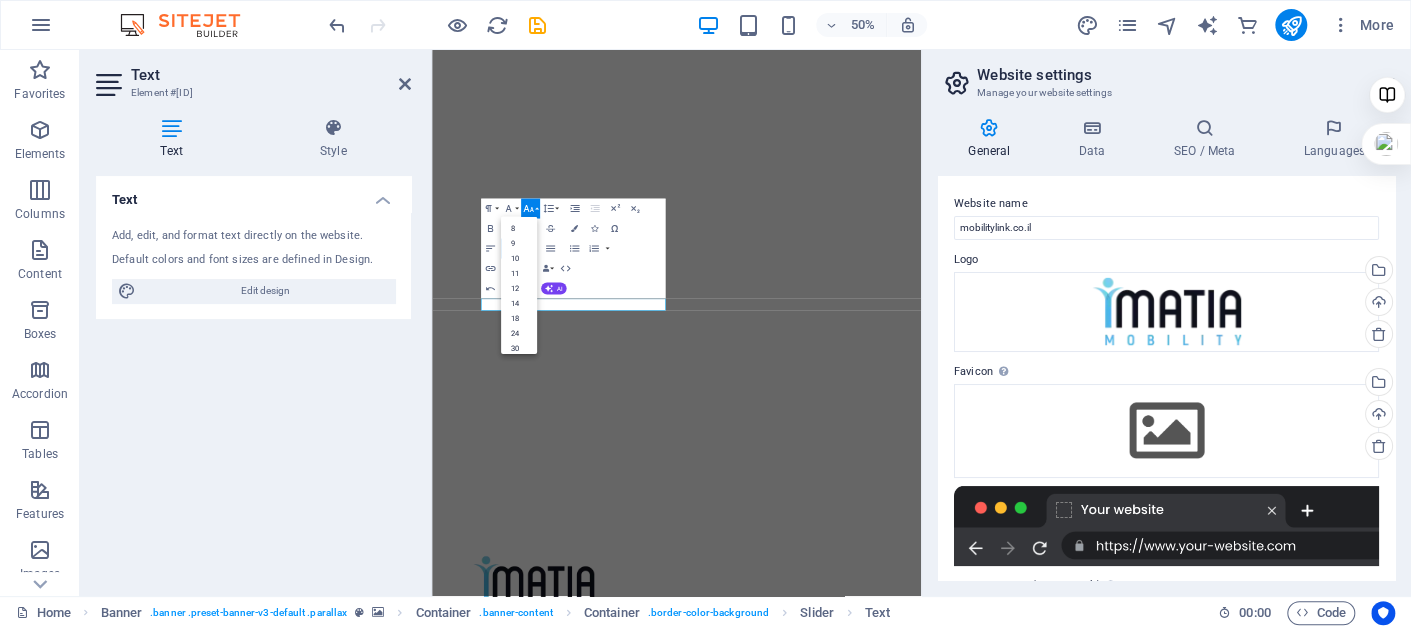 click 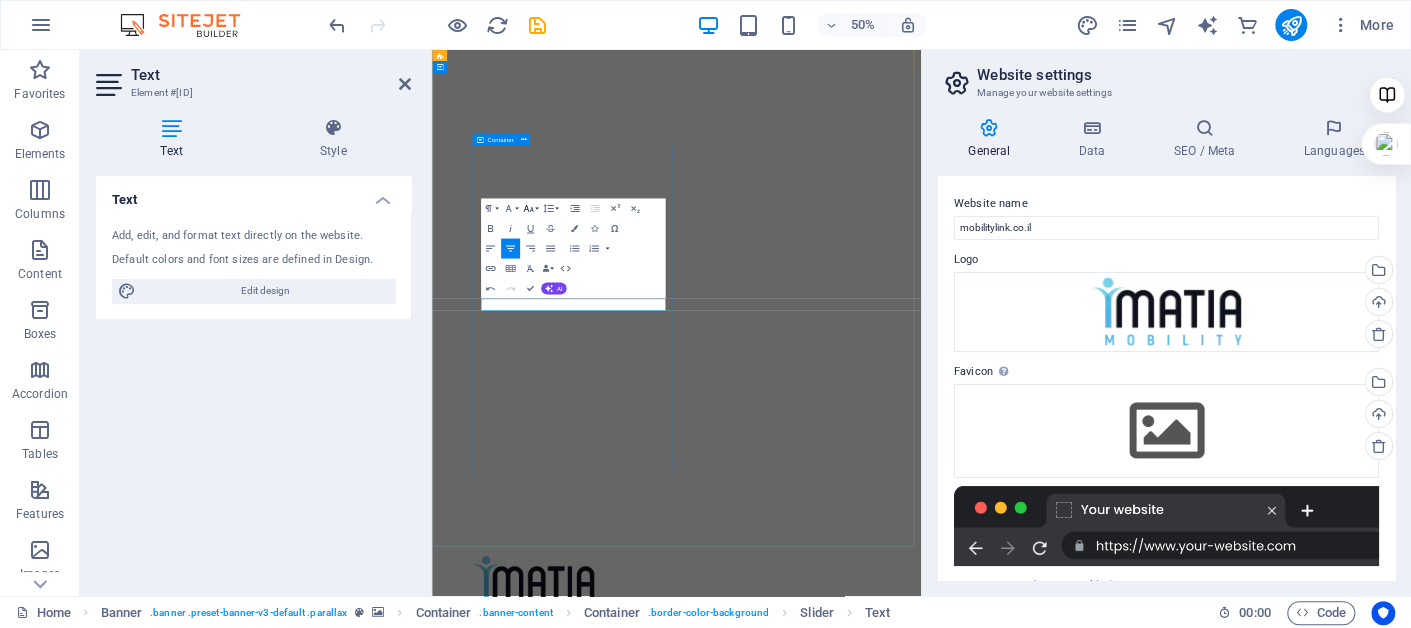 type 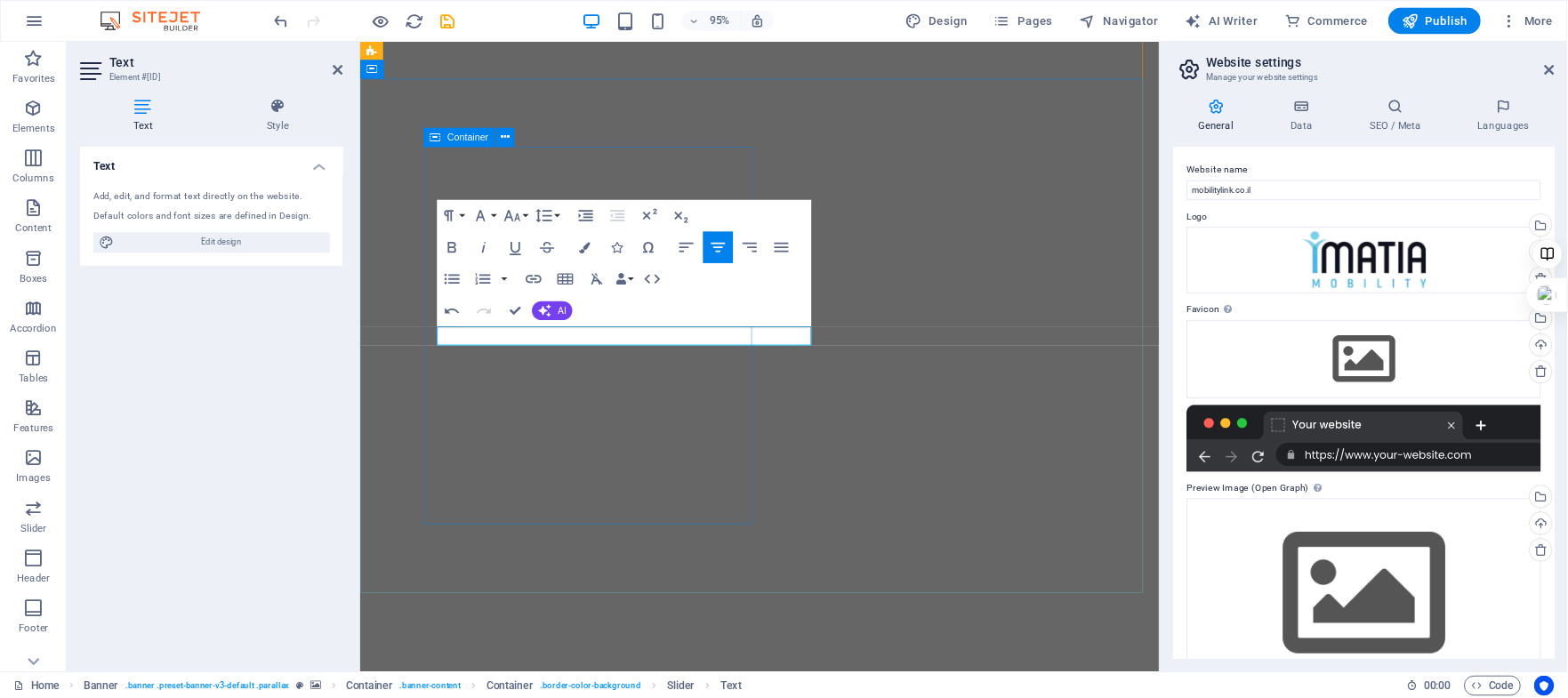 scroll, scrollTop: 88, scrollLeft: 0, axis: vertical 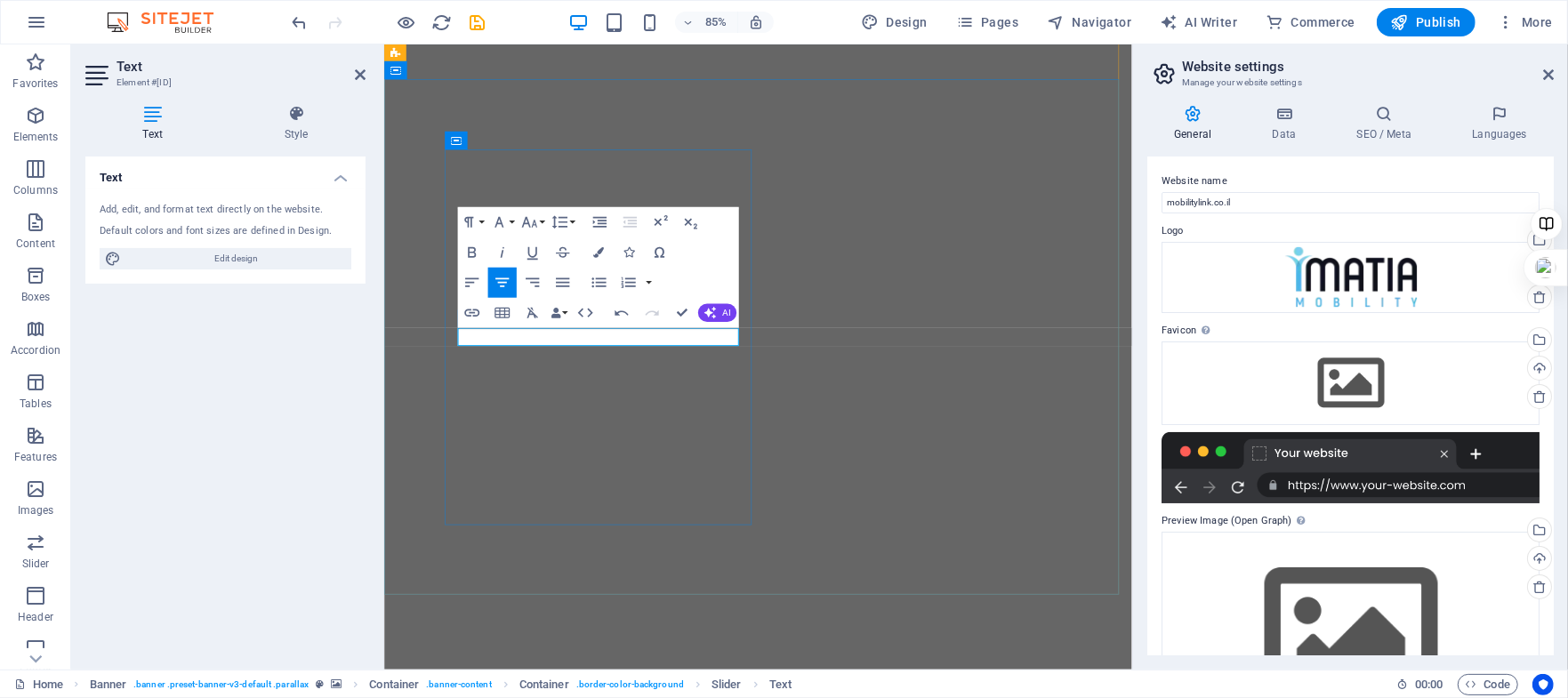 click on "עצמאות ותנועה – עכשיו בעמידה. הכירו את העמידון" at bounding box center (-27, 1590) 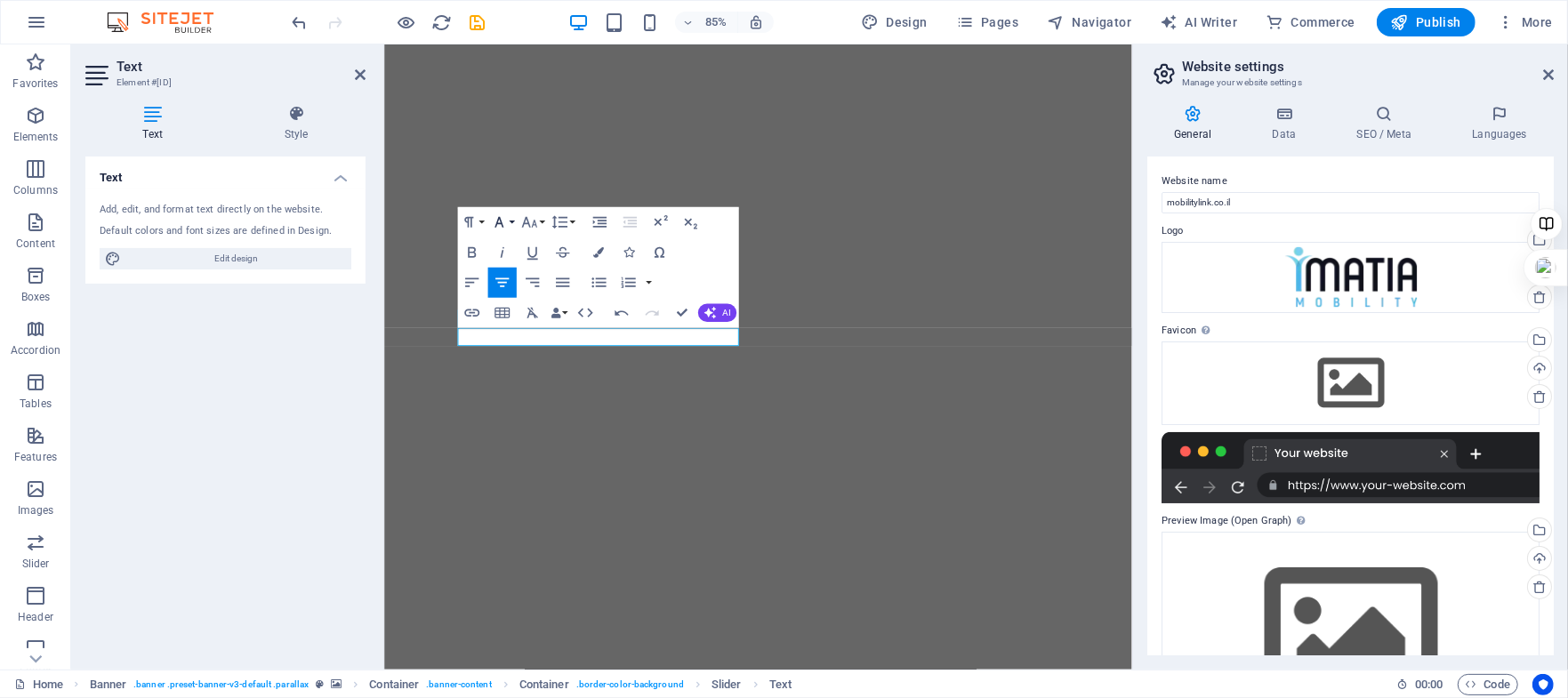 click on "Font Family" at bounding box center [502, 222] 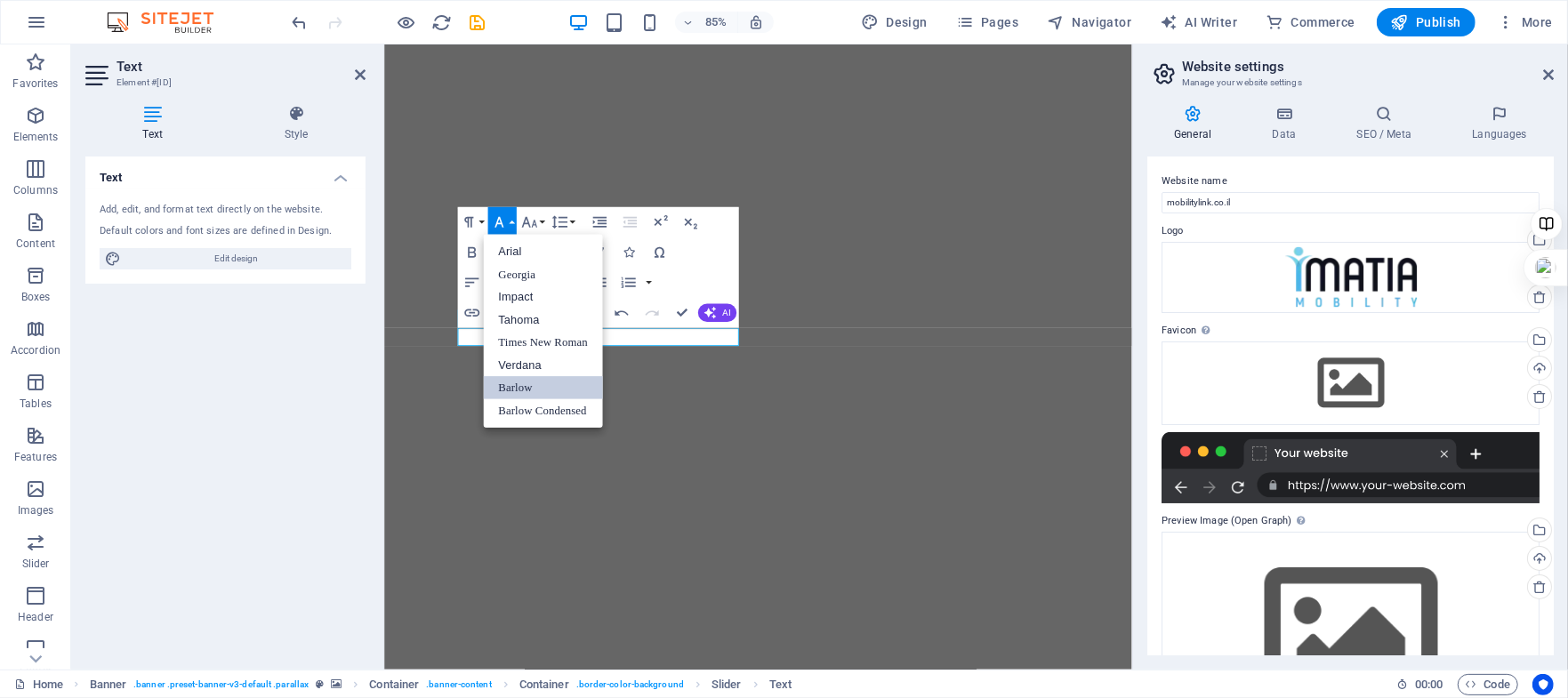 scroll, scrollTop: 0, scrollLeft: 0, axis: both 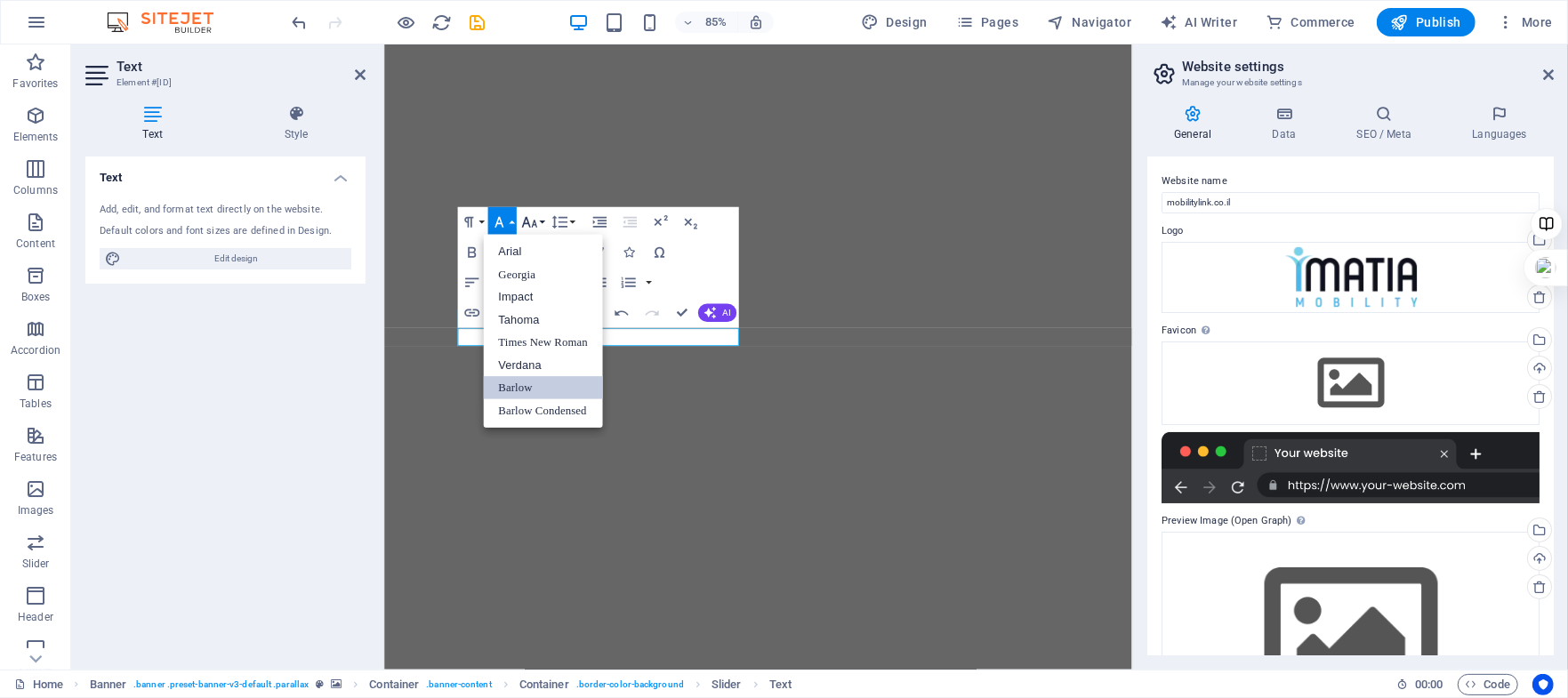 click on "Font Size" at bounding box center [532, 222] 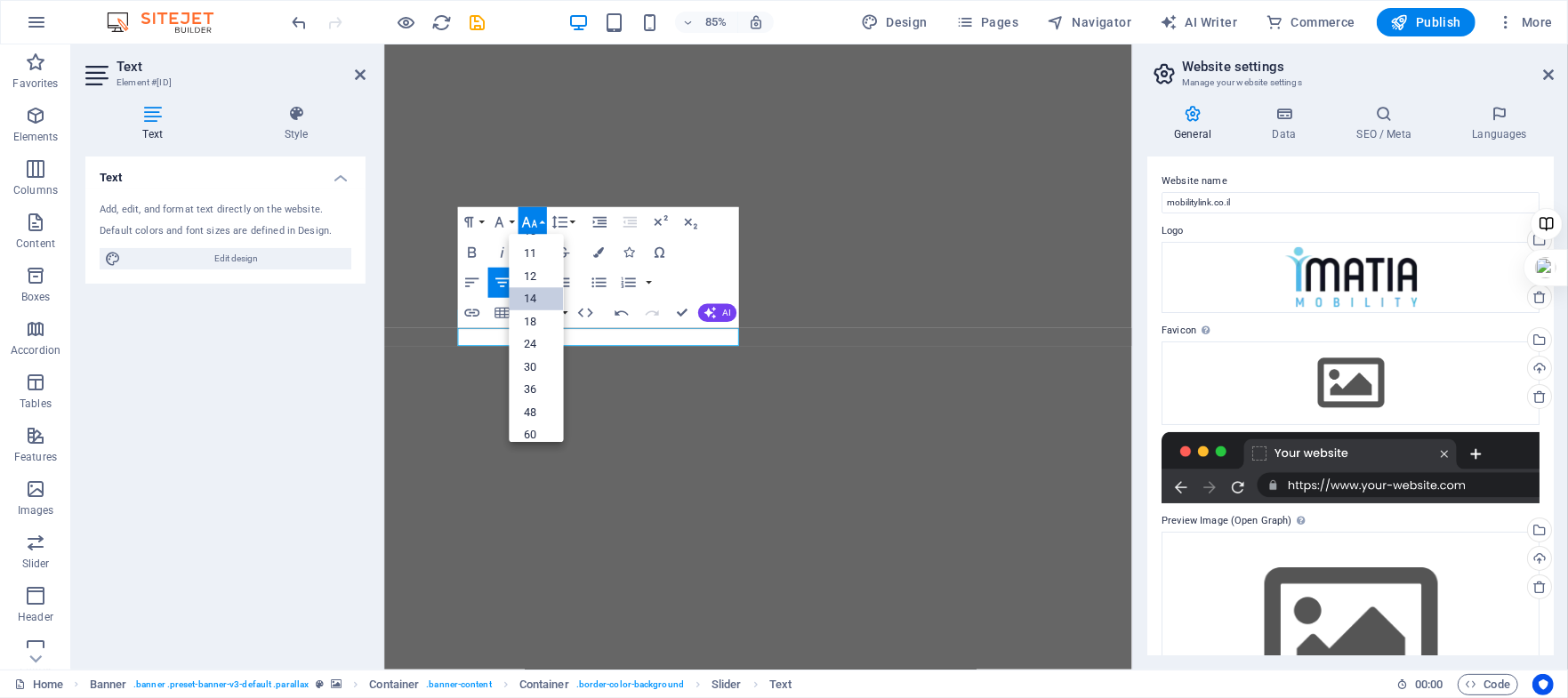 scroll, scrollTop: 142, scrollLeft: 0, axis: vertical 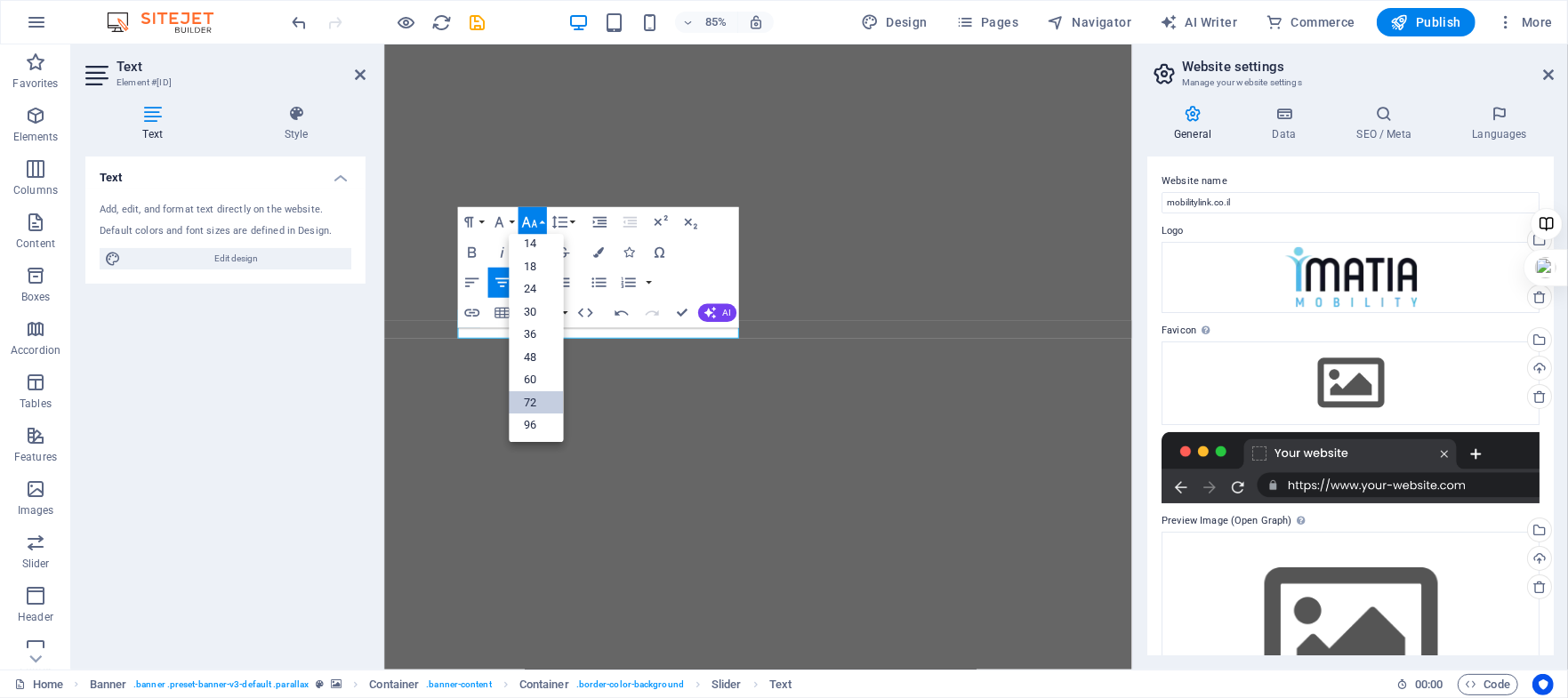 click on "72" at bounding box center (535, 403) 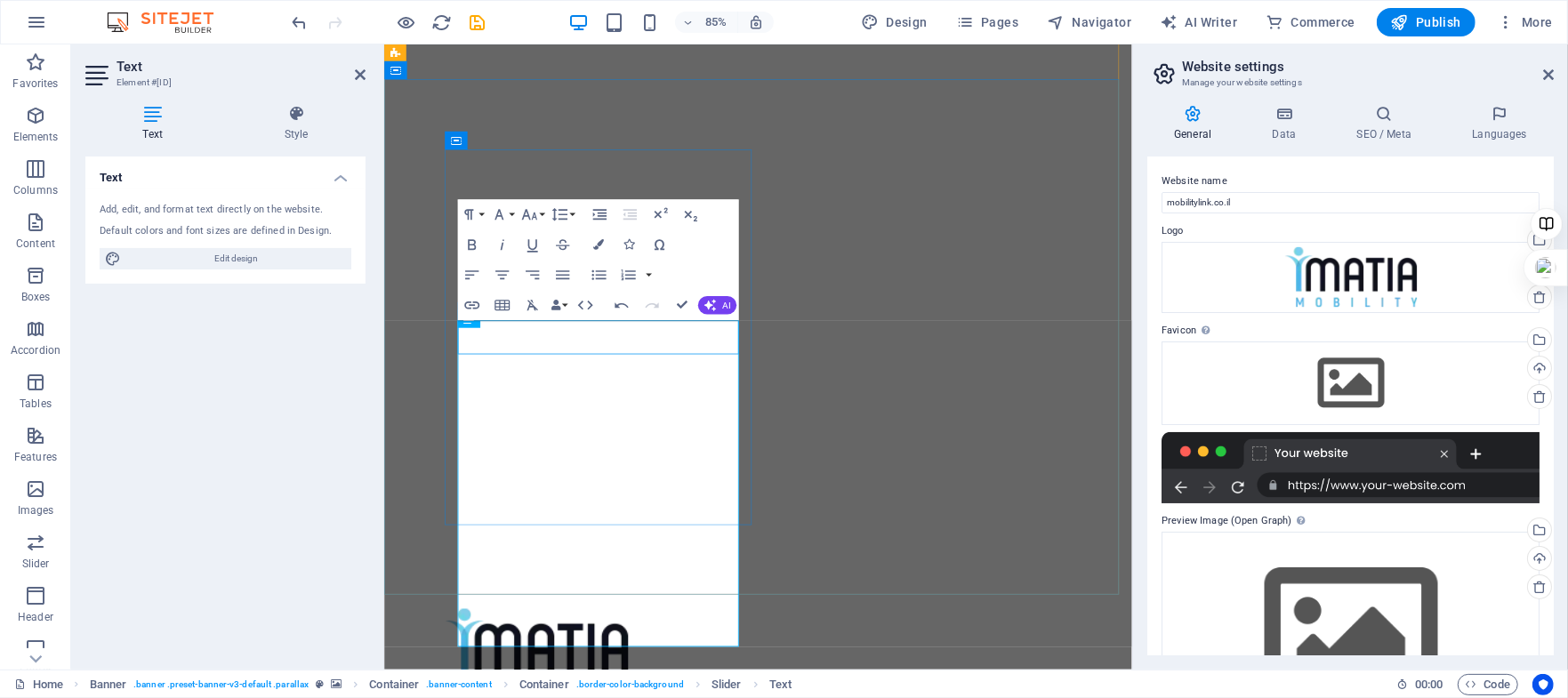 click on "REMOVE THE HURDLES IN YOUR LIFE" at bounding box center (635, 972) 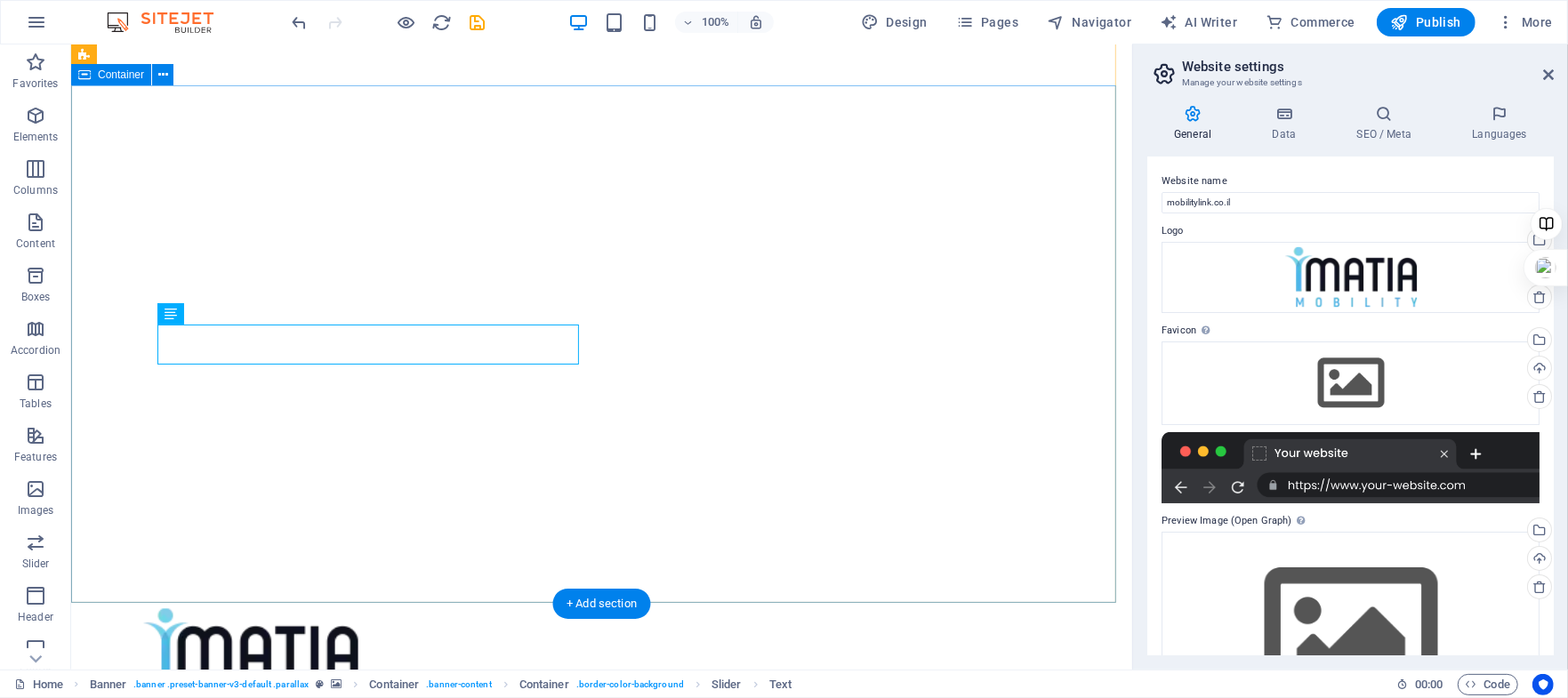 click on "REMOVE THE HURDLES IN YOUR LIFE START ATTRACTING THE LIFE YOU WANT עצמאות ותנועה – עכשיו בעמידה. הכירו את העמידון" at bounding box center [600, 1024] 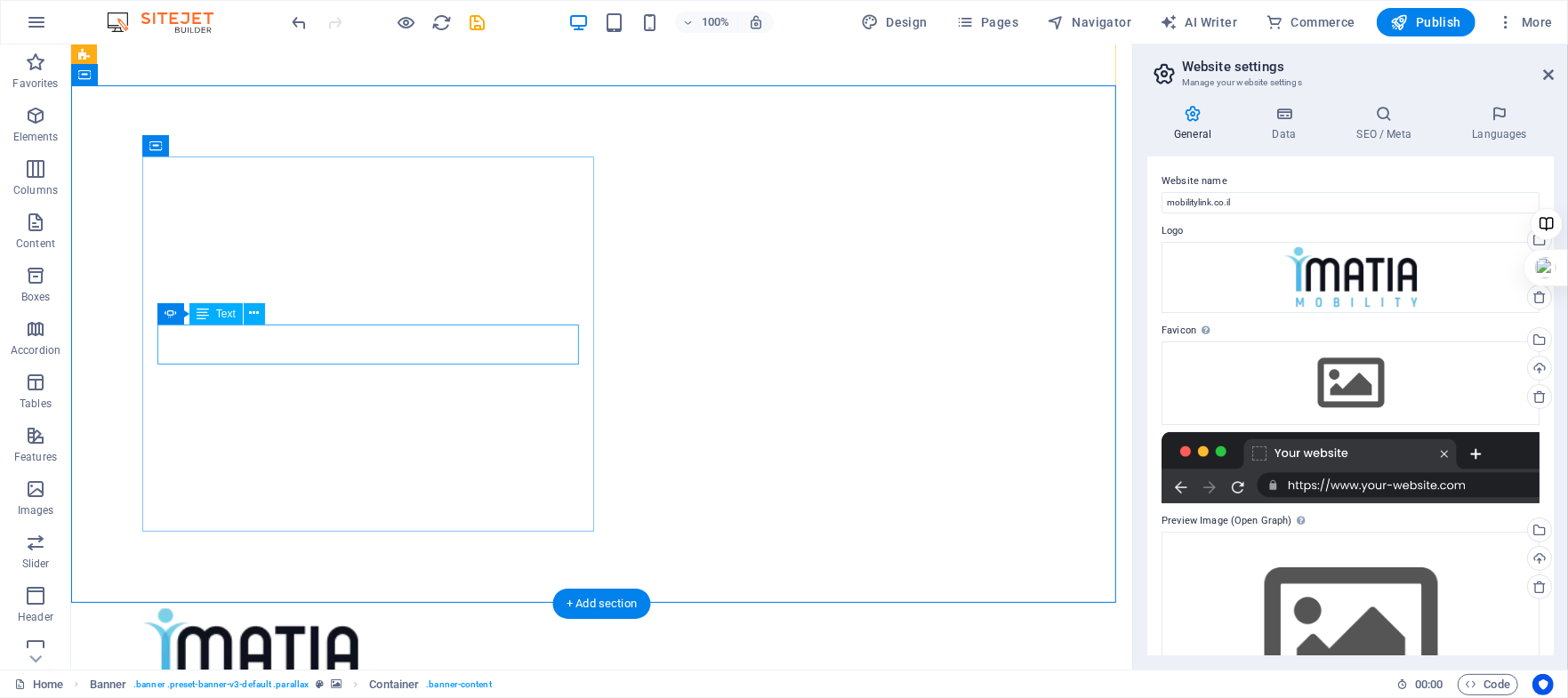 click on "REMOVE THE HURDLES IN YOUR LIFE" at bounding box center [367, 871] 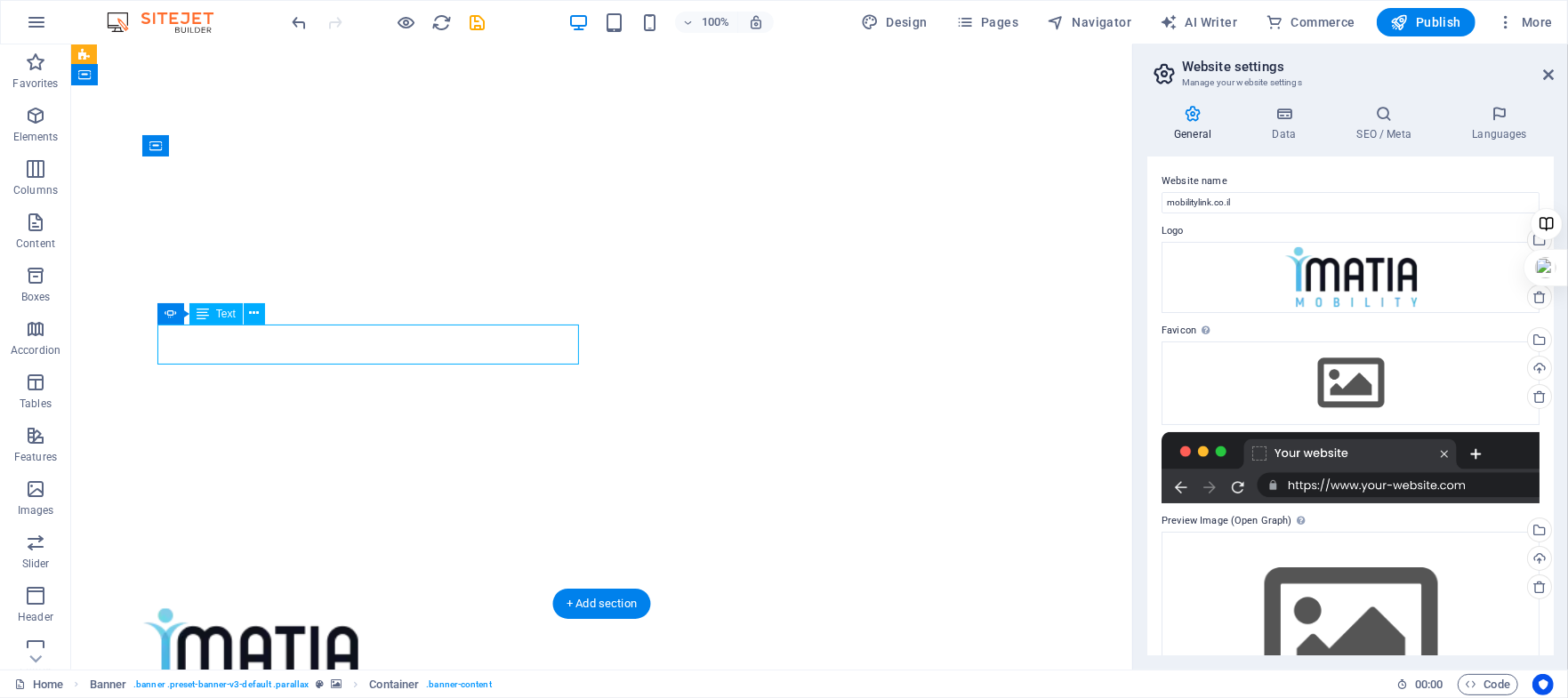 click on "REMOVE THE HURDLES IN YOUR LIFE" at bounding box center (367, 871) 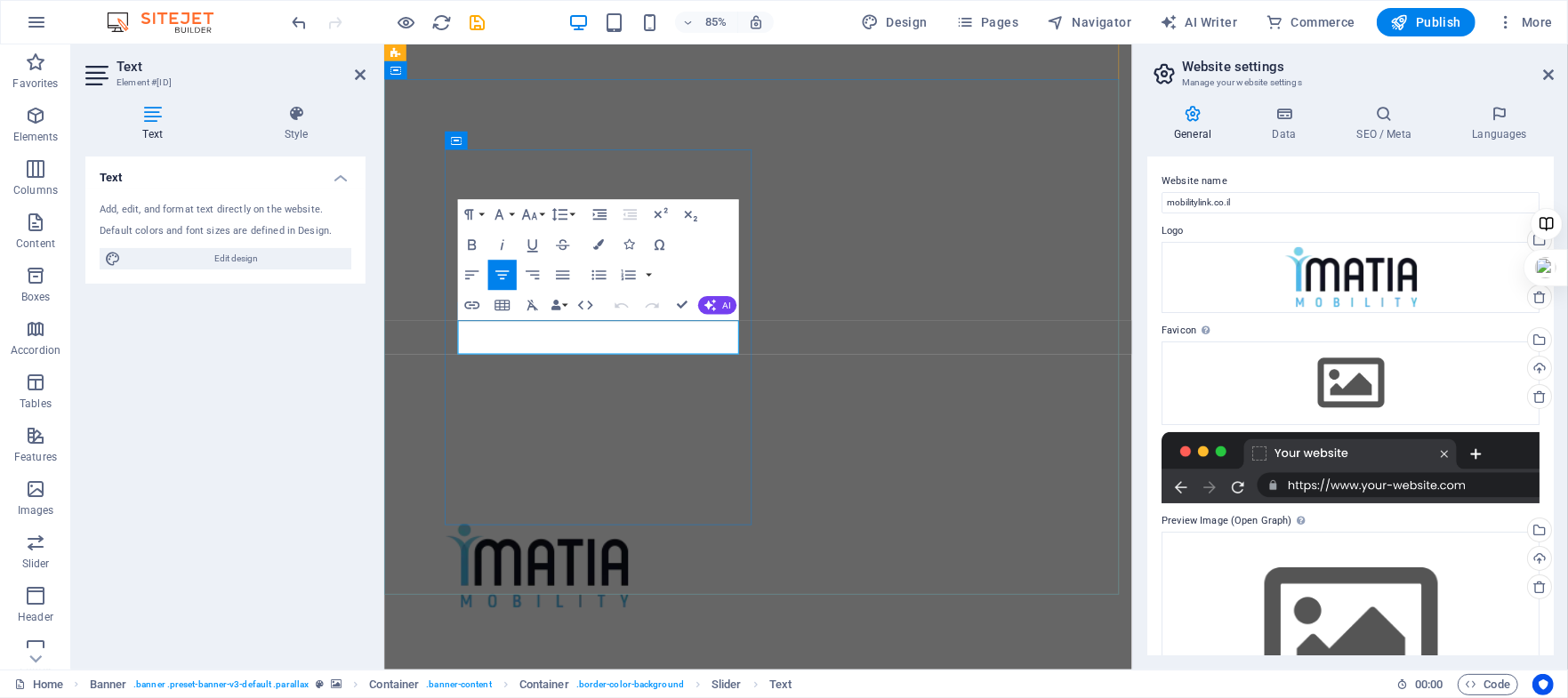 click on "REMOVE THE HURDLES IN YOUR LIFE" at bounding box center [635, 872] 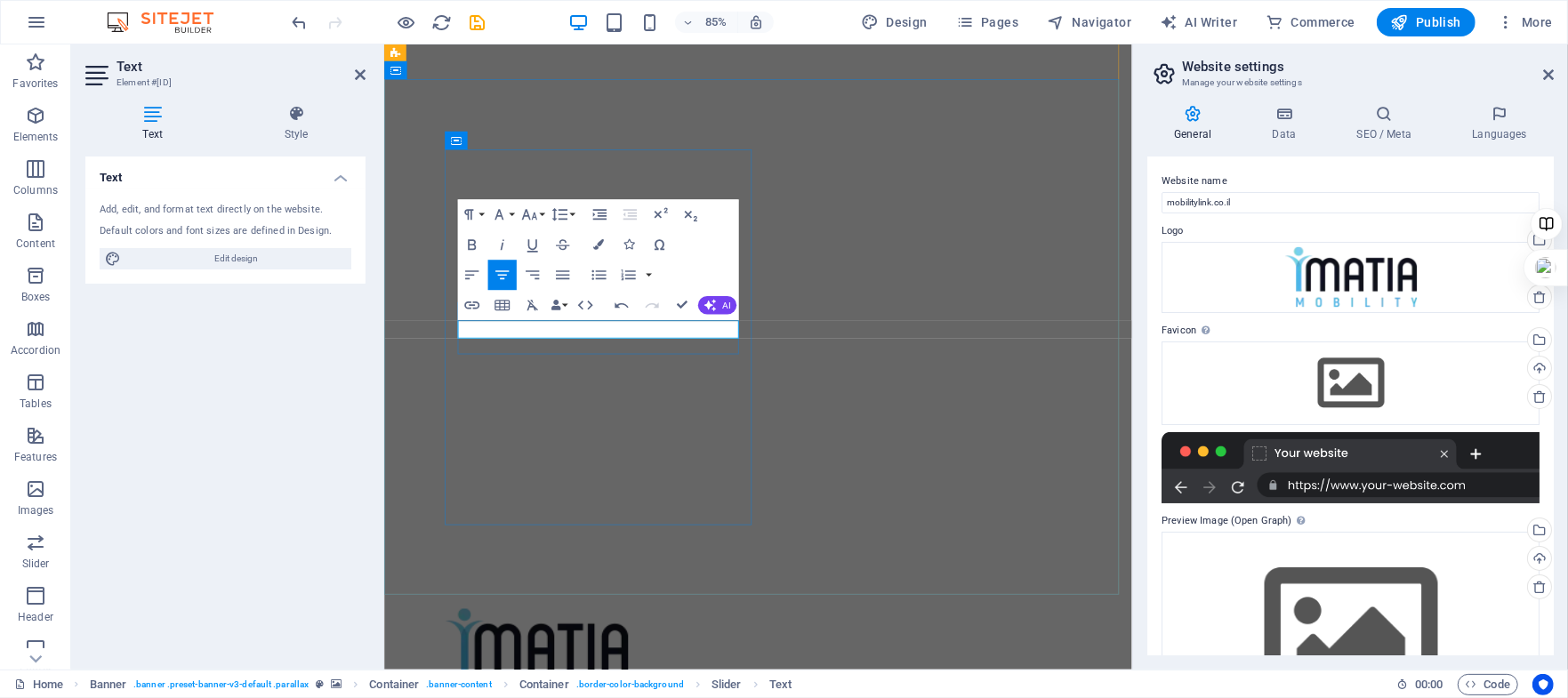 click on "עצמאות ותנועה – עכשיו בעמידה. הכירו את העמידון" at bounding box center (635, 963) 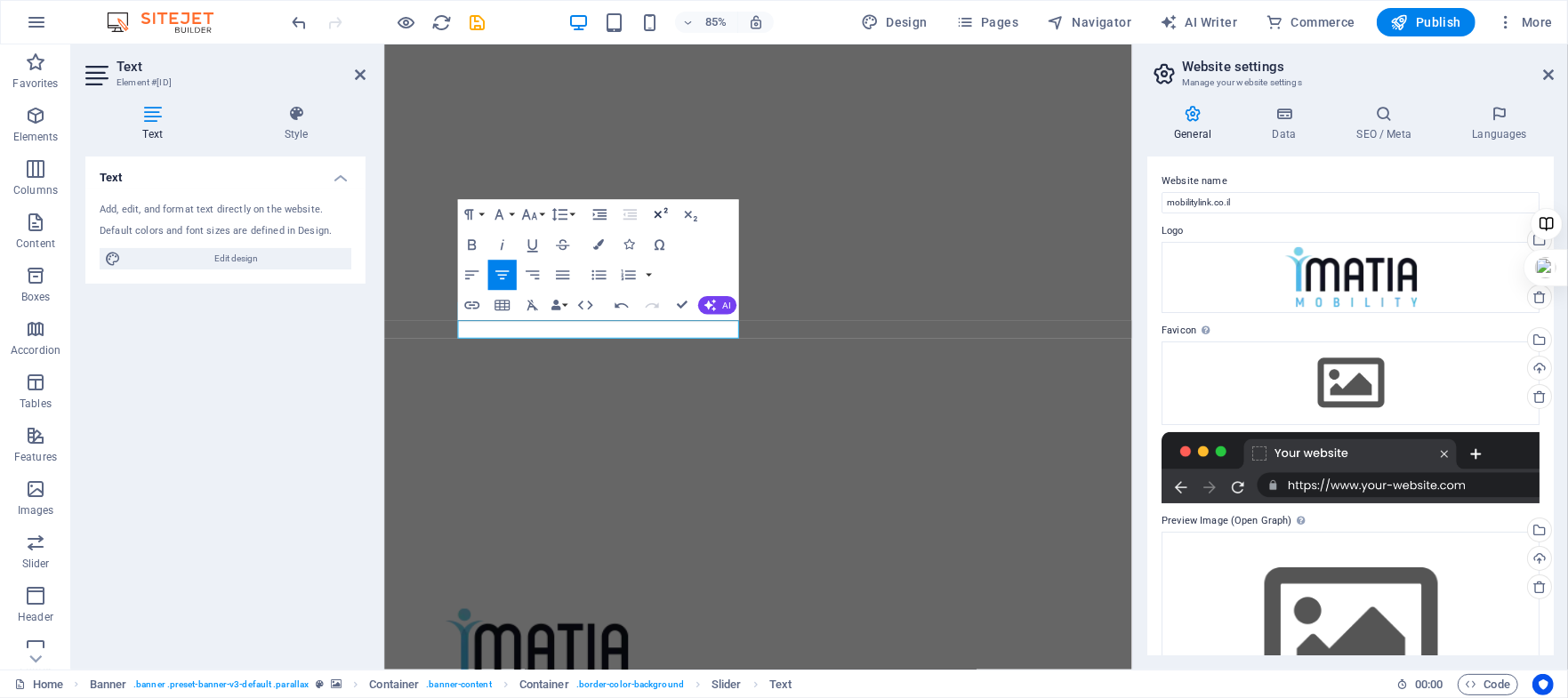 click 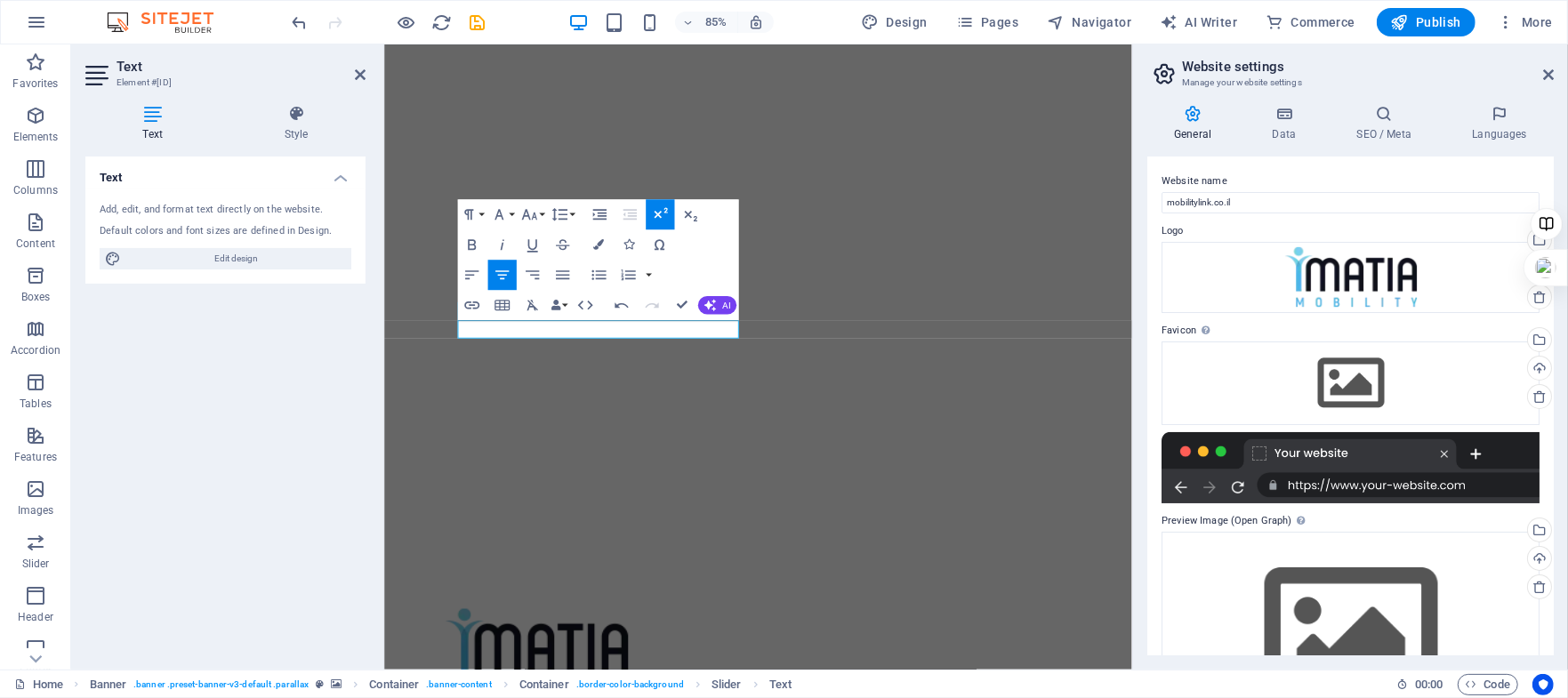 click 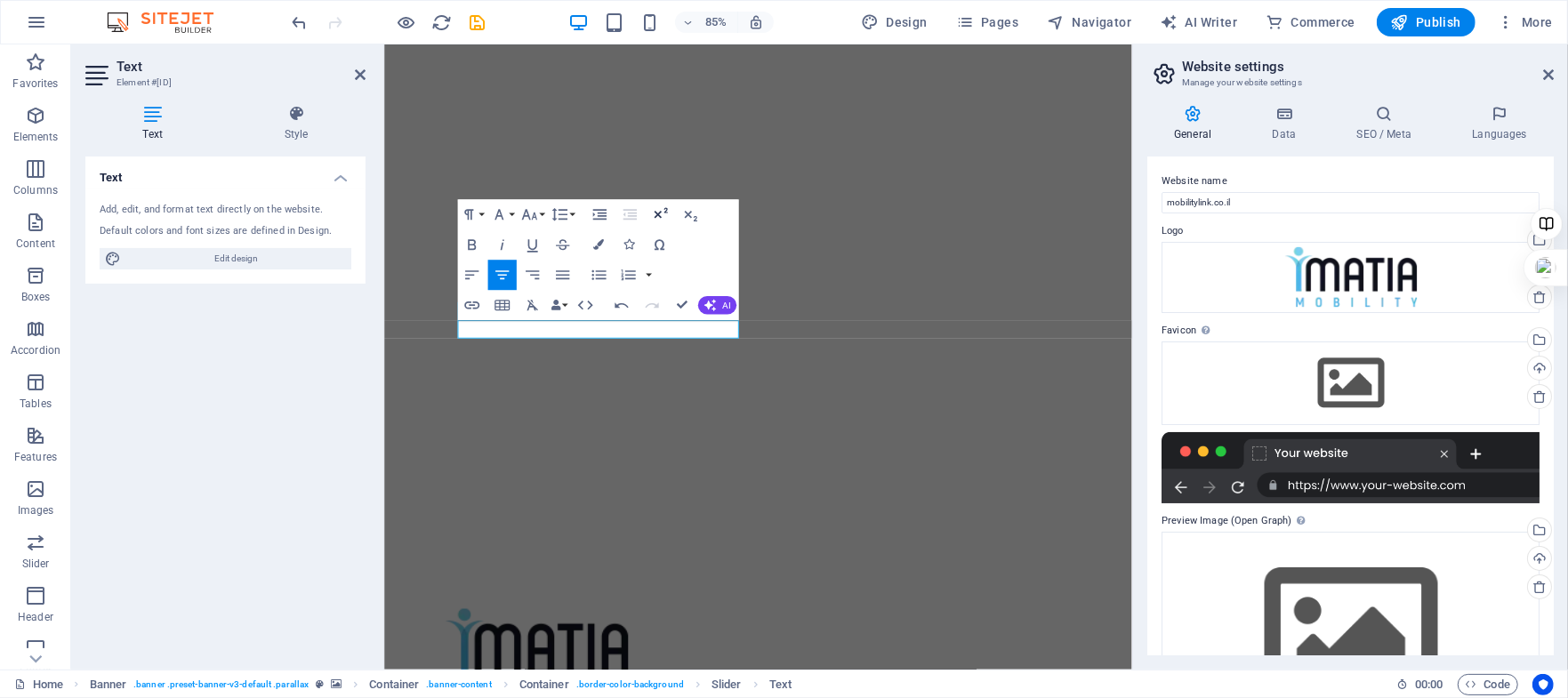 click 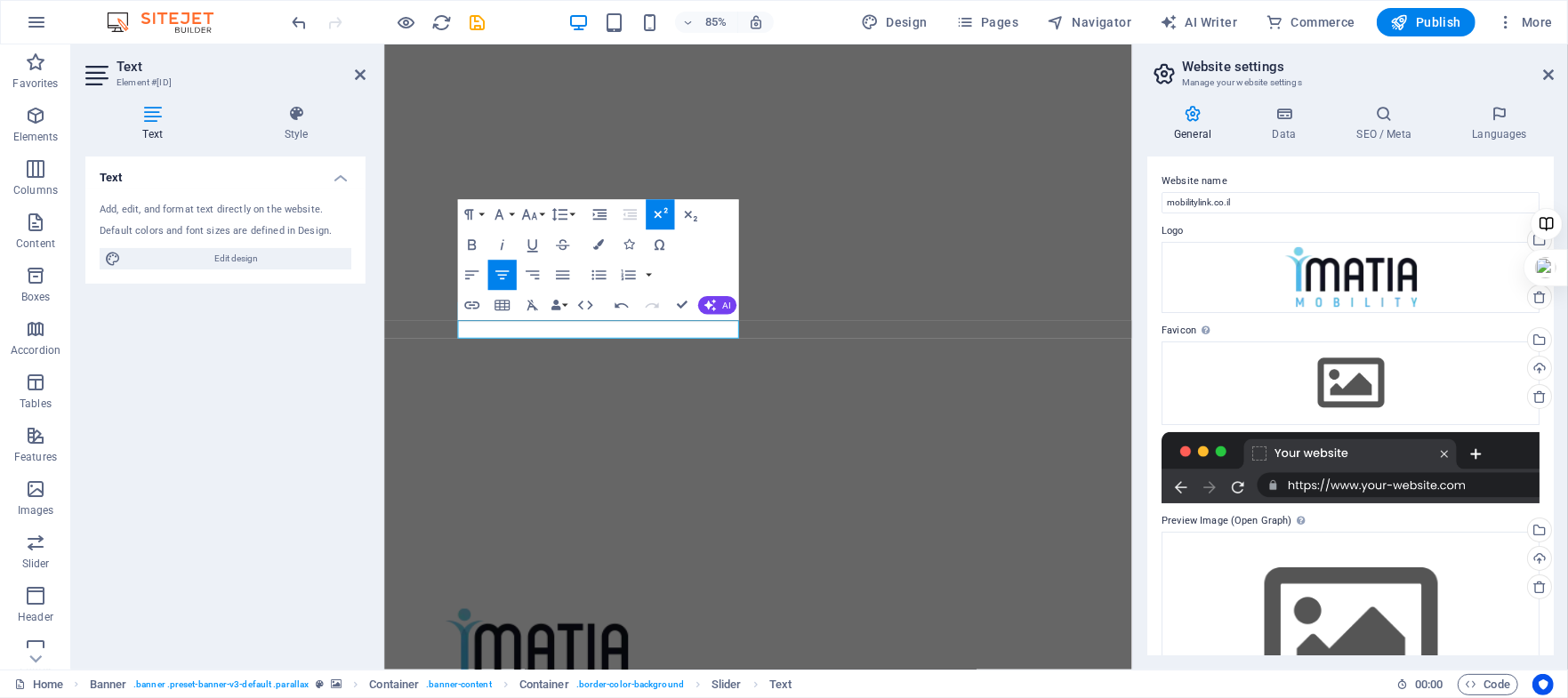 click 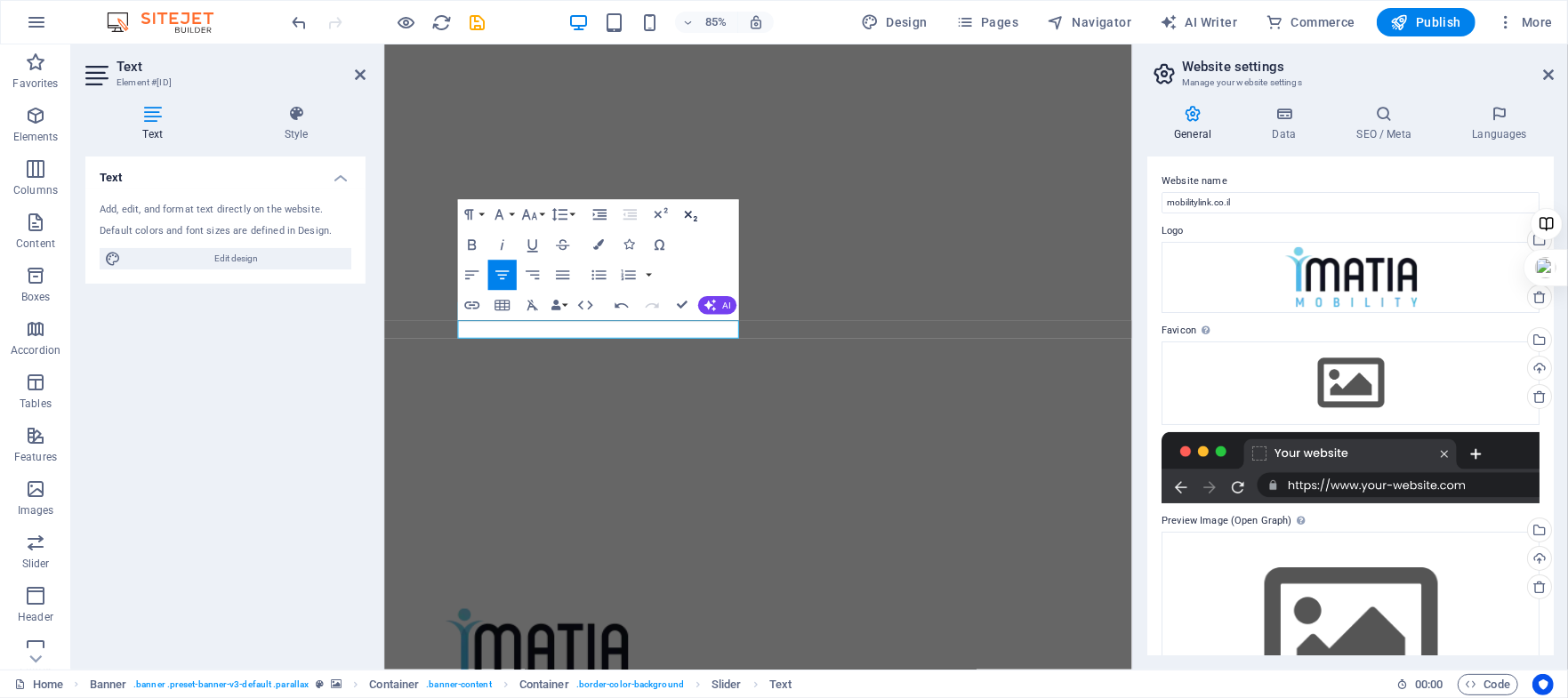click 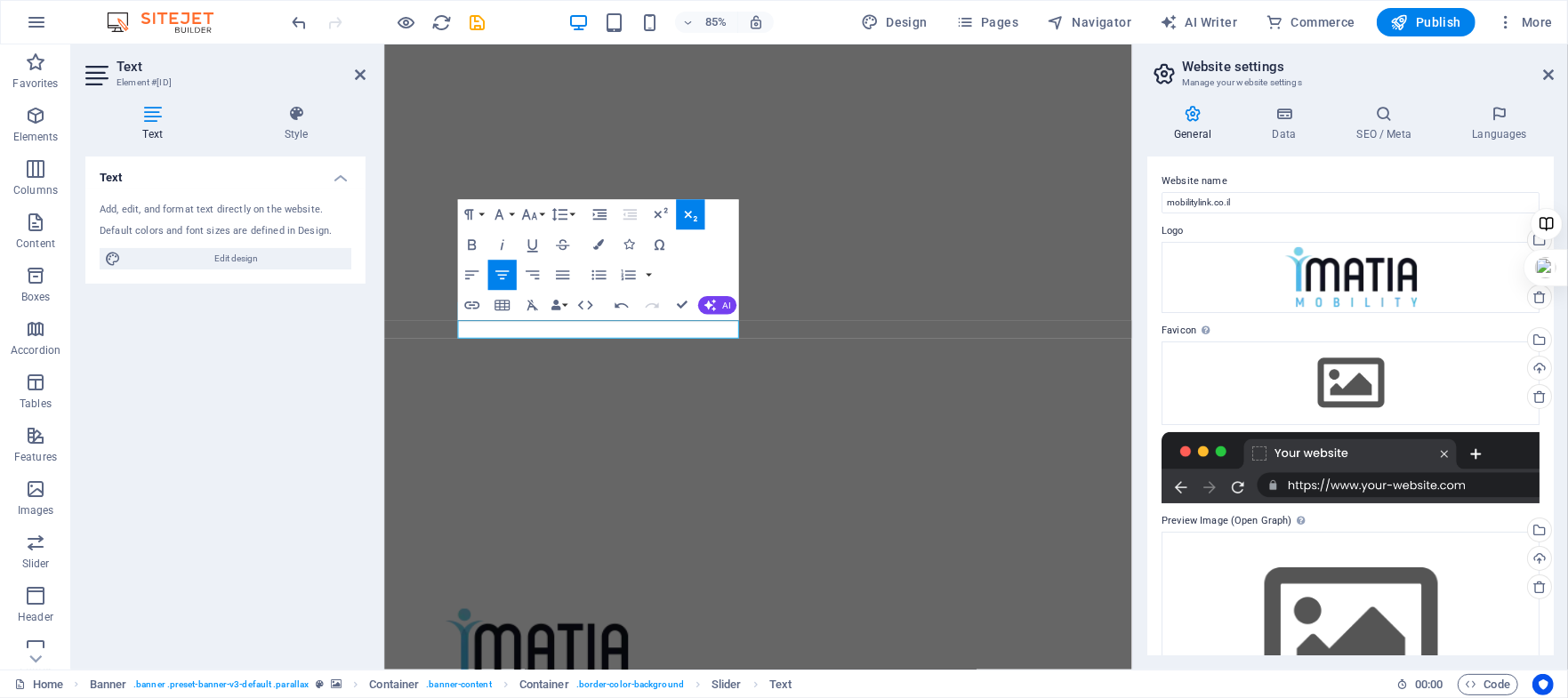 click 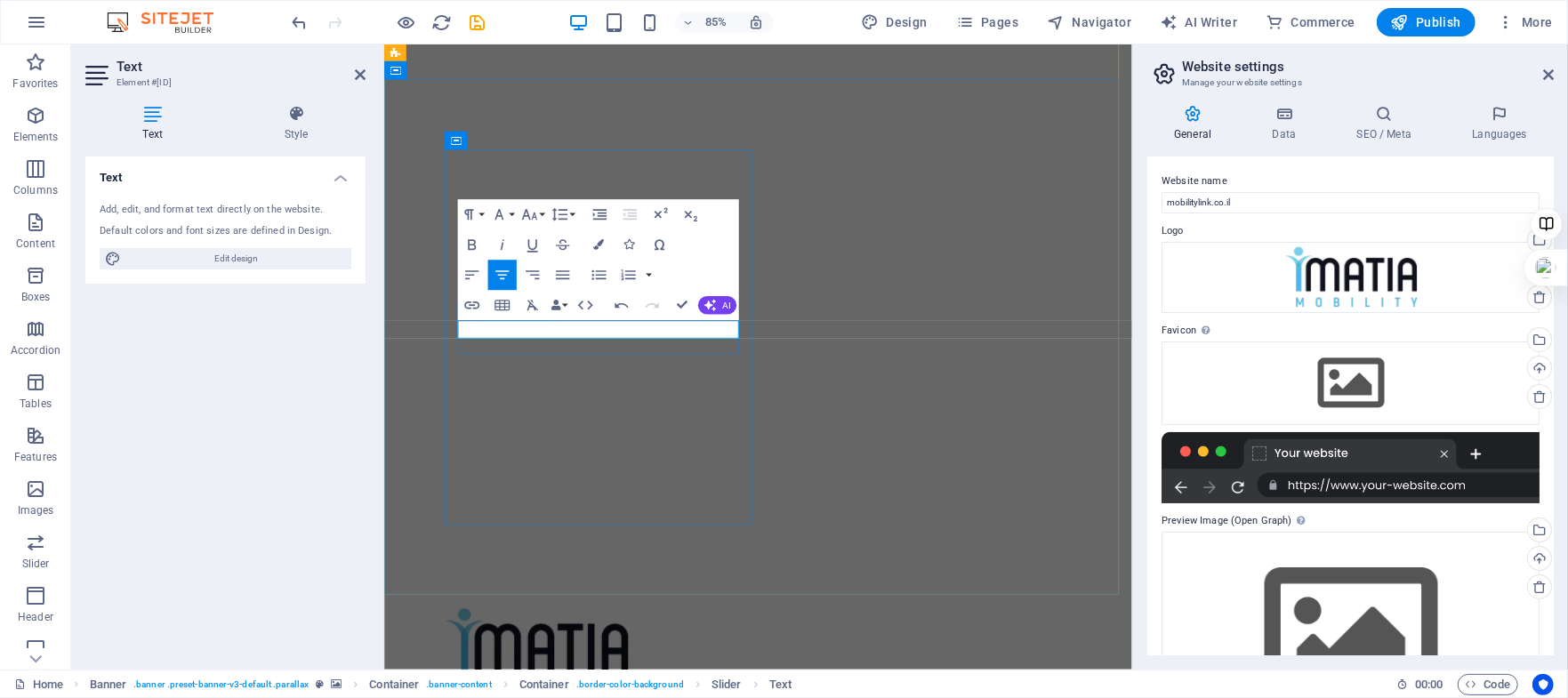 click on "עצמאות ותנועה – עכשיו בעמידה. הכירו את העמידון" at bounding box center (635, 963) 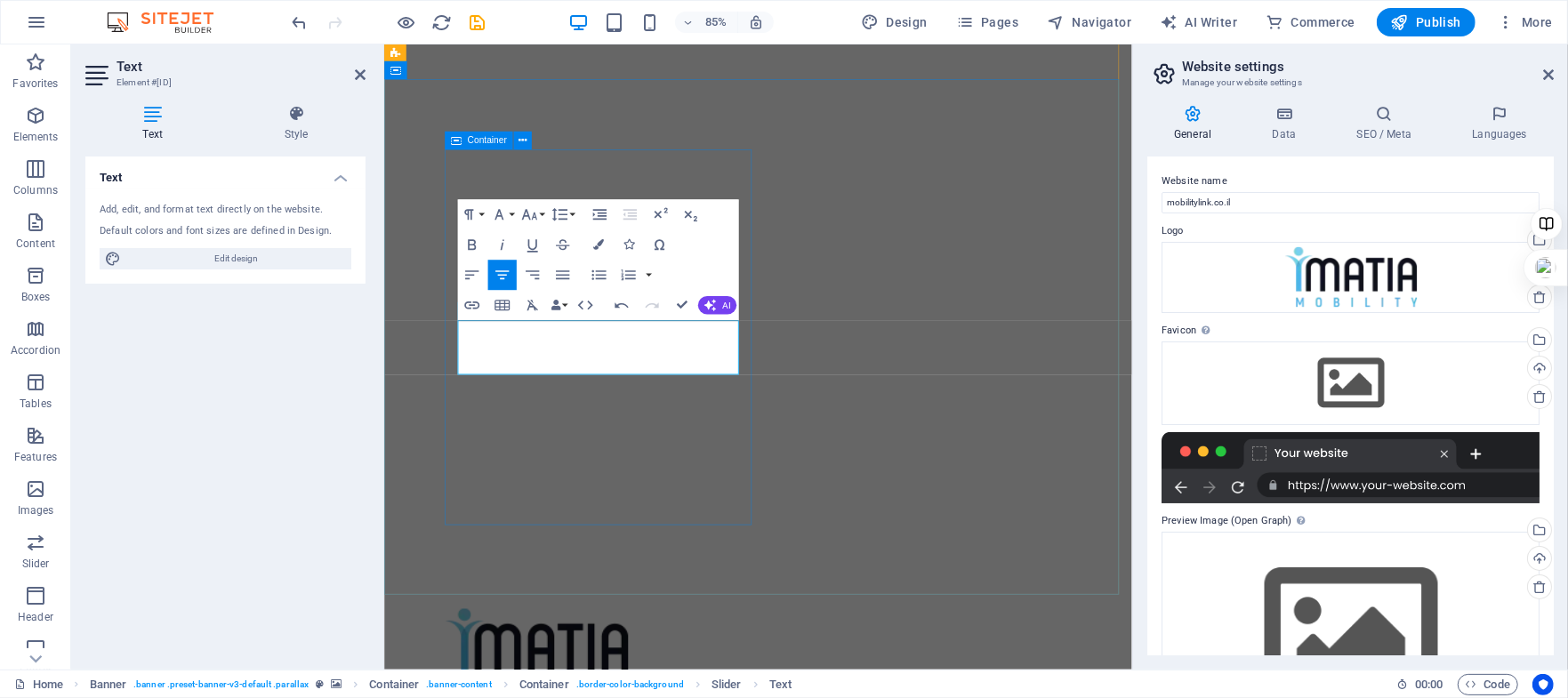 click on "עצמאות ותנועה  – עכשיו בעמידה. הכירו את העמידון START ATTRACTING THE LIFE YOU WANT עצמאות ותנועה – עכשיו בעמידה. הכירו את העמידון" at bounding box center (639, 1158) 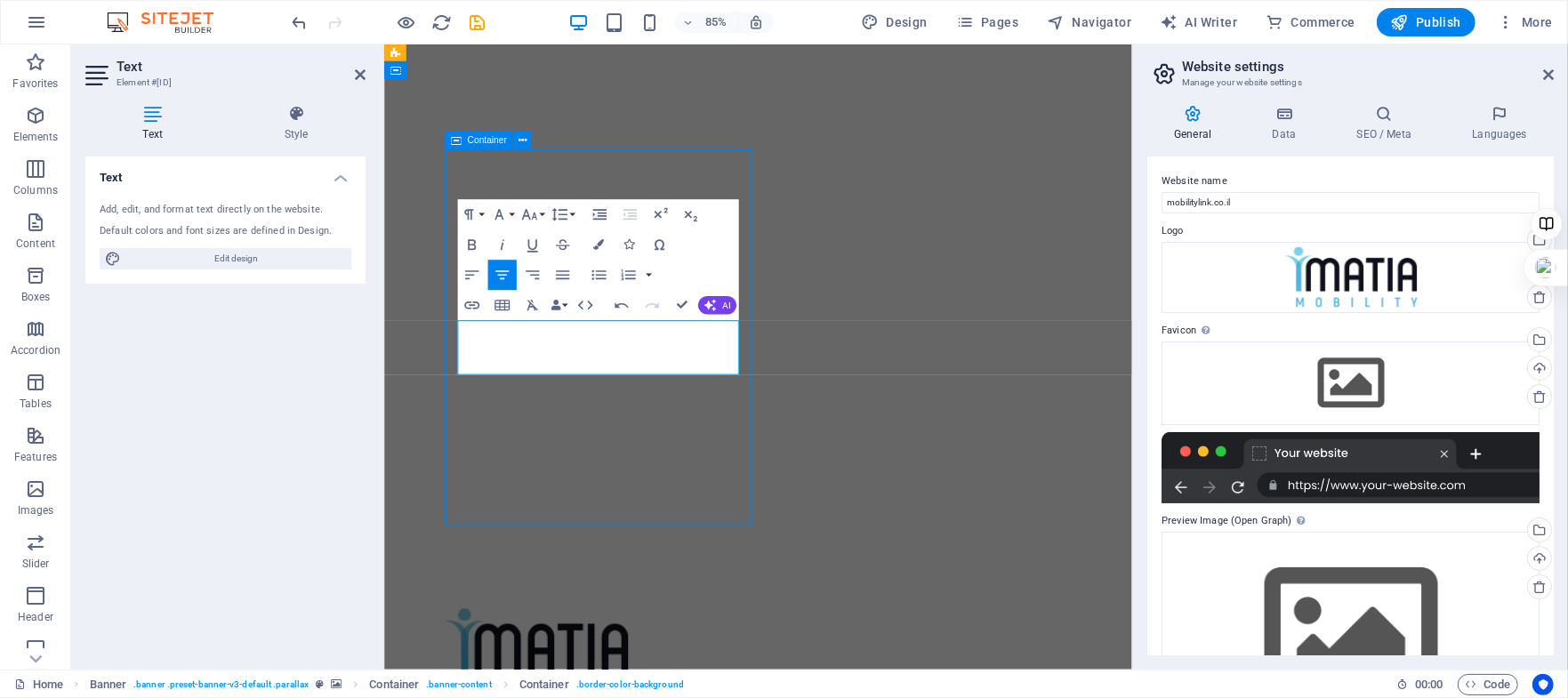 click on "עצמאות ותנועה  – עכשיו בעמידה. הכירו את העמידון START ATTRACTING THE LIFE YOU WANT עצמאות ותנועה – עכשיו בעמידה. הכירו את העמידון" at bounding box center (639, 1158) 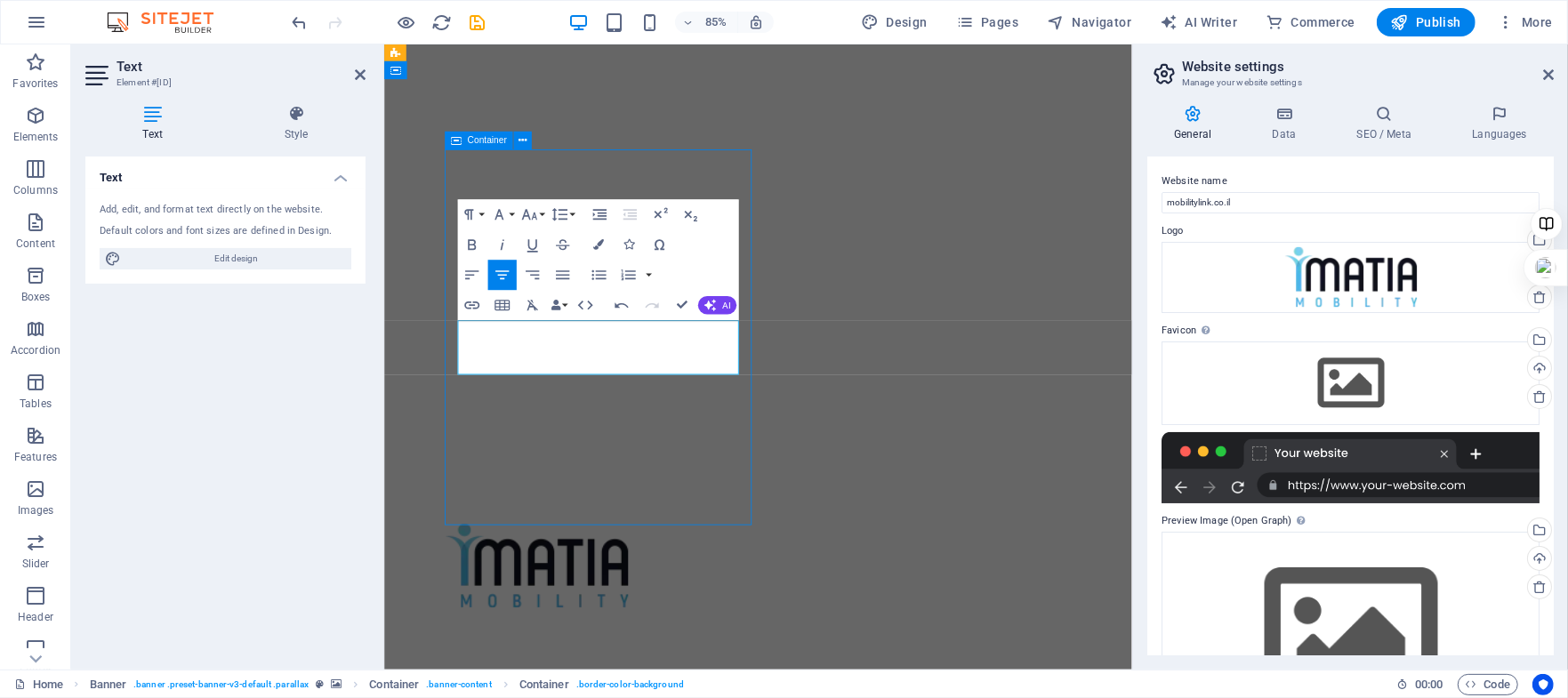 select on "vh" 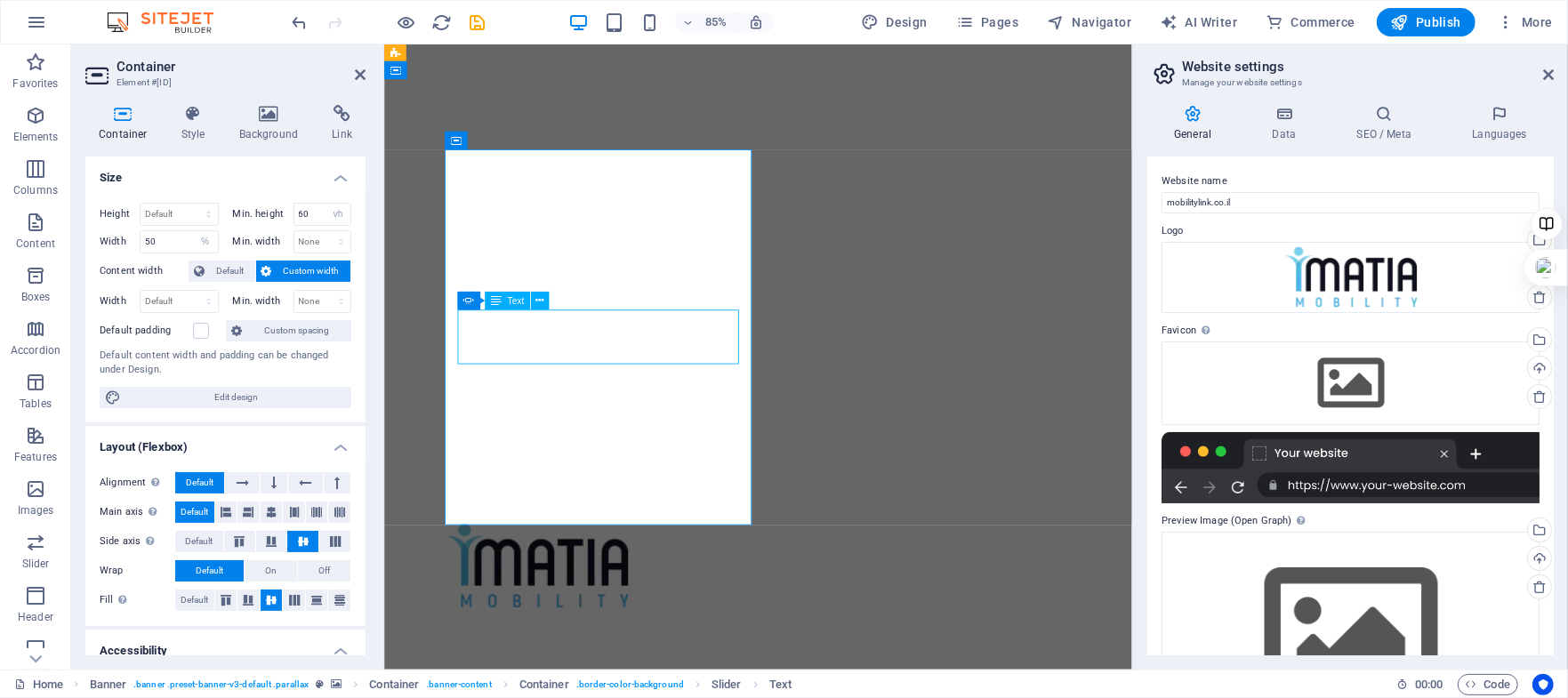 click on "עצמאות ותנועה  – עכשיו בעמידה. הכירו את העמידון" at bounding box center (635, 885) 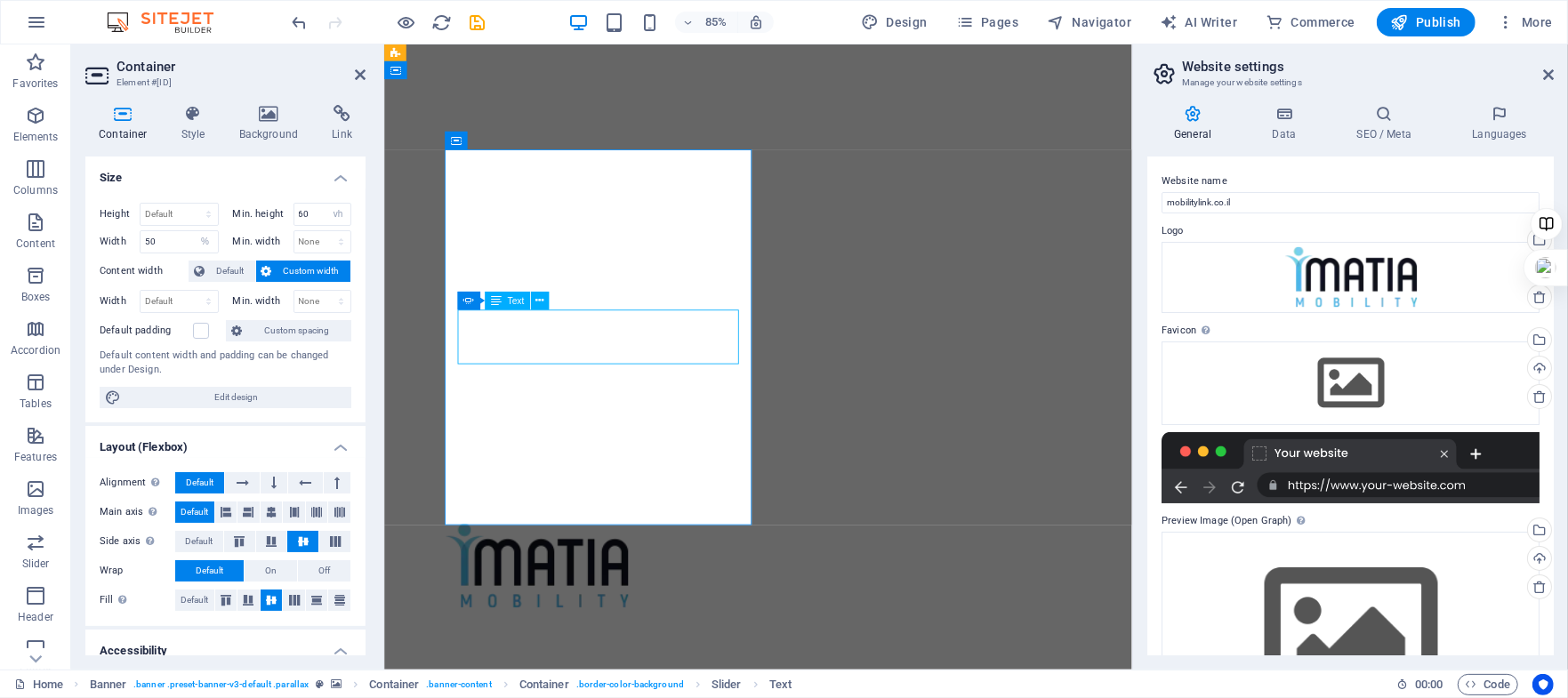 click on "עצמאות ותנועה  – עכשיו בעמידה. הכירו את העמידון" at bounding box center (635, 885) 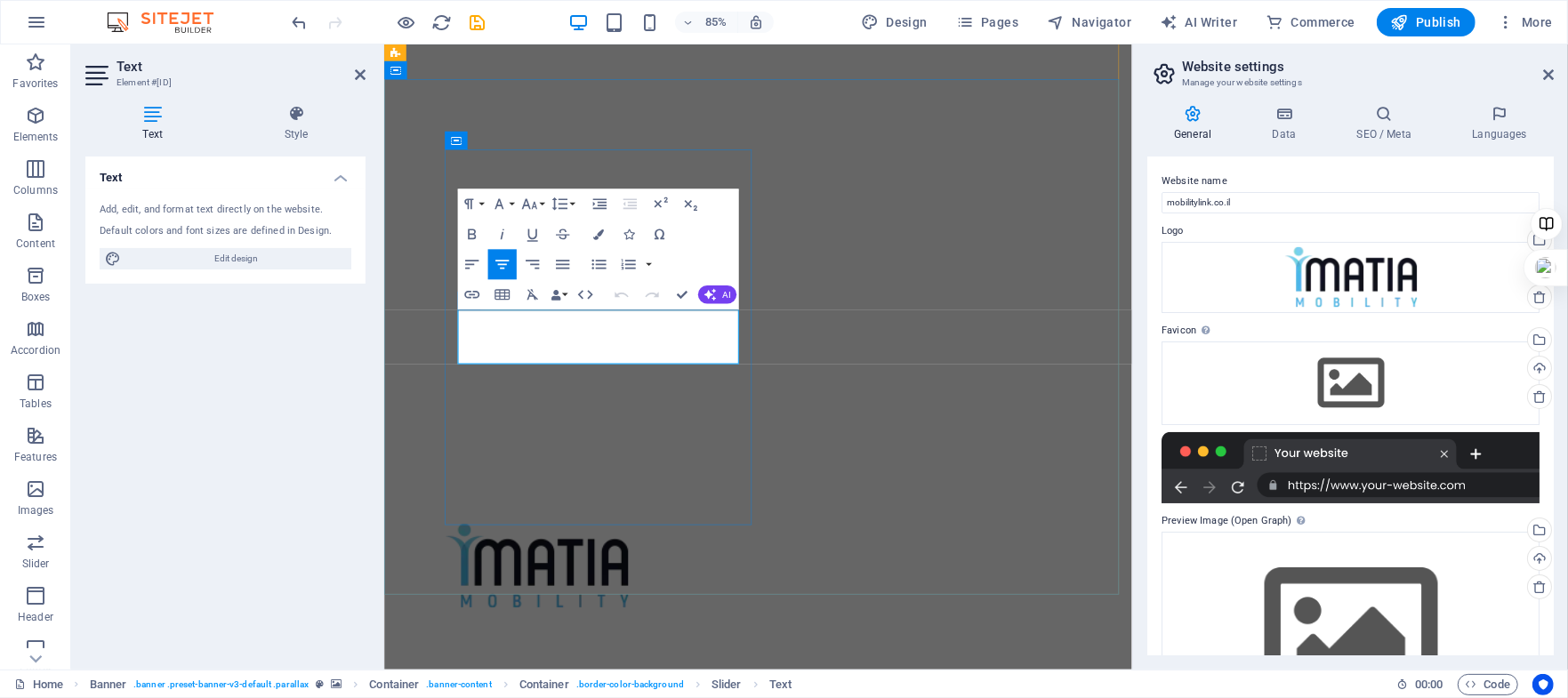 click on "– עכשיו בעמידה. הכירו את העמידון" at bounding box center [635, 906] 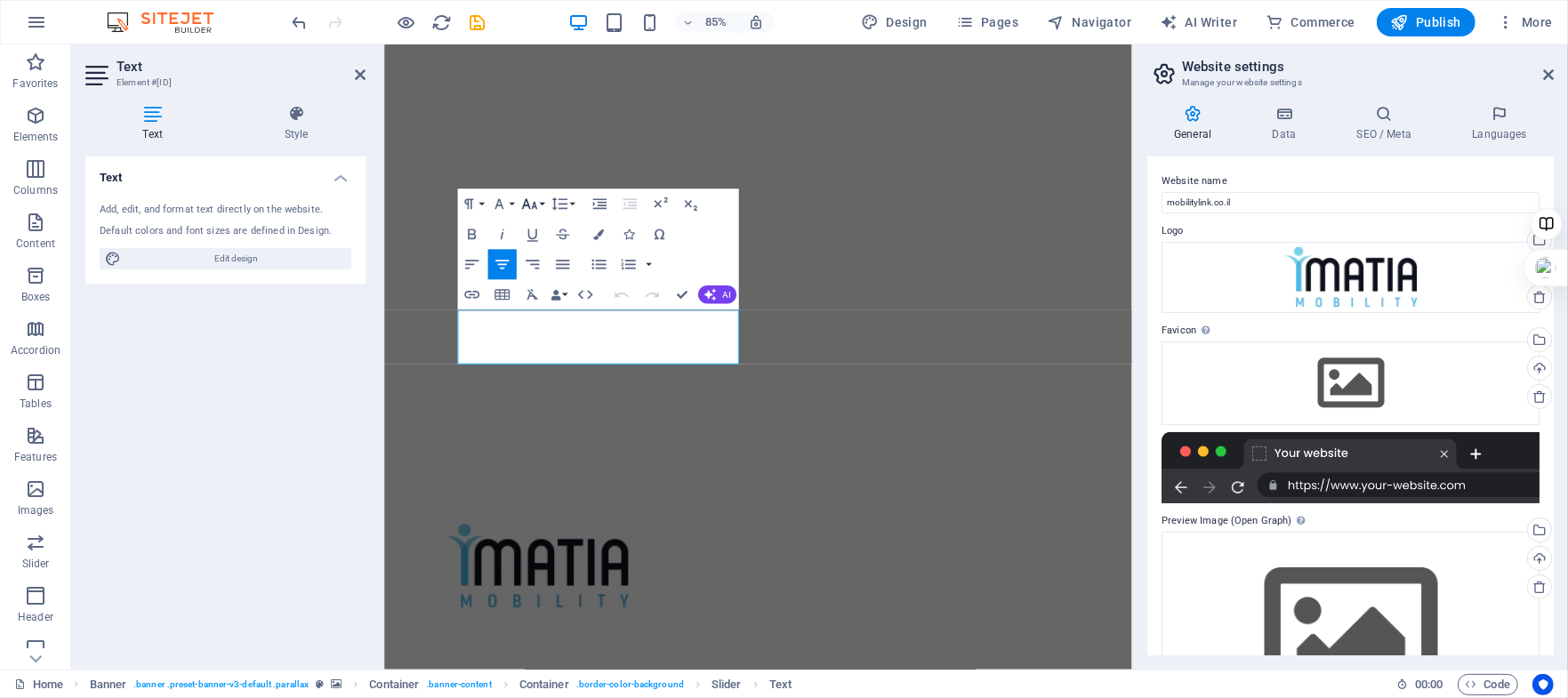 click 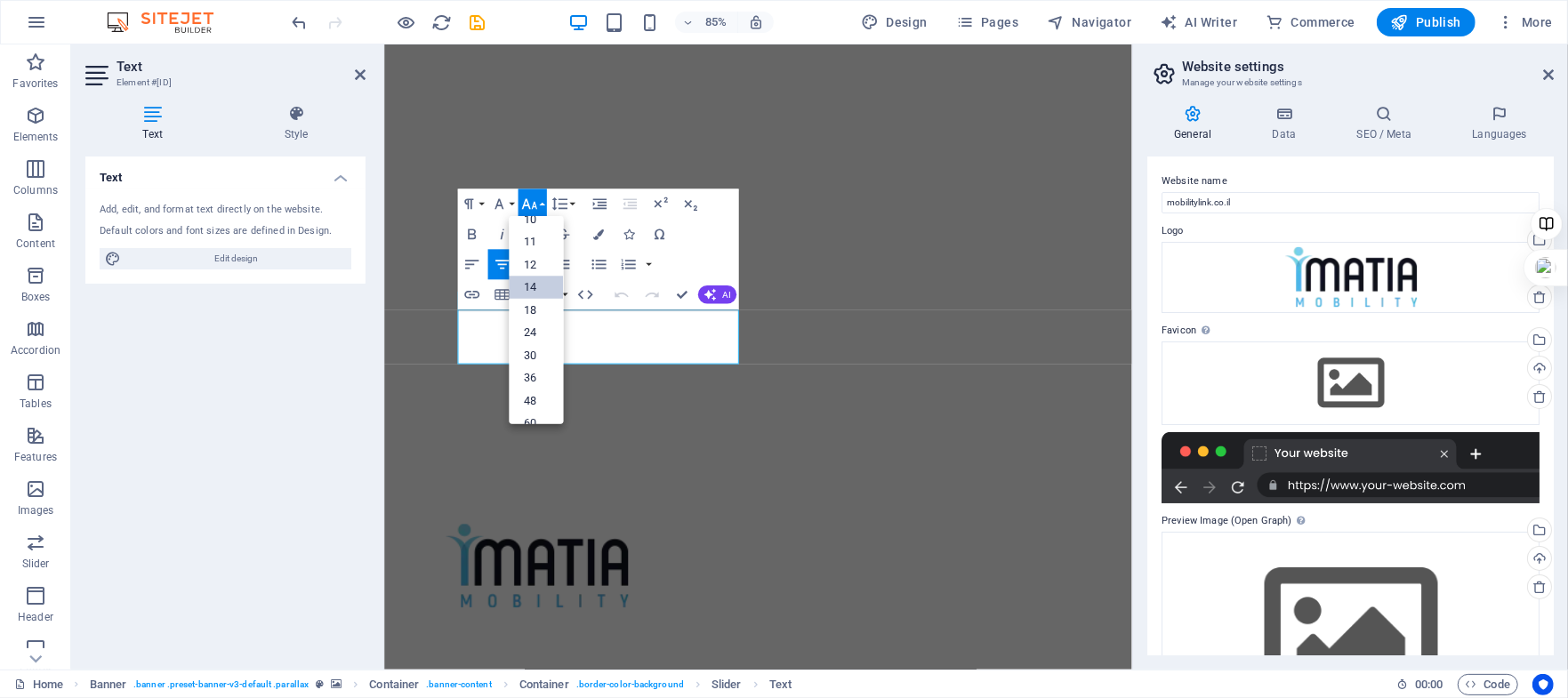 scroll, scrollTop: 142, scrollLeft: 0, axis: vertical 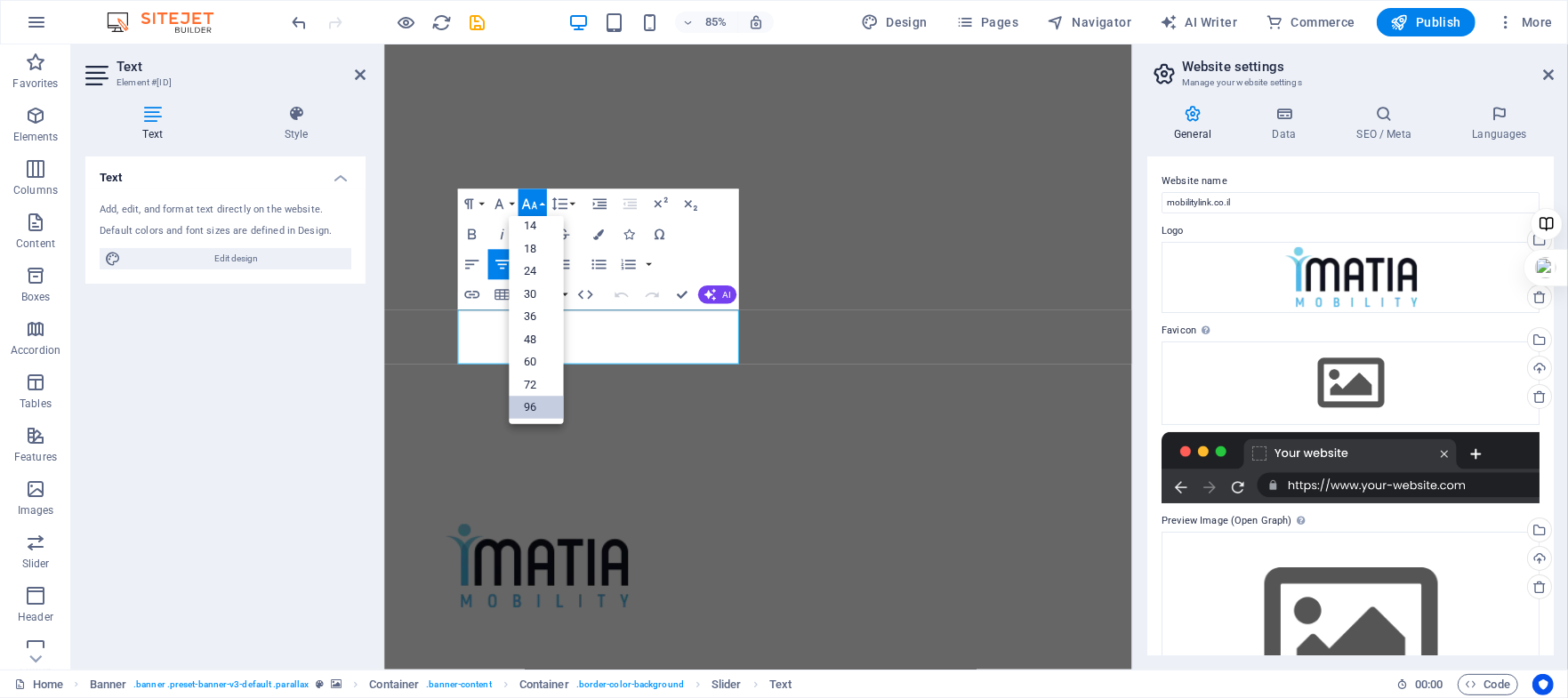 click on "96" at bounding box center (535, 408) 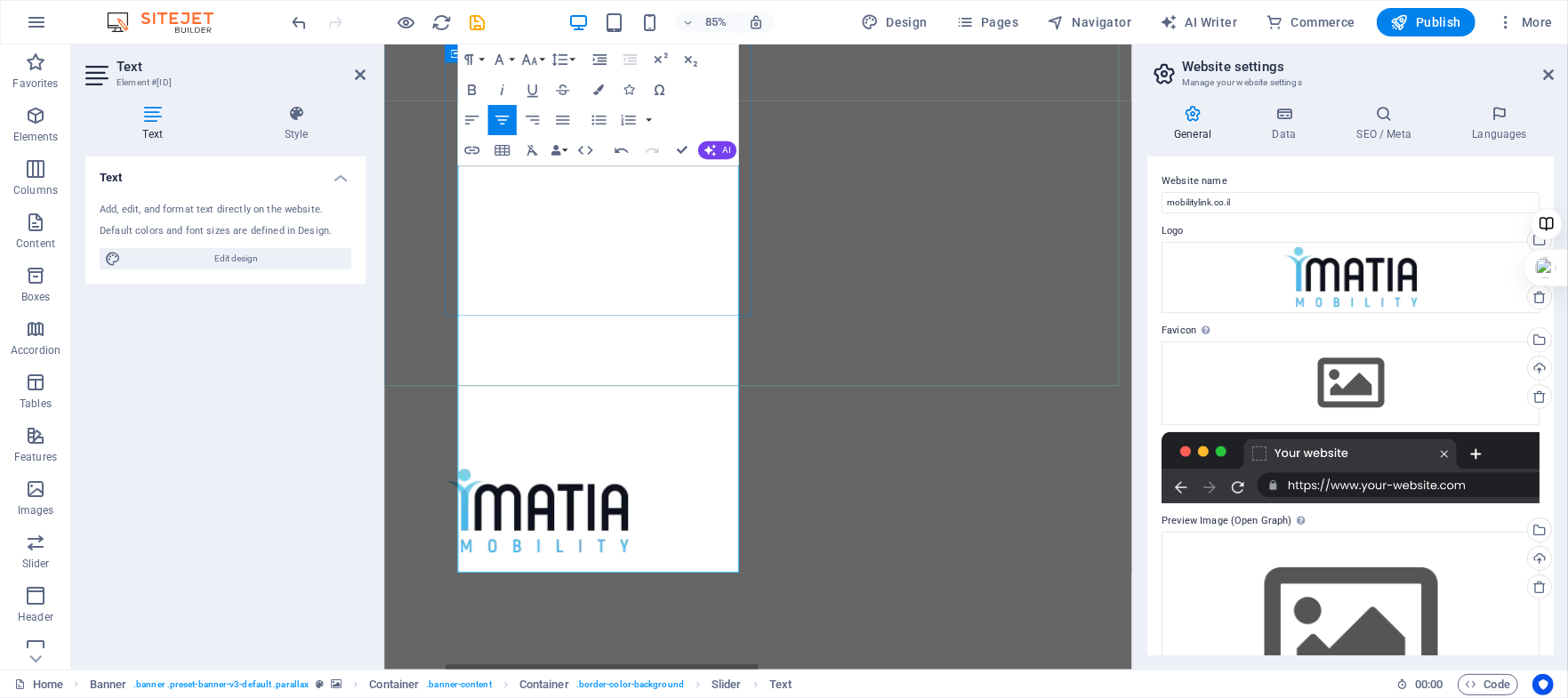 scroll, scrollTop: 199, scrollLeft: 0, axis: vertical 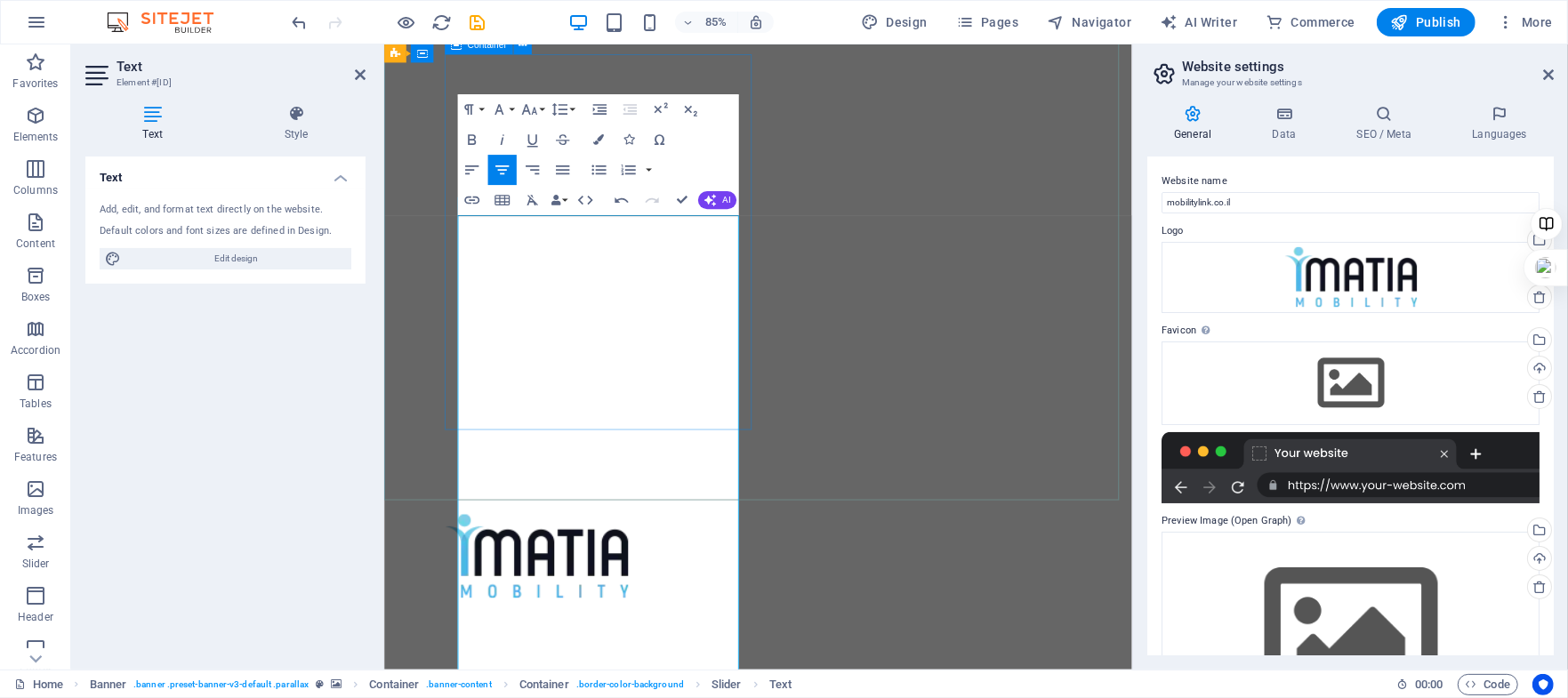 click on "עצמאות ותנועה   – עכשיו בעמידה. הכירו את העמידון START ATTRACTING THE LIFE YOU WANT עצמאות ותנועה – עכשיו בעמידה. הכירו את העמידון" at bounding box center [639, 1047] 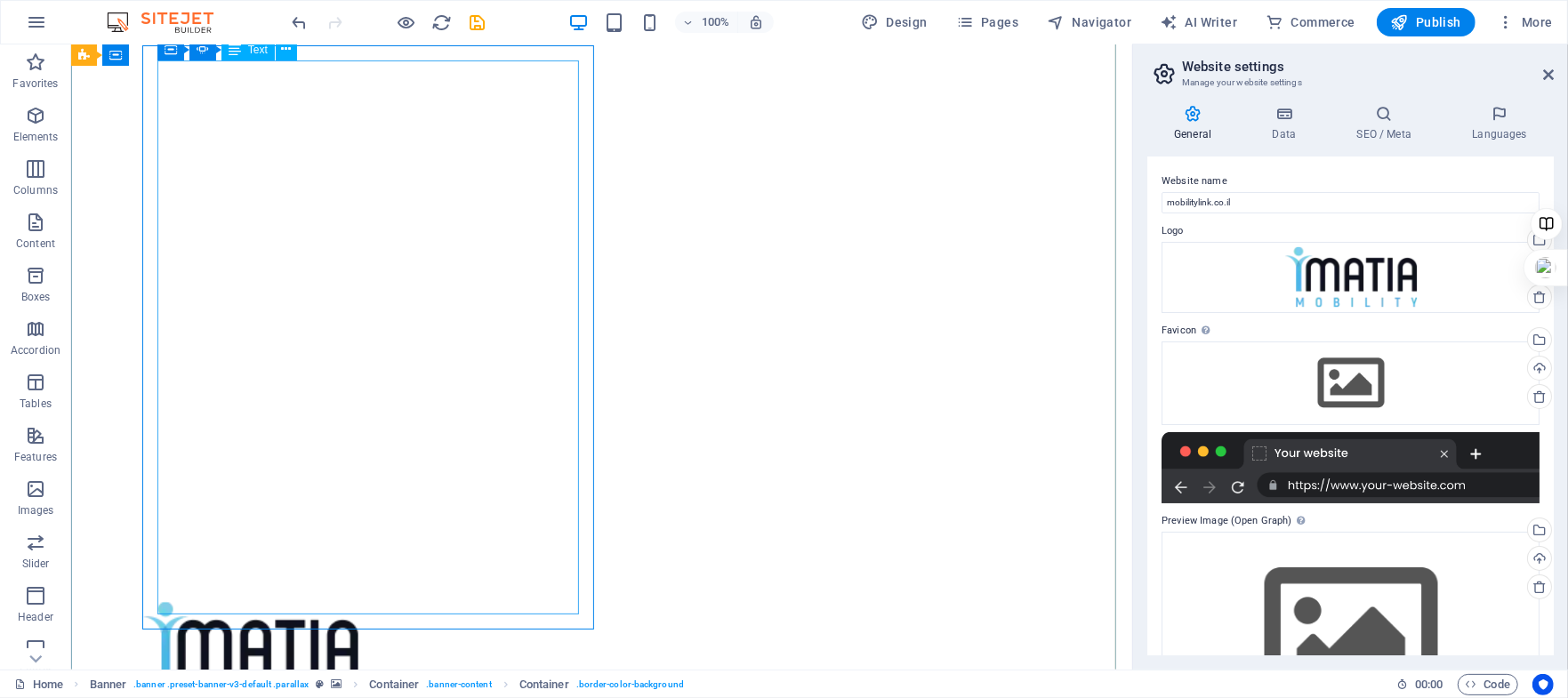 click on "עצמאות ותנועה   – עכשיו בעמידה. הכירו את העמידון" at bounding box center (367, 1123) 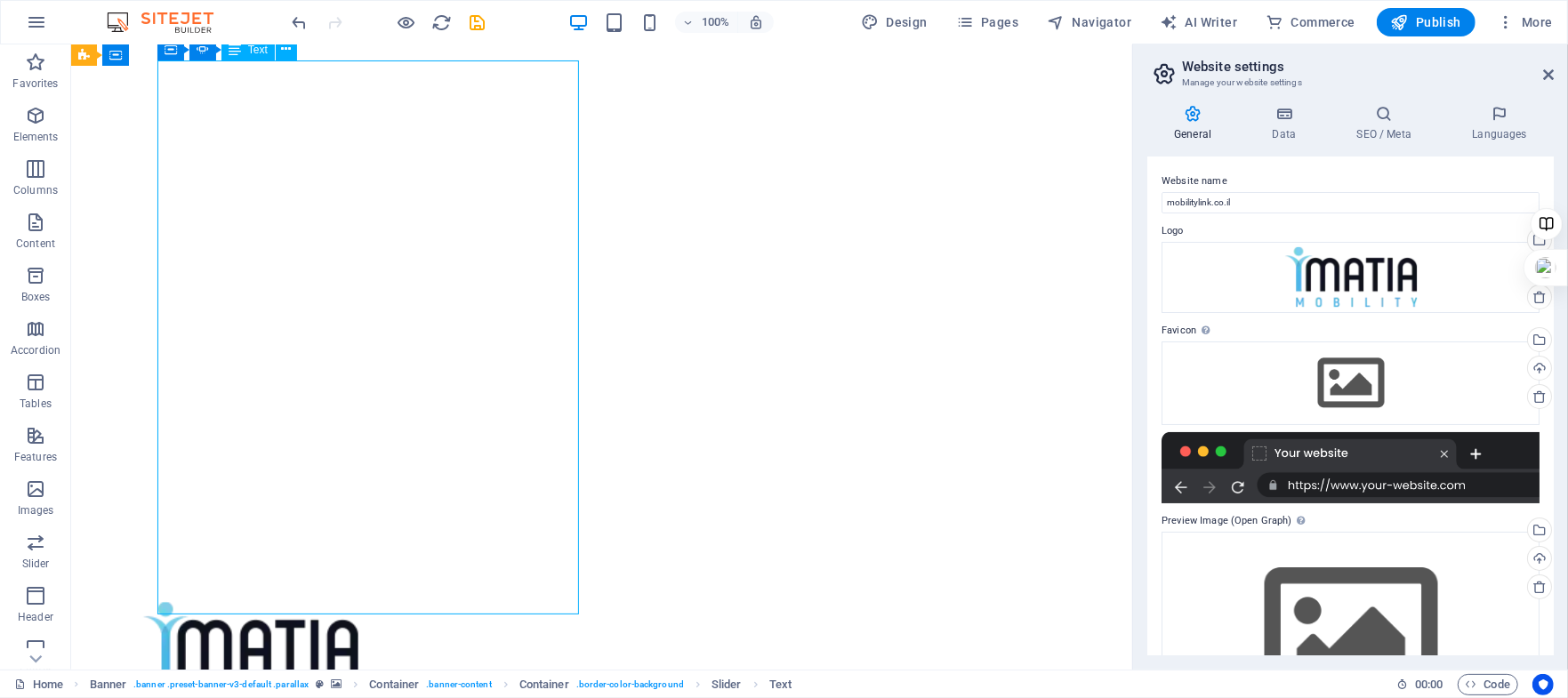 click on "עצמאות ותנועה   – עכשיו בעמידה. הכירו את העמידון" at bounding box center [367, 1123] 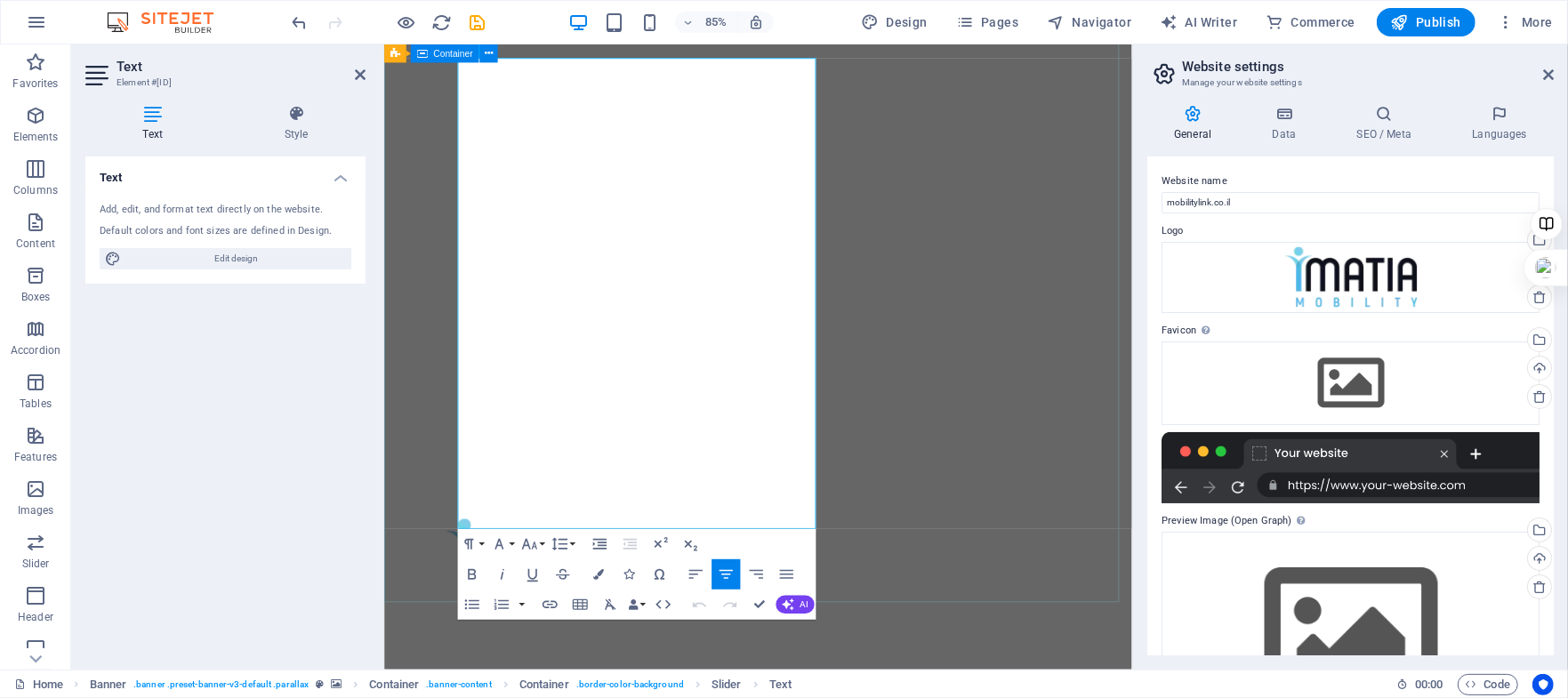 click on "עצמאות ותנועה   – עכשיו בעמידה. הכירו את העמידון START ATTRACTING THE LIFE YOU WANT עצמאות ותנועה – עכשיו בעמידה. הכירו את העמידון" at bounding box center [823, 1124] 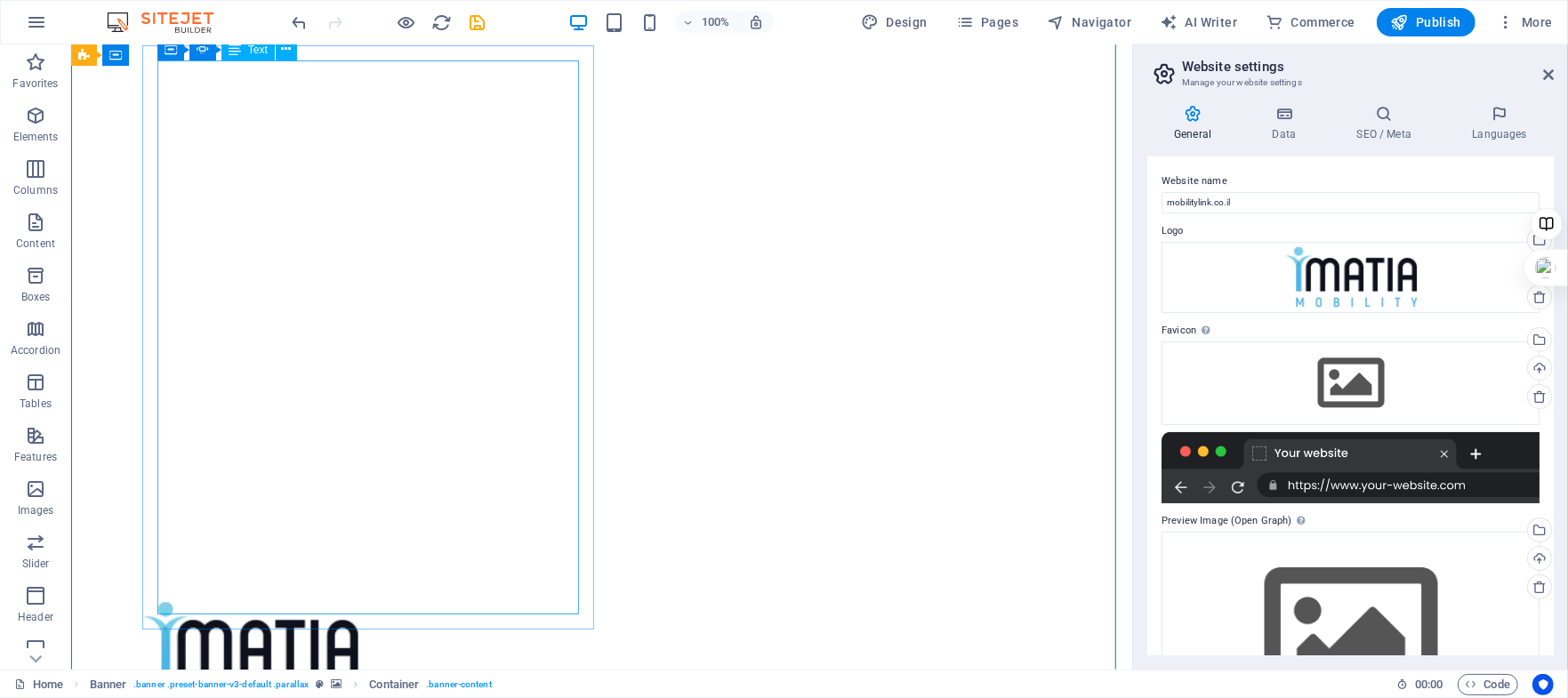 click on "עצמאות ותנועה   – עכשיו בעמידה. הכירו את העמידון" at bounding box center (367, 1123) 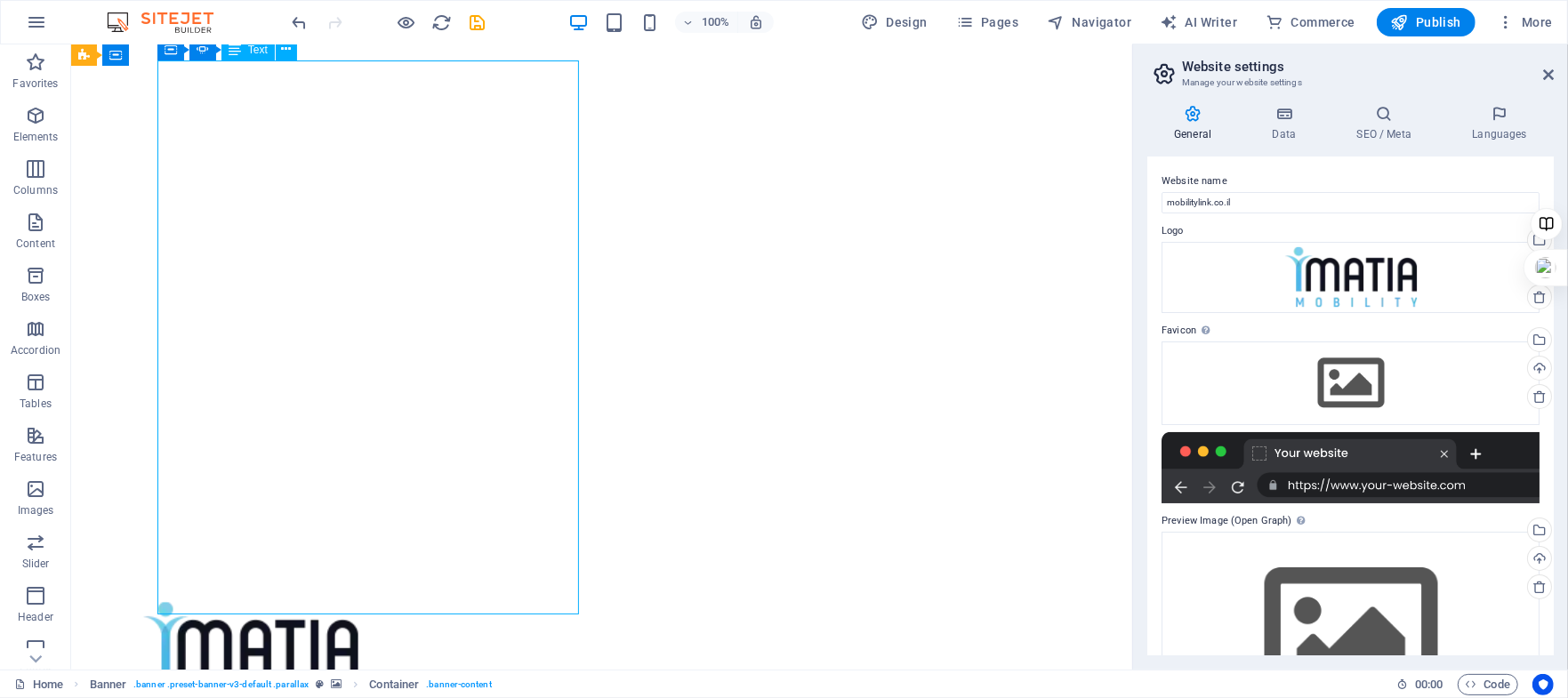 click on "עצמאות ותנועה   – עכשיו בעמידה. הכירו את העמידון" at bounding box center (367, 1123) 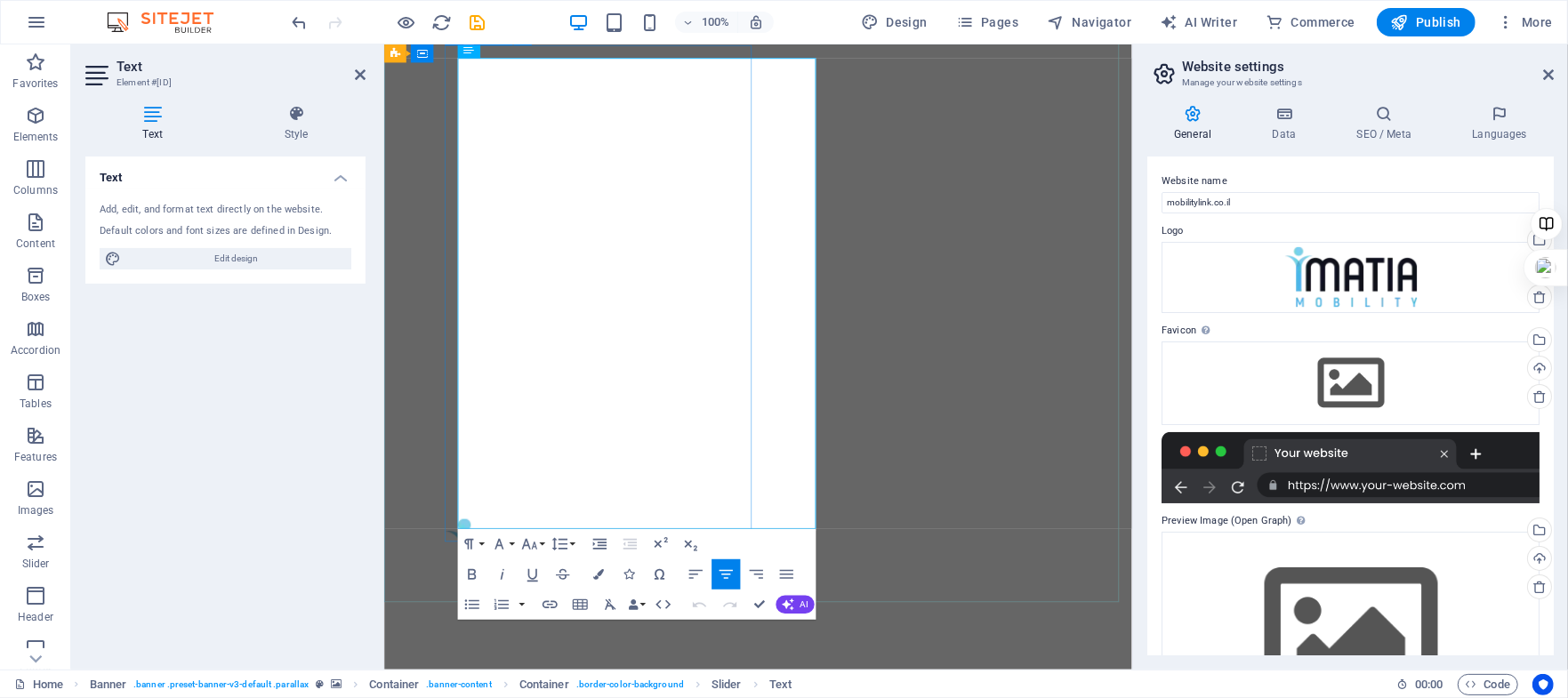 click on "עצמאות ותנועה   – עכשיו בעמידה. הכירו את העמידון START ATTRACTING THE LIFE YOU WANT עצמאות ותנועה – עכשיו בעמידה. הכירו את העמידון" at bounding box center [639, 1124] 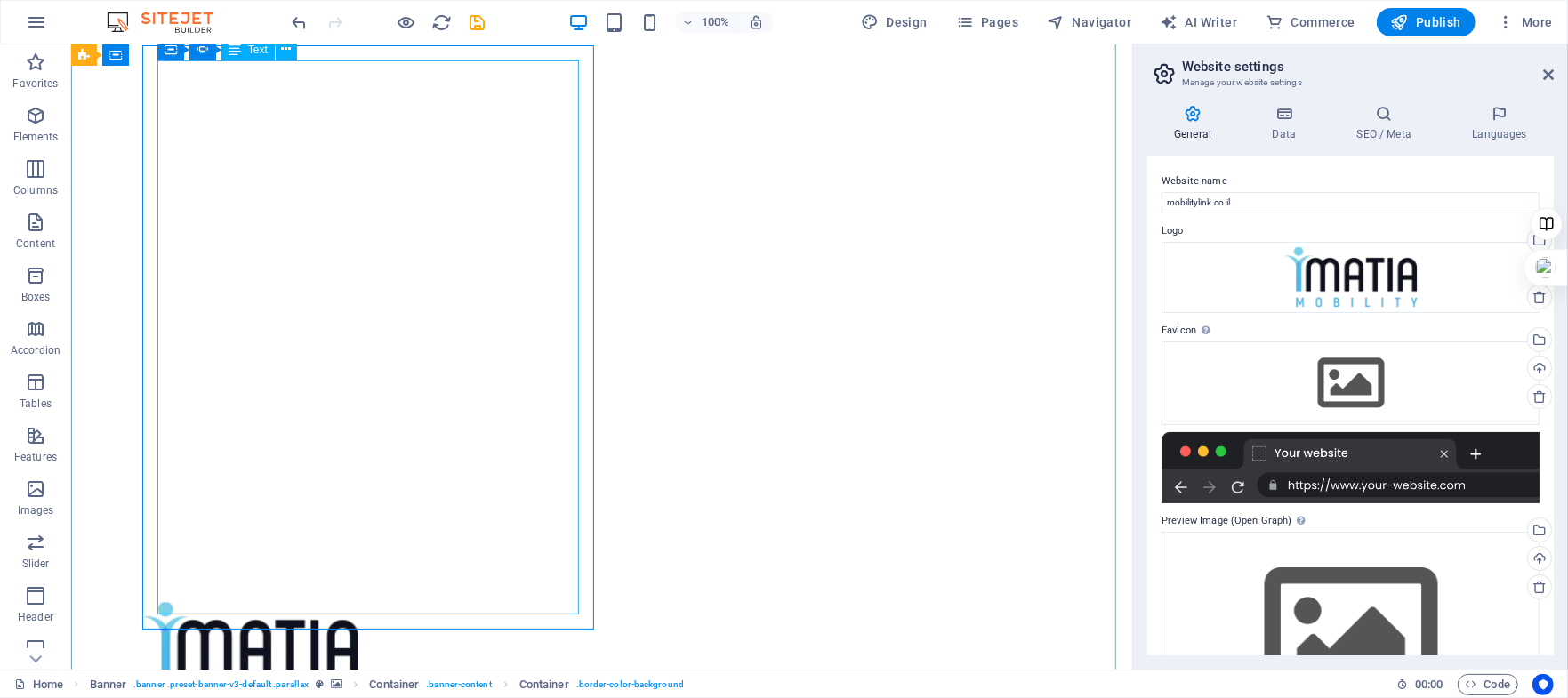 click on "עצמאות ותנועה   – עכשיו בעמידה. הכירו את העמידון" at bounding box center [367, 1123] 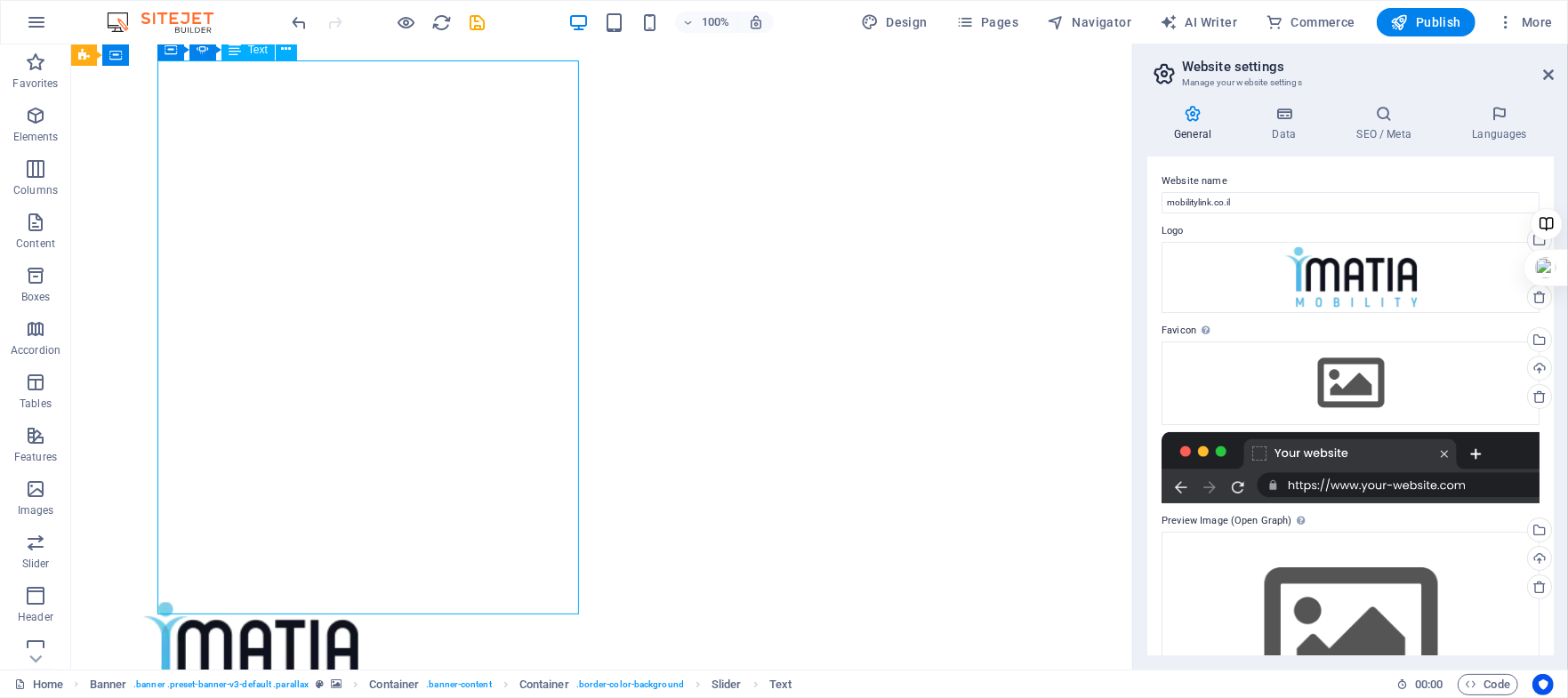 click on "עצמאות ותנועה   – עכשיו בעמידה. הכירו את העמידון" at bounding box center (367, 1123) 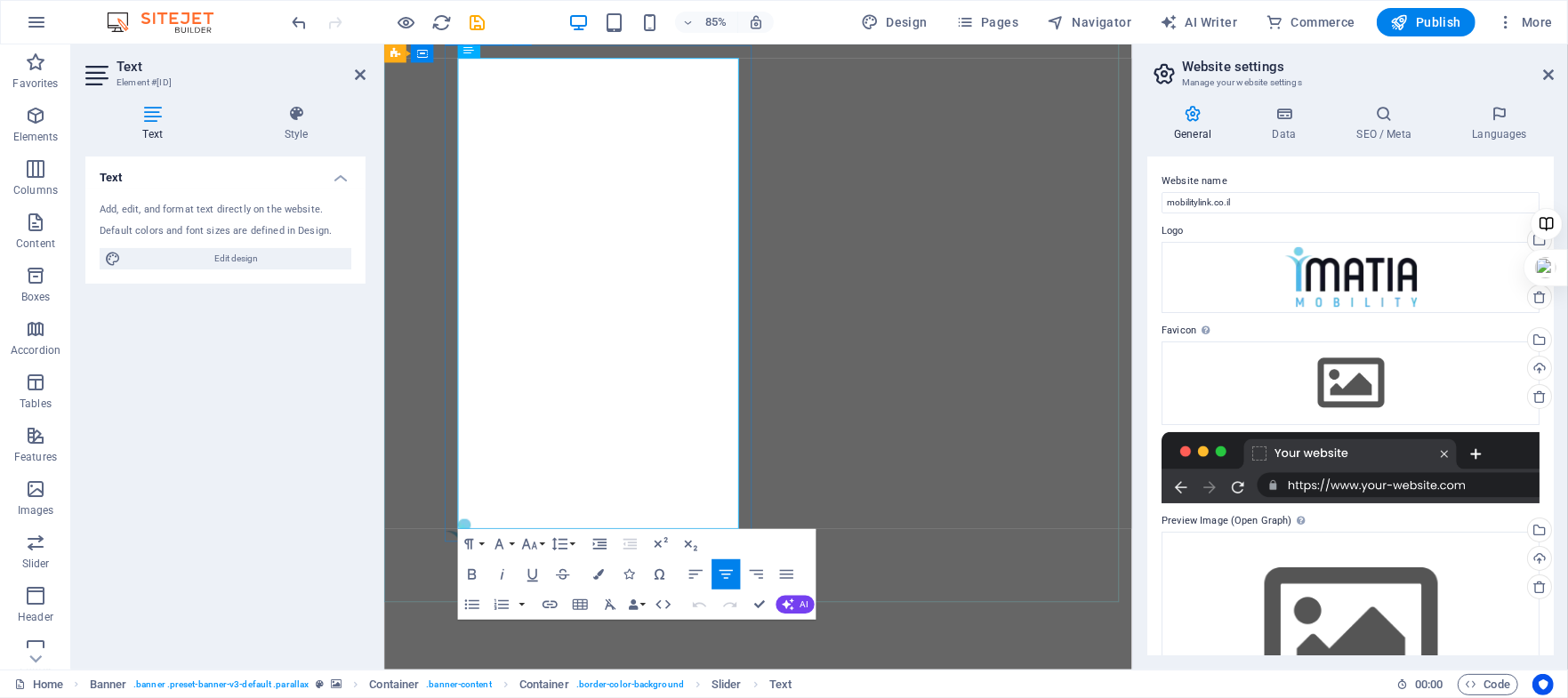 click on "עצמאות ותנועה   – עכשיו בעמידה. הכירו את העמידון START ATTRACTING THE LIFE YOU WANT עצמאות ותנועה – עכשיו בעמידה. הכירו את העמידון" at bounding box center (639, 1124) 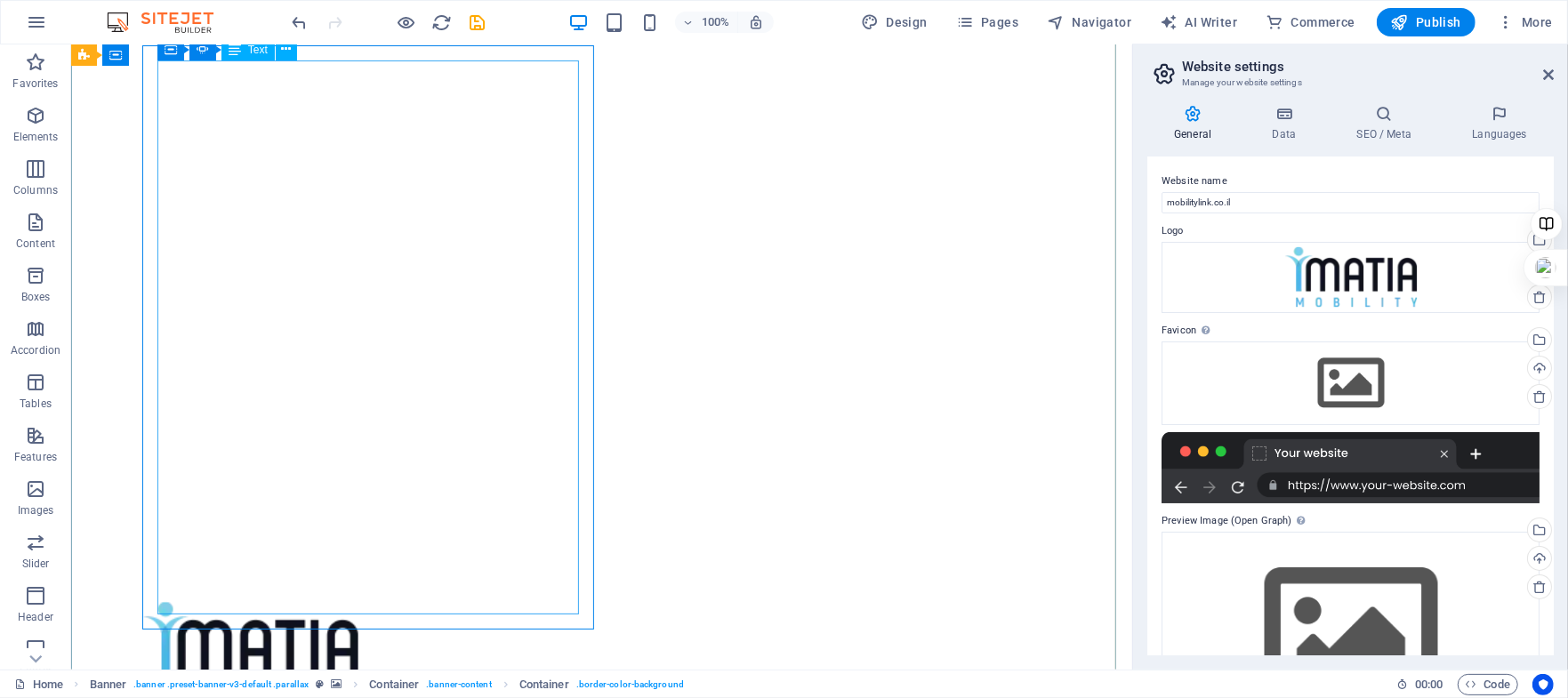 click on "עצמאות ותנועה   – עכשיו בעמידה. הכירו את העמידון" at bounding box center (367, 1123) 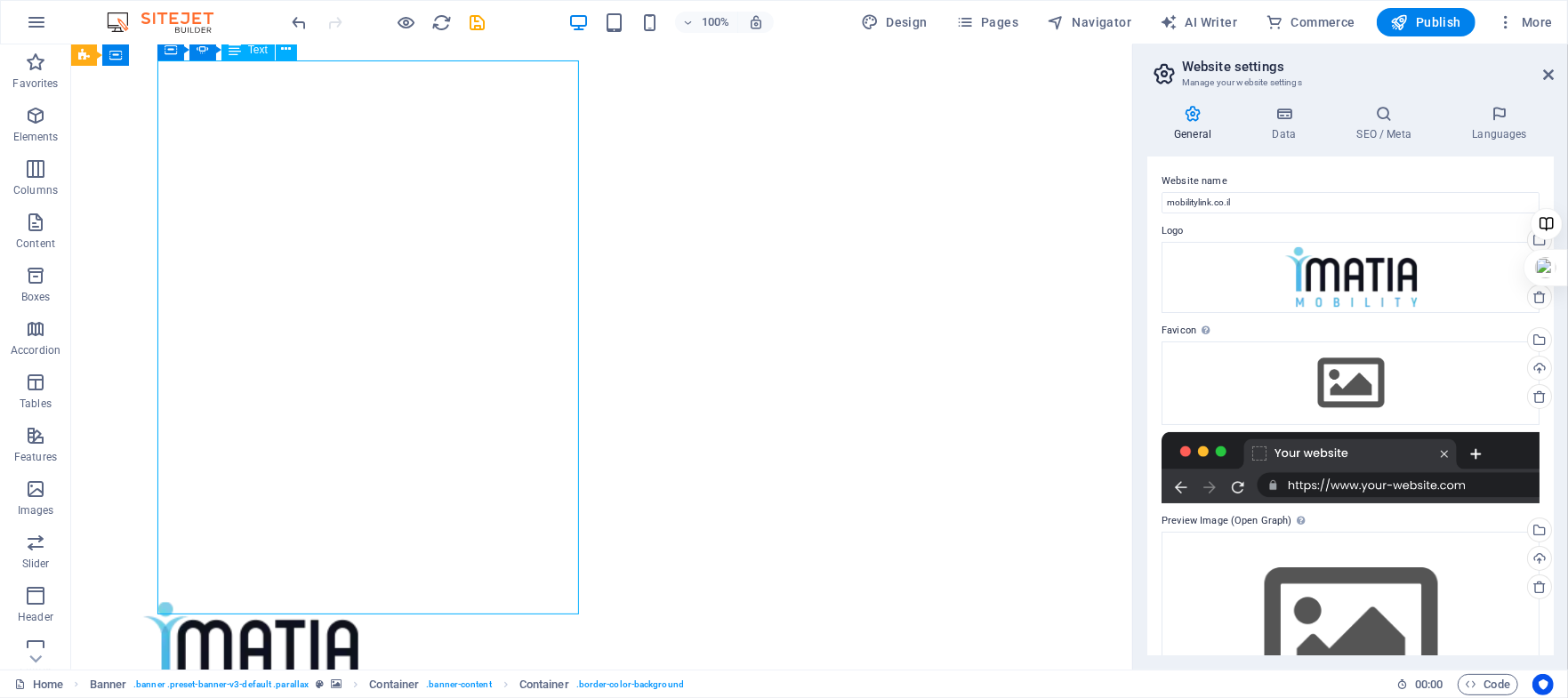 click on "עצמאות ותנועה   – עכשיו בעמידה. הכירו את העמידון" at bounding box center (367, 1123) 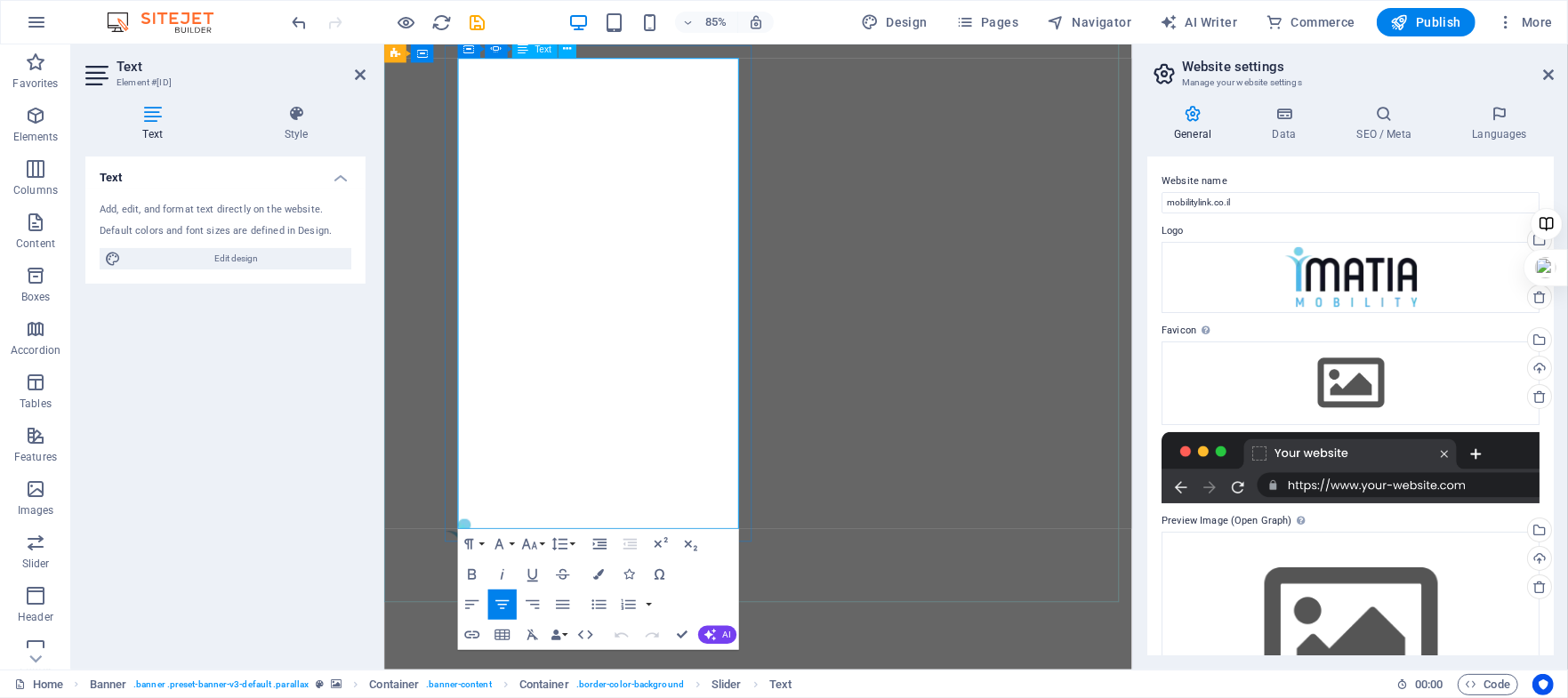 drag, startPoint x: 712, startPoint y: 167, endPoint x: 502, endPoint y: 596, distance: 477.6411 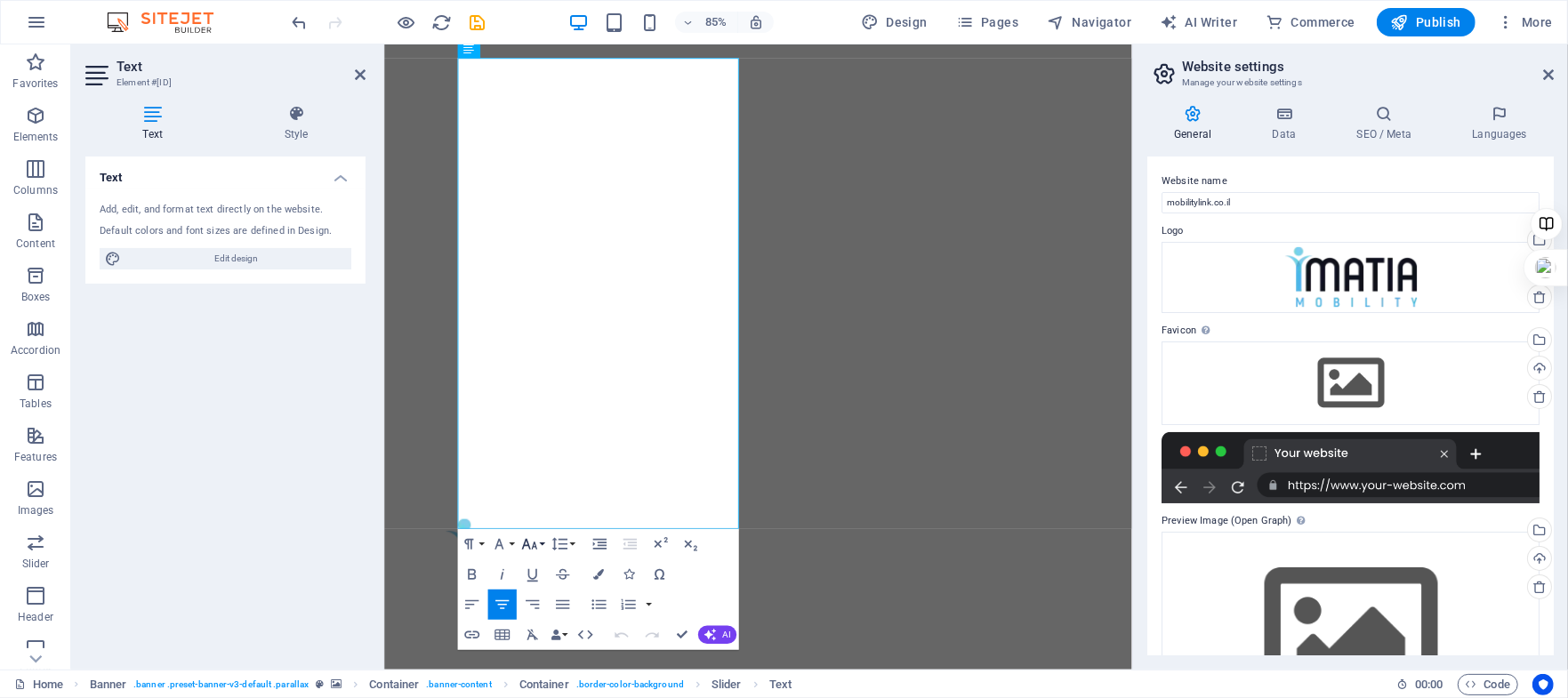 click 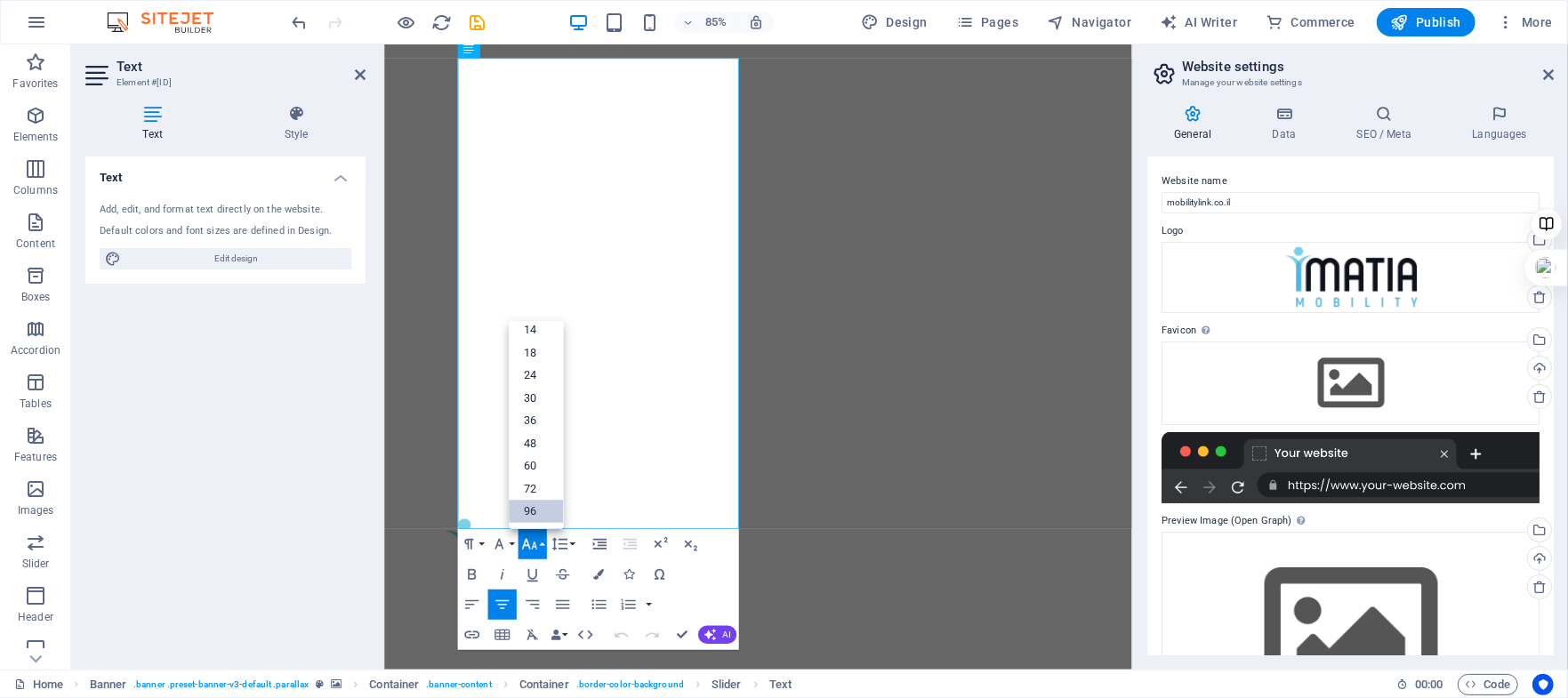 scroll, scrollTop: 142, scrollLeft: 0, axis: vertical 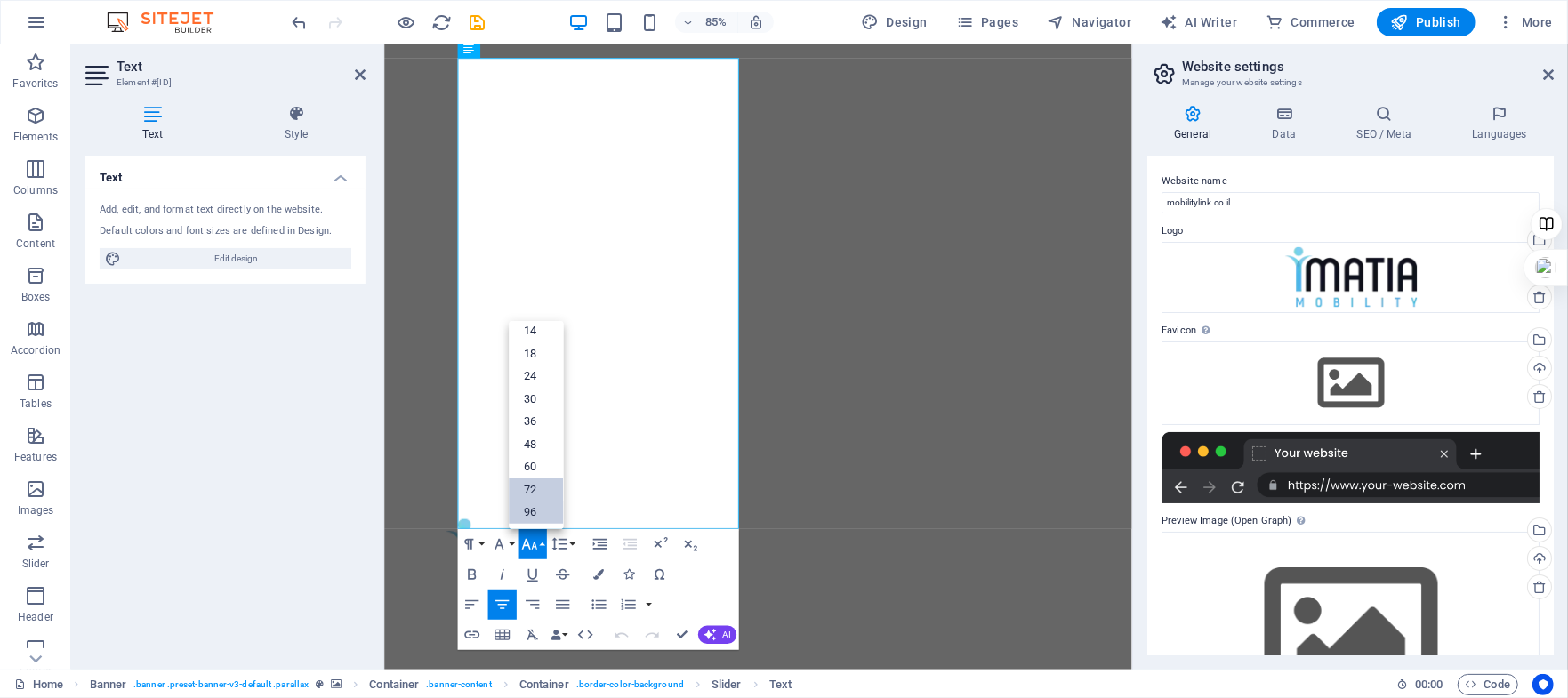 click on "72" at bounding box center [535, 490] 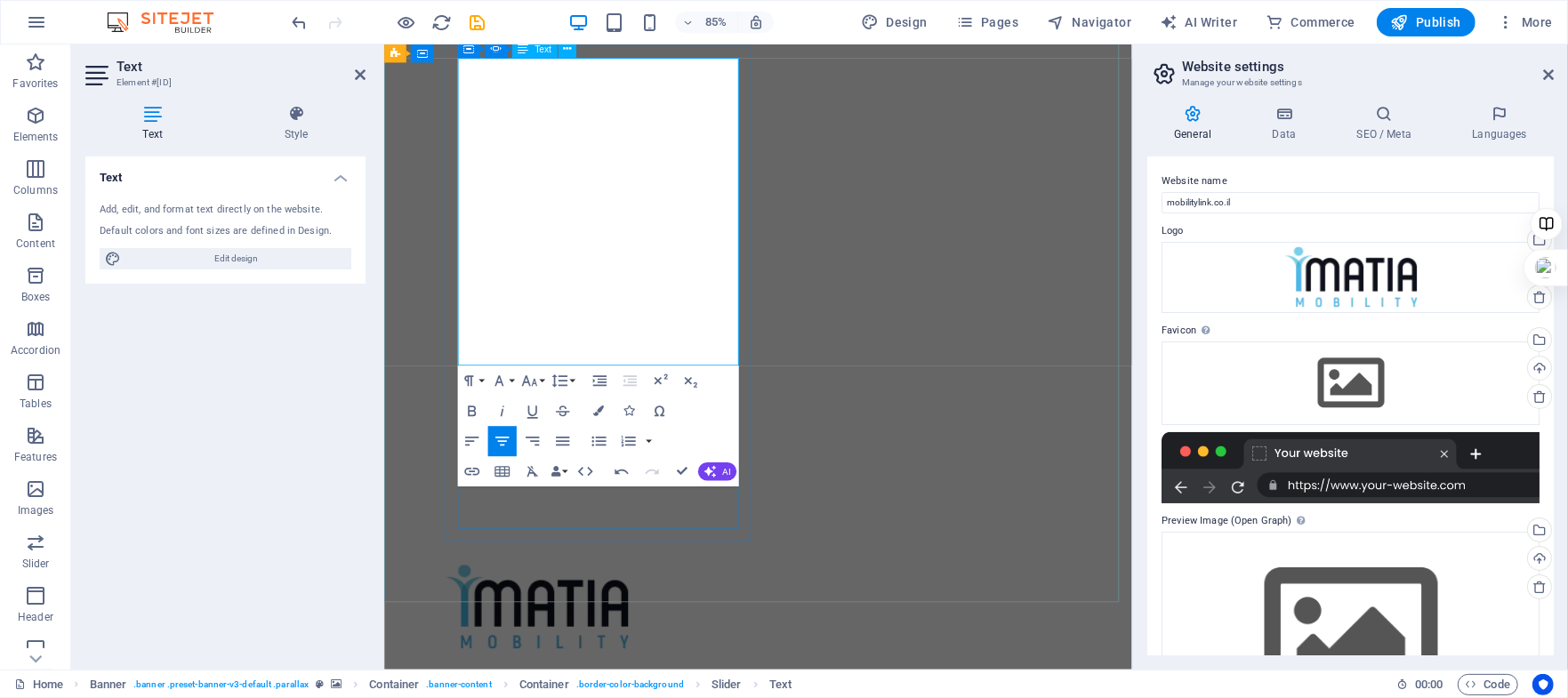 click on "–" at bounding box center (709, 1007) 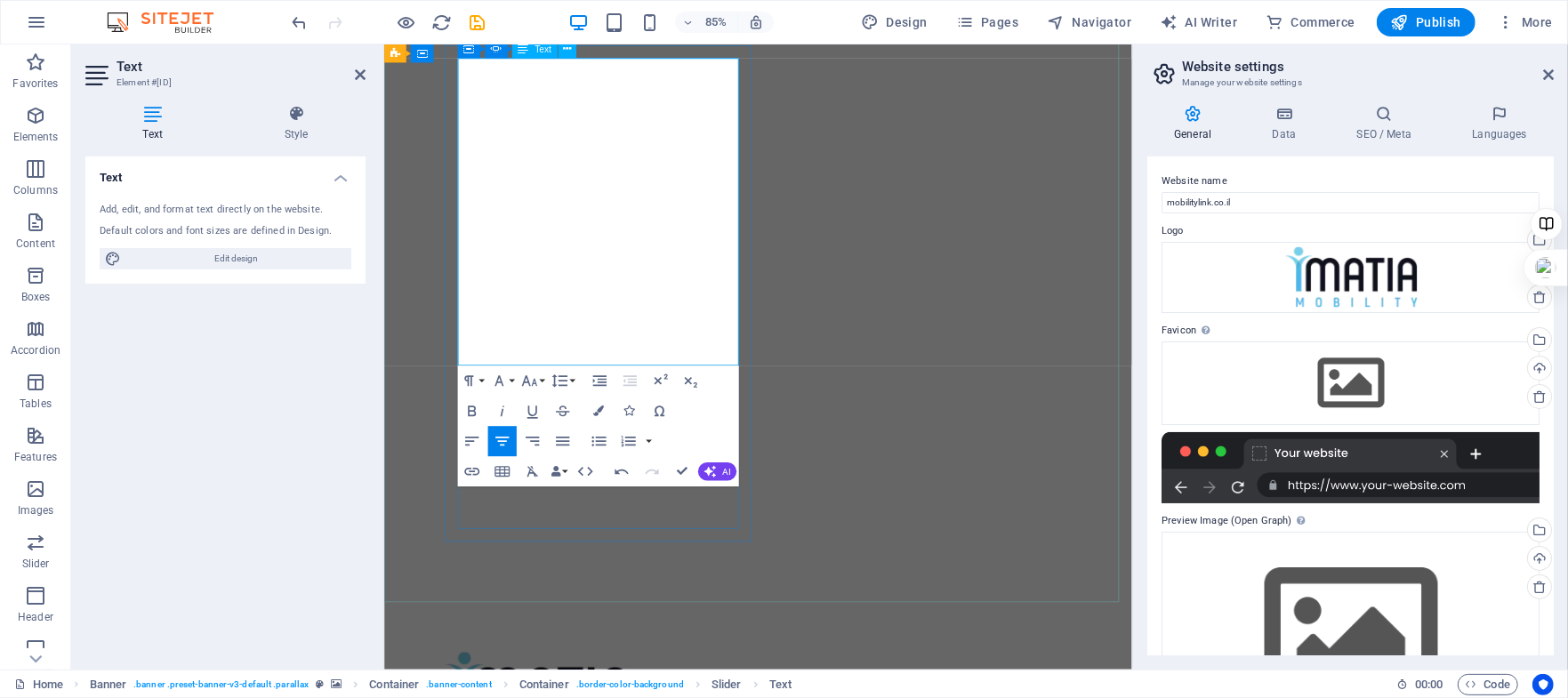 scroll, scrollTop: 0, scrollLeft: 0, axis: both 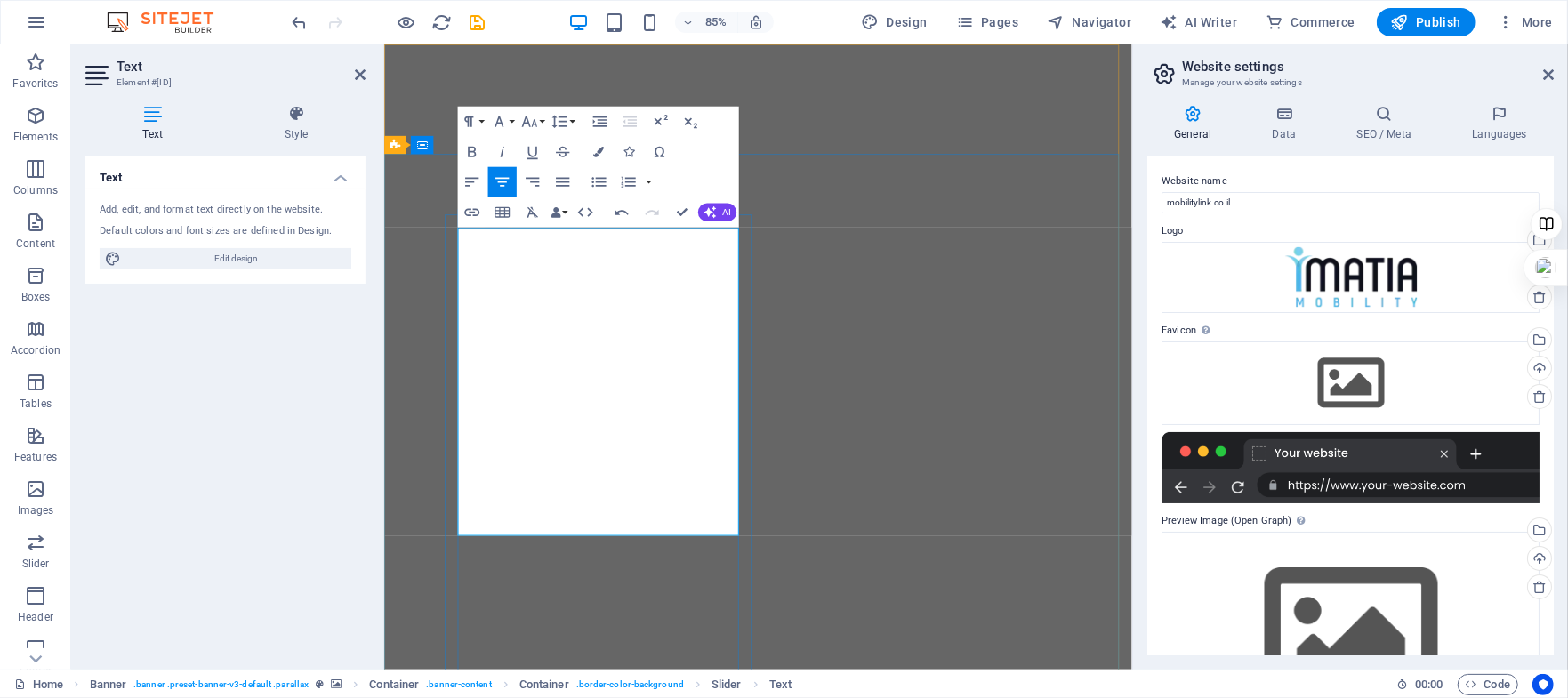 click on "–" at bounding box center (709, 1206) 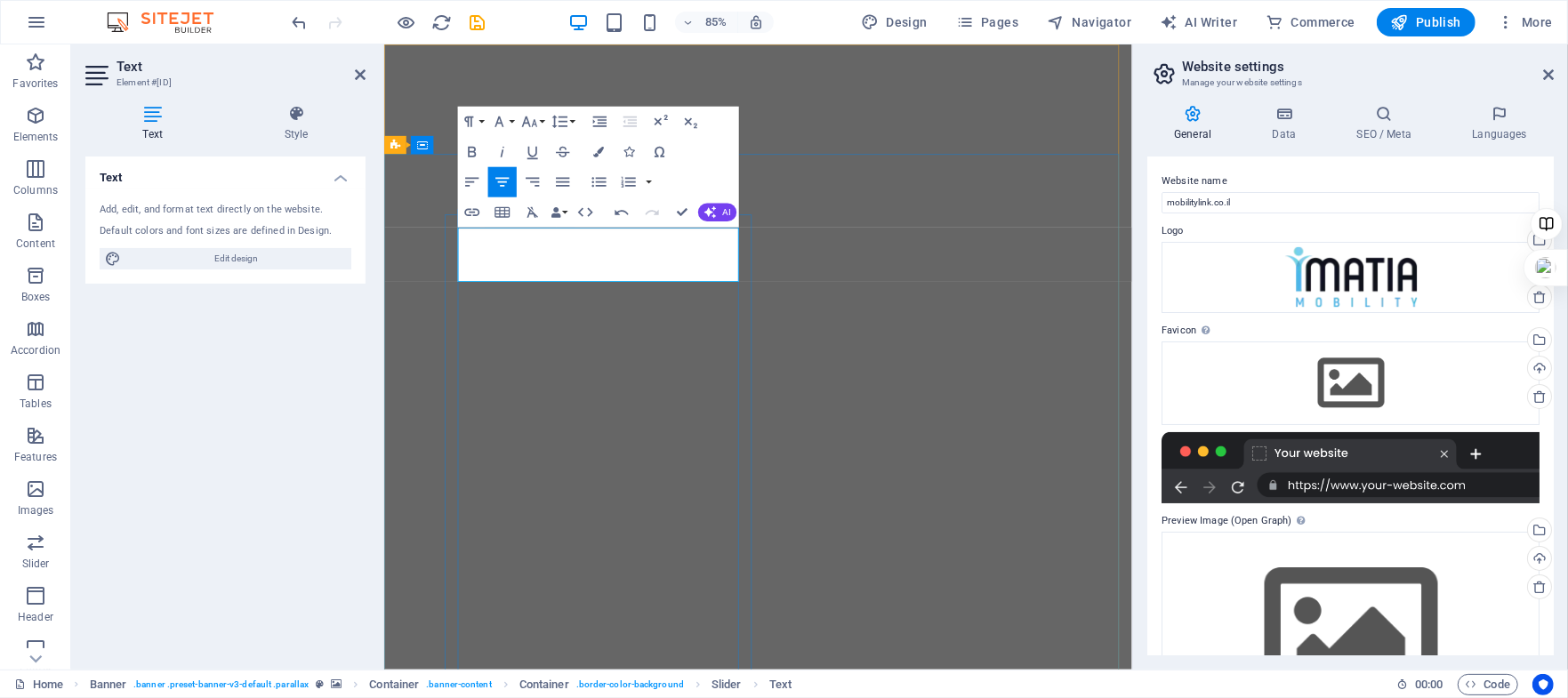 click on "עצמאות ותנועה  עצמאות ותנועה – עכשיו בעמידה. הכירו את העמידון START ATTRACTING THE LIFE YOU WANT עצמאות ותנועה – עכשיו בעמידה. הכירו את העמידון" at bounding box center (639, 1377) 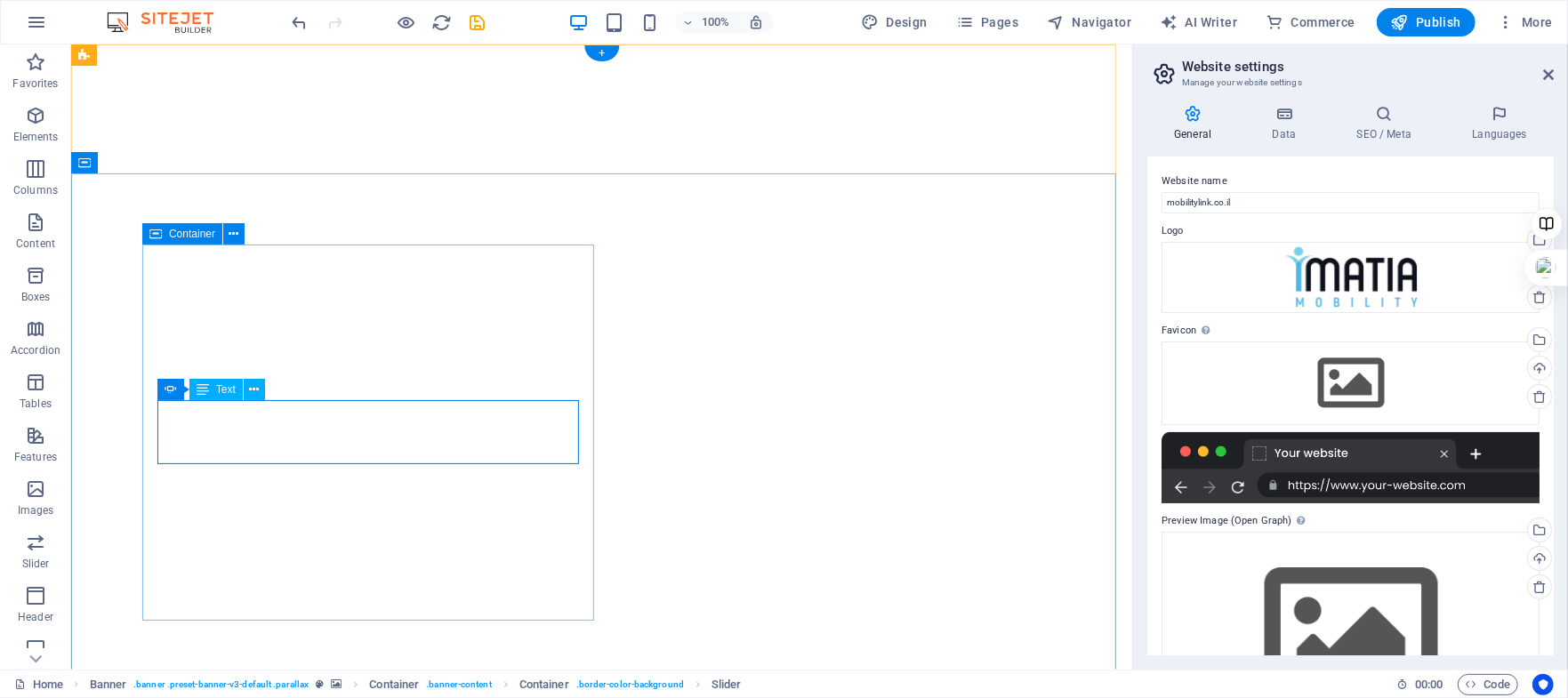 click on "עצמאות ותנועה  עצמאות ותנועה – עכשיו בעמידה. הכירו את העמידון START ATTRACTING THE LIFE YOU WANT עצמאות ותנועה – עכשיו בעמידה. הכירו את העמידון" at bounding box center [371, 1112] 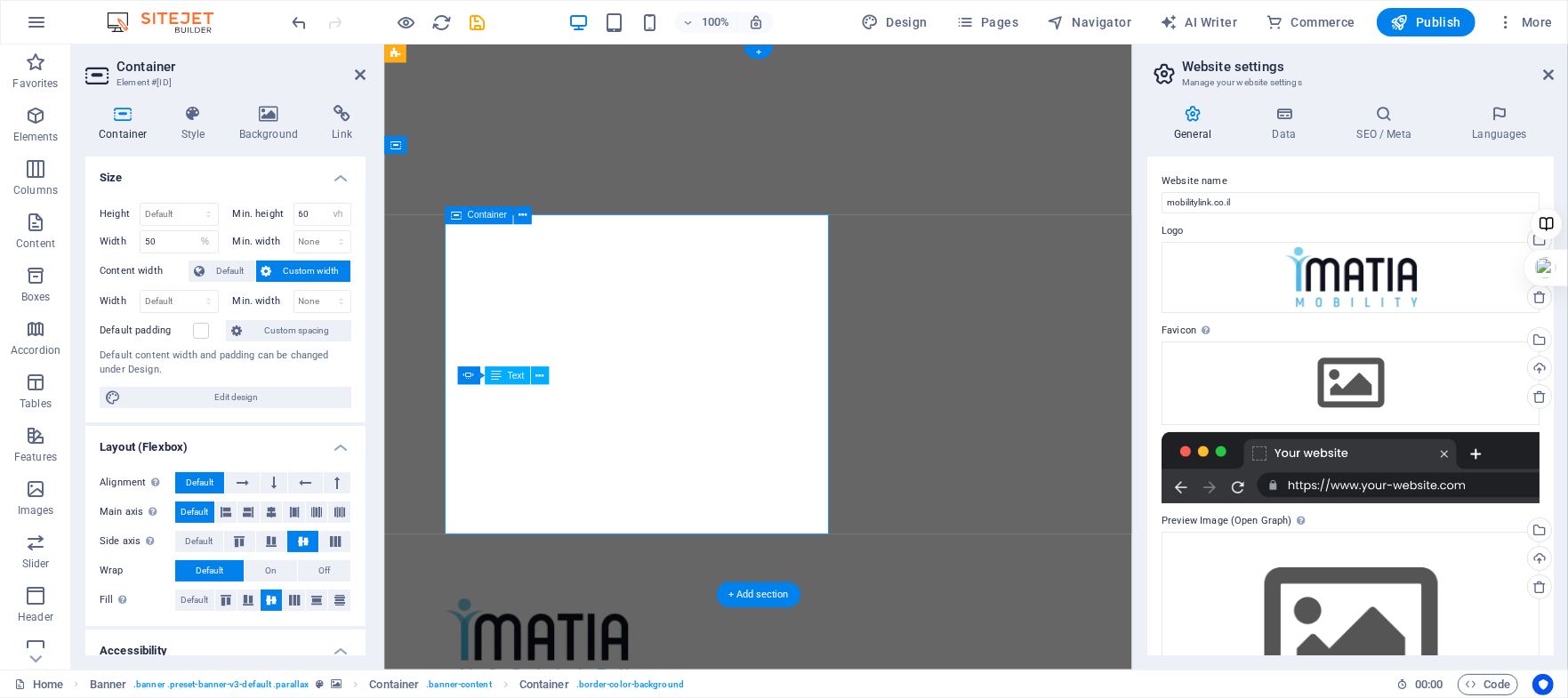 click on "עצמאות ותנועה  עצמאות ותנועה – עכשיו בעמידה. הכירו את העמידון START ATTRACTING THE LIFE YOU WANT עצמאות ותנועה – עכשיו בעמידה. הכירו את העמידון" at bounding box center (639, 1146) 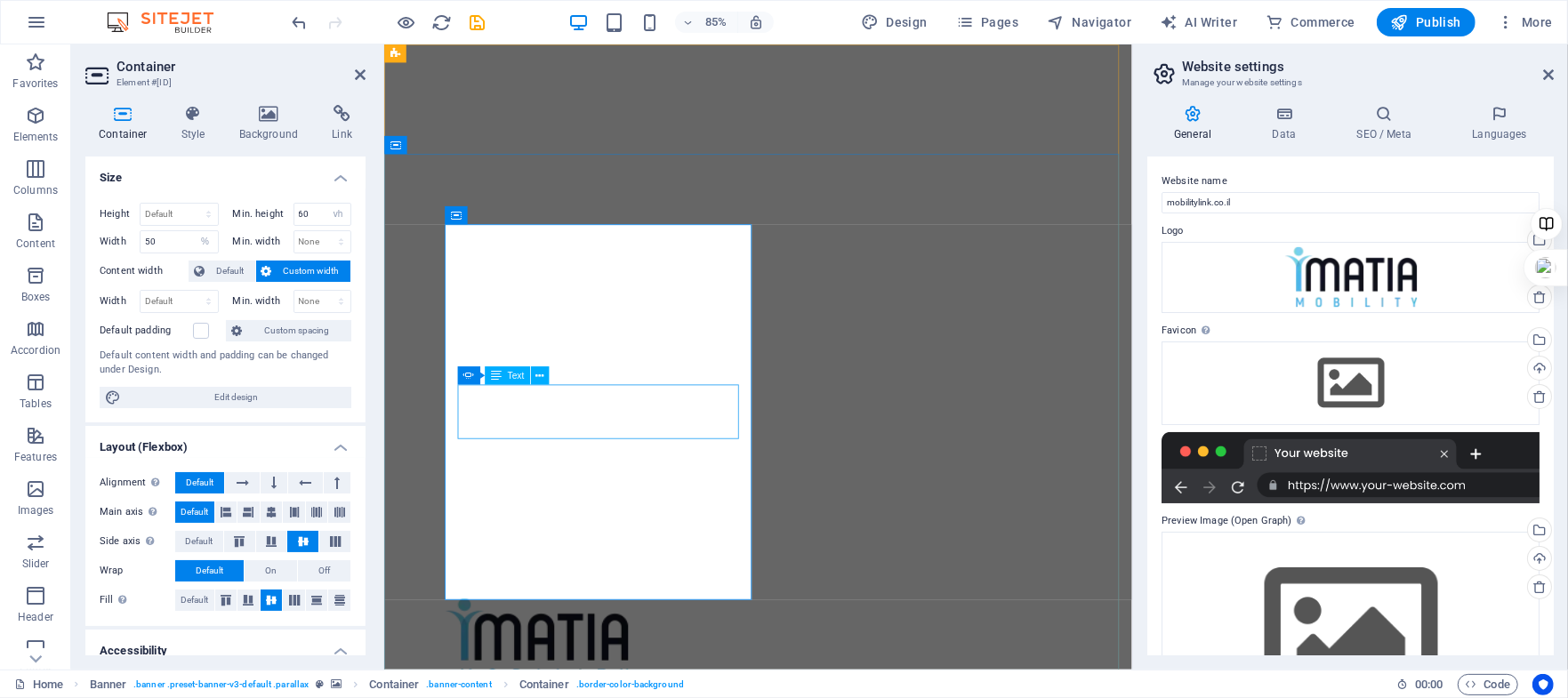 click on "עצמאות ותנועה  עצמאות ותנועה – עכשיו בעמידה. הכירו את העמידון" at bounding box center [635, 973] 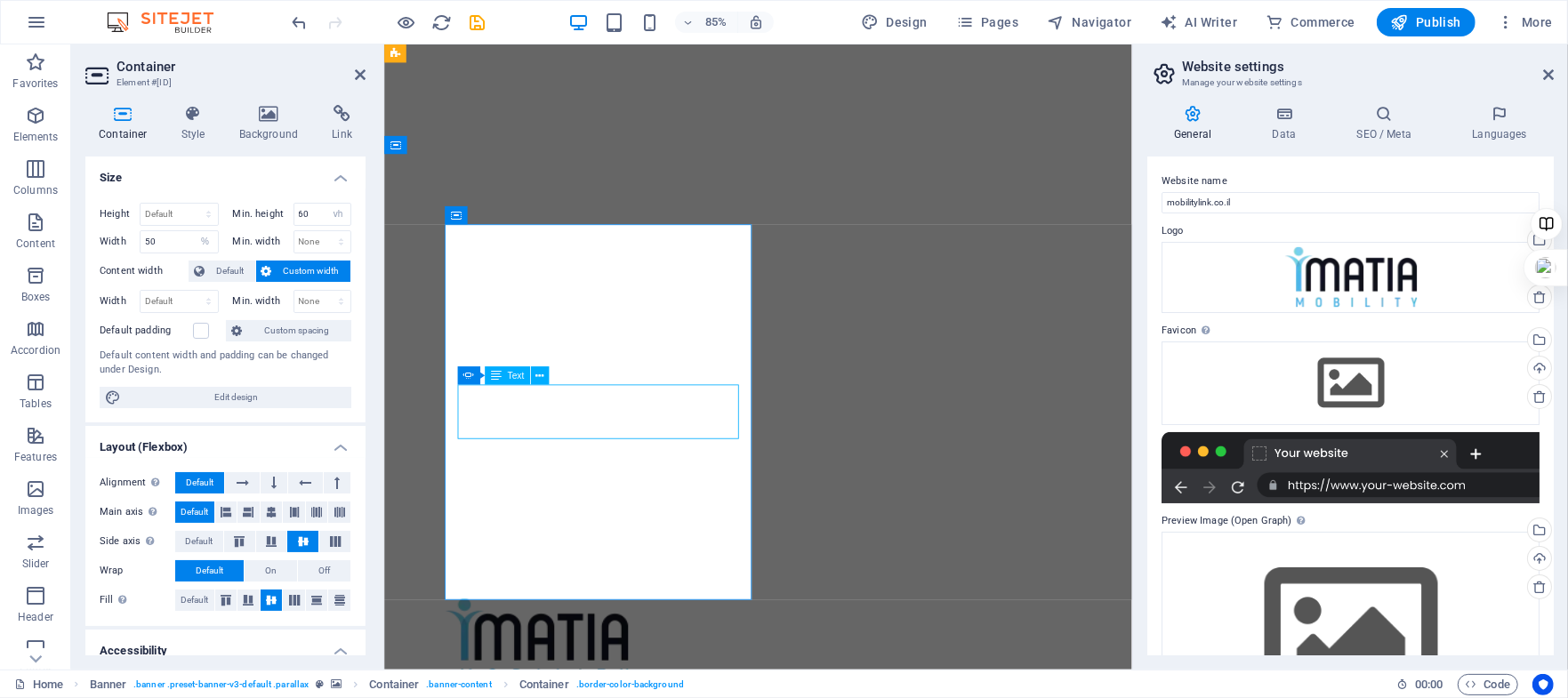 click on "עצמאות ותנועה  עצמאות ותנועה – עכשיו בעמידה. הכירו את העמידון" at bounding box center [635, 973] 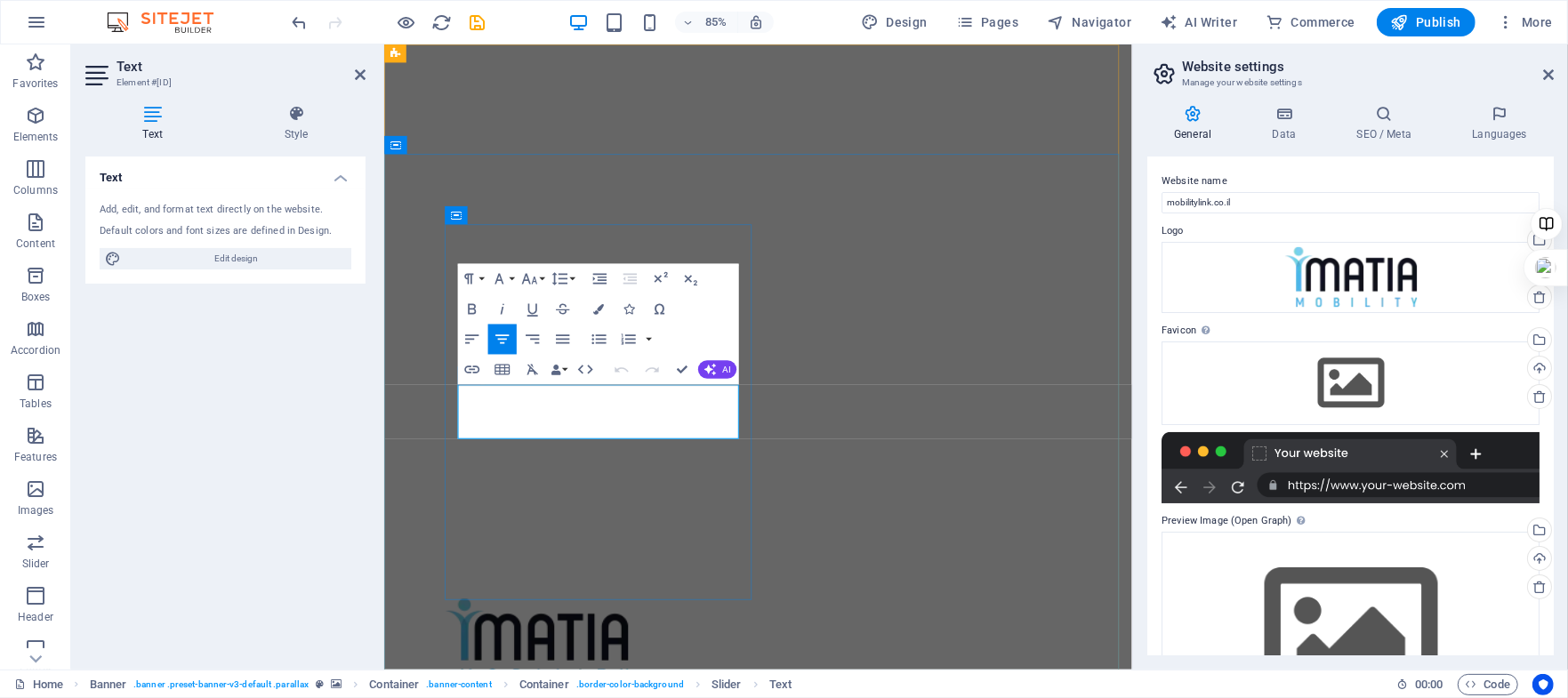 click at bounding box center [635, 973] 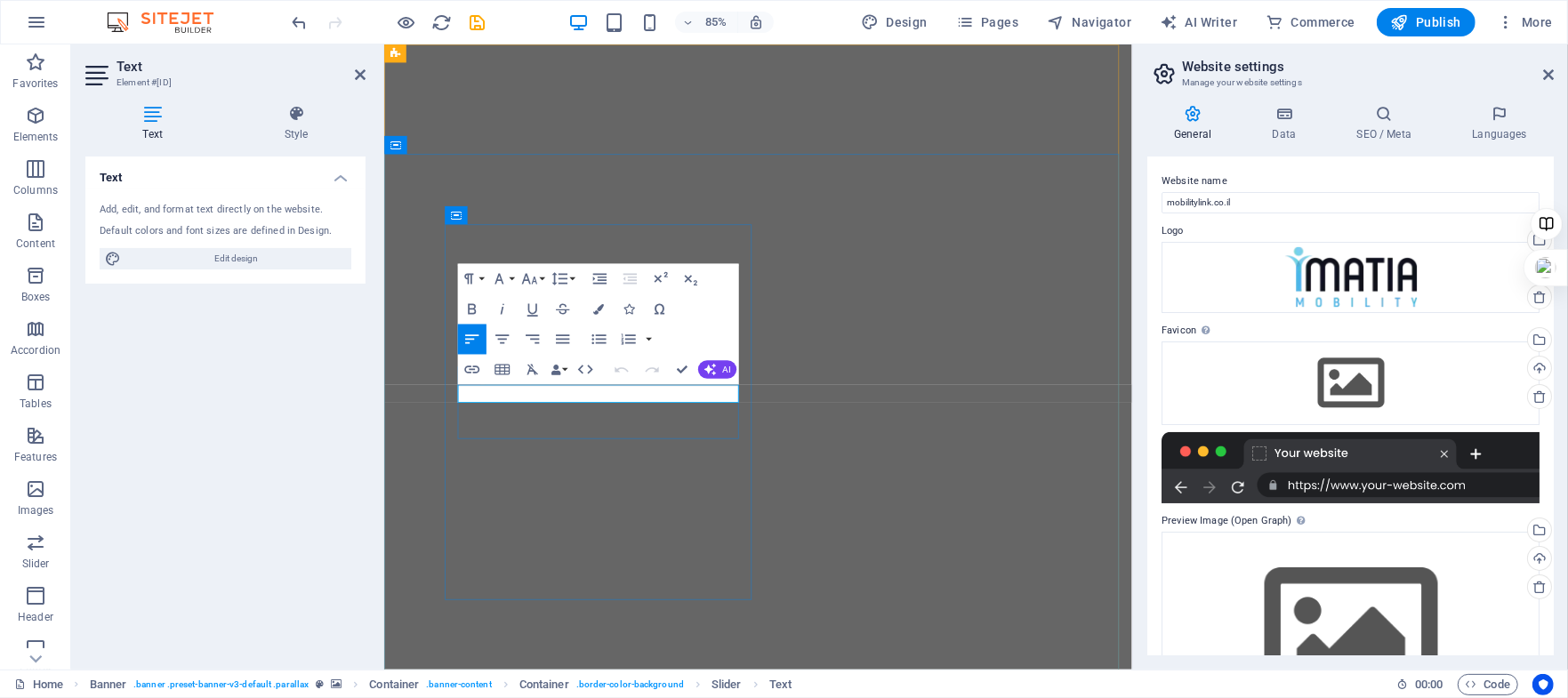 click at bounding box center [635, 1051] 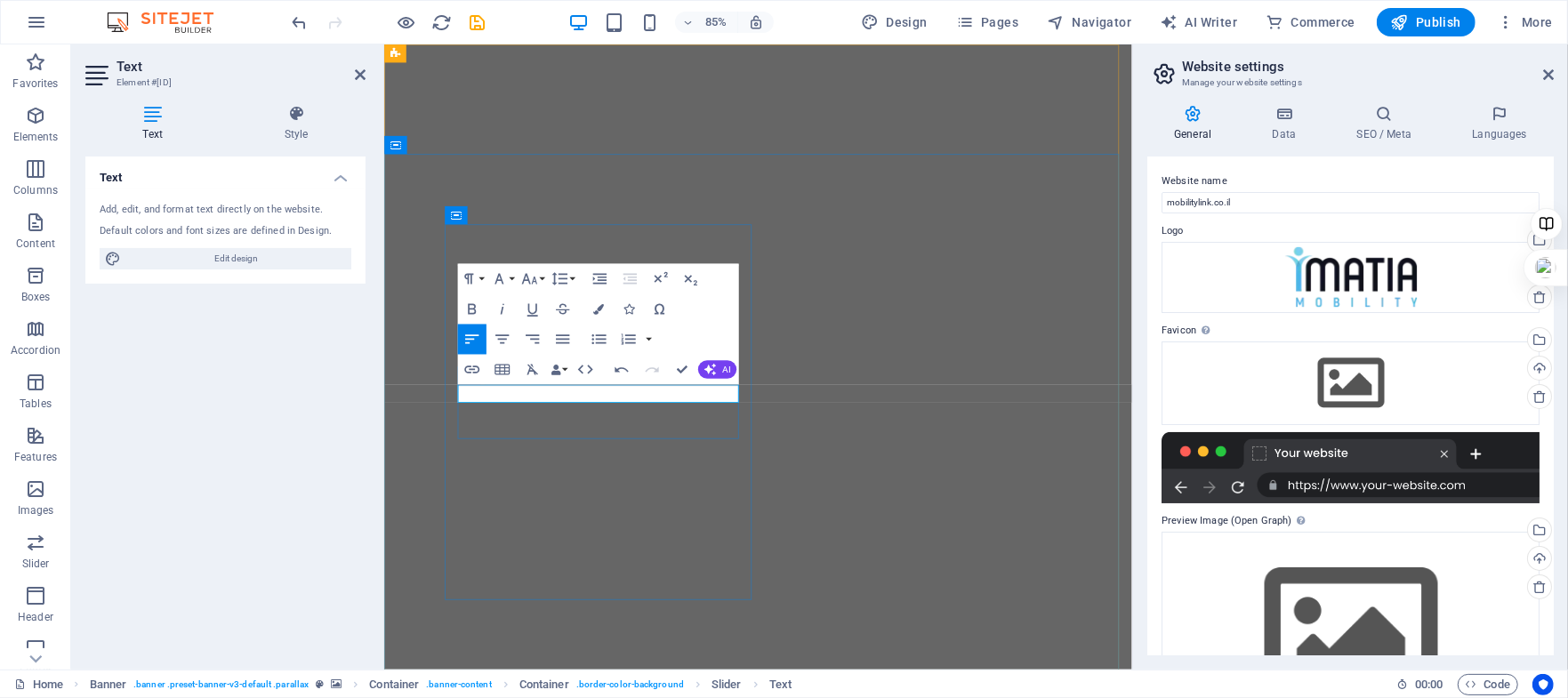 click at bounding box center [635, 1051] 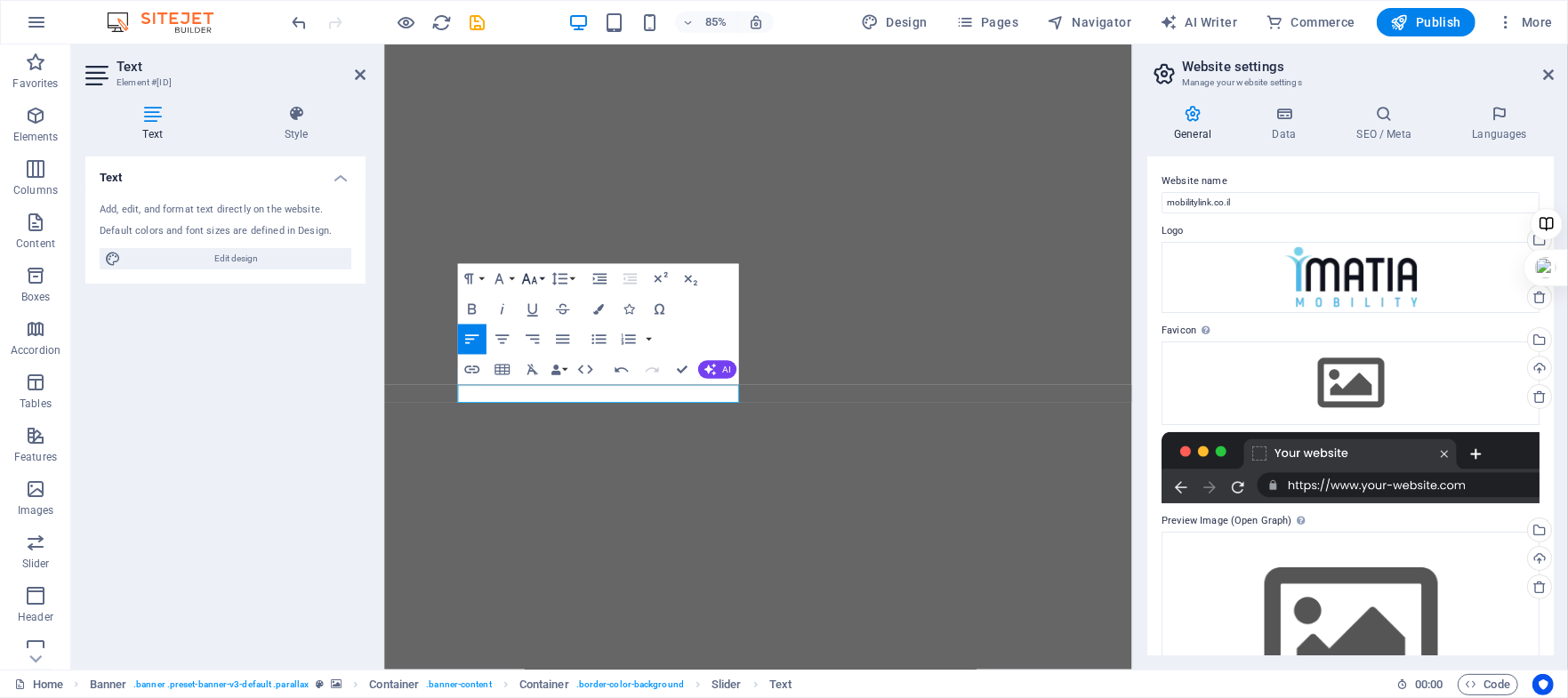 click on "Font Size" at bounding box center (532, 279) 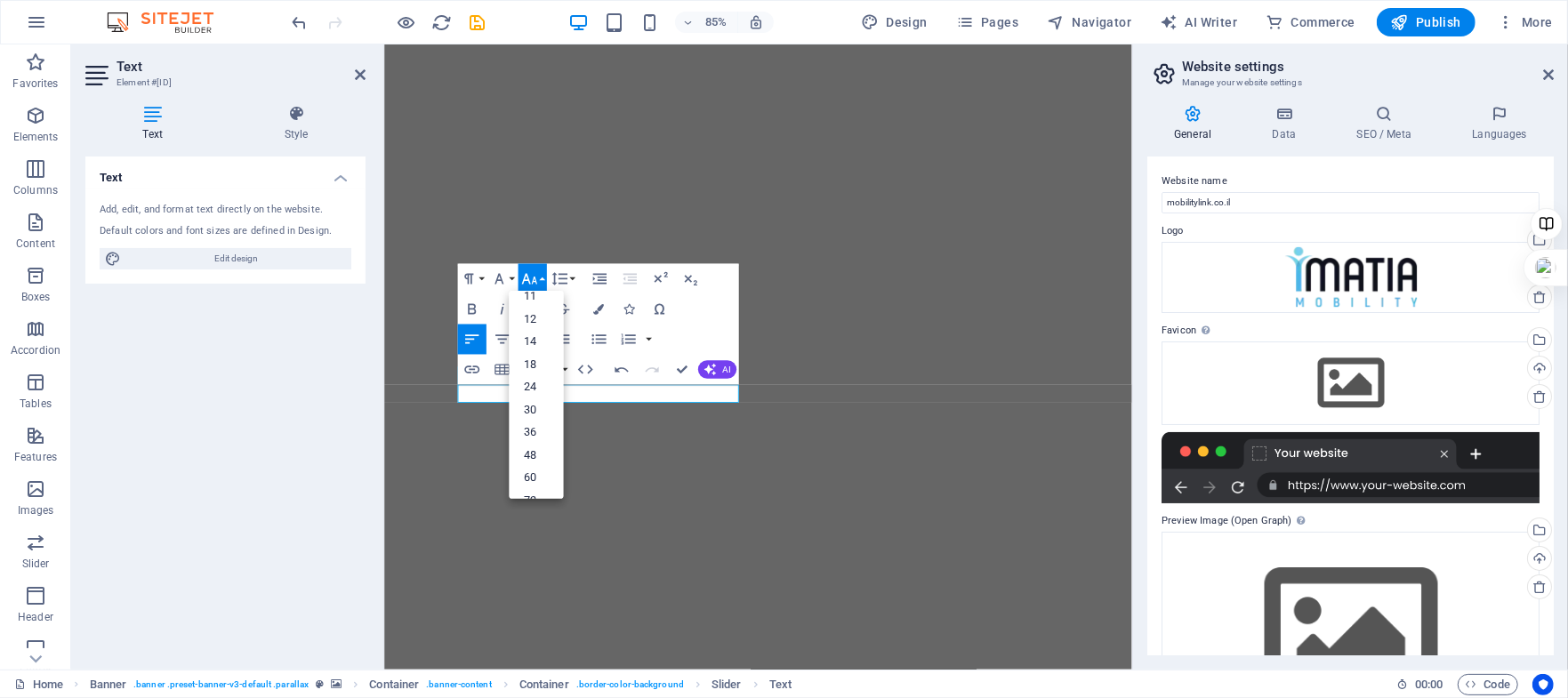 scroll, scrollTop: 142, scrollLeft: 0, axis: vertical 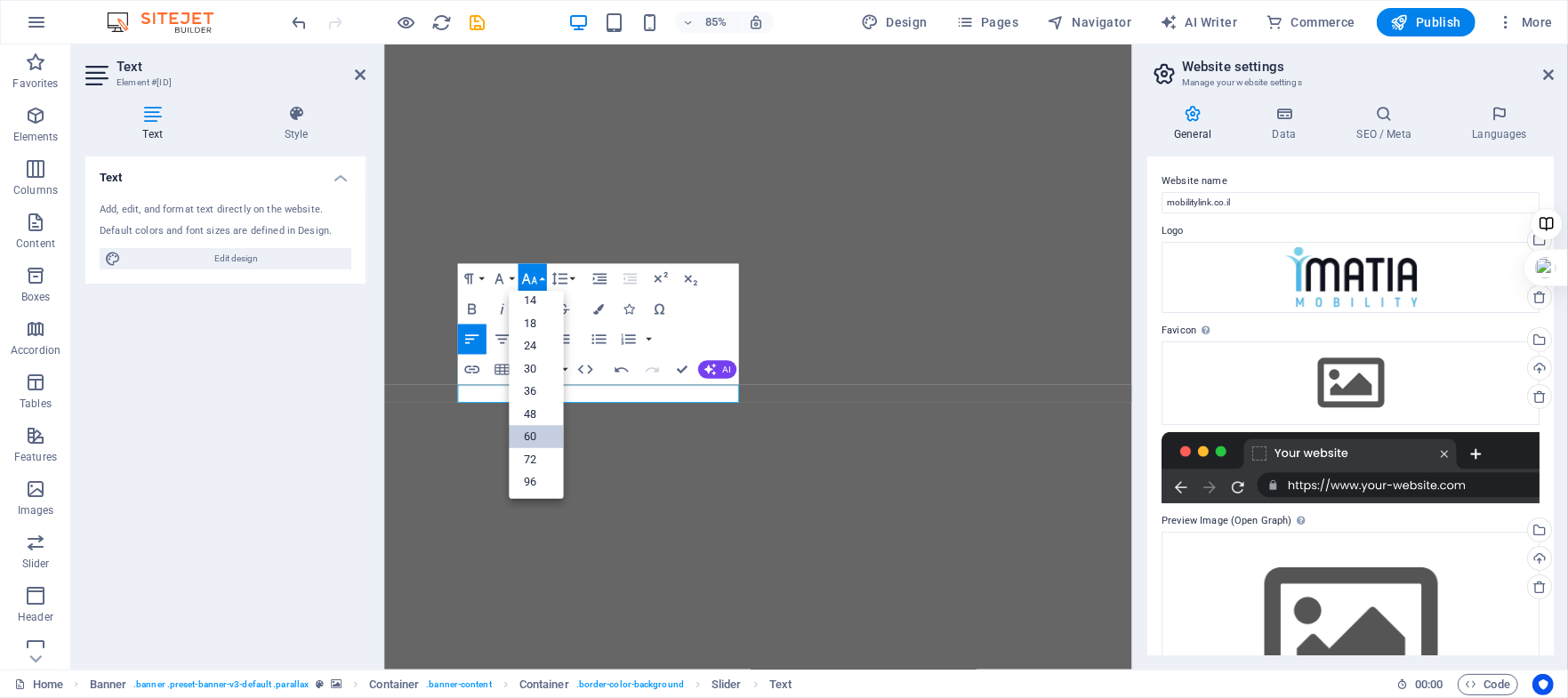 click on "60" at bounding box center (535, 437) 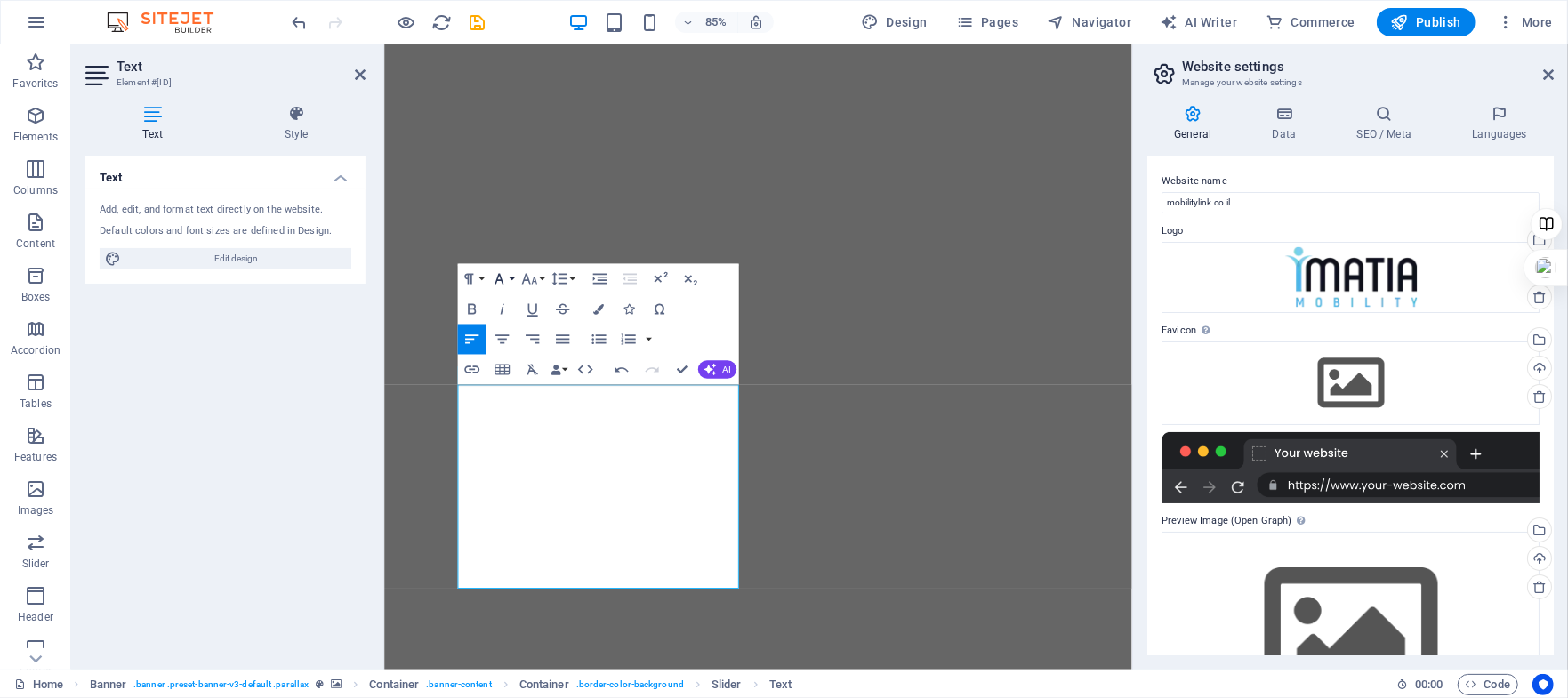 click on "Font Family" at bounding box center [502, 279] 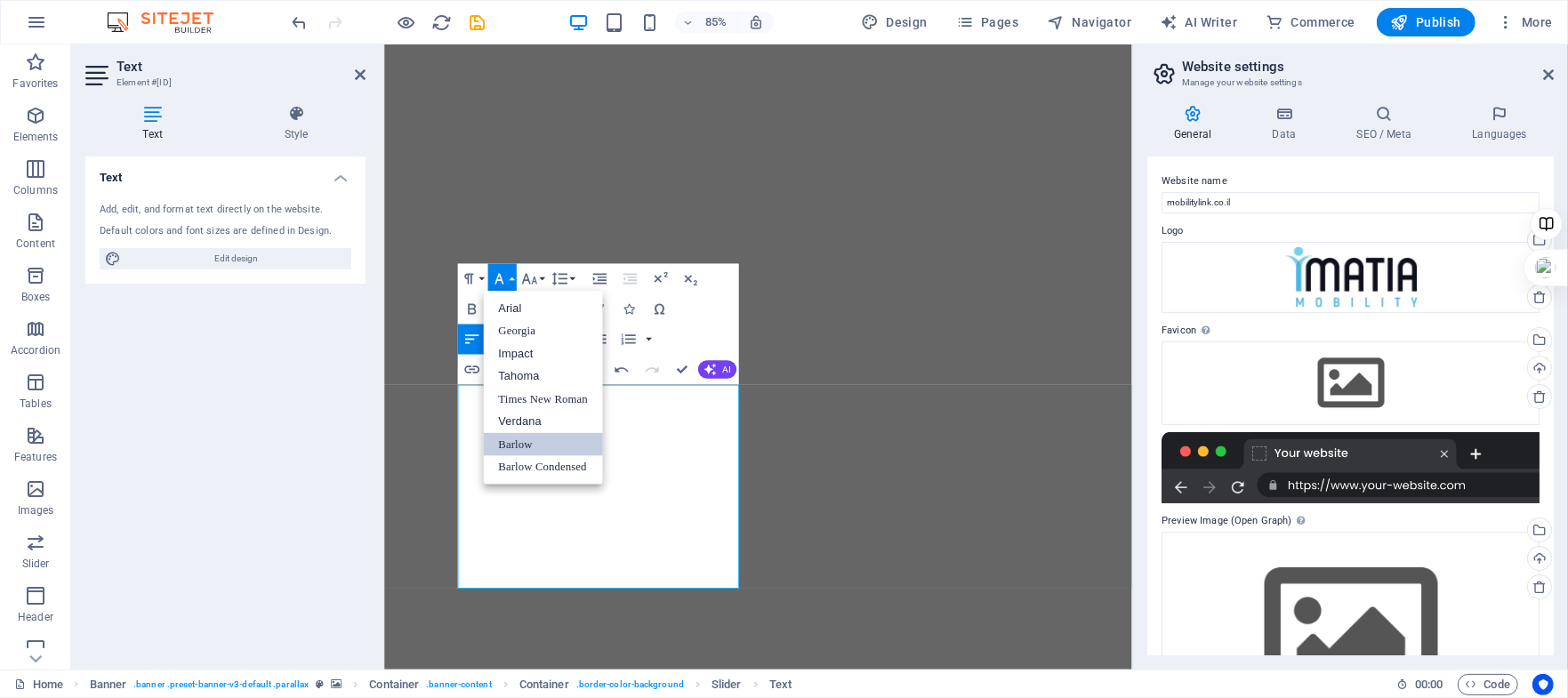scroll, scrollTop: 0, scrollLeft: 0, axis: both 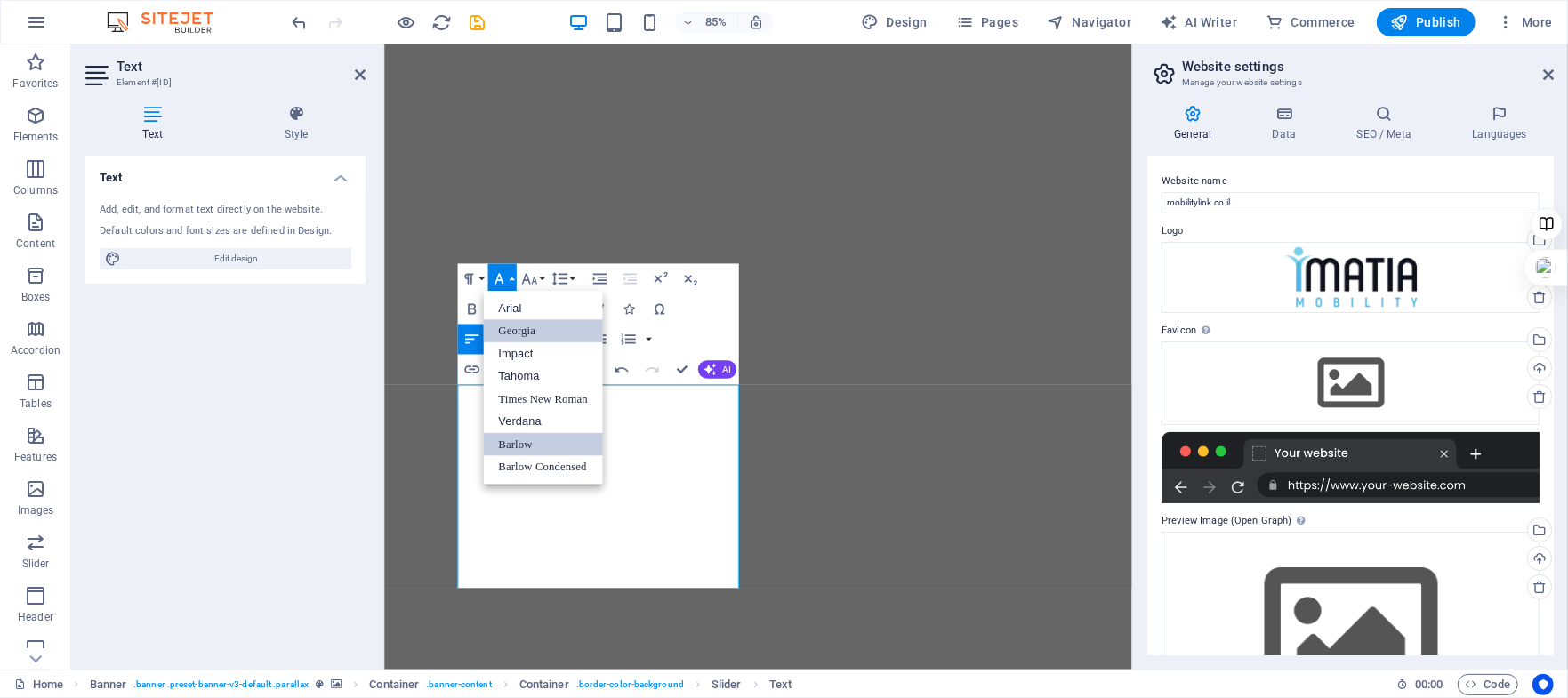 click on "Georgia" at bounding box center [543, 332] 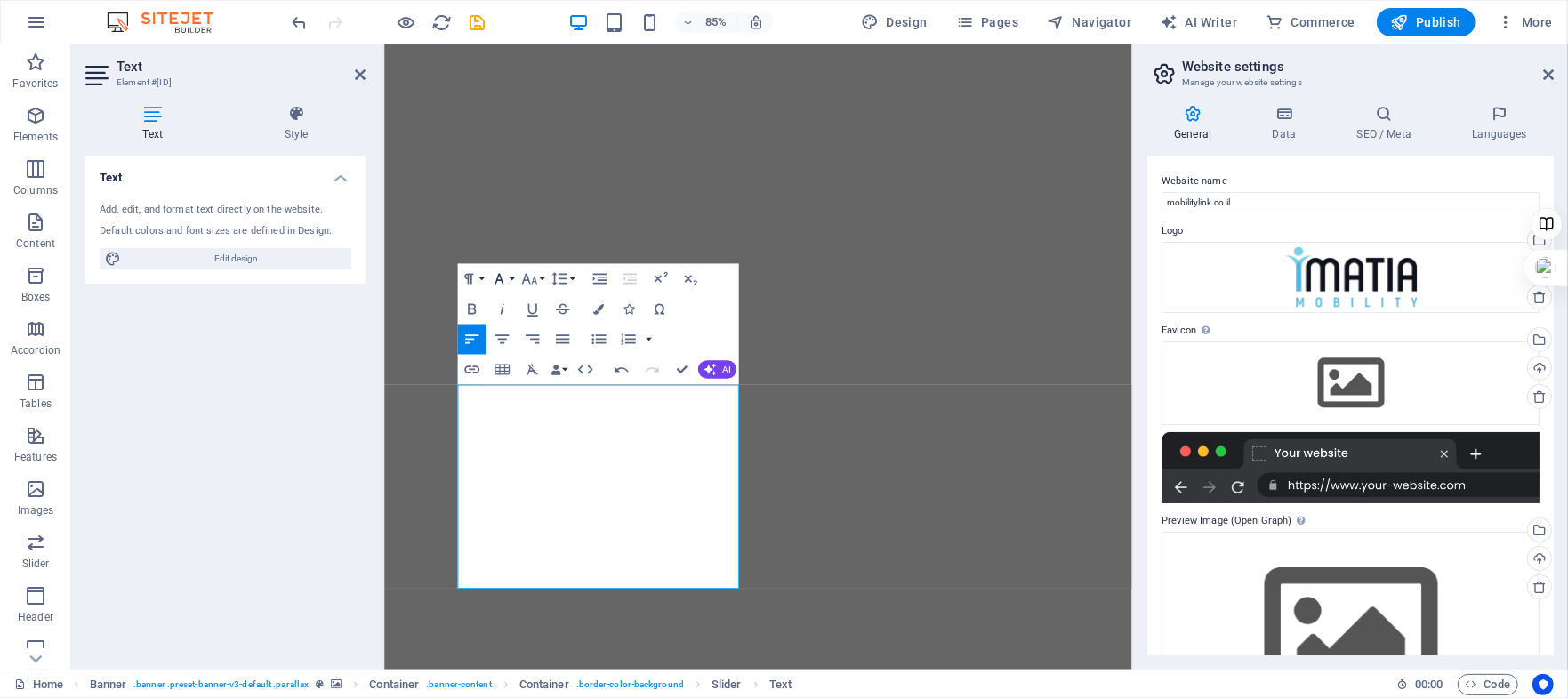 click on "Font Family" at bounding box center (502, 279) 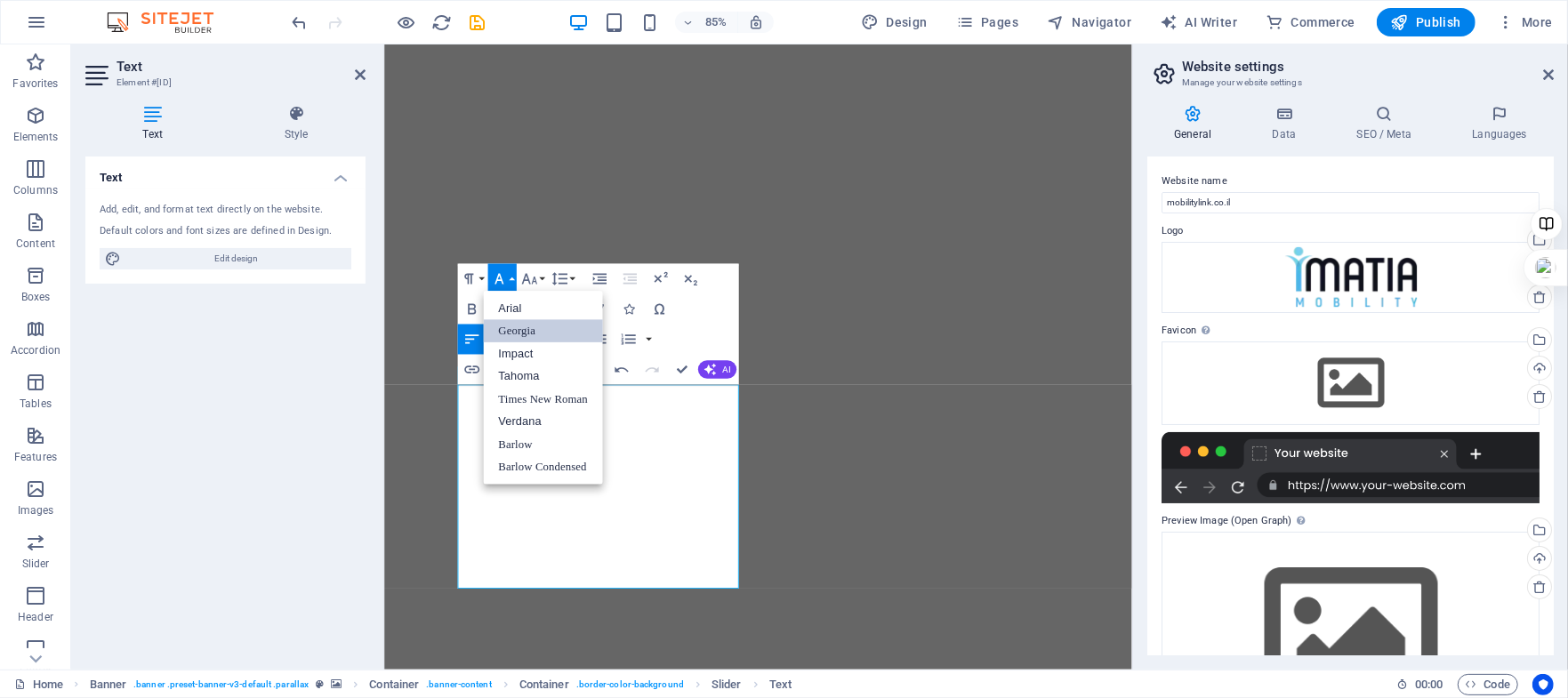 scroll, scrollTop: 0, scrollLeft: 0, axis: both 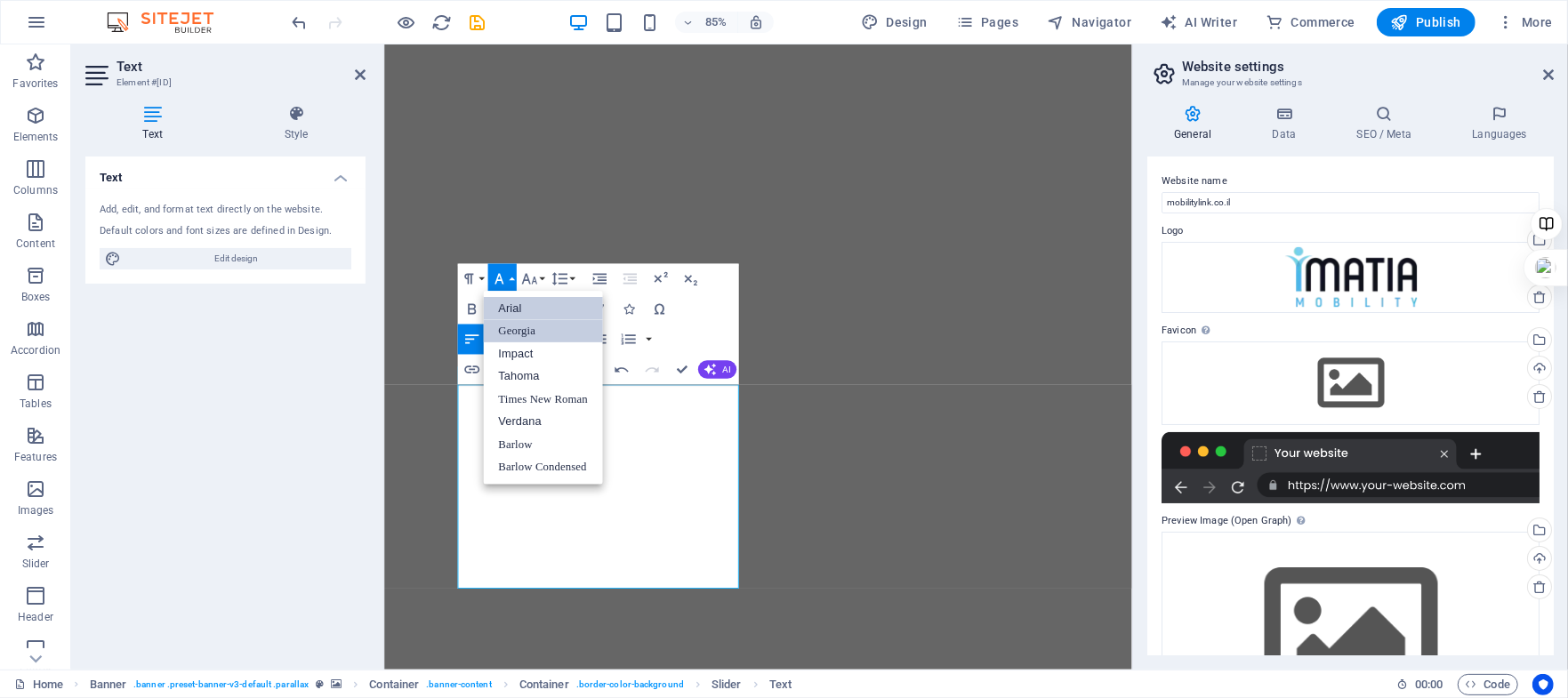 click on "Arial" at bounding box center [543, 309] 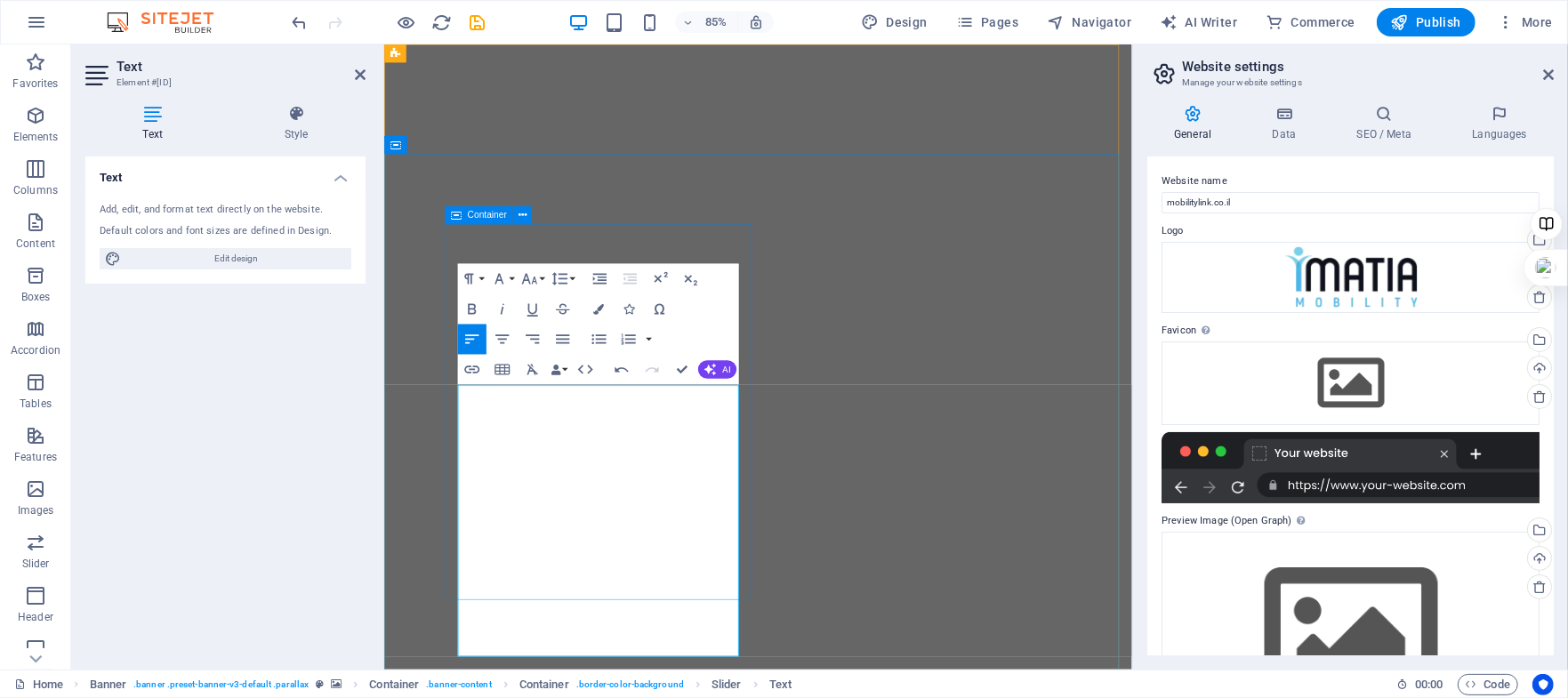 click on "עצמאות ותנועה – עכשיו בעמידה. הכירו את העמידון START ATTRACTING THE LIFE YOU WANT עצמאות ותנועה – עכשיו בעמידה. הכירו את העמידון" at bounding box center [639, 1246] 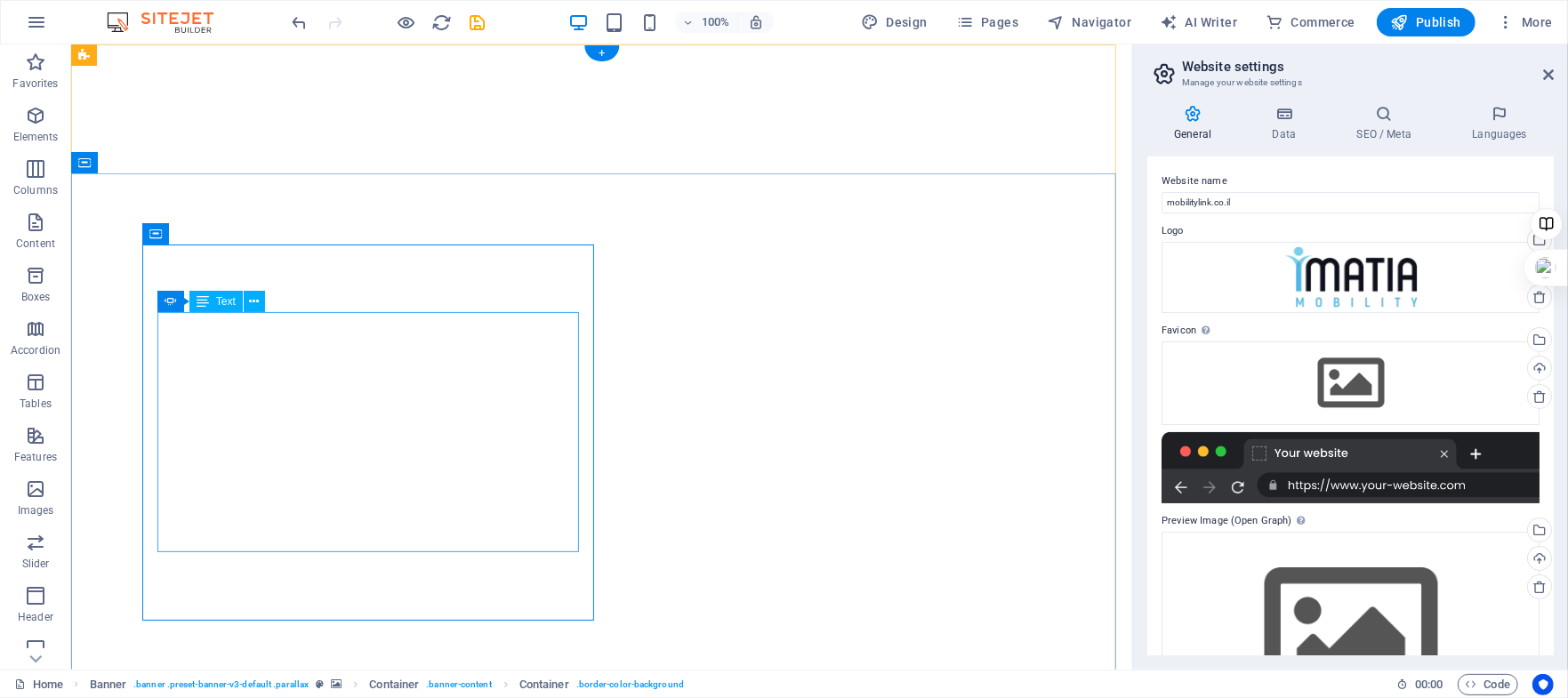 click on "עצמאות ותנועה – עכשיו בעמידה. הכירו את העמידון" at bounding box center [367, 1060] 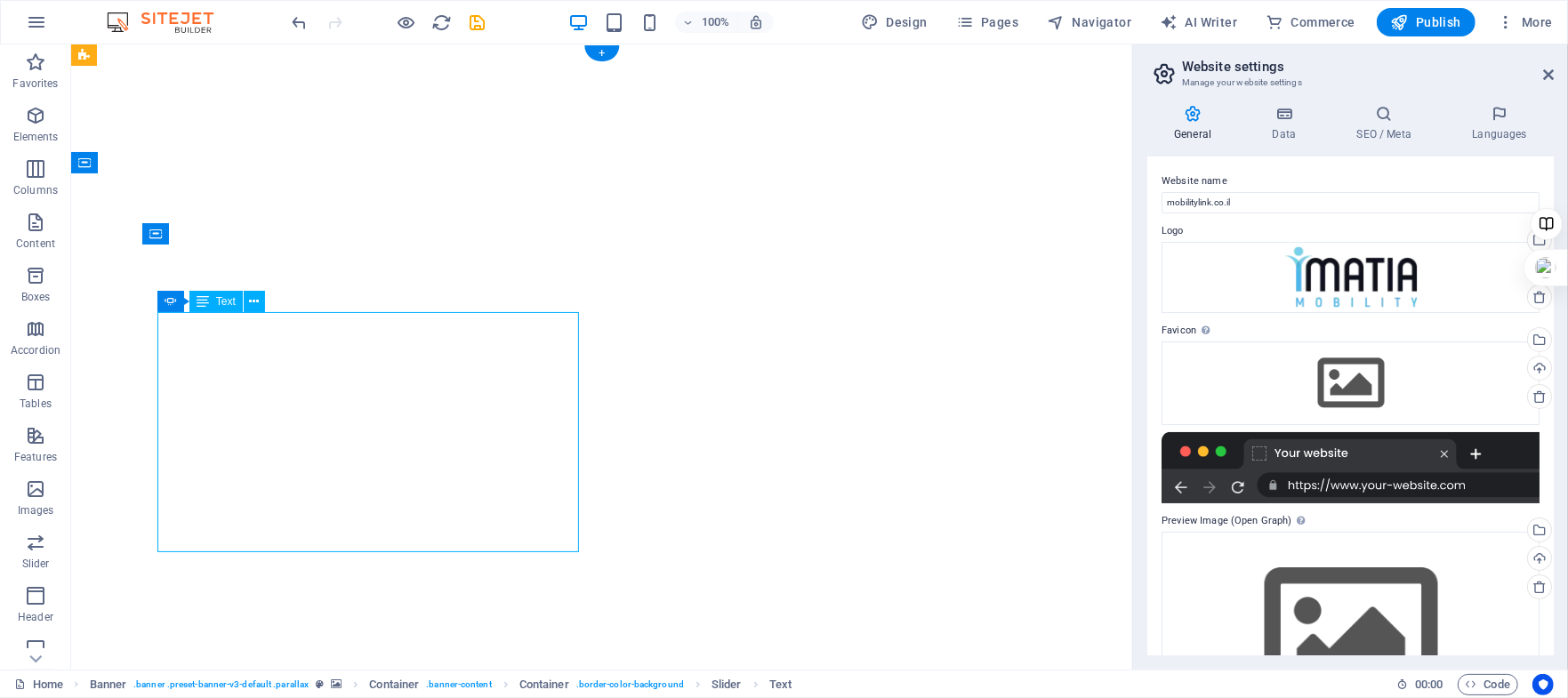 click on "עצמאות ותנועה – עכשיו בעמידה. הכירו את העמידון" at bounding box center (367, 1060) 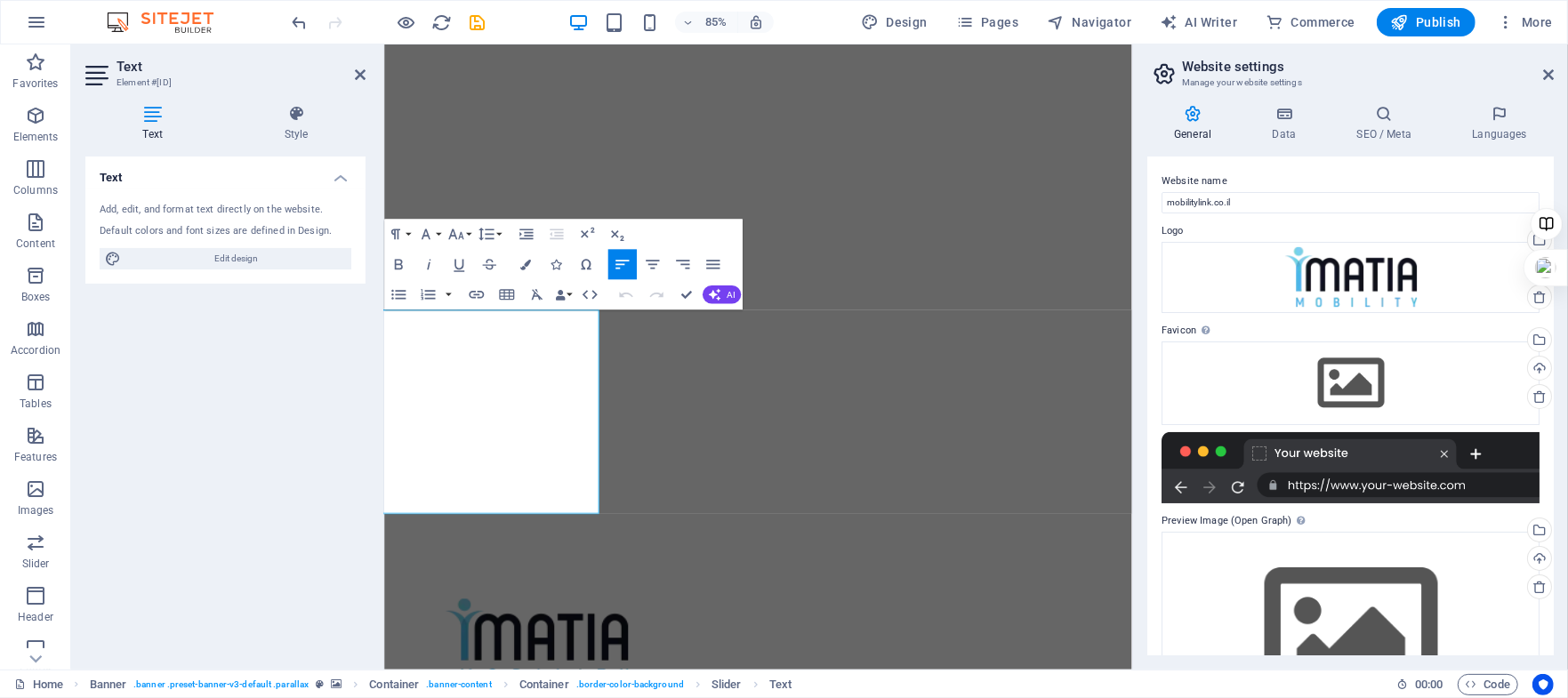 scroll, scrollTop: 0, scrollLeft: 255, axis: horizontal 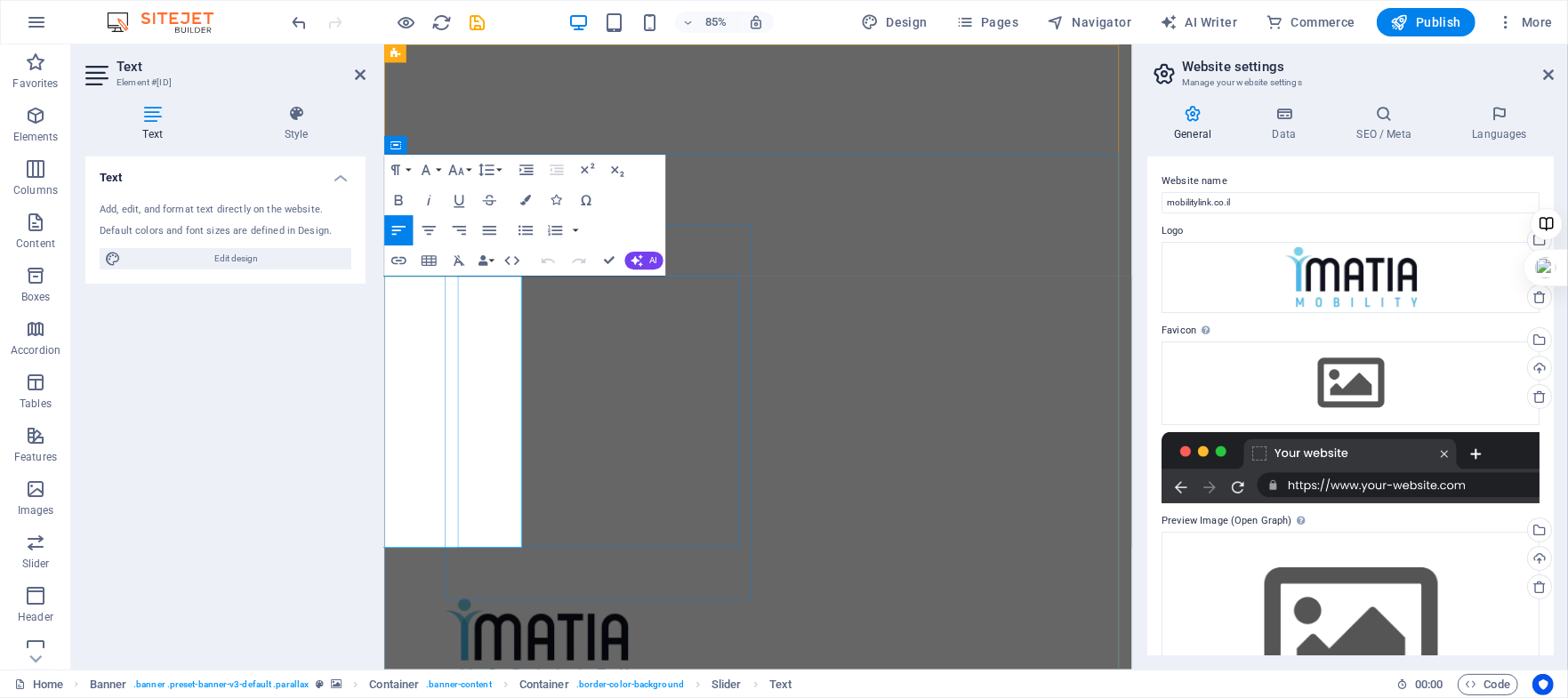 click on "עצמאות ותנועה – עכשיו בעמידה. הכירו את העמידון" at bounding box center (635, 1101) 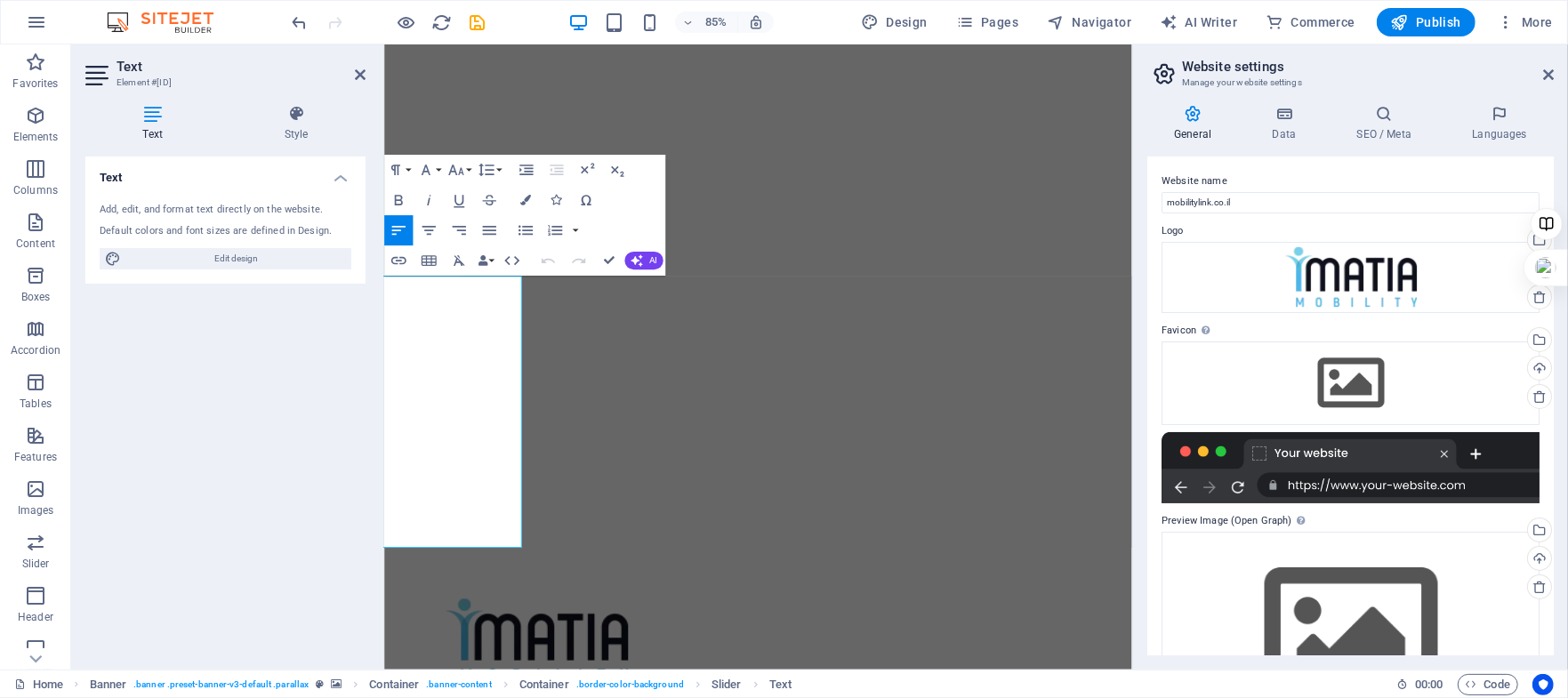 click at bounding box center [495, 547] 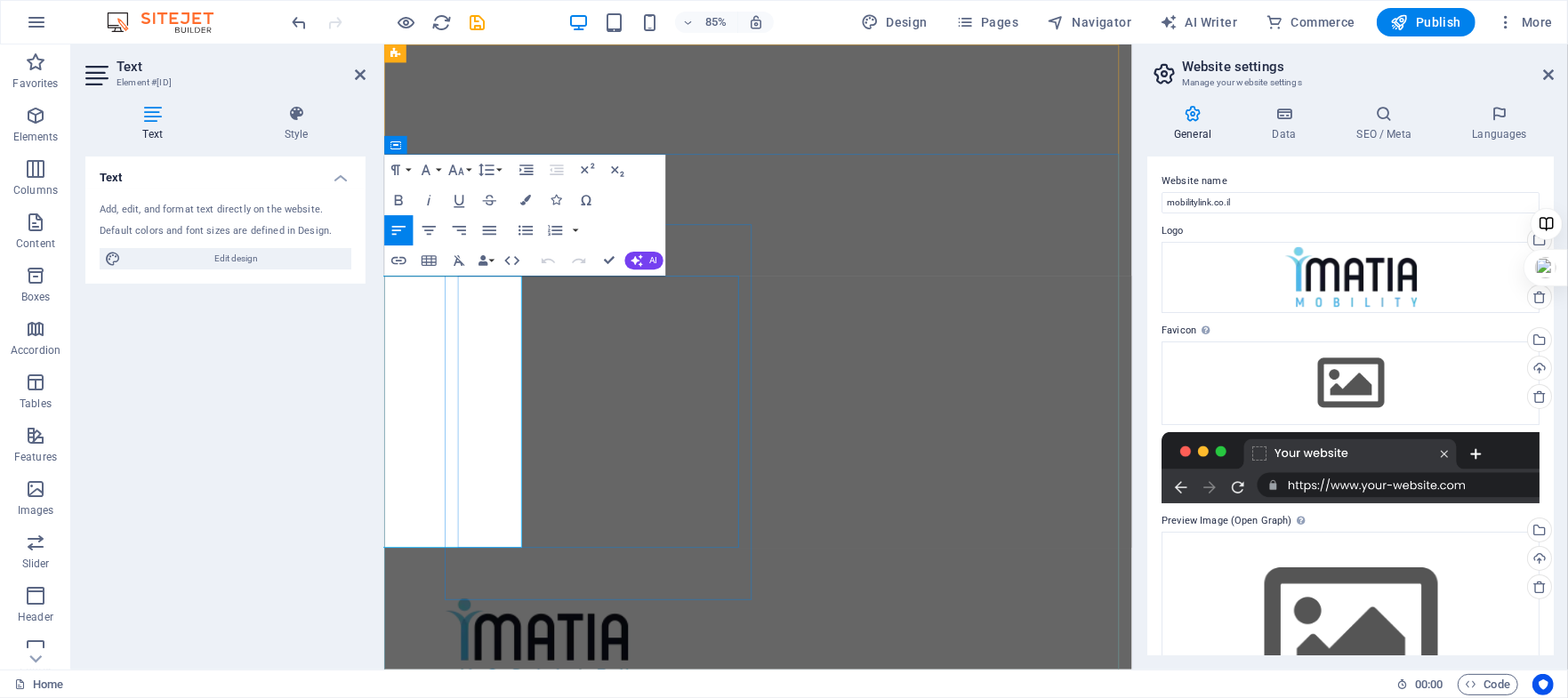 click on "עצמאות ותנועה – עכשיו בעמידה. הכירו את העמידון" at bounding box center (635, 1101) 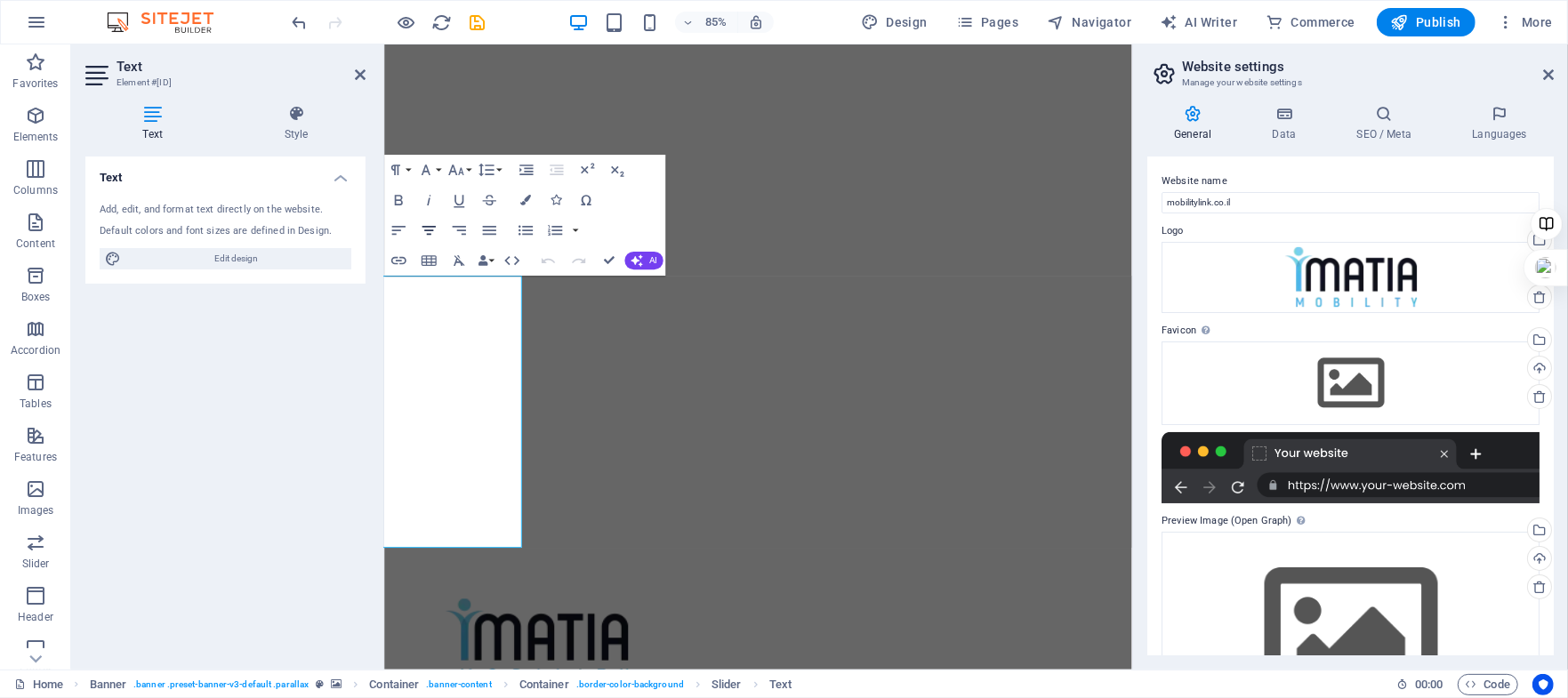 click 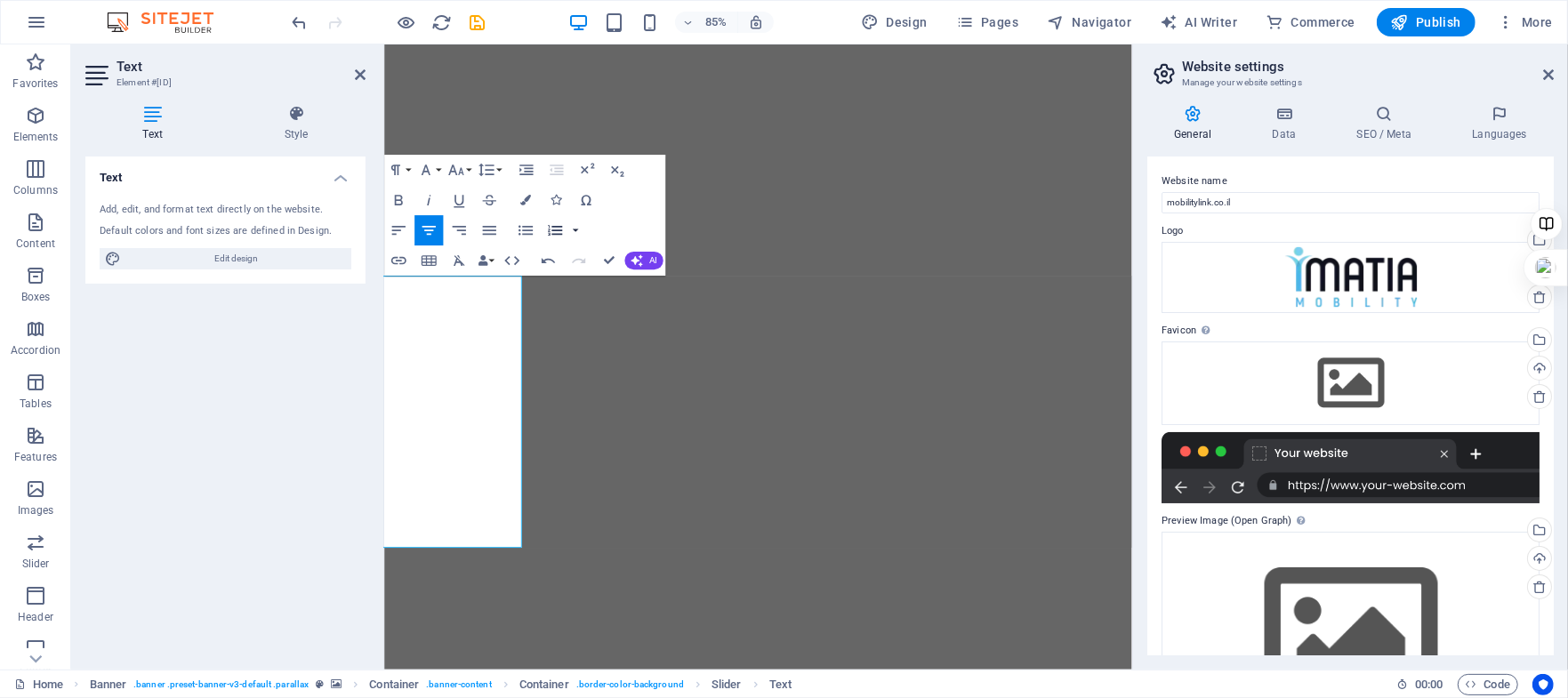 click at bounding box center (575, 230) 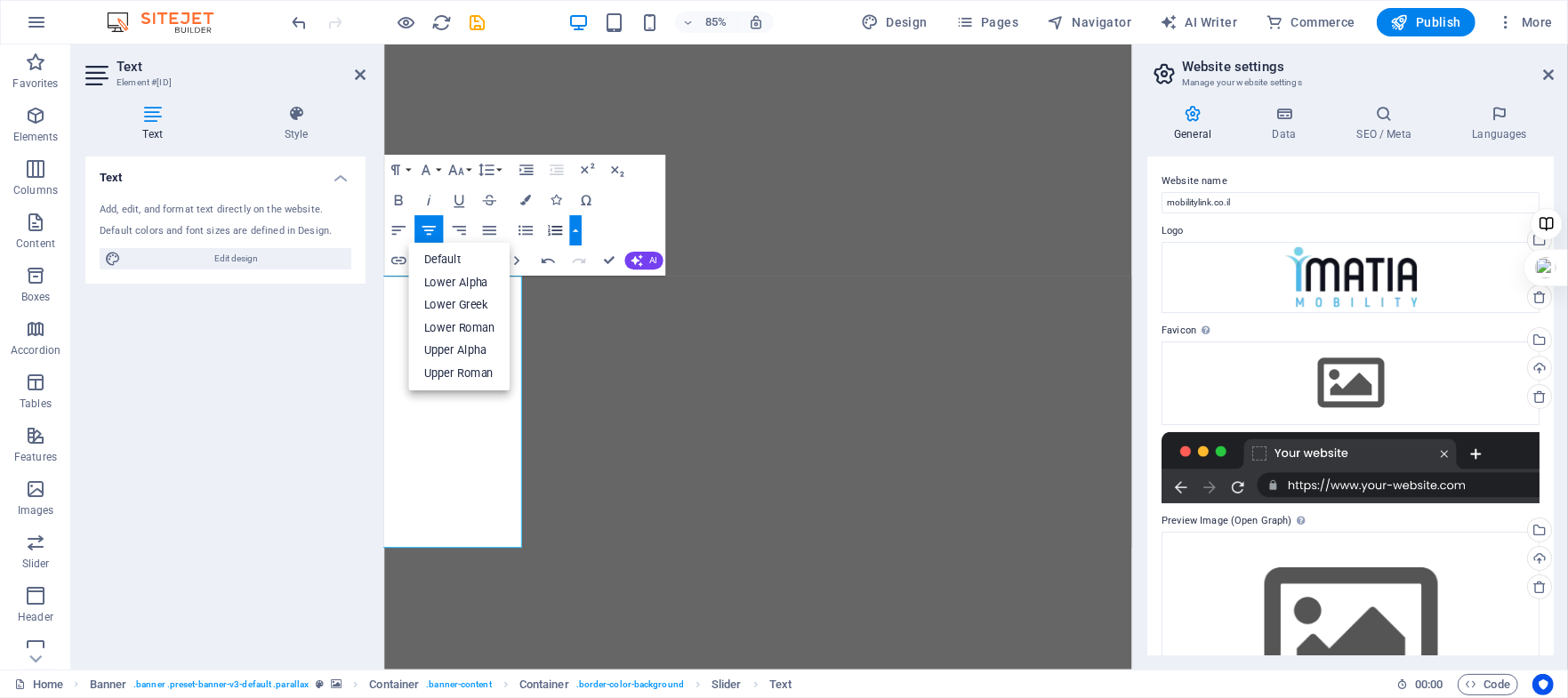 click on "Paragraph Format Normal Heading 1 Heading 2 Heading 3 Heading 4 Heading 5 Heading 6 Code Font Family Arial Georgia Impact Tahoma Times New Roman Verdana Barlow Barlow Condensed Font Size 8 9 10 11 12 14 18 24 30 36 48 60 72 96 Line Height Default Single 1.15 1.5 Double Increase Indent Decrease Indent Superscript Subscript Bold Italic Underline Strikethrough Colors Icons Special Characters Align Left Align Center Align Right Align Justify Unordered List   Default Circle Disc Square    Ordered List   Default Lower Alpha Lower Greek Lower Roman Upper Alpha Upper Roman    Insert Link Insert Table Clear Formatting Data Bindings Company First name Last name Street ZIP code City Email Phone Mobile Fax Custom field 1 Custom field 2 Custom field 3 Custom field 4 Custom field 5 Custom field 6 HTML Undo Redo Confirm (Ctrl+⏎) AI Improve Make shorter Make longer Fix spelling & grammar Translate to English Generate text" at bounding box center (525, 215) 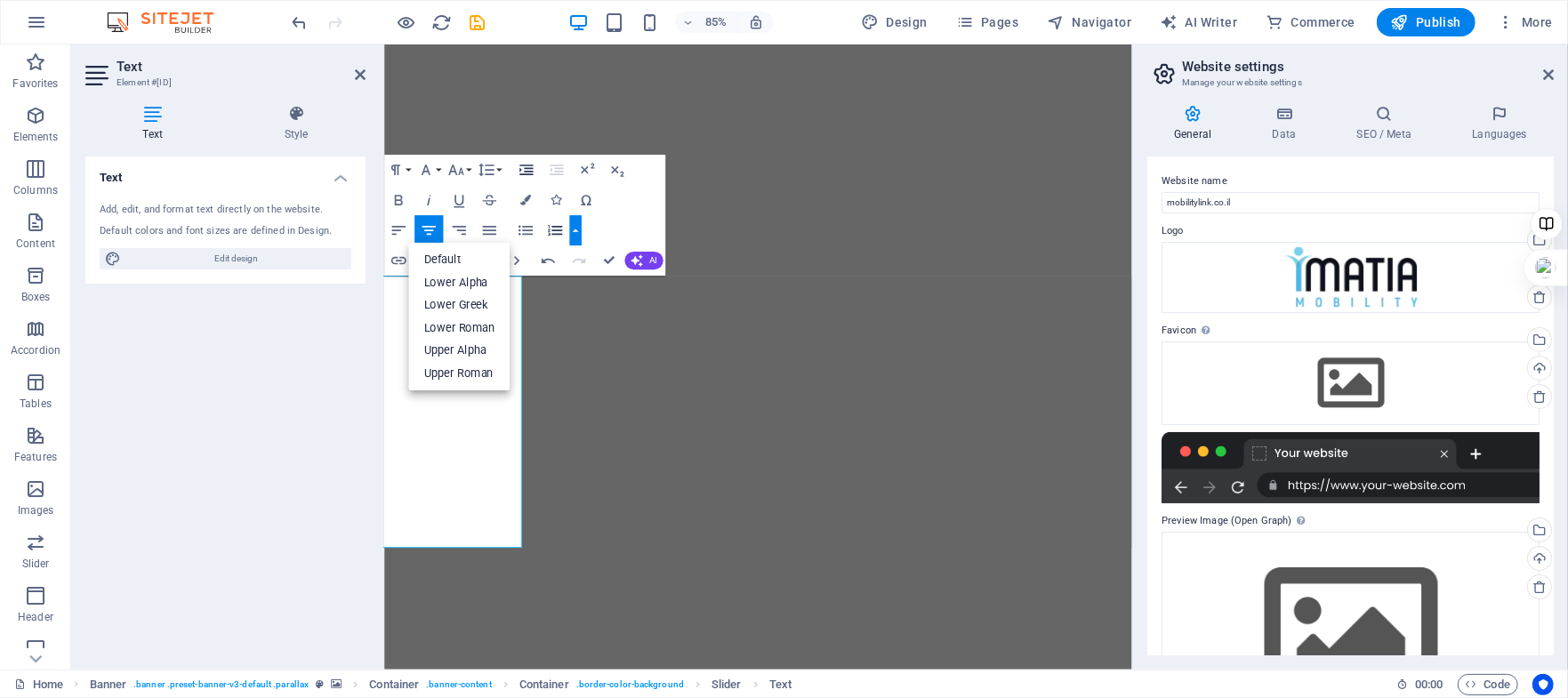 click 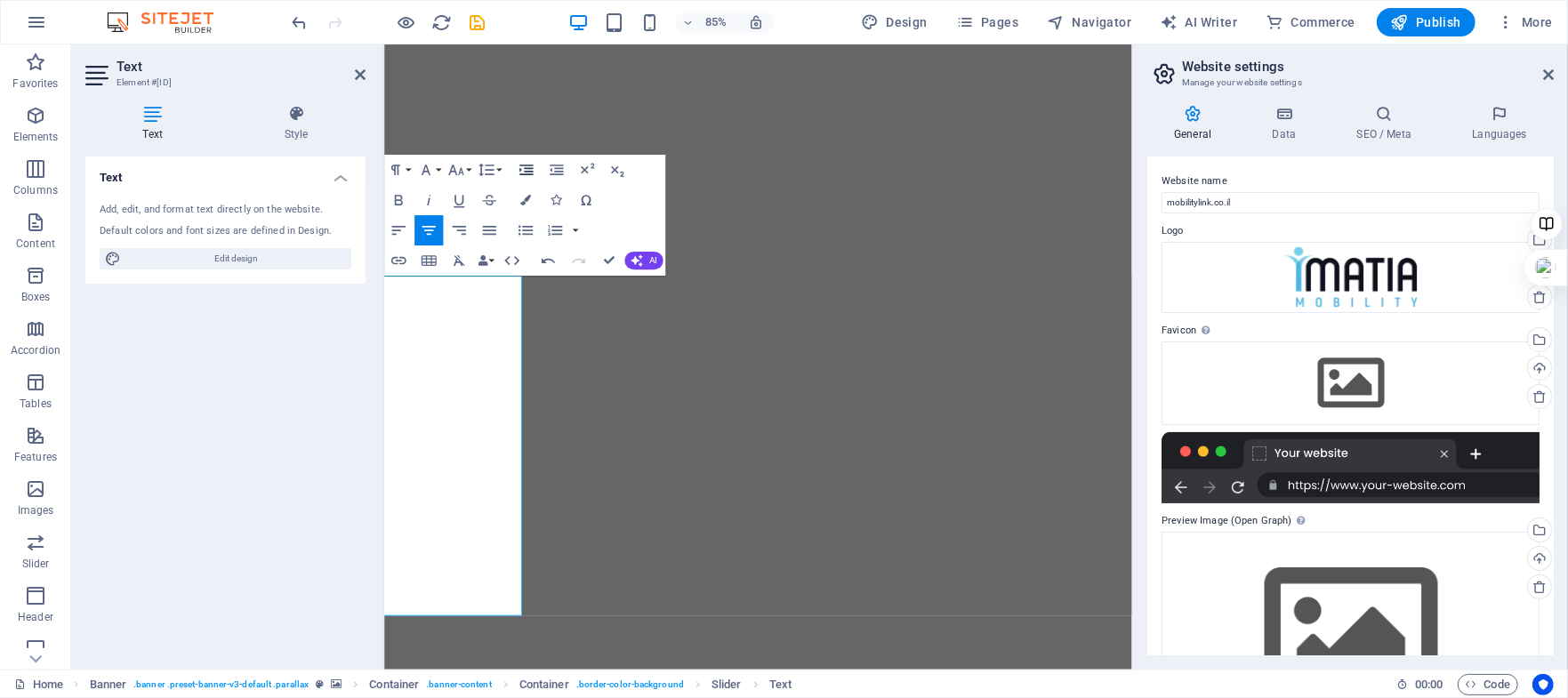 click 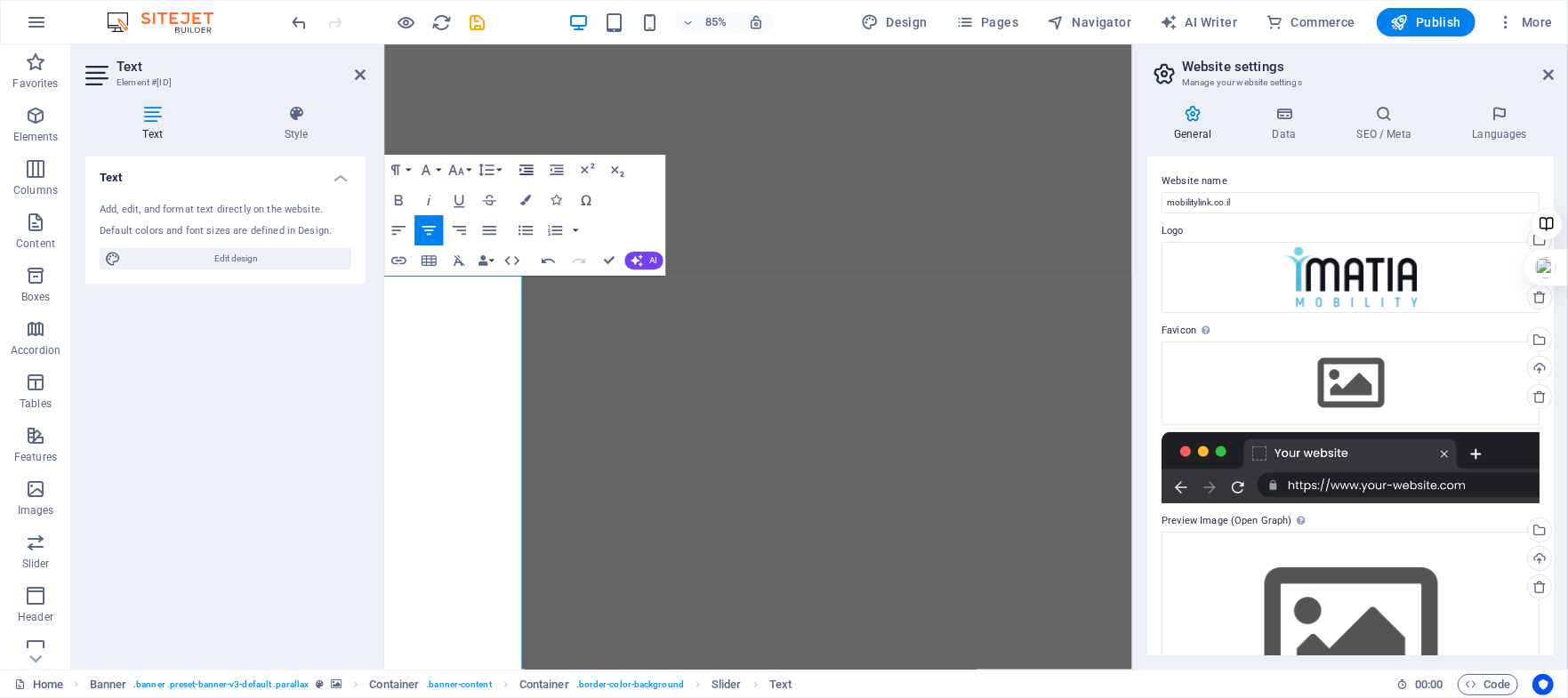click 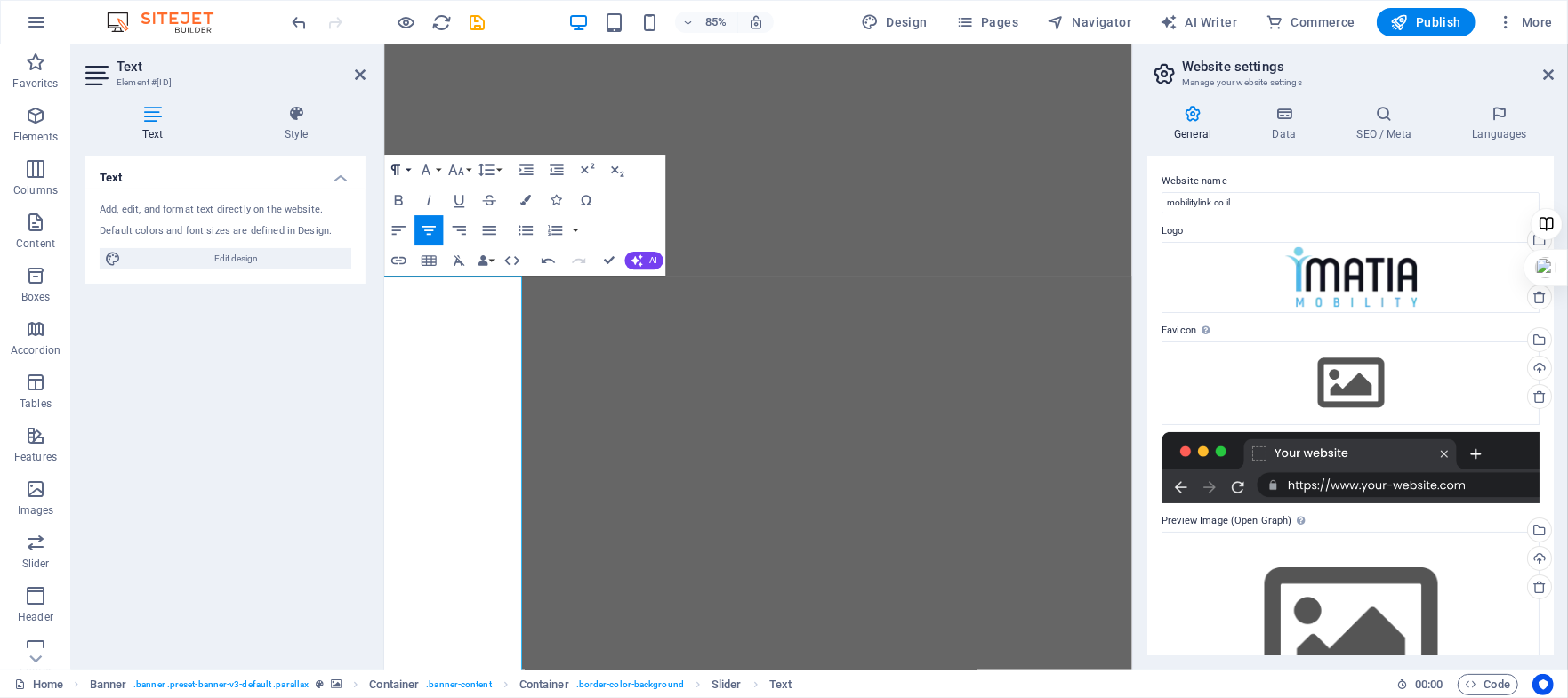 click on "Paragraph Format" at bounding box center (398, 170) 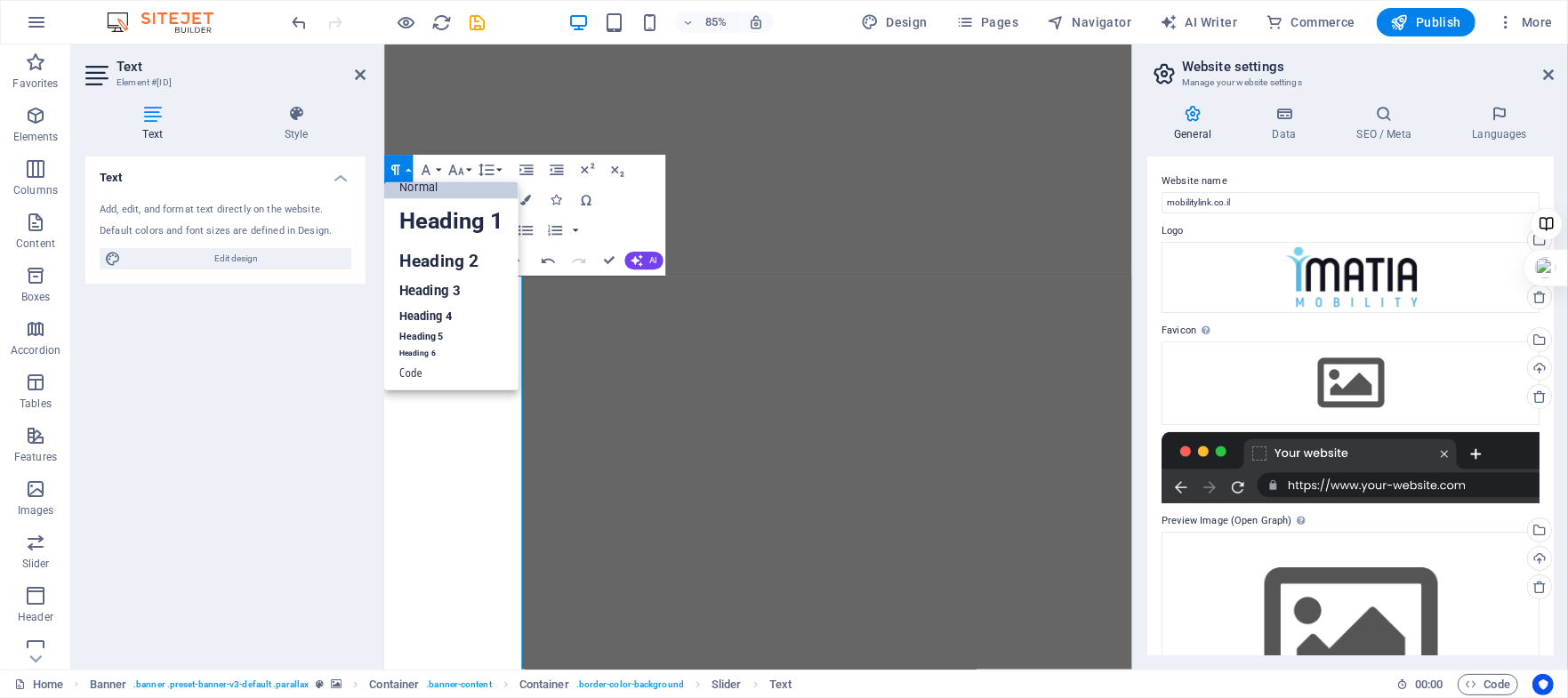 scroll, scrollTop: 13, scrollLeft: 0, axis: vertical 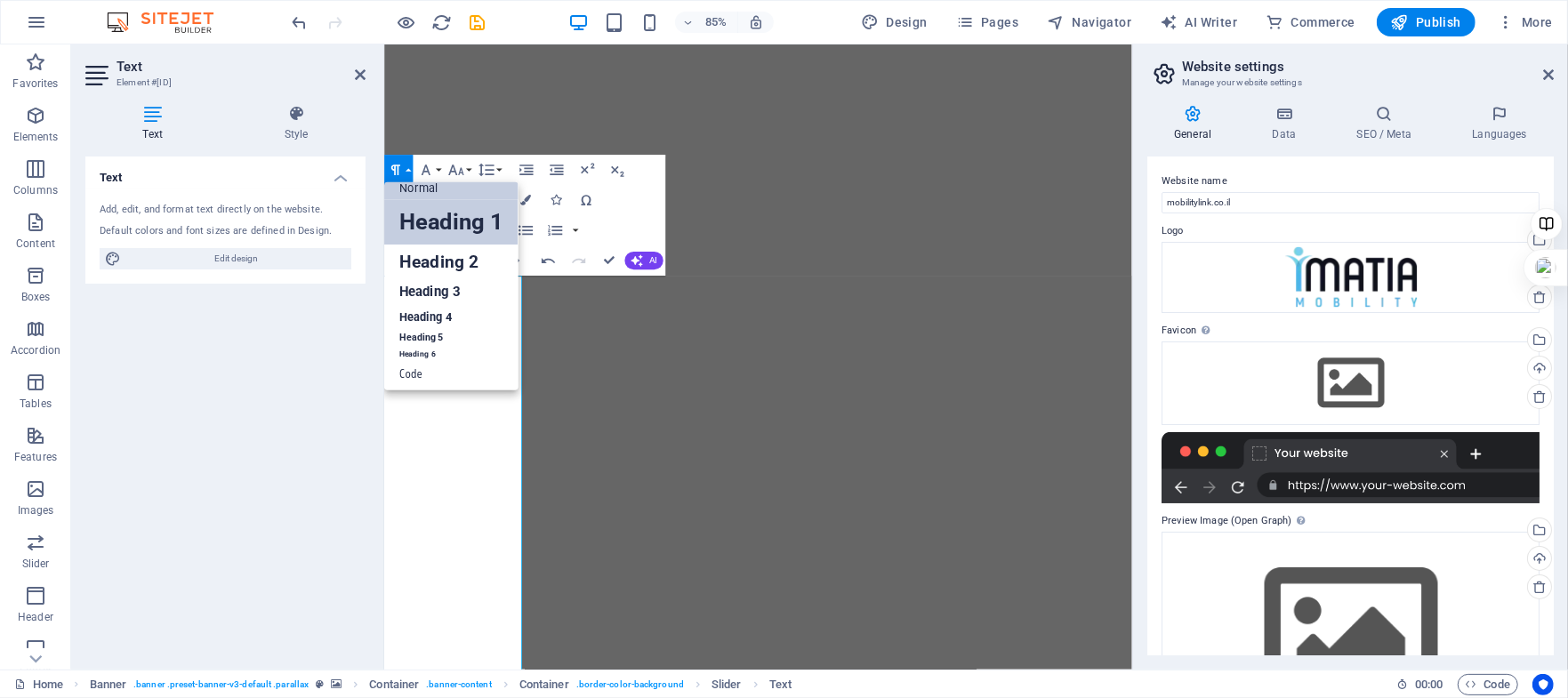 click on "Heading 1" at bounding box center [451, 222] 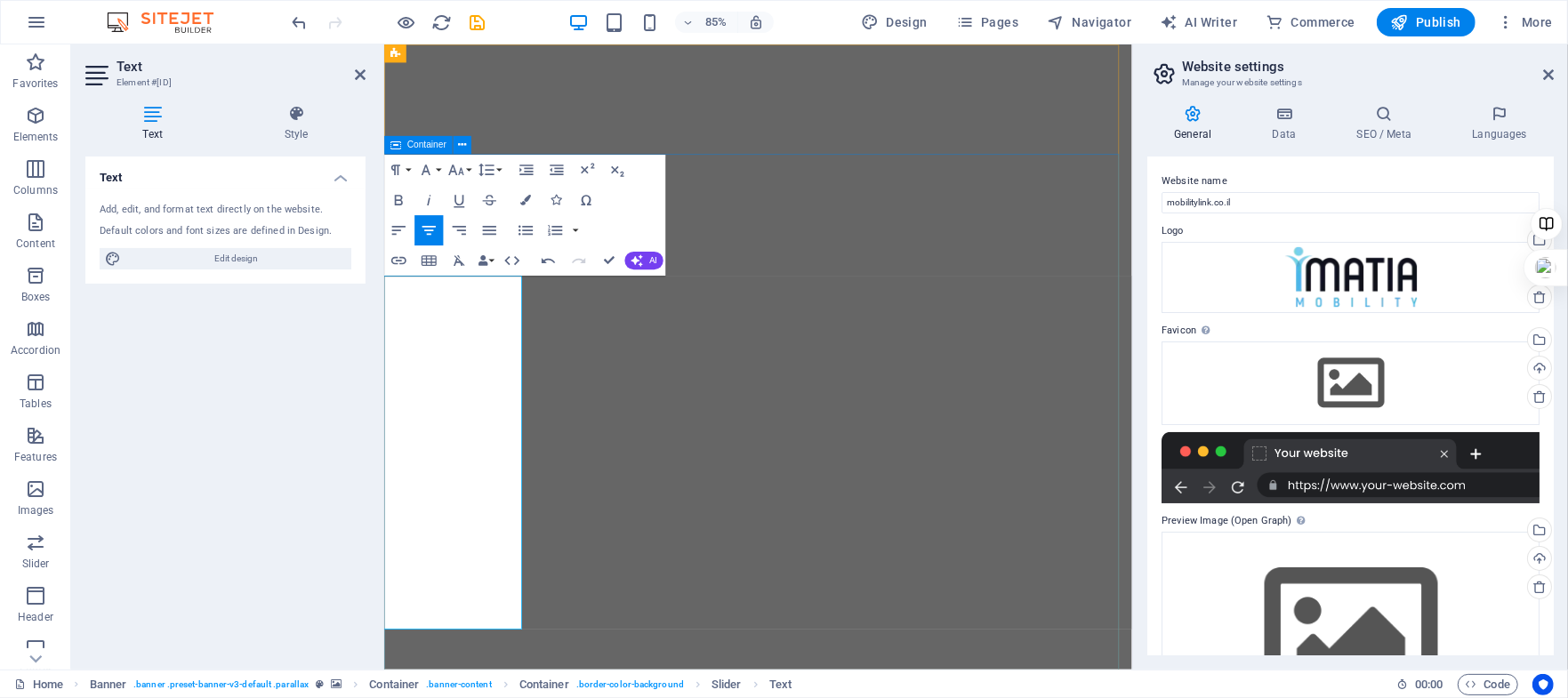 click on "עצמאות ותנועה – עכשיו בעמידה. הכירו את העמידון START ATTRACTING THE LIFE YOU WANT עצמאות ותנועה – עכשיו בעמידה. הכירו את העמידון" at bounding box center [823, 1246] 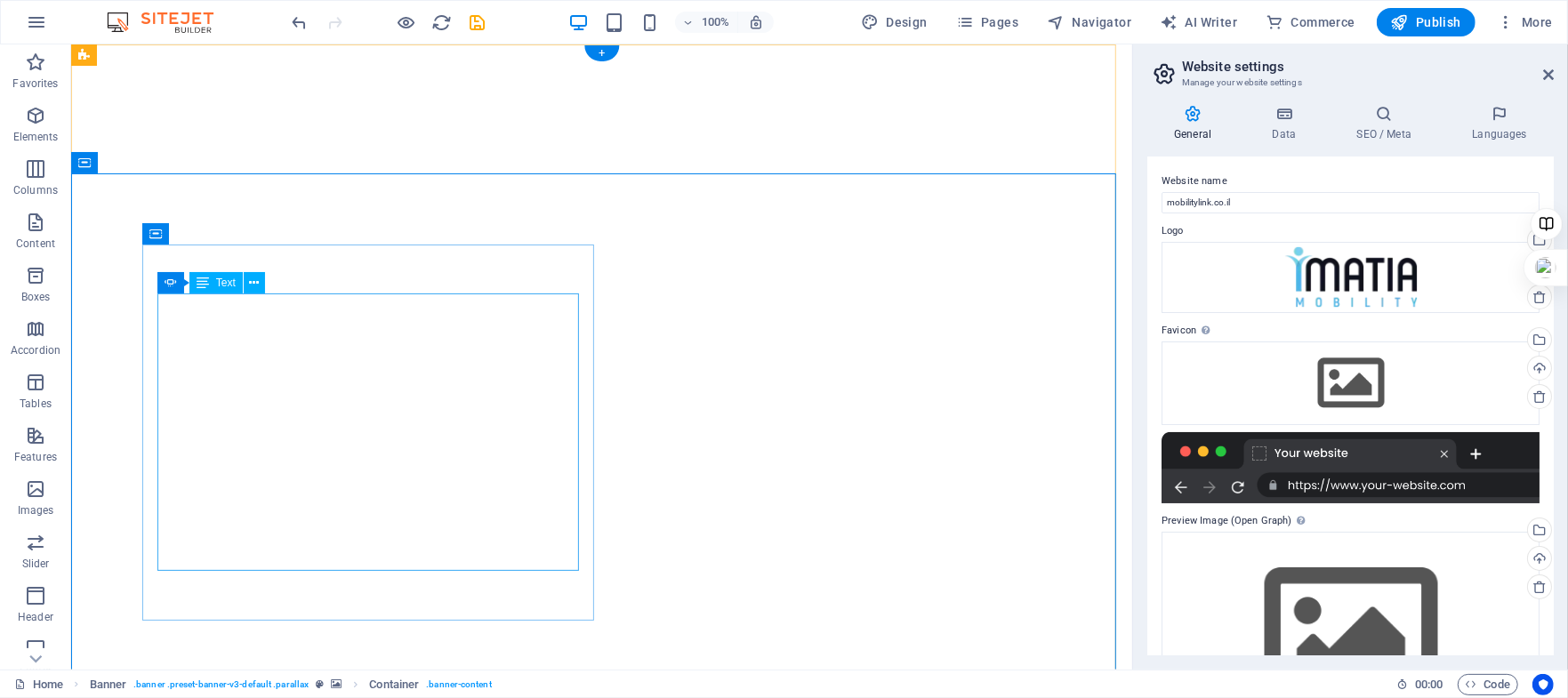 click on "עצמאות ותנועה – עכשיו בעמידה. הכירו את העמידון" at bounding box center (367, 1079) 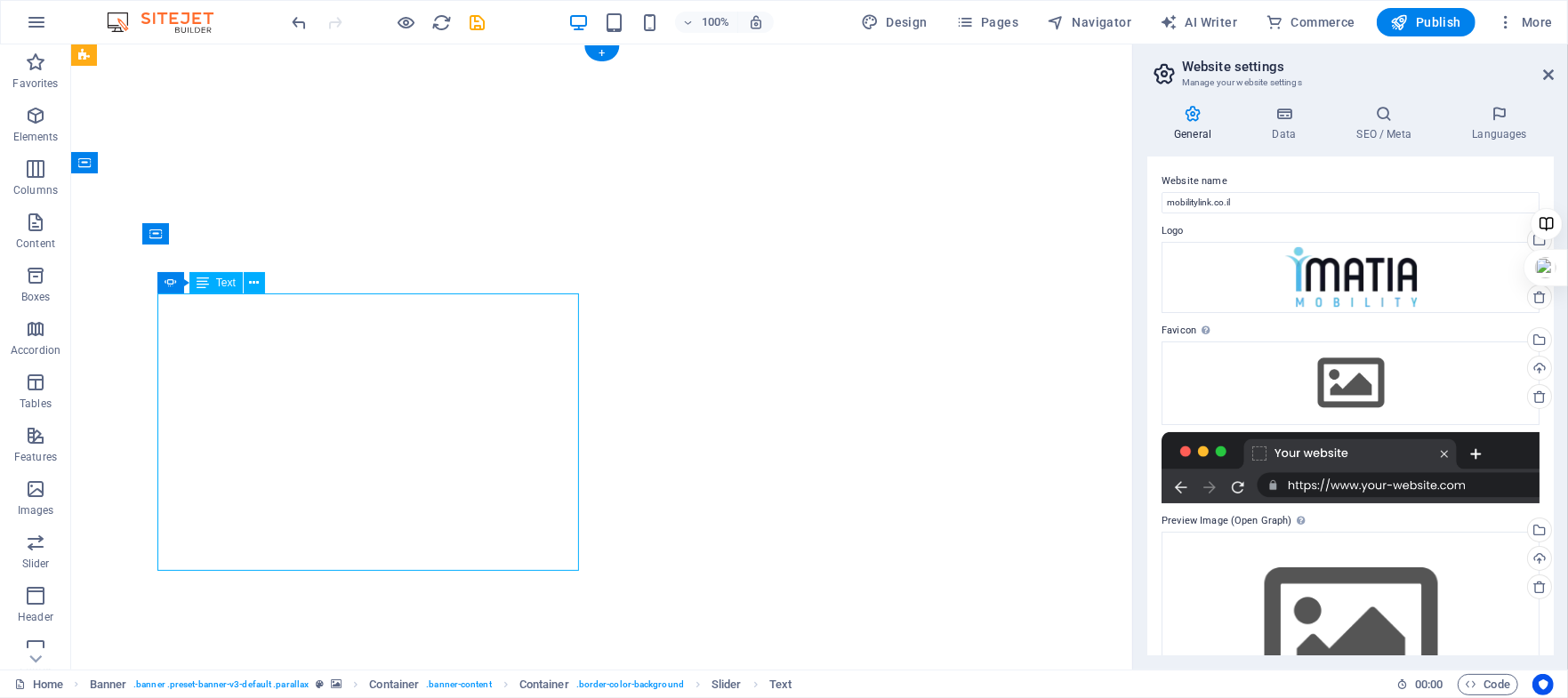 click on "עצמאות ותנועה – עכשיו בעמידה. הכירו את העמידון" at bounding box center [367, 1079] 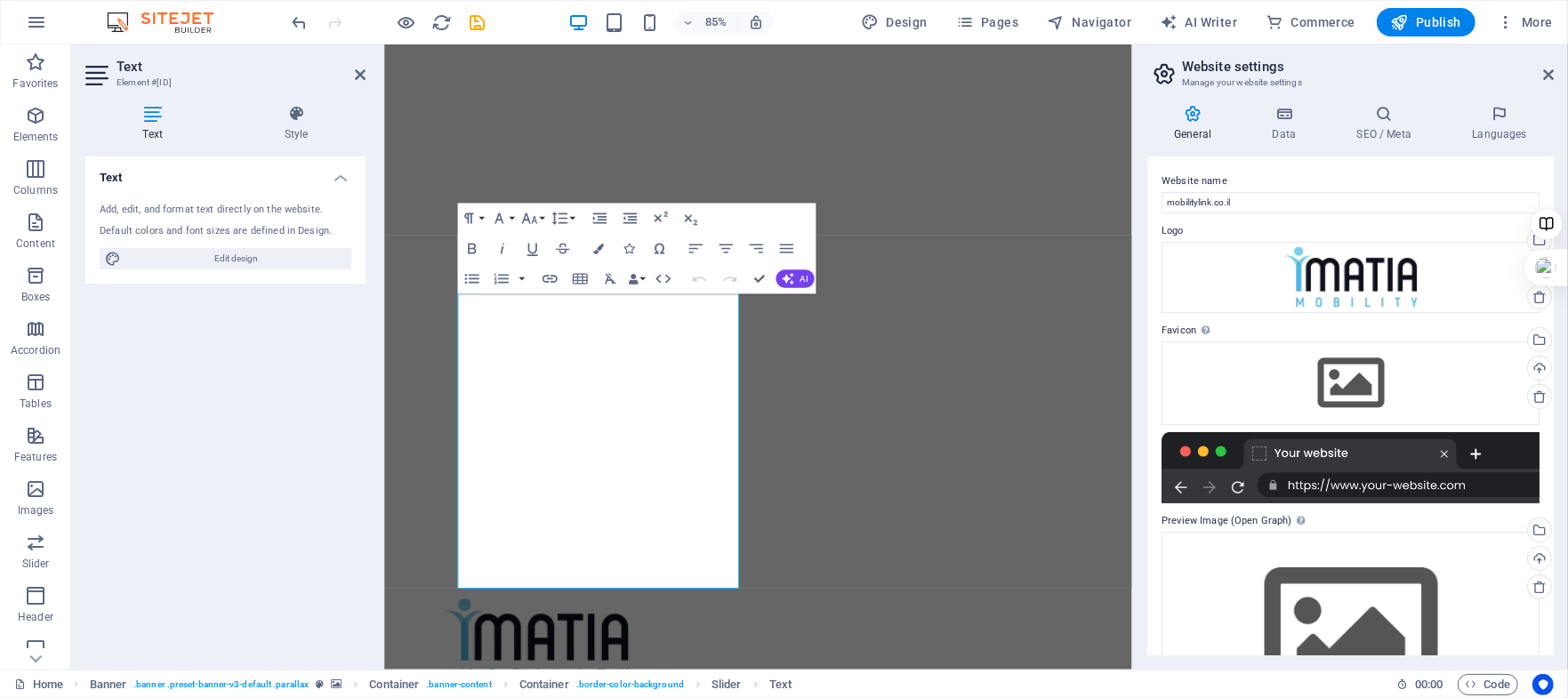 click on "Text Element #ed-825274423 Text Style Text Add, edit, and format text directly on the website. Default colors and font sizes are defined in Design. Edit design Alignment Left aligned Centered Right aligned Banner Element Layout How this element expands within the layout (Flexbox). Size Default auto px % 1/1 1/2 1/3 1/4 1/5 1/6 1/7 1/8 1/9 1/10 Grow Shrink Order Container layout Visible Visible Opacity 100 % Overflow Spacing Margin Default auto px % rem vw vh Custom Custom auto px % rem vw vh auto px % rem vw vh auto px % rem vw vh auto px % rem vw vh Padding Default px rem % vh vw Custom Custom px rem % vh vw px rem % vh vw px rem % vh vw px rem % vh vw Border Style              - Width 1 auto px rem % vh vw Custom Custom 1 auto px rem % vh vw 1 auto px rem % vh vw 1 auto px rem % vh vw 1 auto px rem % vh vw  - Color Round corners Default px rem % vh vw Custom Custom px rem % vh vw px rem % vh vw px rem % vh vw px rem % vh vw Shadow Default None Outside Inside Color X offset 0 px rem vh vw Y offset" at bounding box center [228, 357] 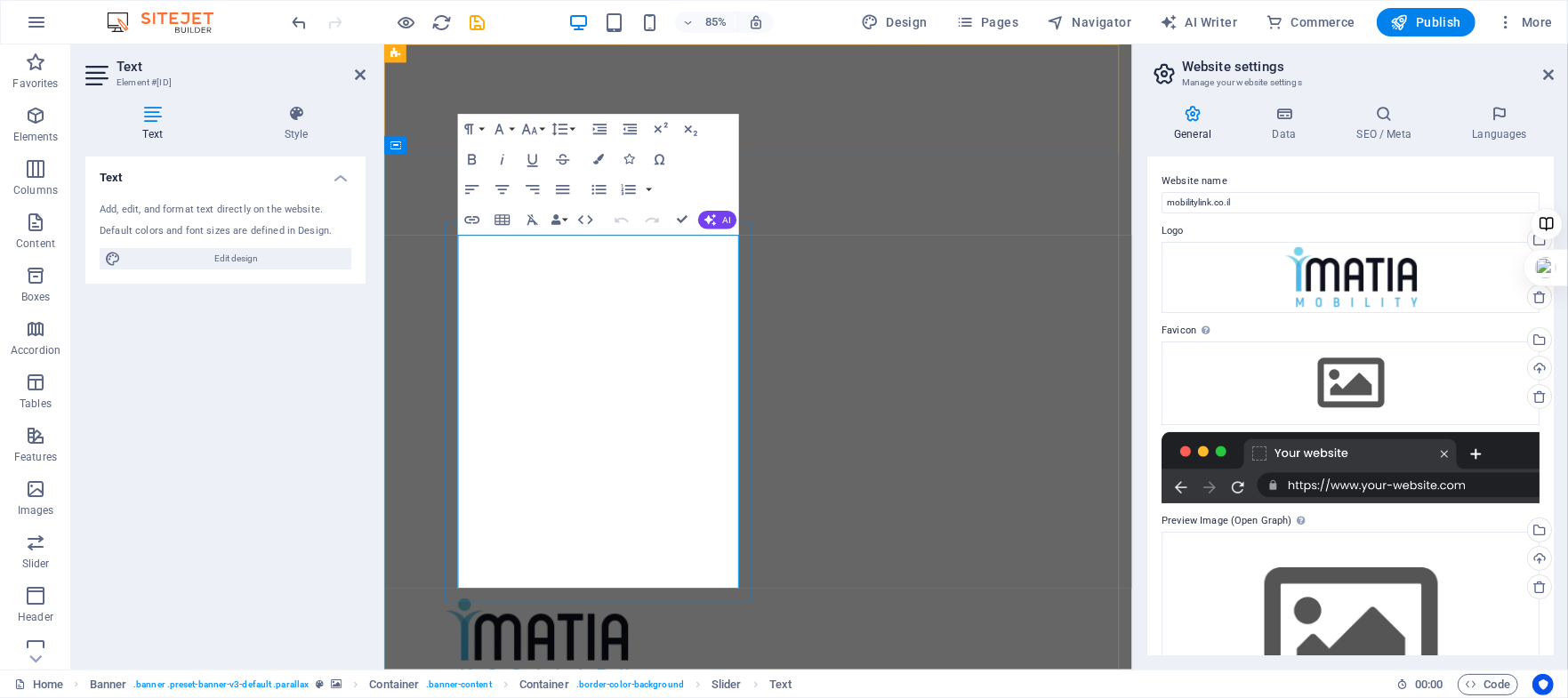 click on "עצמאות ותנועה – עכשיו בעמידה. הכירו את העמידון" at bounding box center (591, 1148) 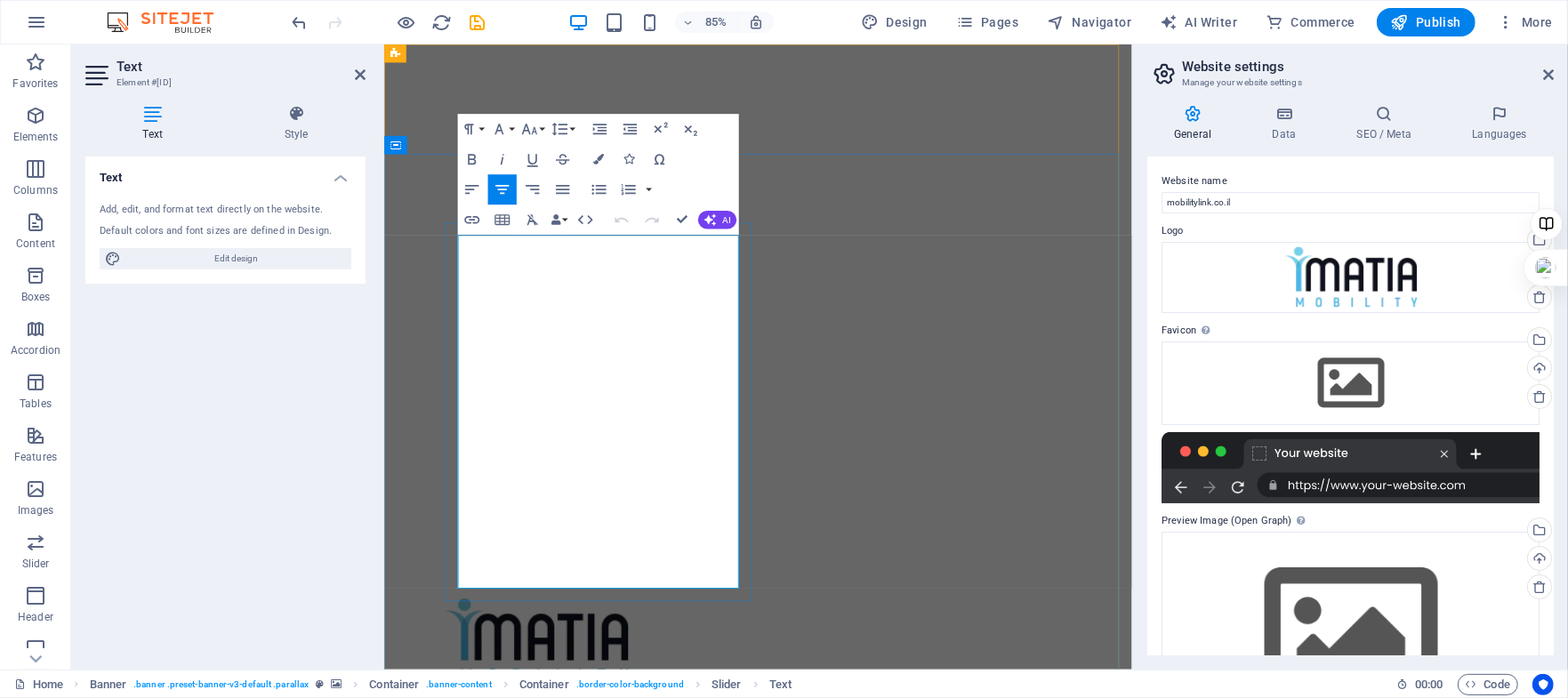 click on "עצמאות ותנועה – עכשיו בעמידה. הכירו את העמידון" at bounding box center [591, 1148] 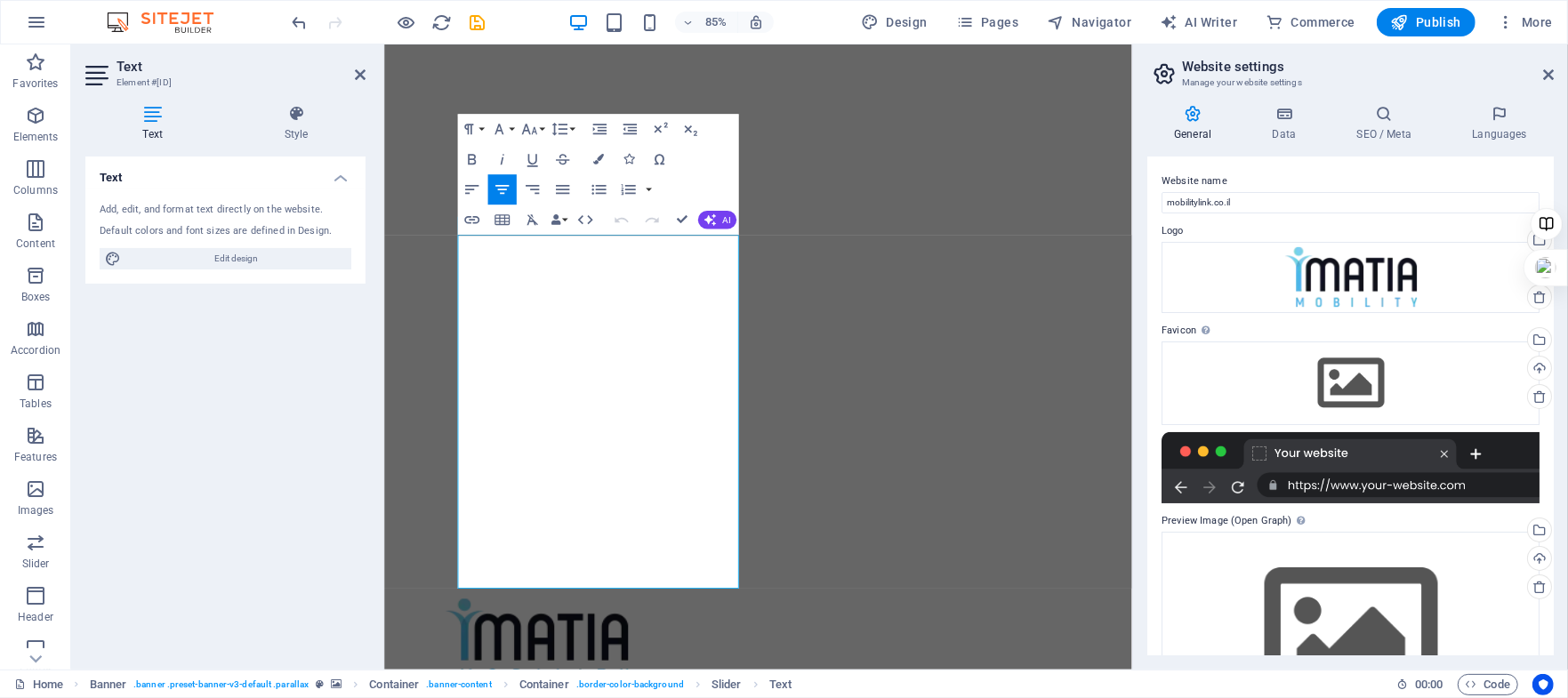 click 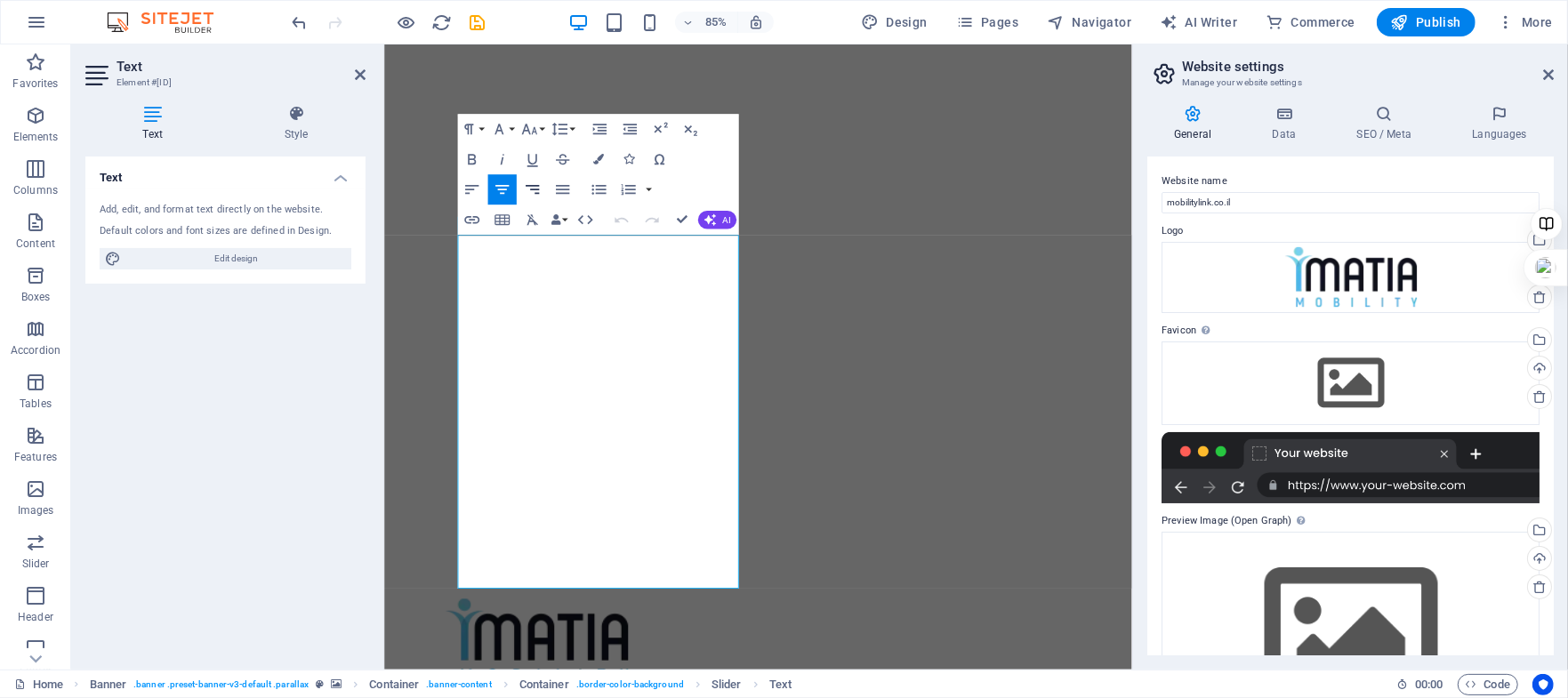 click 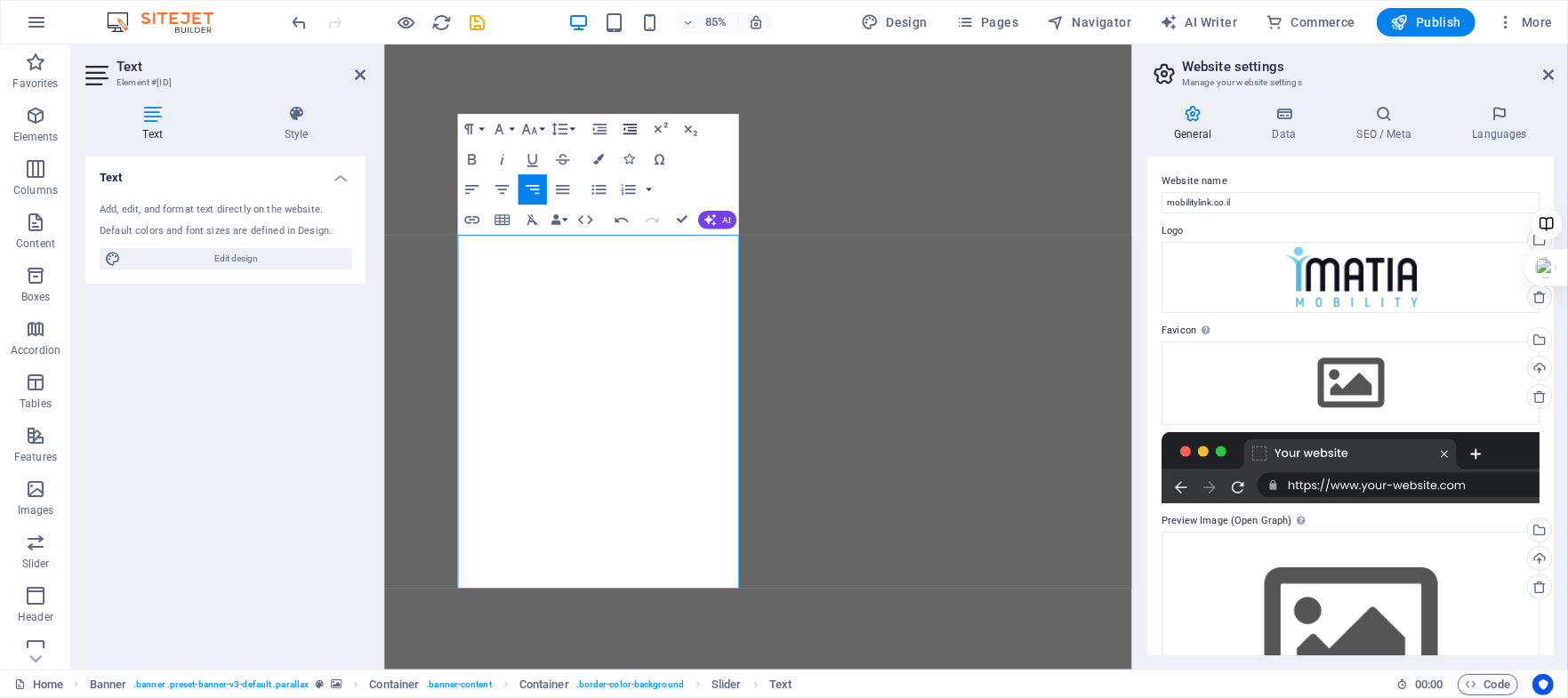 click 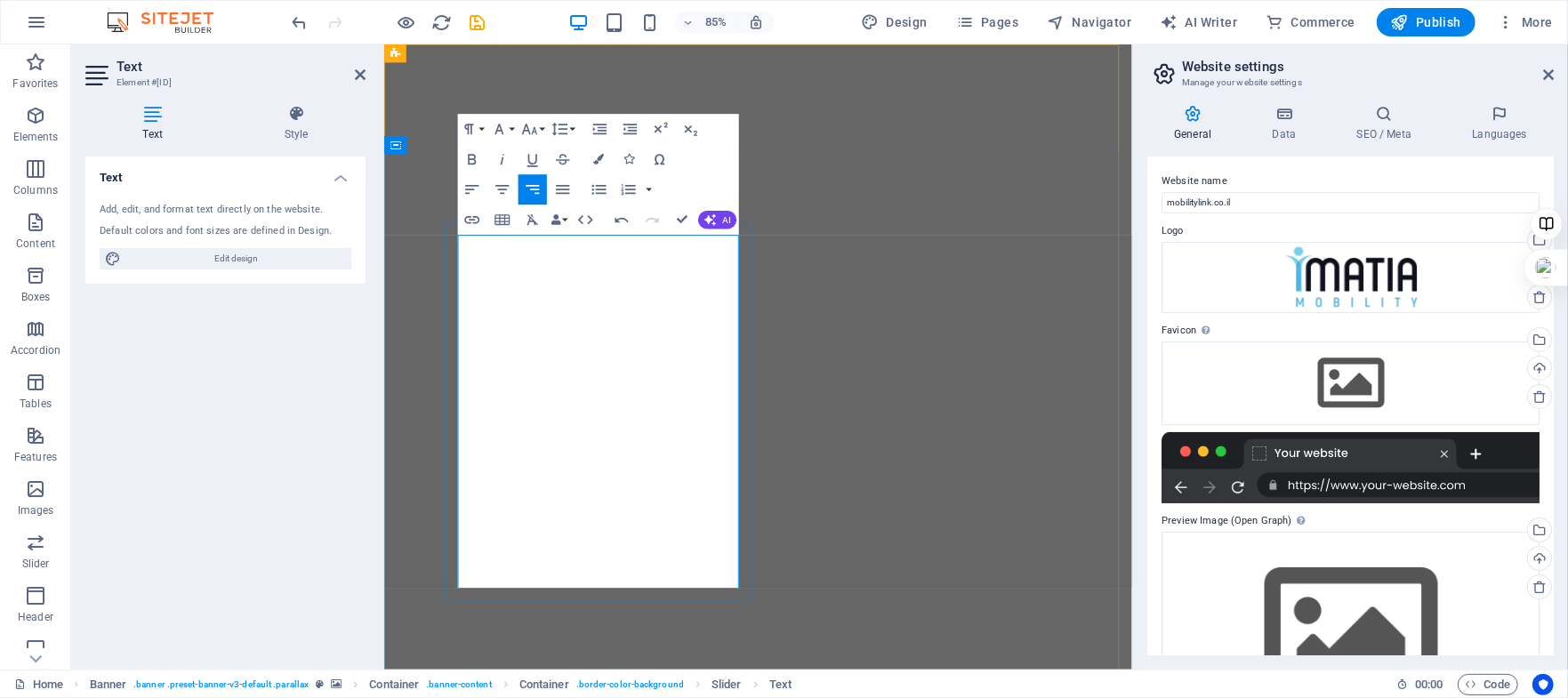 click on "עצמאות ותנועה – עכשיו בעמידה. הכירו את העמידון" at bounding box center (630, 1248) 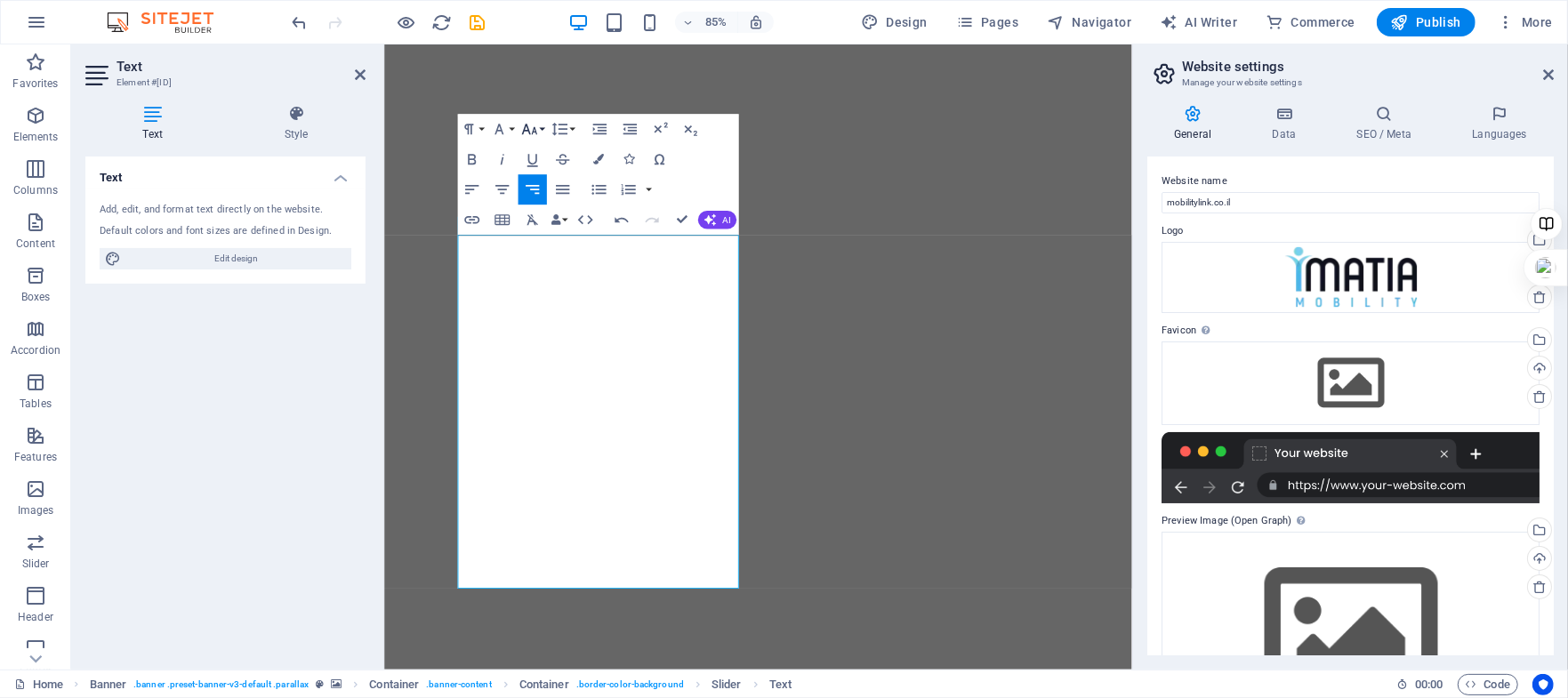 click on "Font Size" at bounding box center [532, 130] 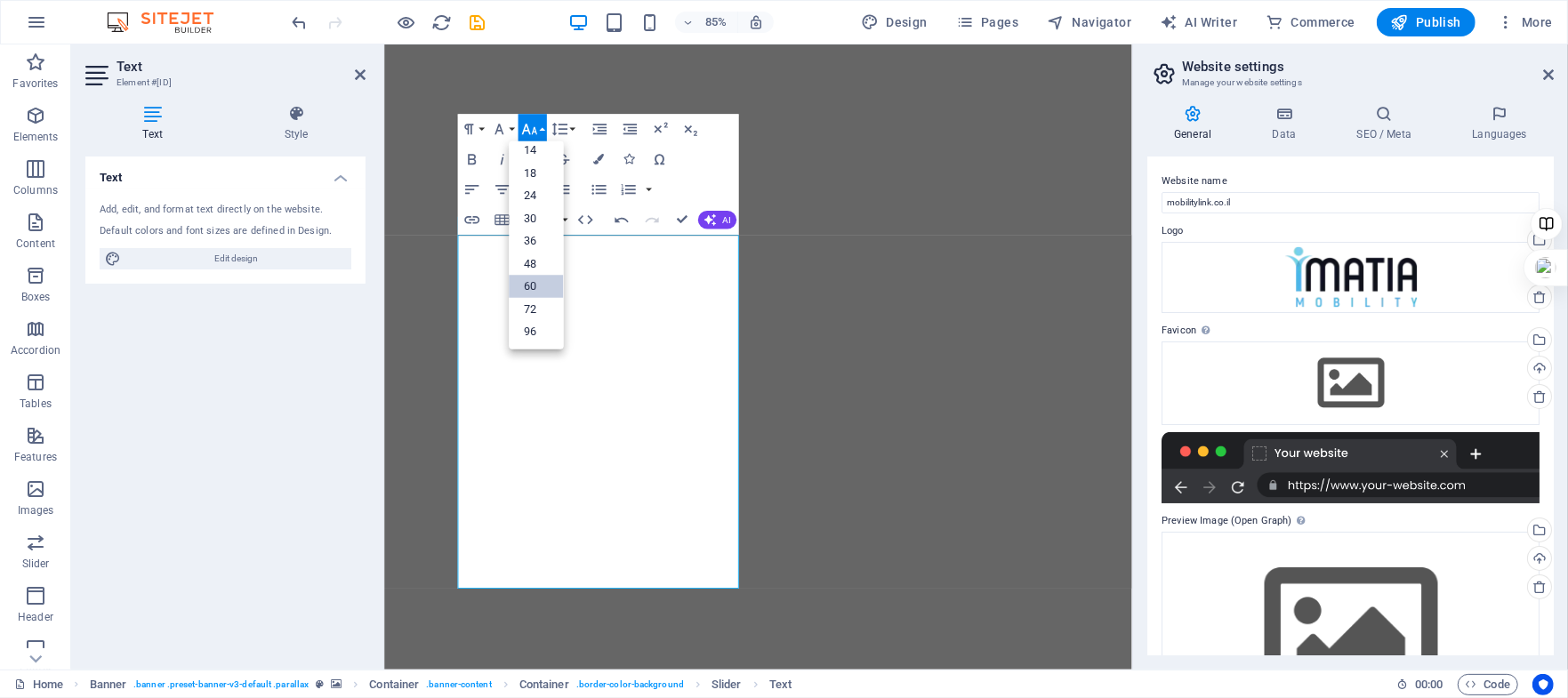 scroll, scrollTop: 142, scrollLeft: 0, axis: vertical 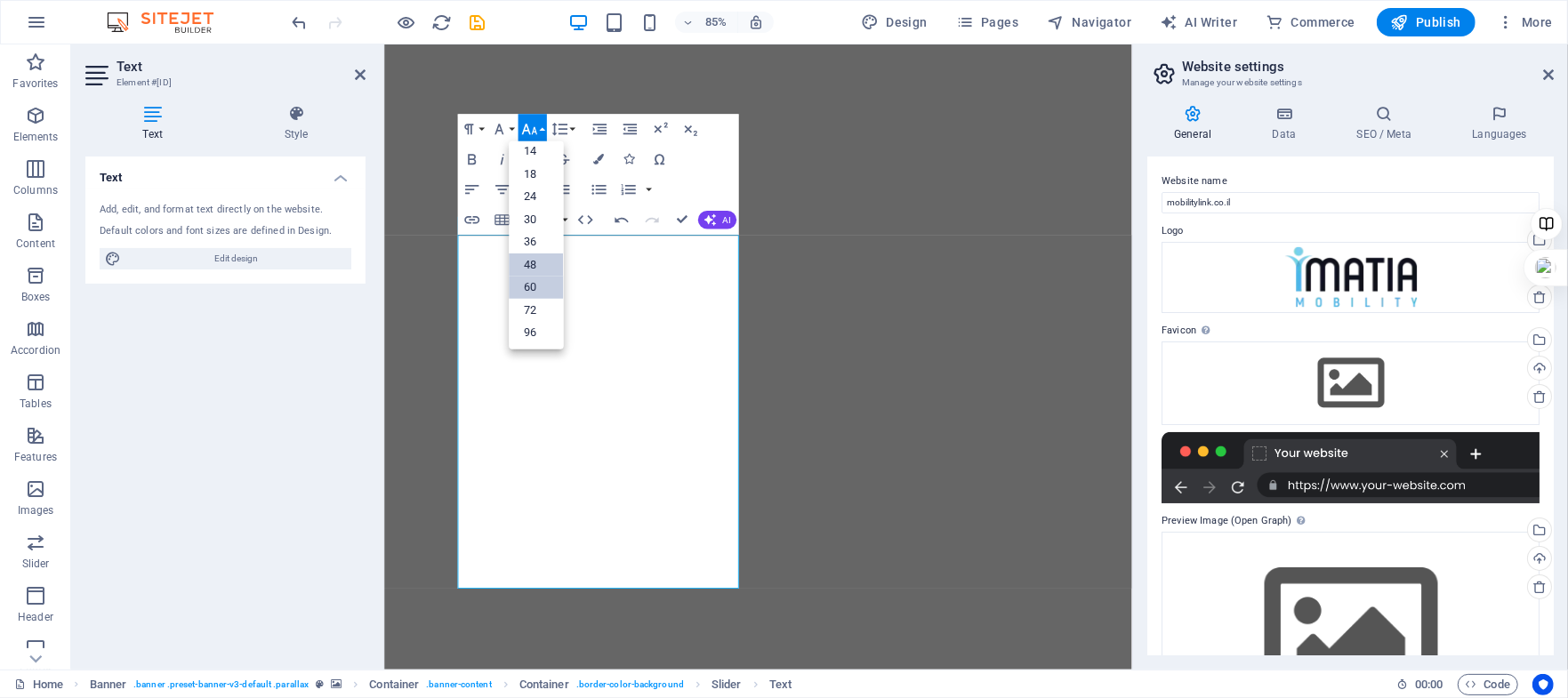 click on "48" at bounding box center [535, 265] 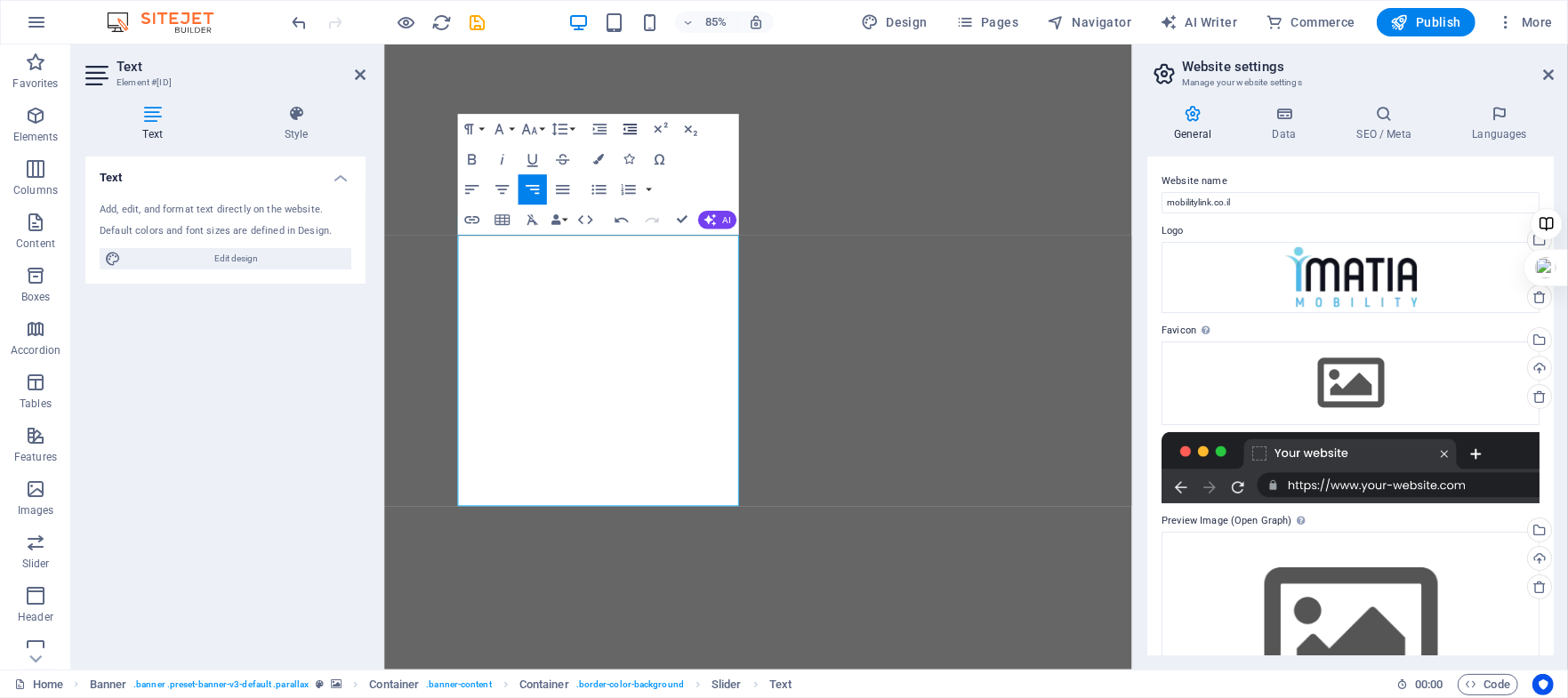 click on "Decrease Indent" at bounding box center (630, 130) 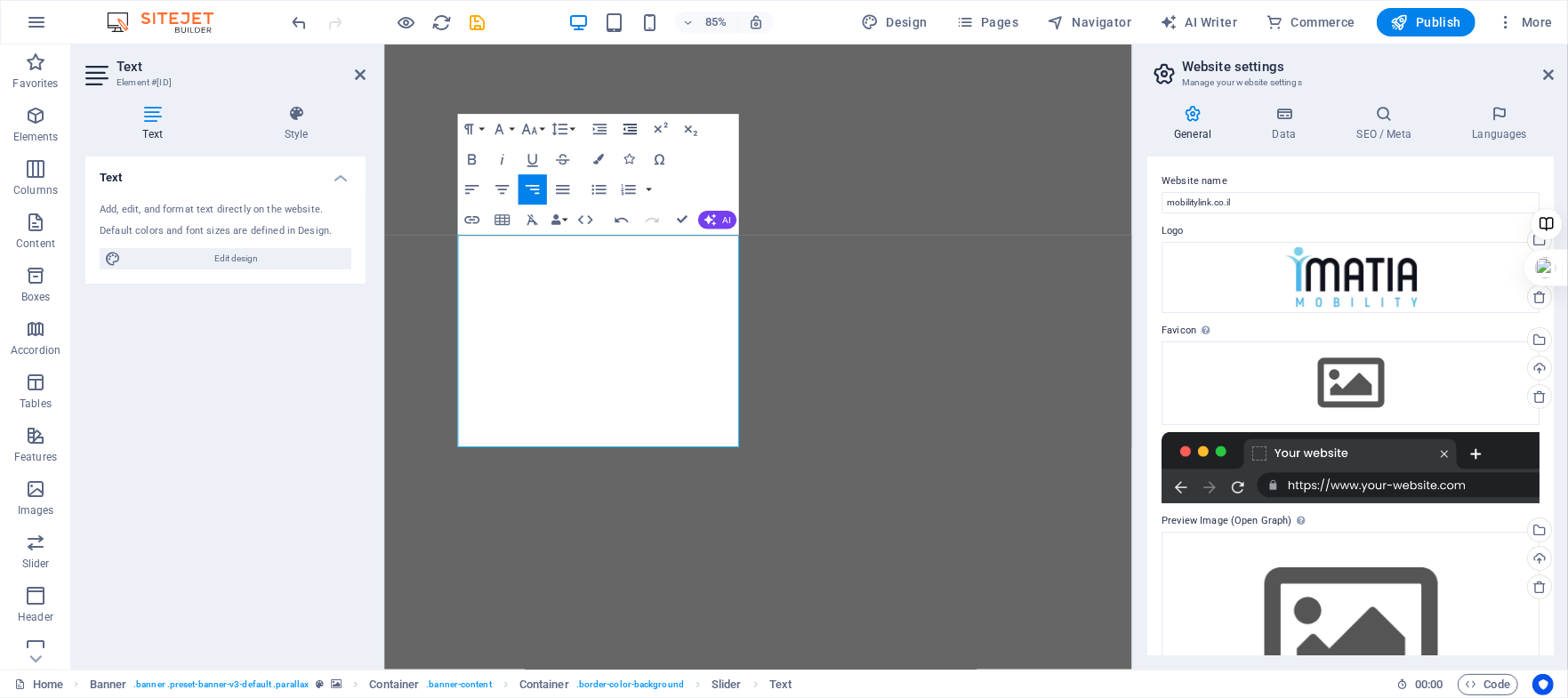 click on "Decrease Indent" at bounding box center [630, 130] 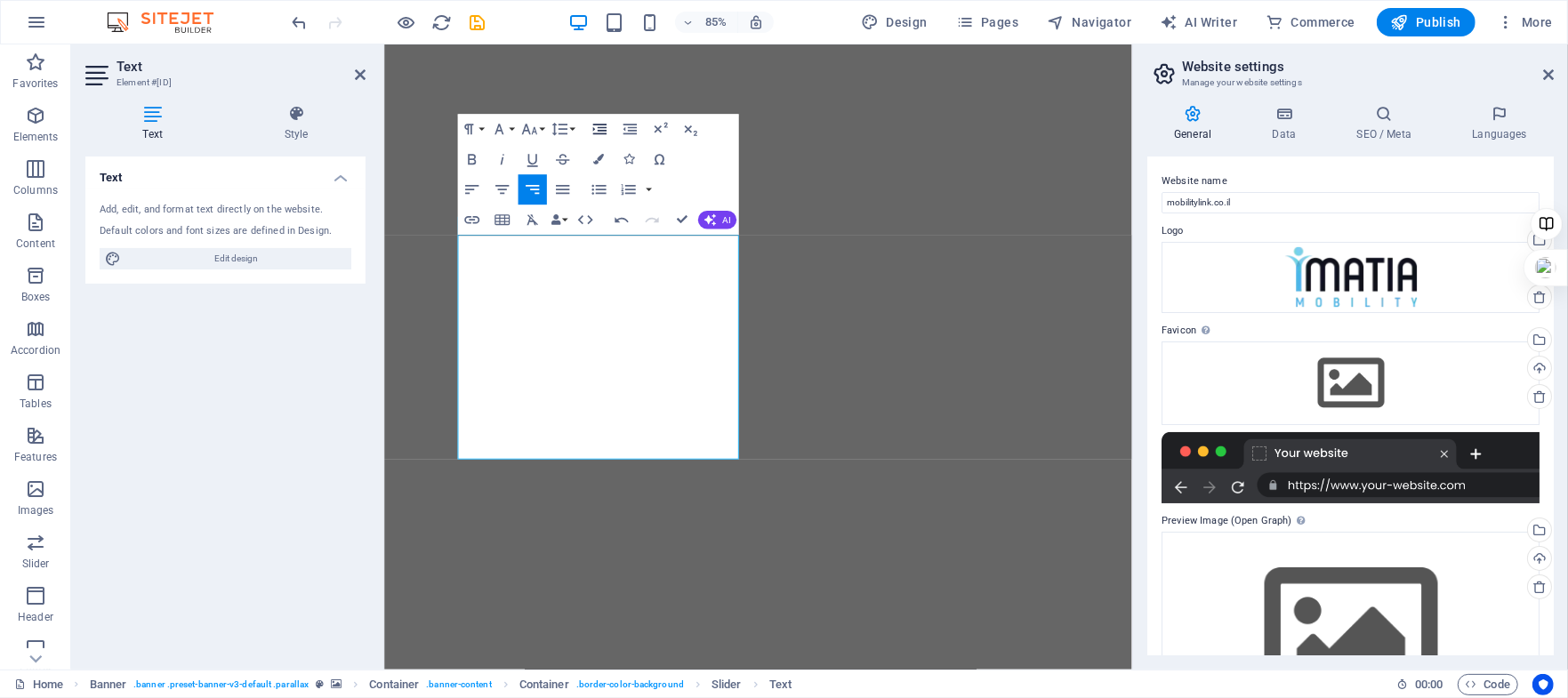 click 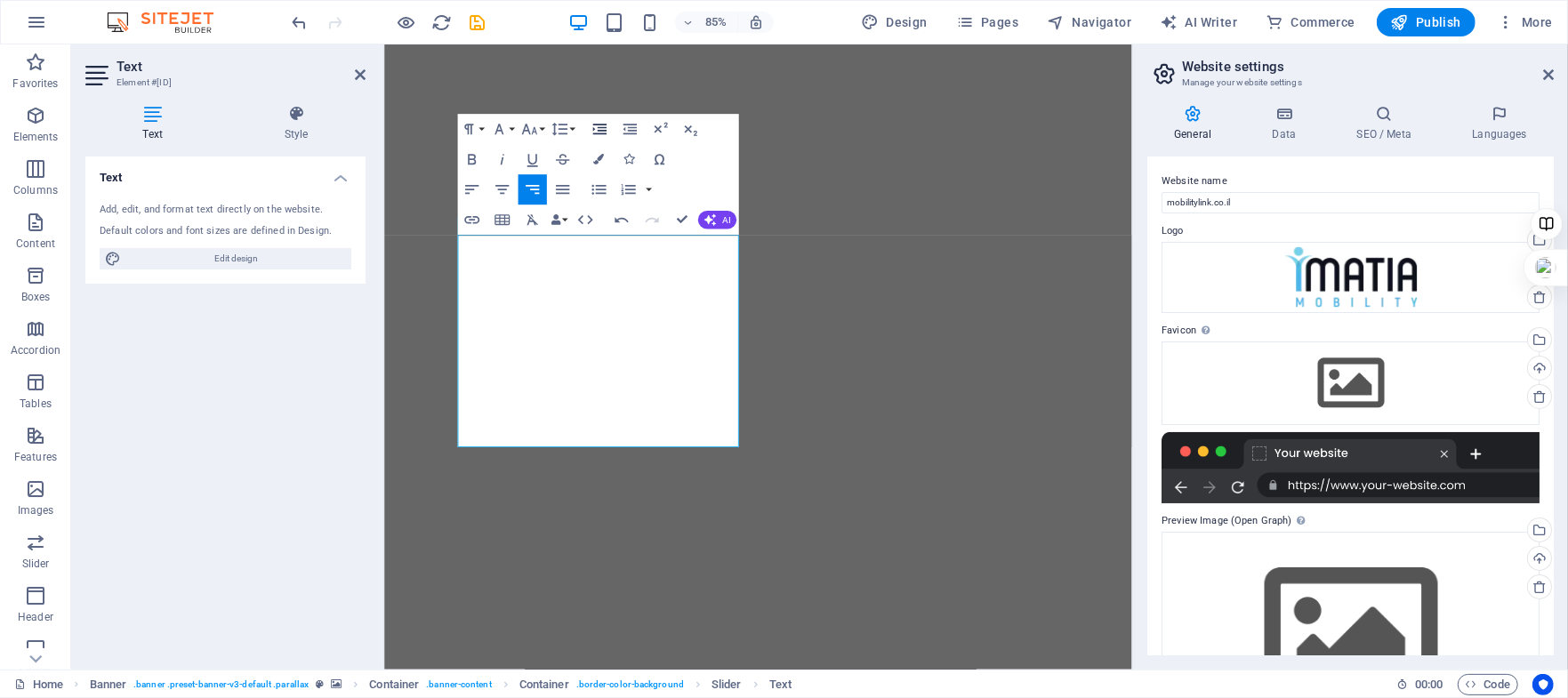 click 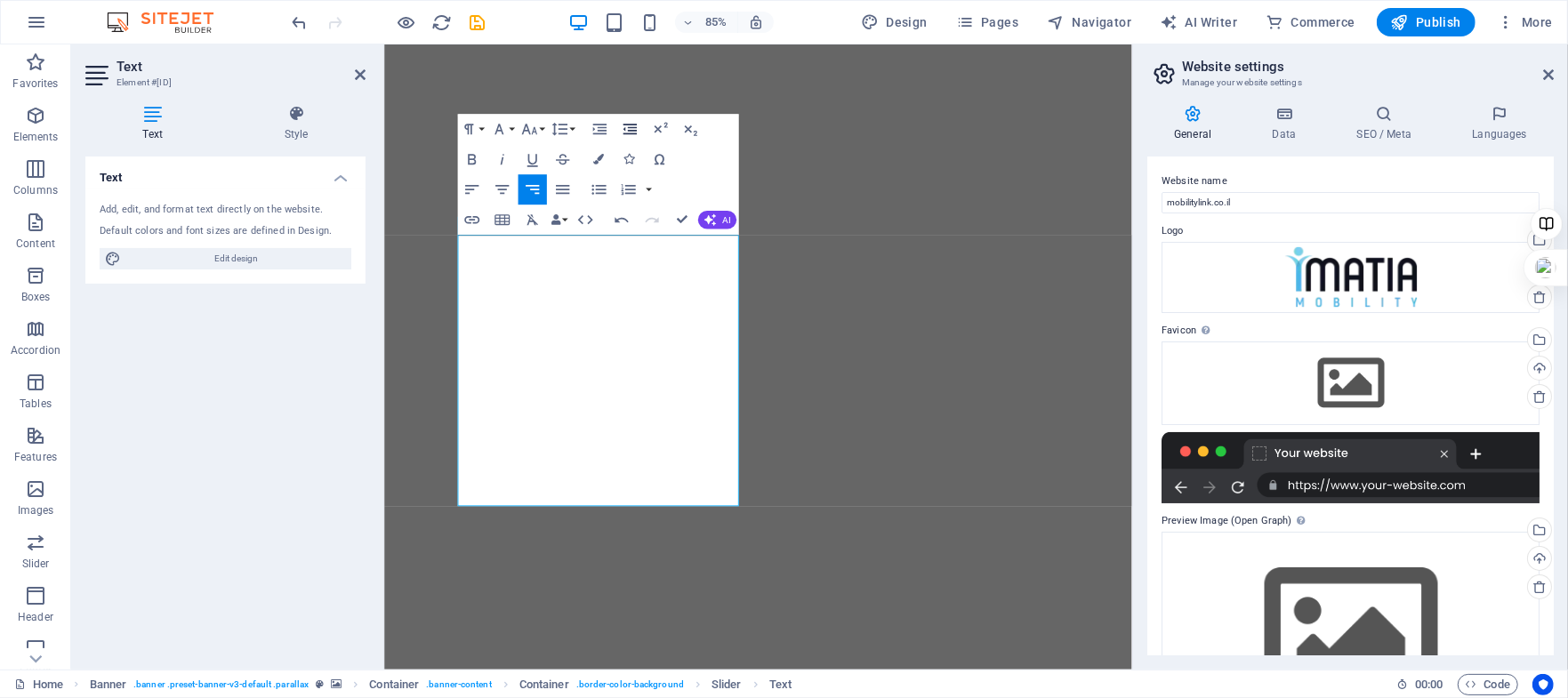 click 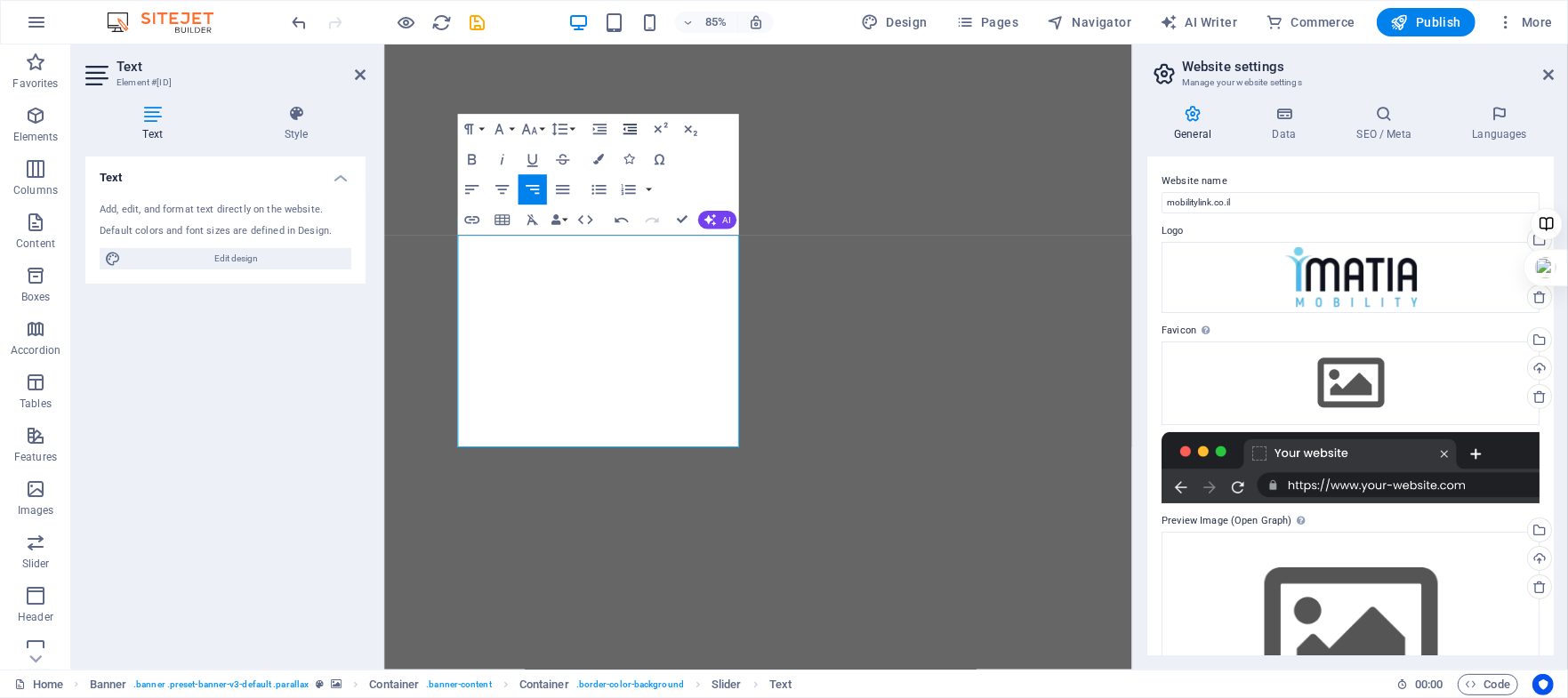 click 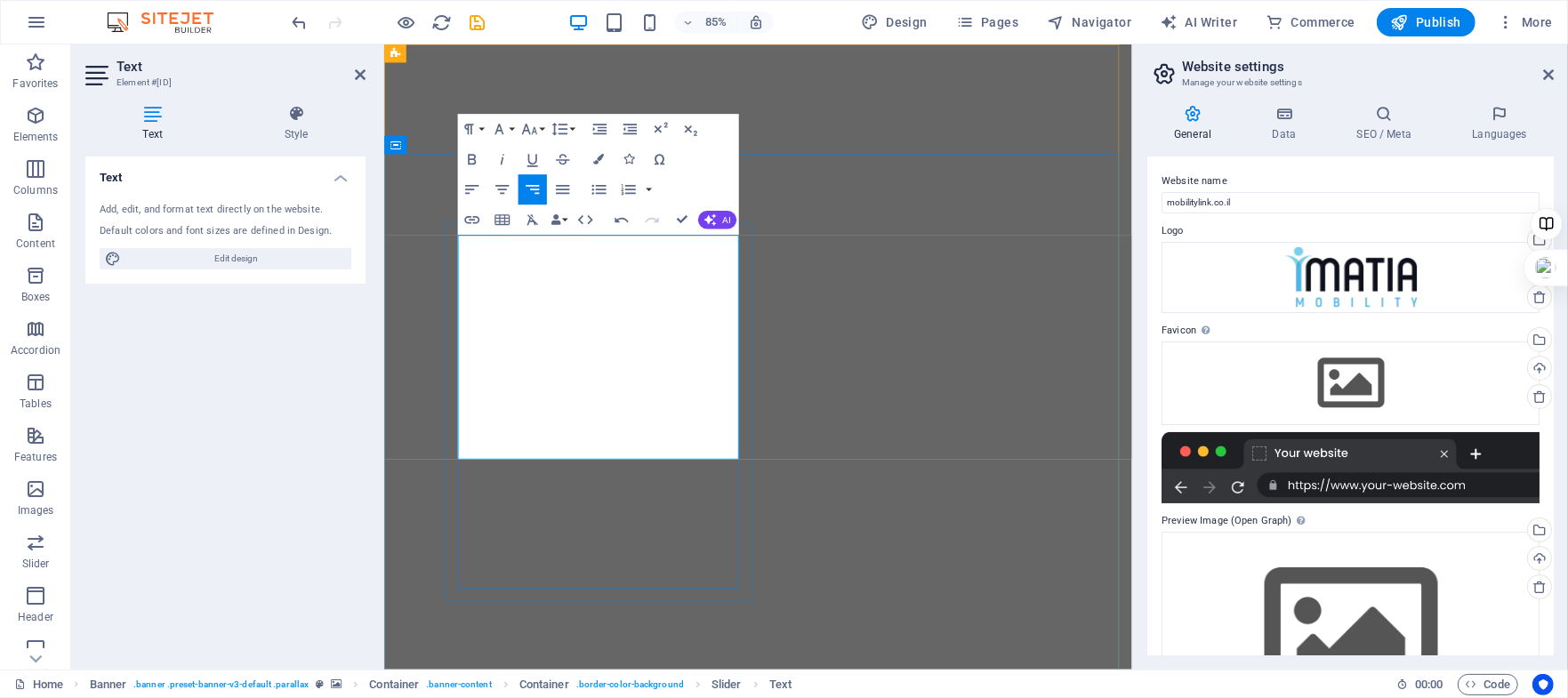 click on "עצמאות ותנועה – עכשיו בעמידה." at bounding box center (631, 1128) 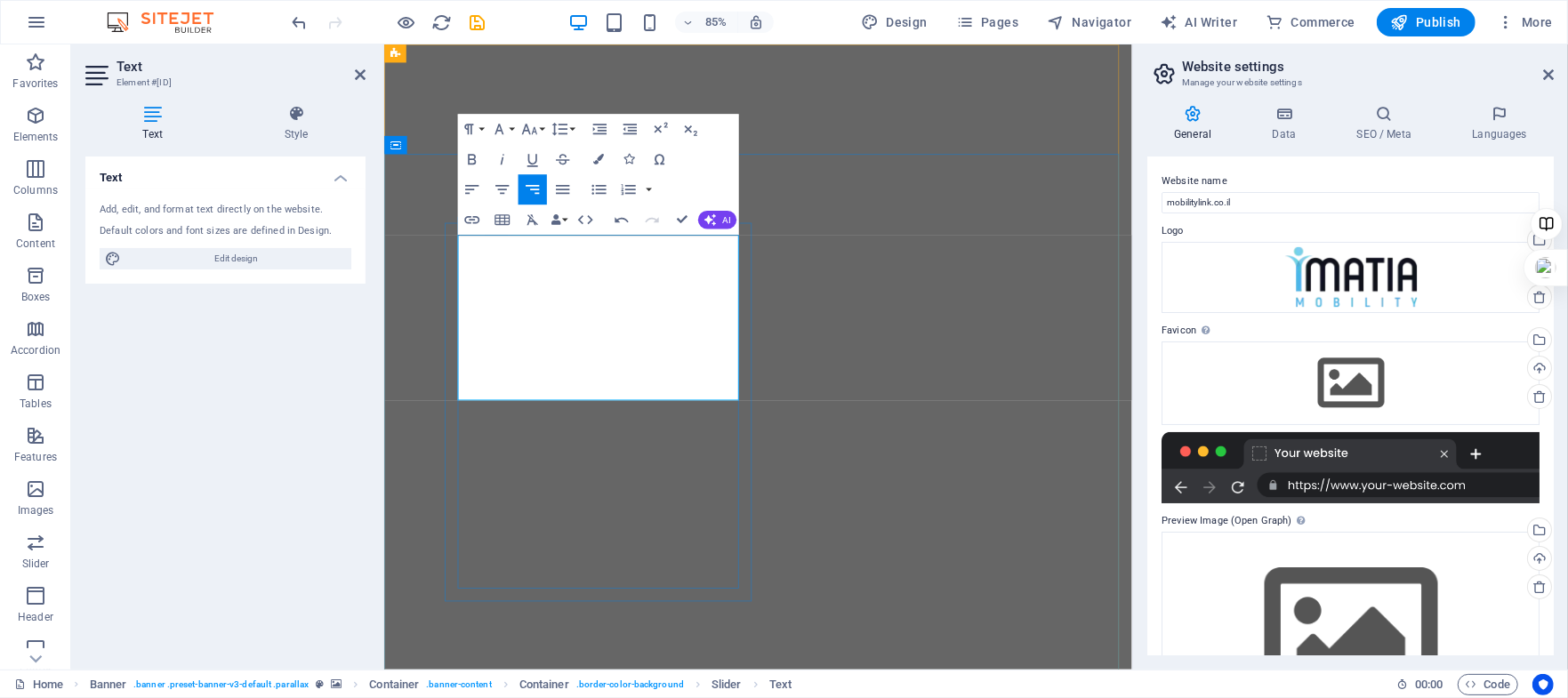 type 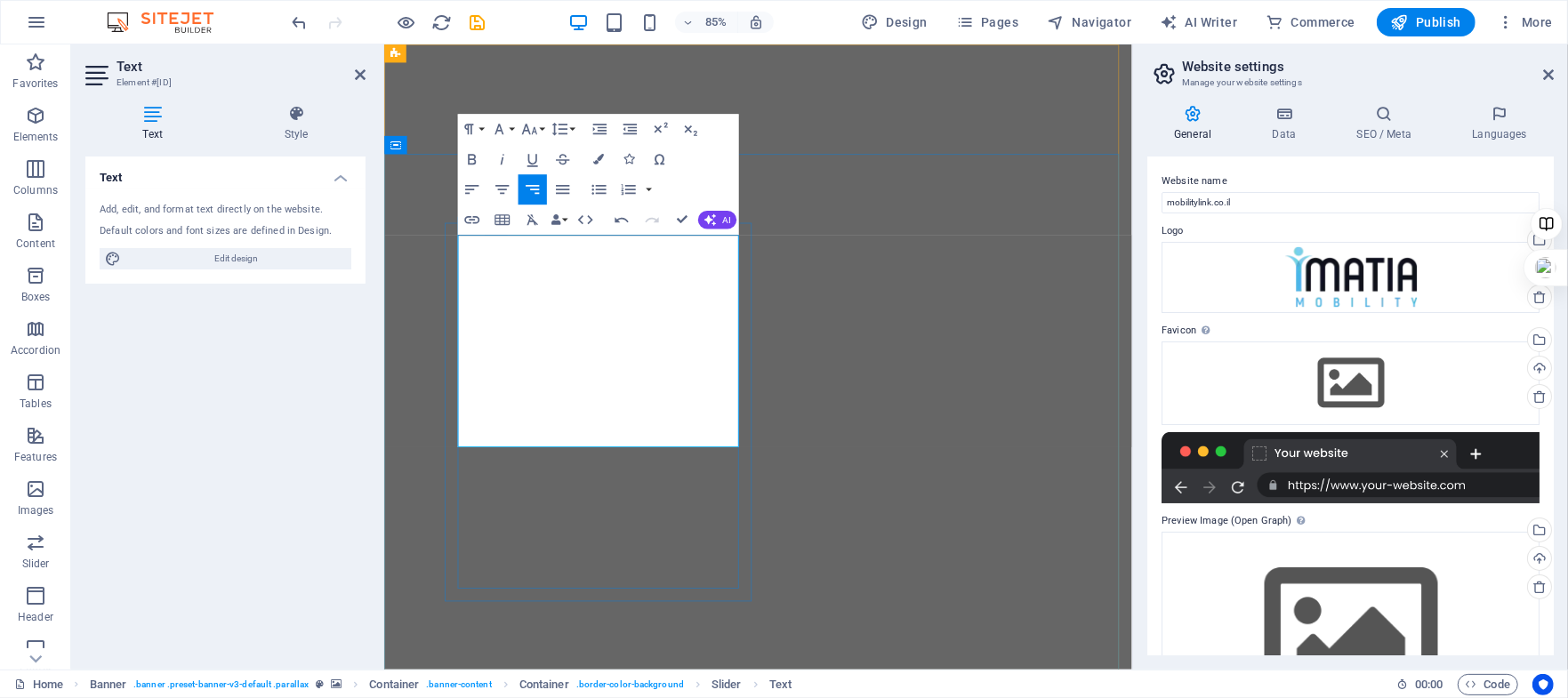 click on "תנועה במבט קדימה  – עכשיו בעמידה.  הכירו את העמידון" at bounding box center (617, 1165) 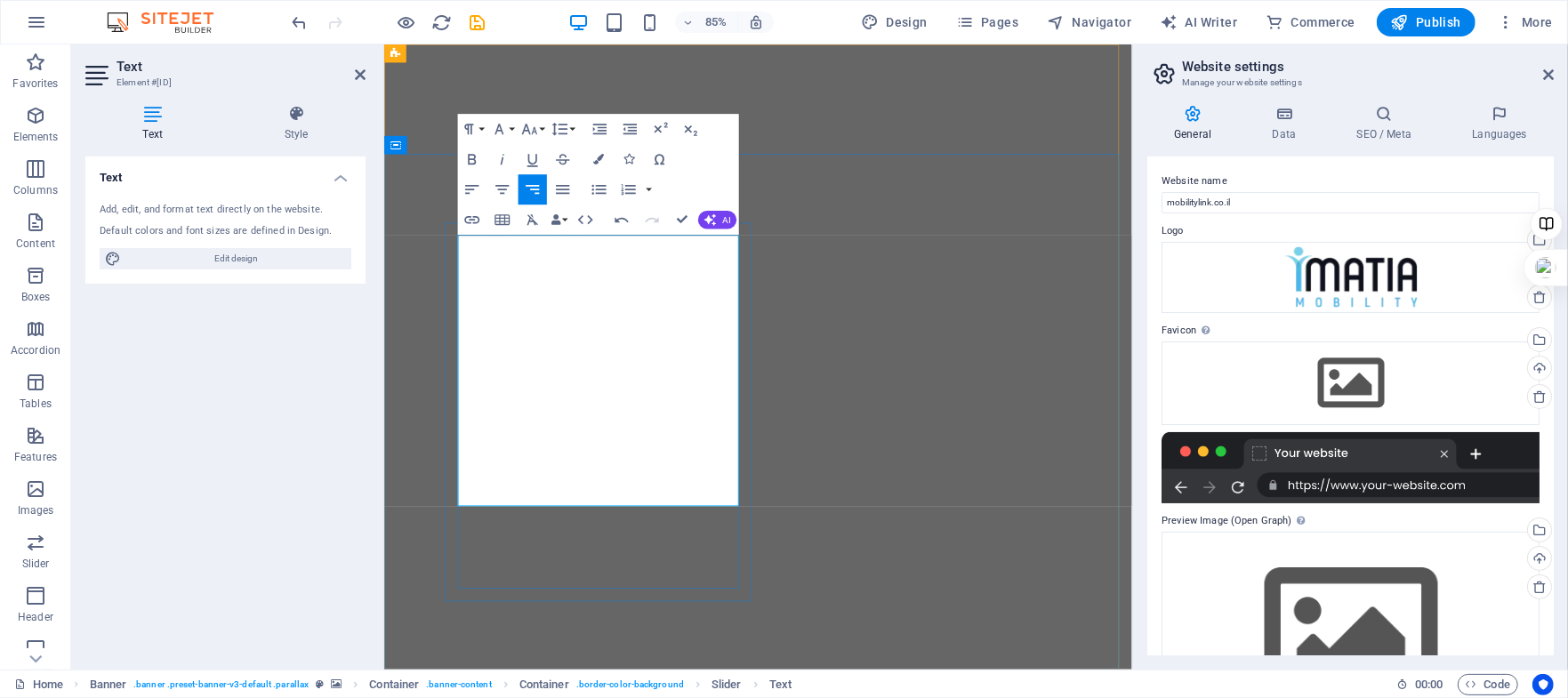 drag, startPoint x: 769, startPoint y: 477, endPoint x: 567, endPoint y: 558, distance: 217.63502 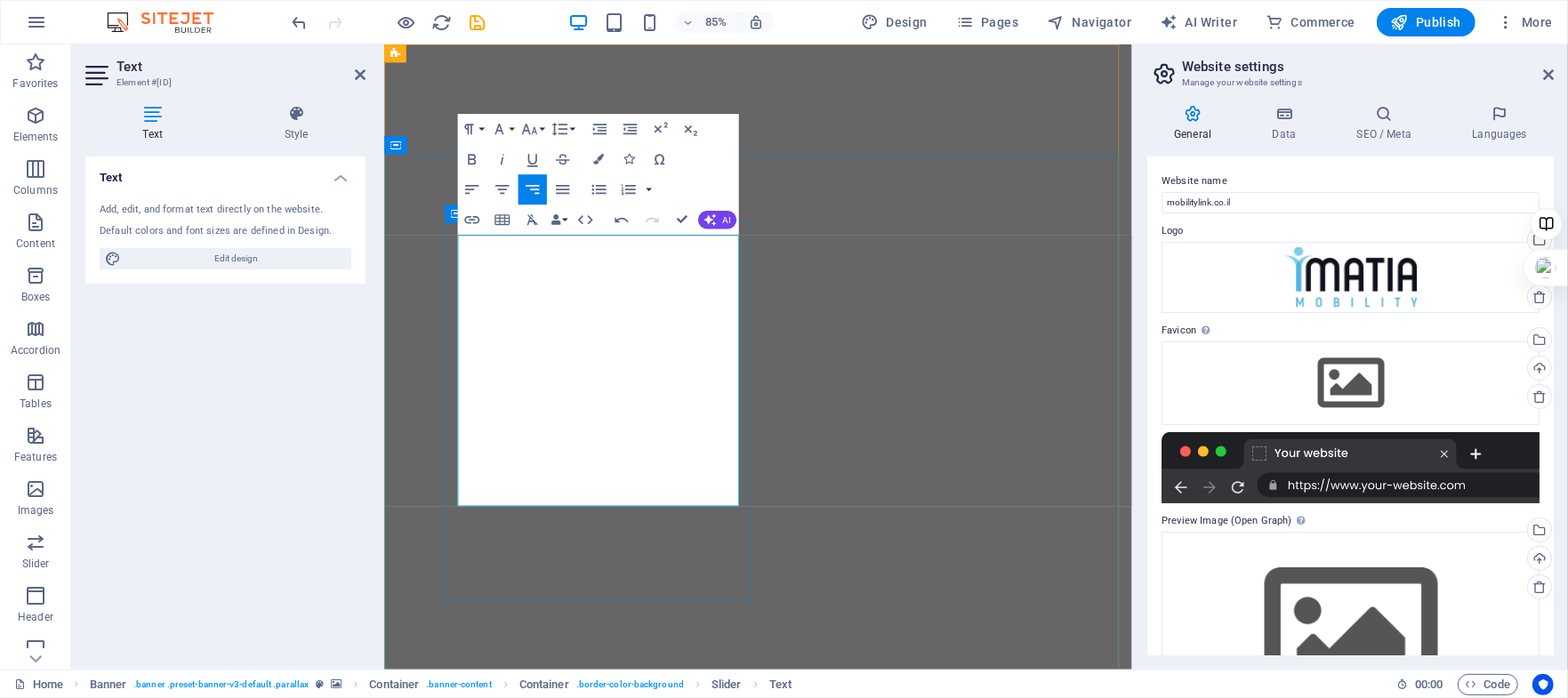 drag, startPoint x: 607, startPoint y: 429, endPoint x: 1085, endPoint y: 273, distance: 502.8121 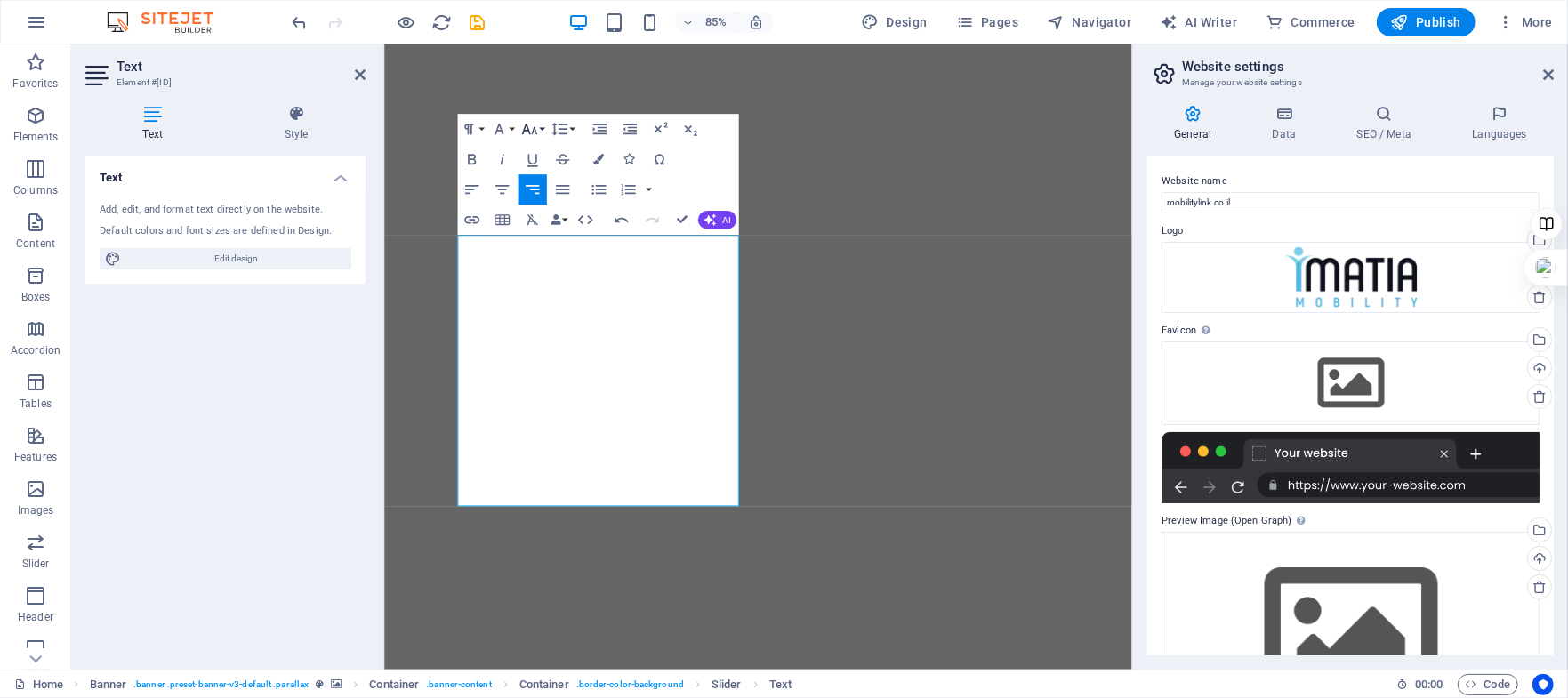 click 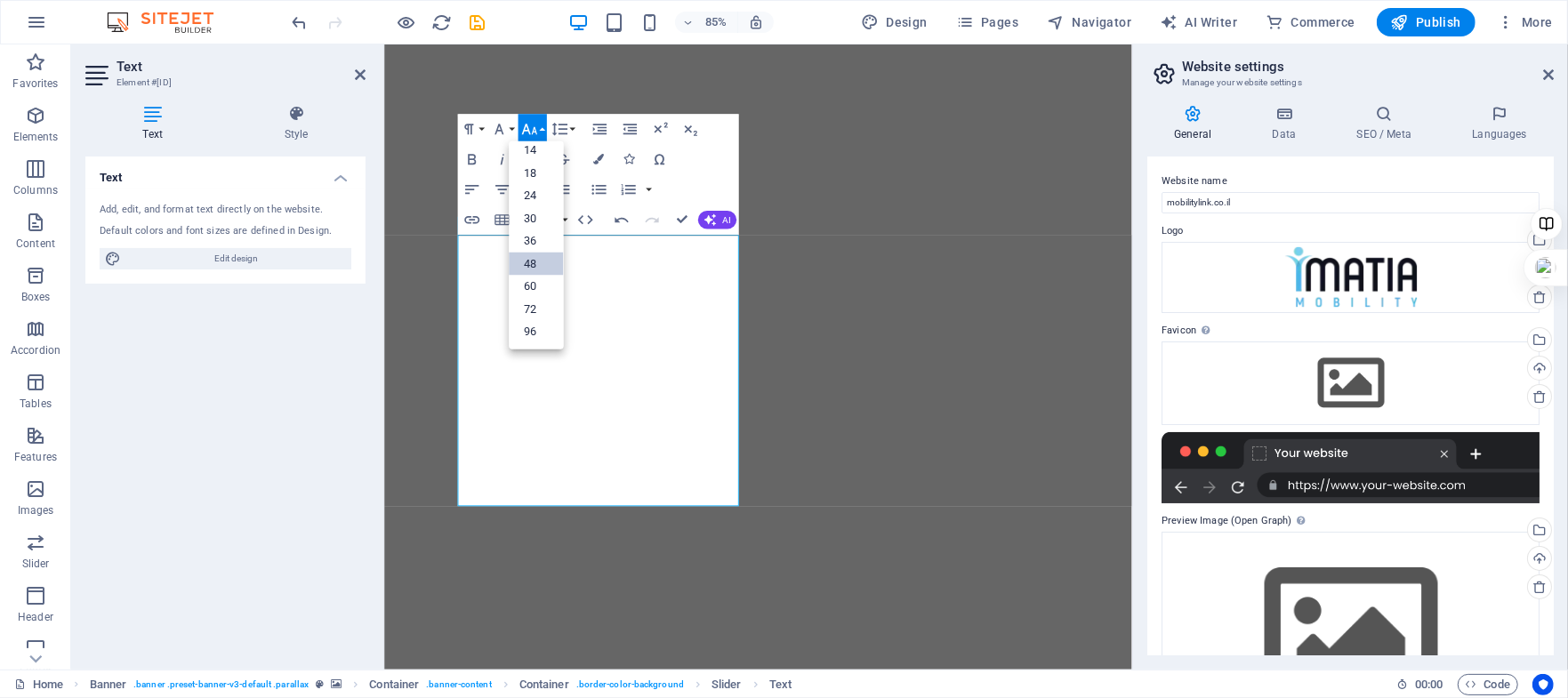 scroll, scrollTop: 142, scrollLeft: 0, axis: vertical 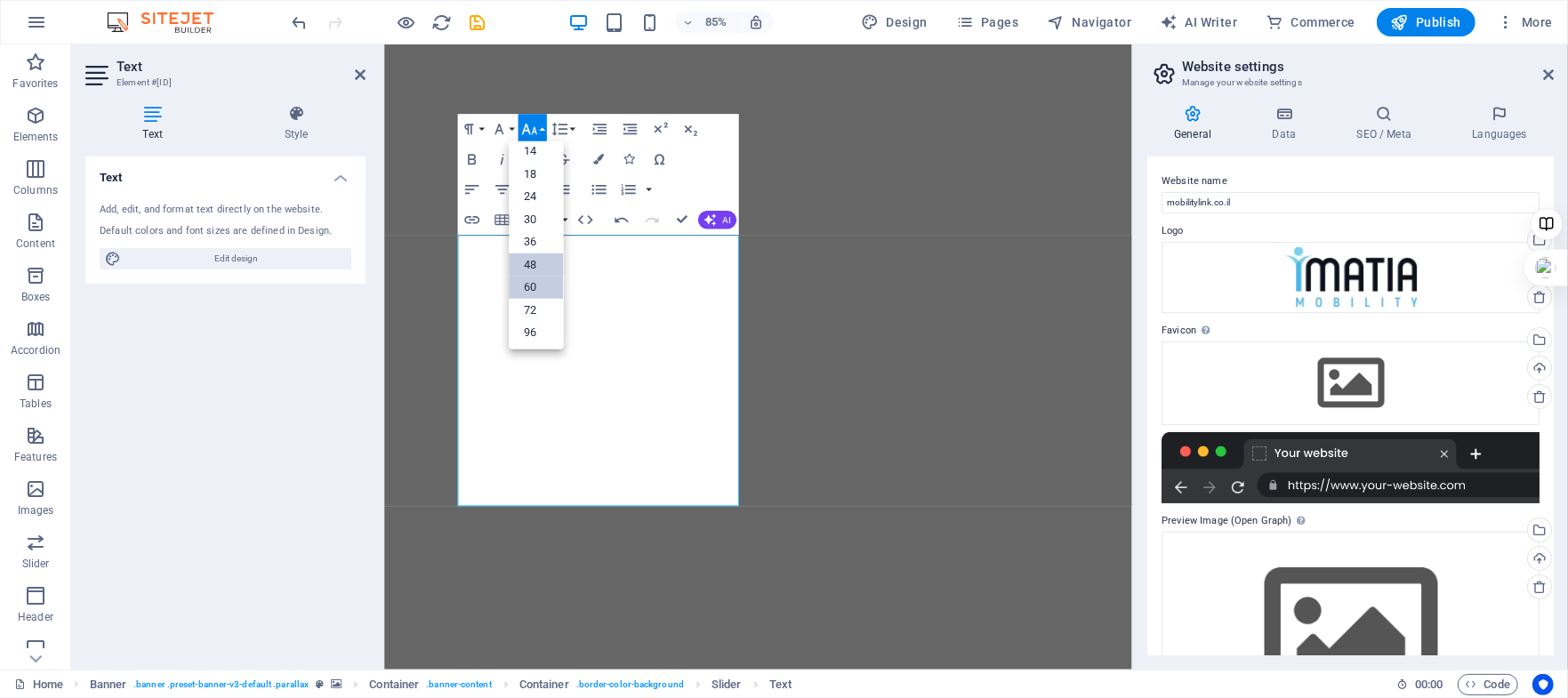 click on "60" at bounding box center [535, 287] 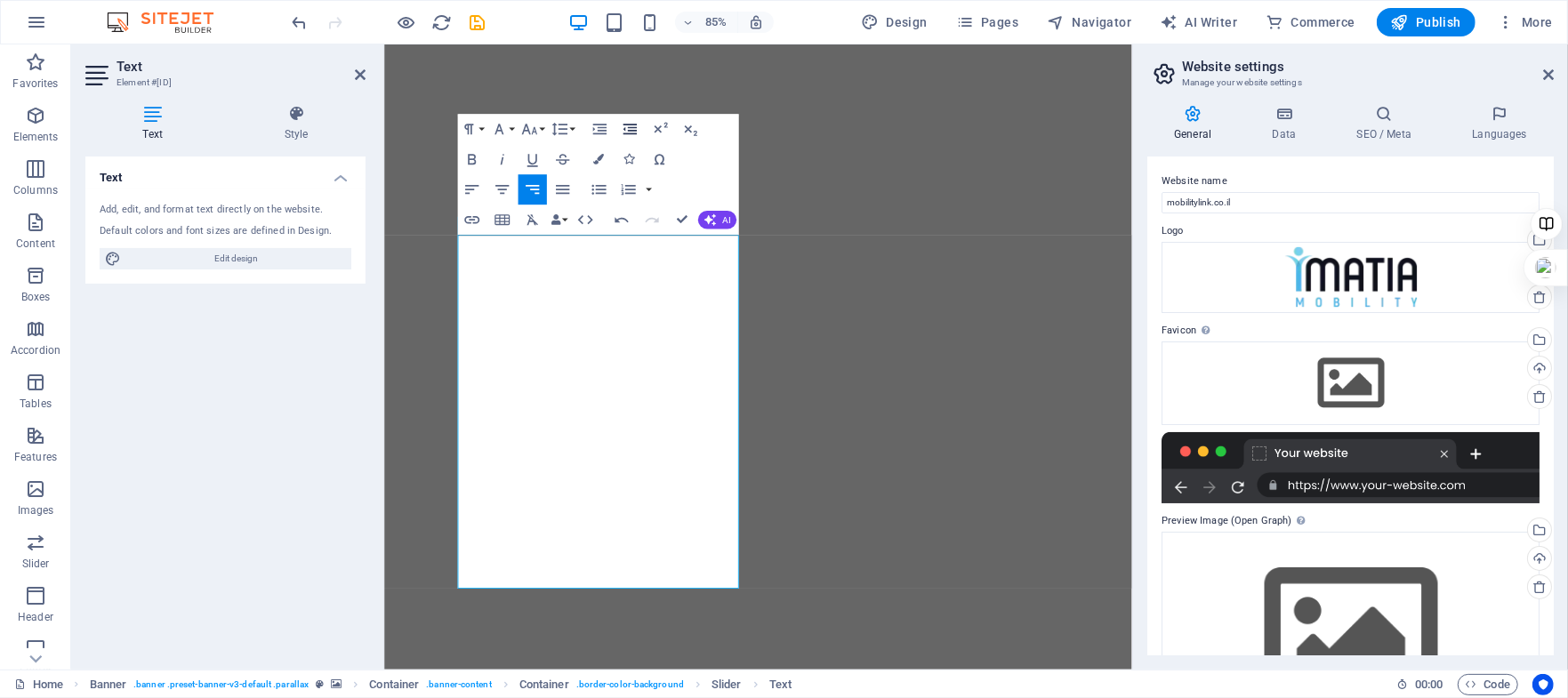 click 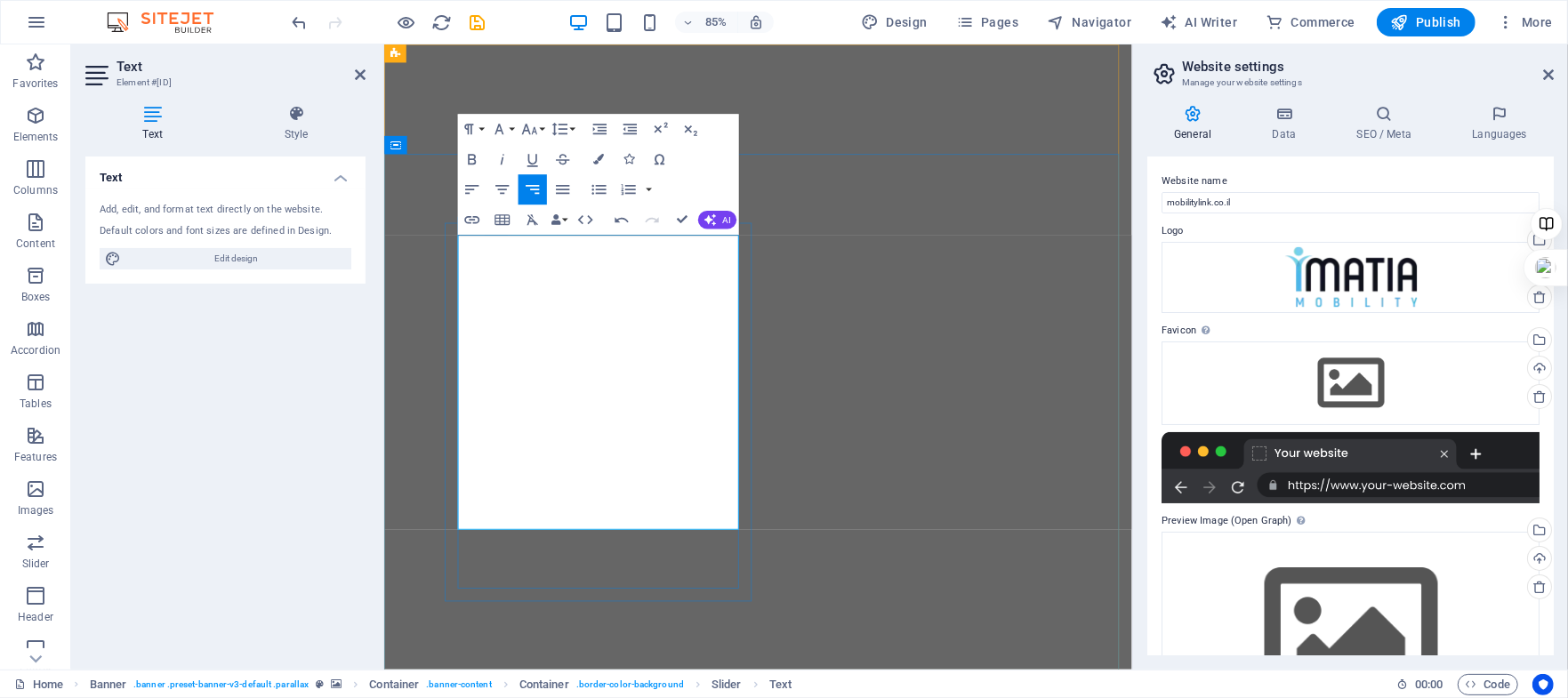 click on "הכירו את העמידונוע" at bounding box center [657, 1386] 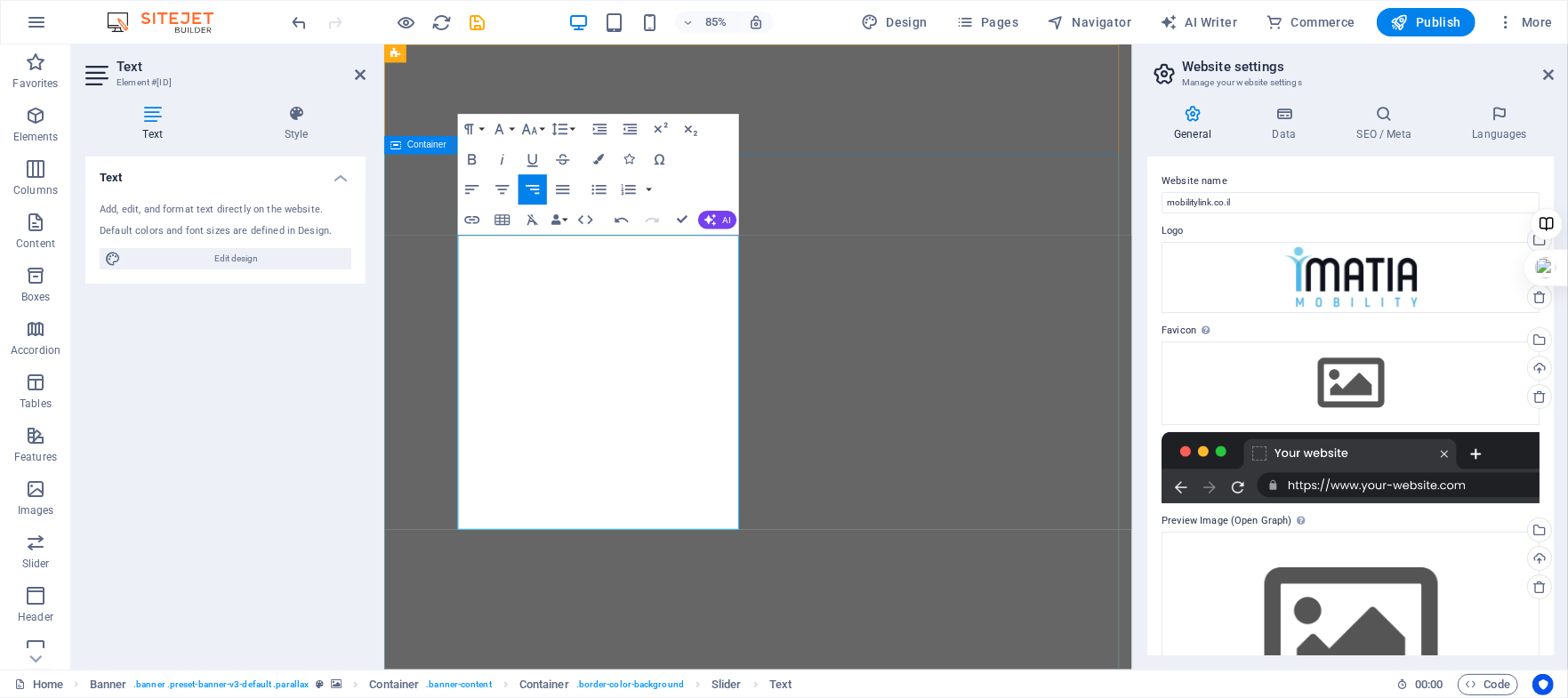 click on "תנועה במבט קדימה – עכשיו בעמידה.  הכירו את העמידונוע START ATTRACTING THE LIFE YOU WANT עצמאות ותנועה – עכשיו בעמידה. הכירו את העמידון" at bounding box center [823, 1248] 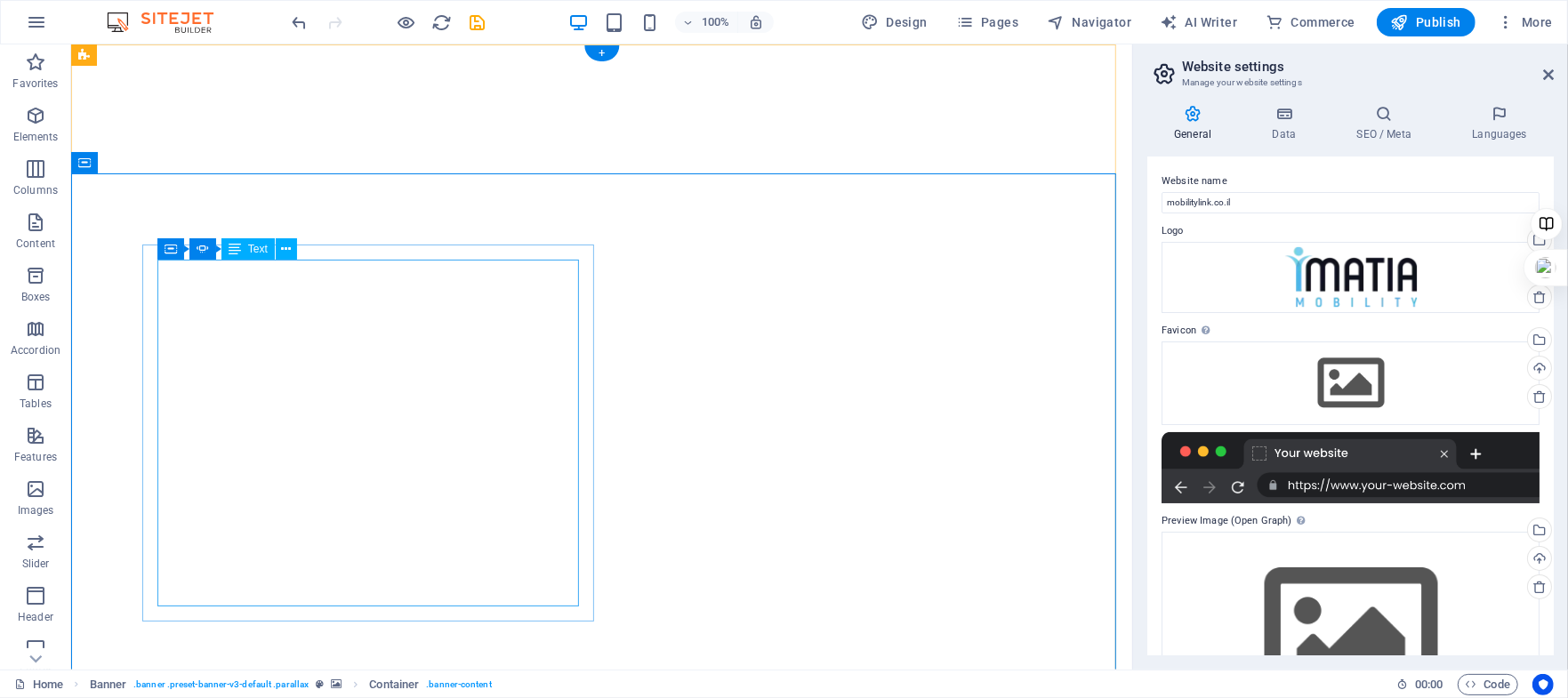 click on "תנועה במבט קדימה – עכשיו בעמידה.  הכירו את העמידונוע" at bounding box center (367, 1114) 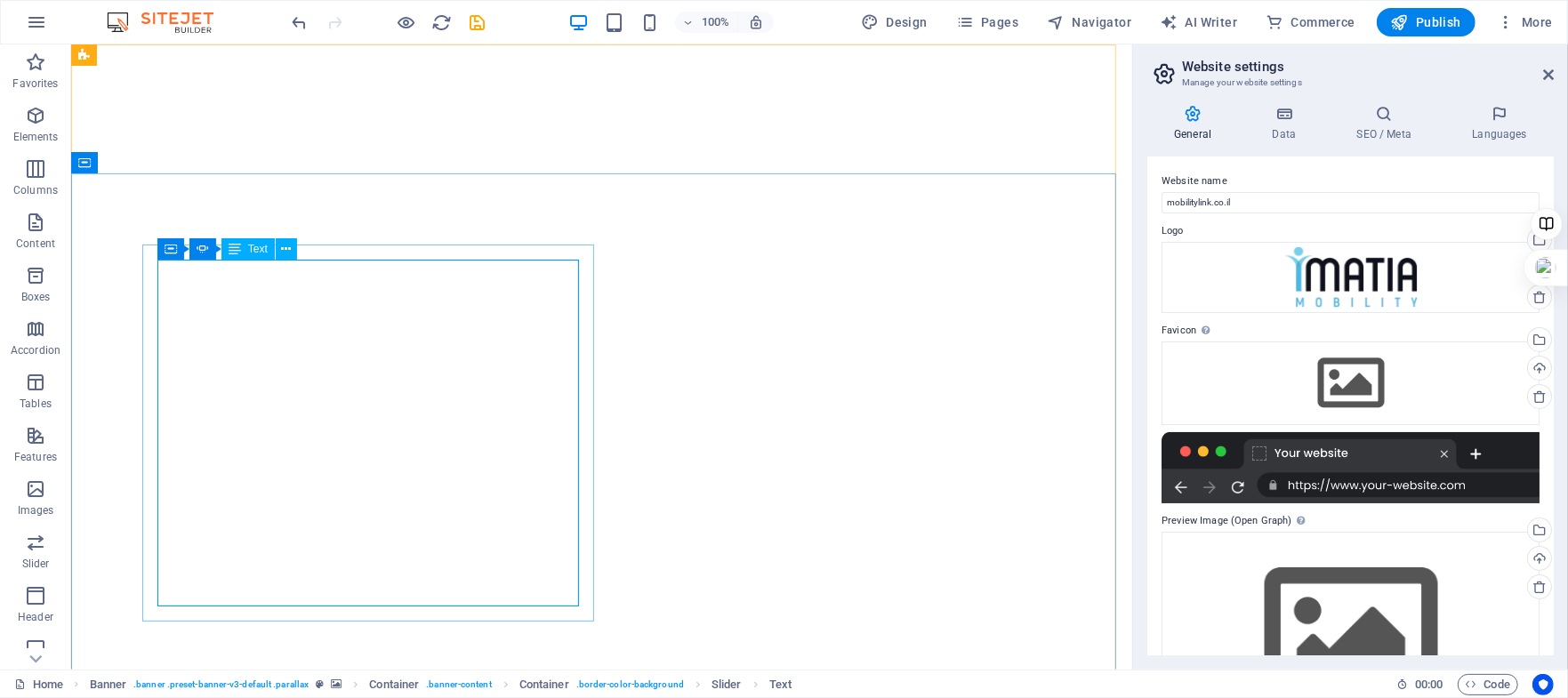 click on "Text" at bounding box center [258, 249] 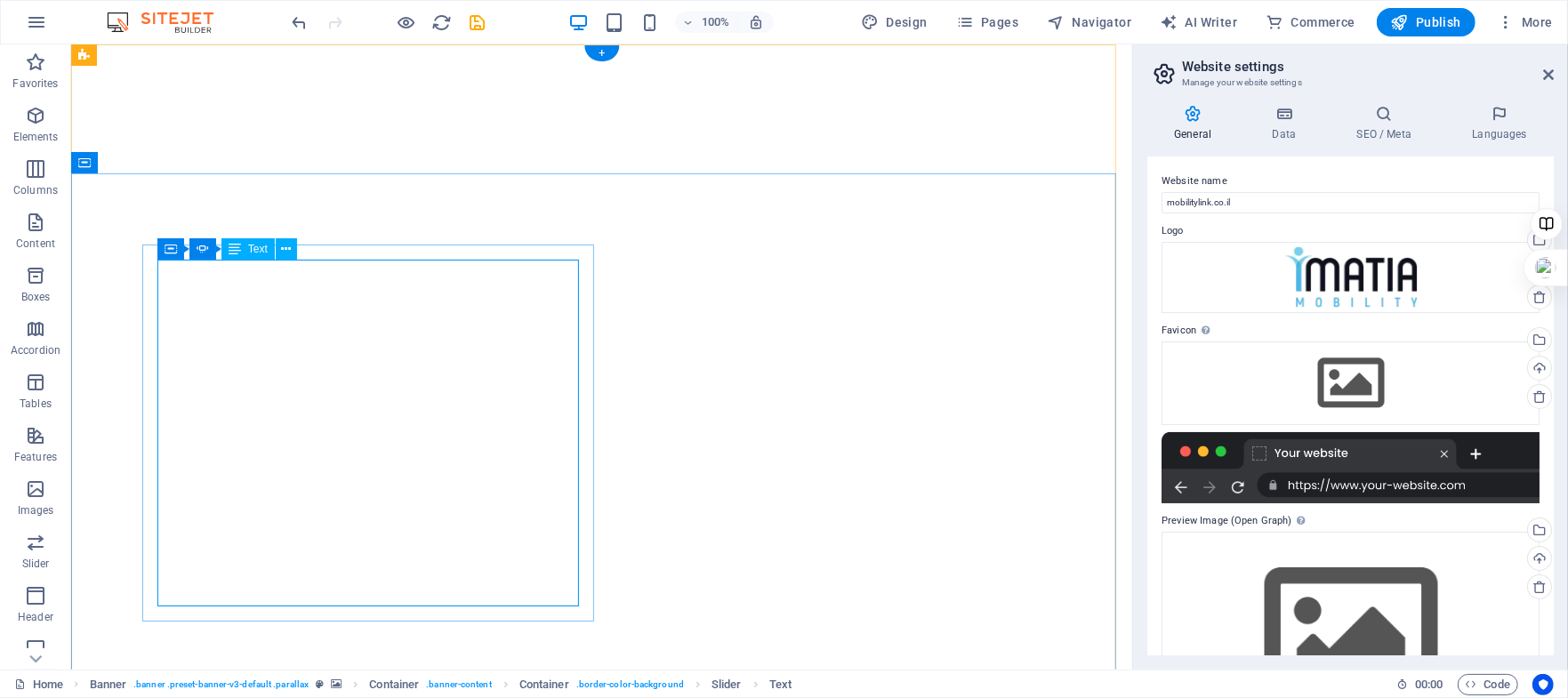 click on "תנועה במבט קדימה – עכשיו בעמידה.  הכירו את העמידונוע" at bounding box center [367, 1114] 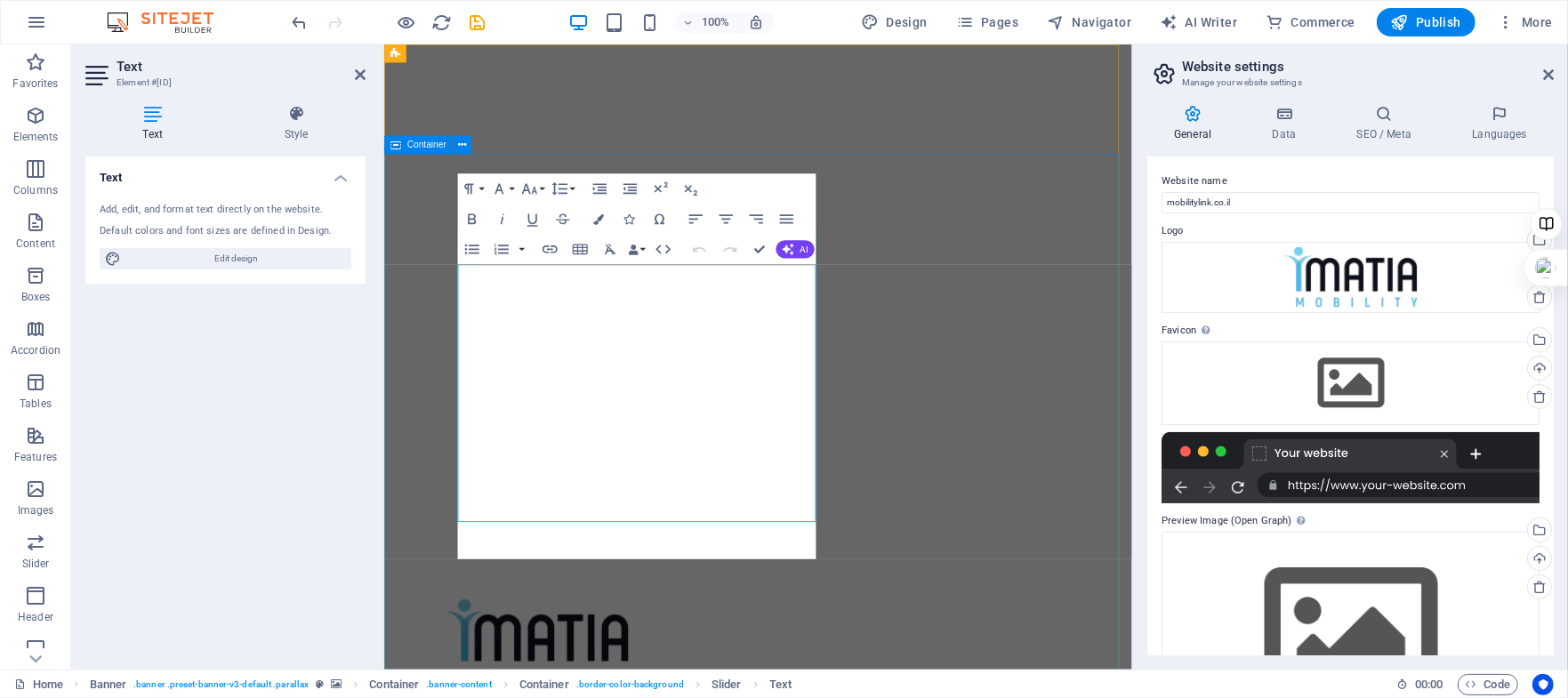 scroll, scrollTop: 0, scrollLeft: 237, axis: horizontal 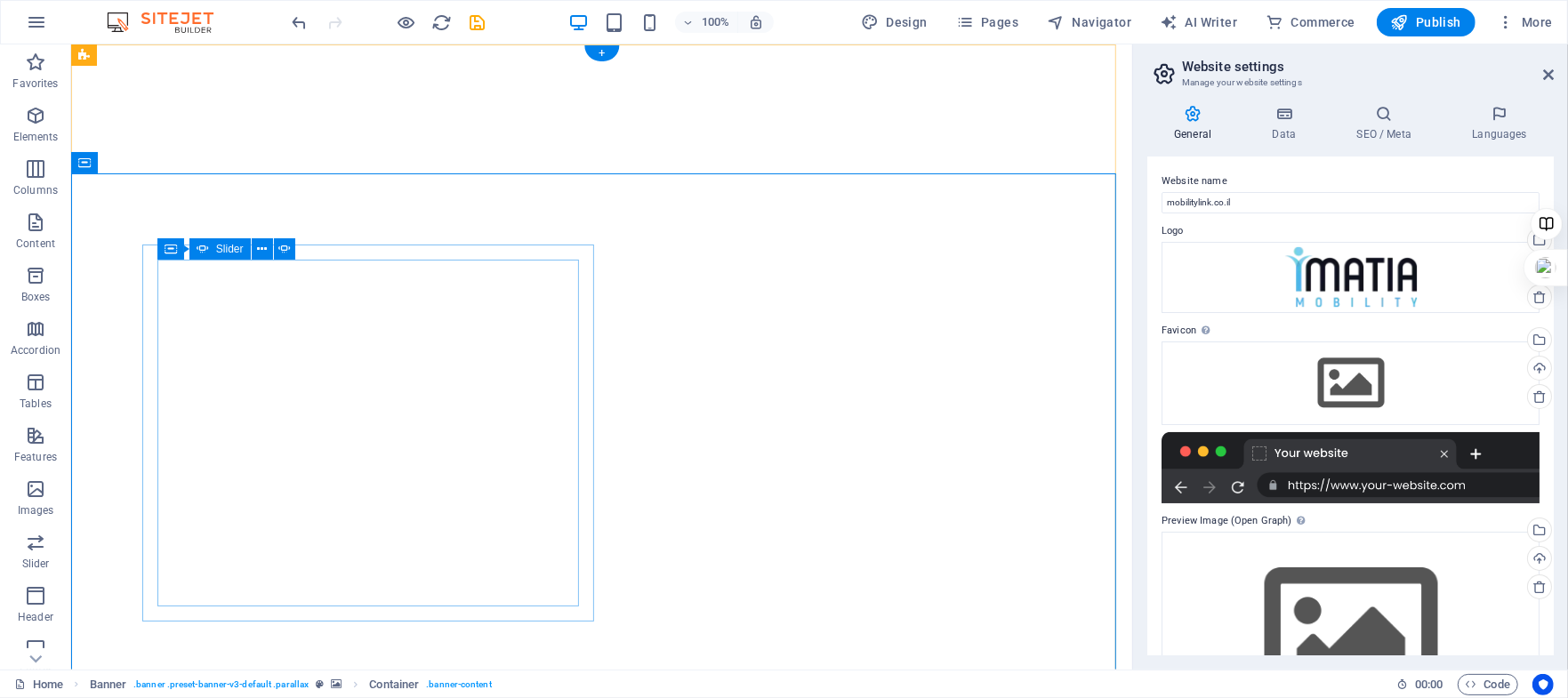 click on "תנועה במבט קדימה – עכשיו בעמידה.  הכירו את העמידונוע START ATTRACTING THE LIFE YOU WANT עצמאות ותנועה – עכשיו בעמידה. הכירו את העמידון" at bounding box center [371, 1114] 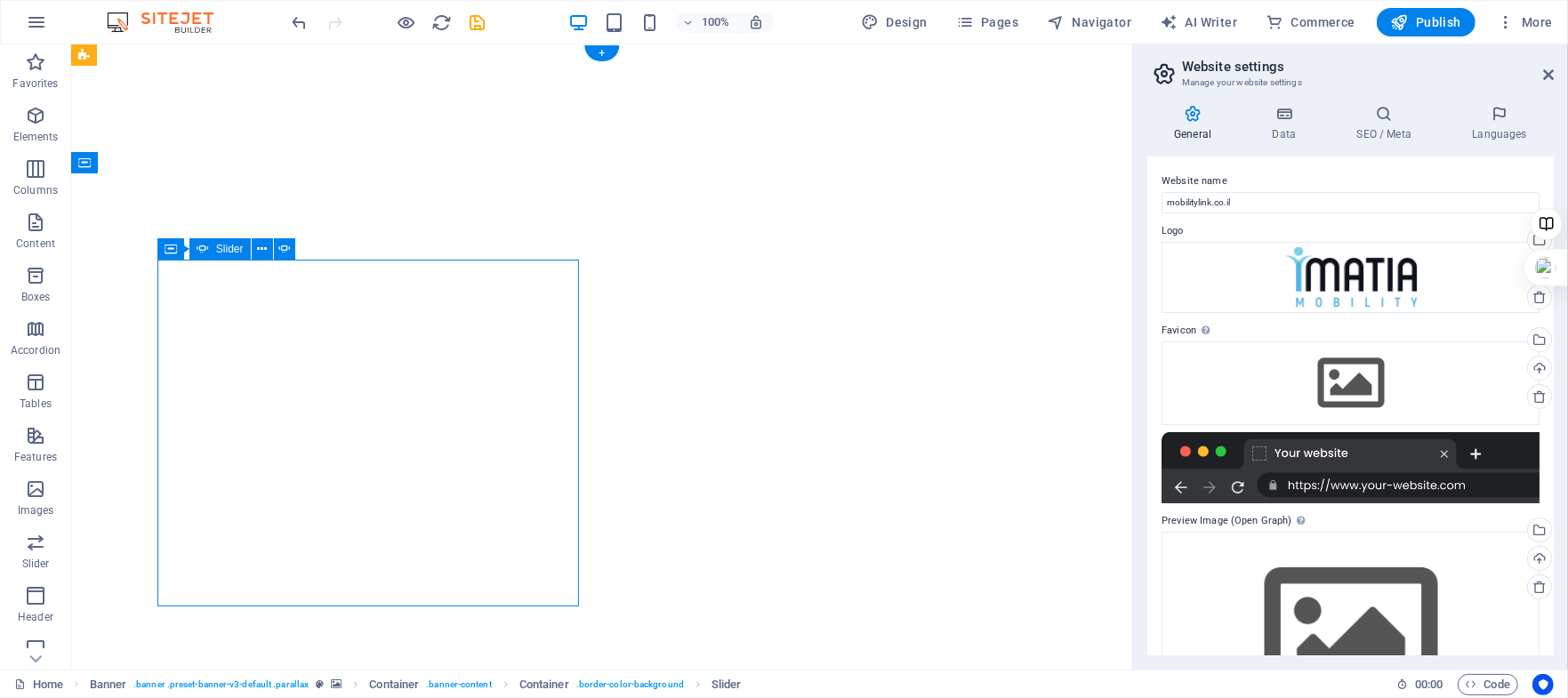 click on "תנועה במבט קדימה – עכשיו בעמידה.  הכירו את העמידונוע START ATTRACTING THE LIFE YOU WANT עצמאות ותנועה – עכשיו בעמידה. הכירו את העמידון" at bounding box center [371, 1114] 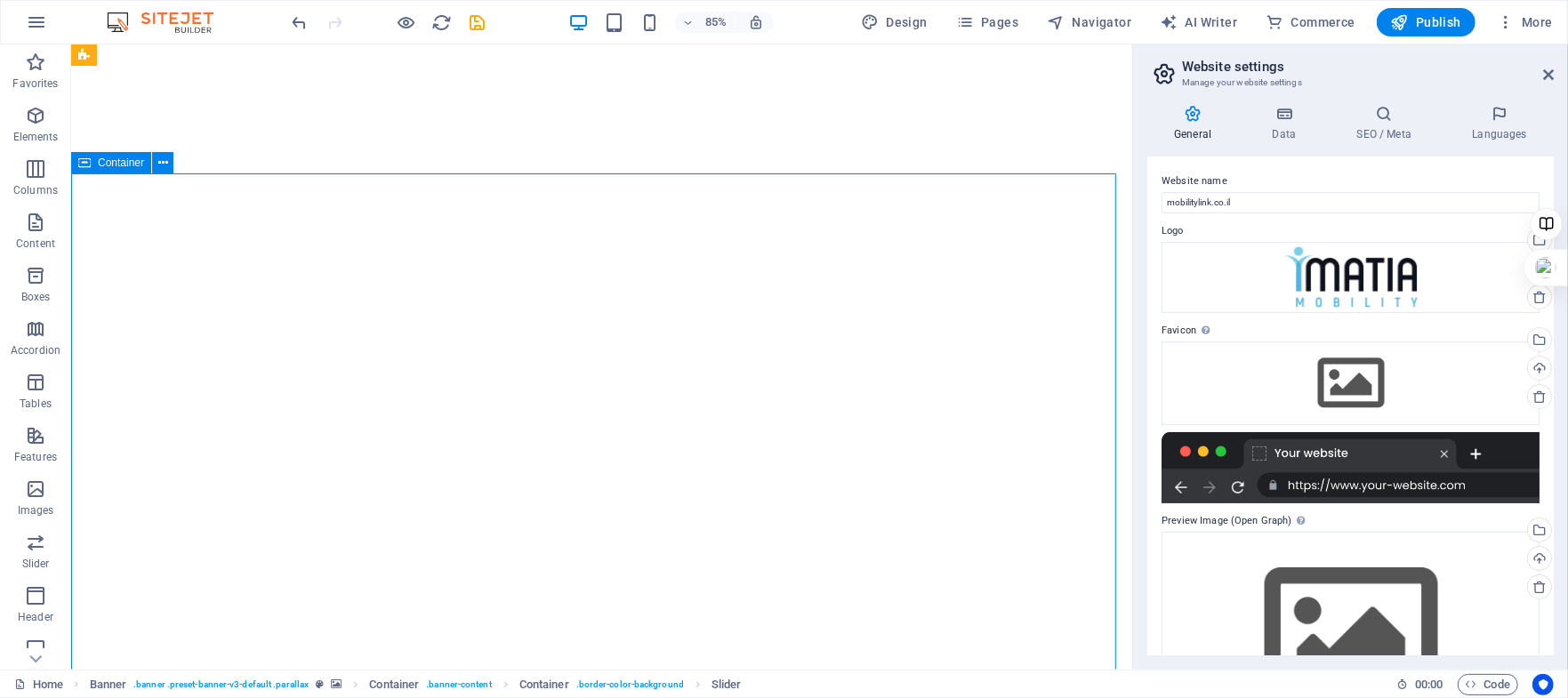 drag, startPoint x: 837, startPoint y: 514, endPoint x: 1036, endPoint y: 445, distance: 210.62289 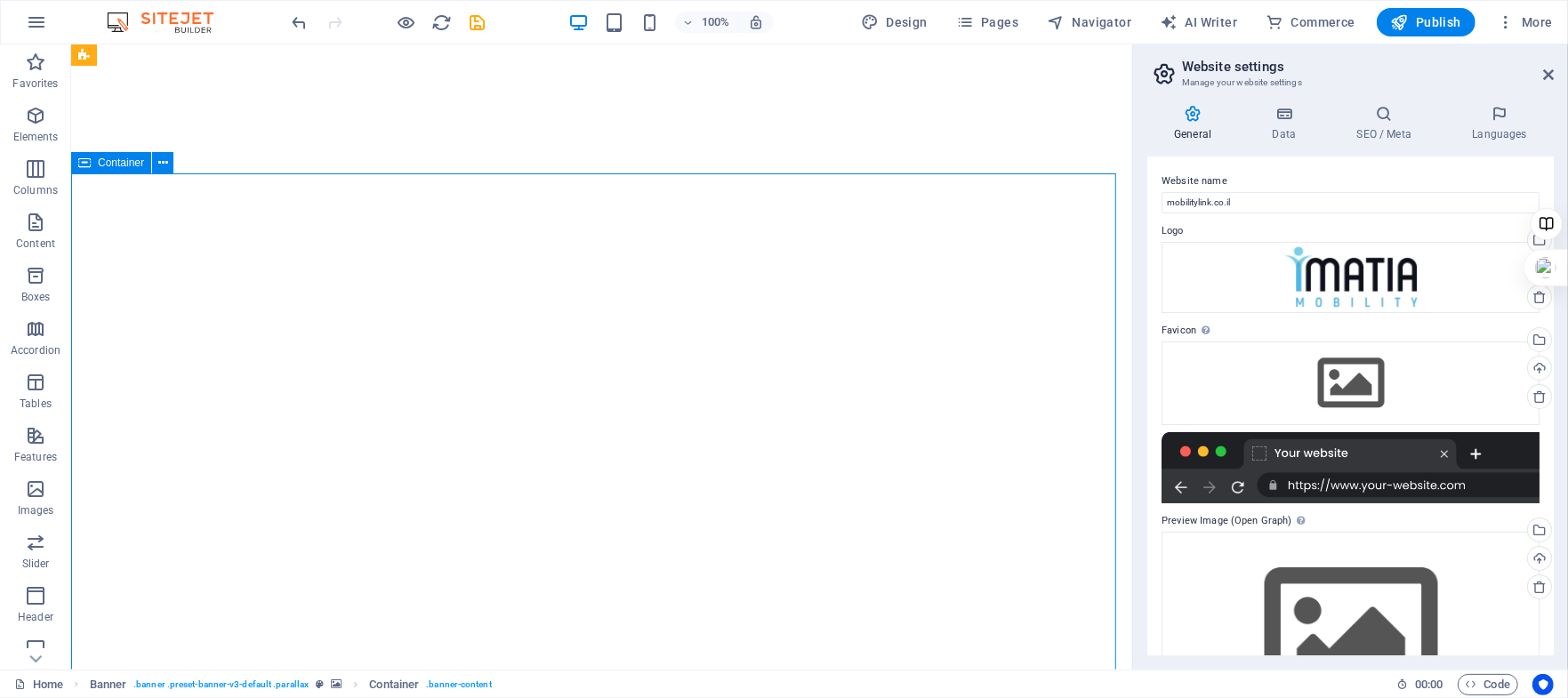 click on "תנועה במבט קדימה – עכשיו בעמידה.  הכירו את העמידונוע START ATTRACTING THE LIFE YOU WANT עצמאות ותנועה – עכשיו בעמידה. הכירו את העמידון" at bounding box center [600, 1114] 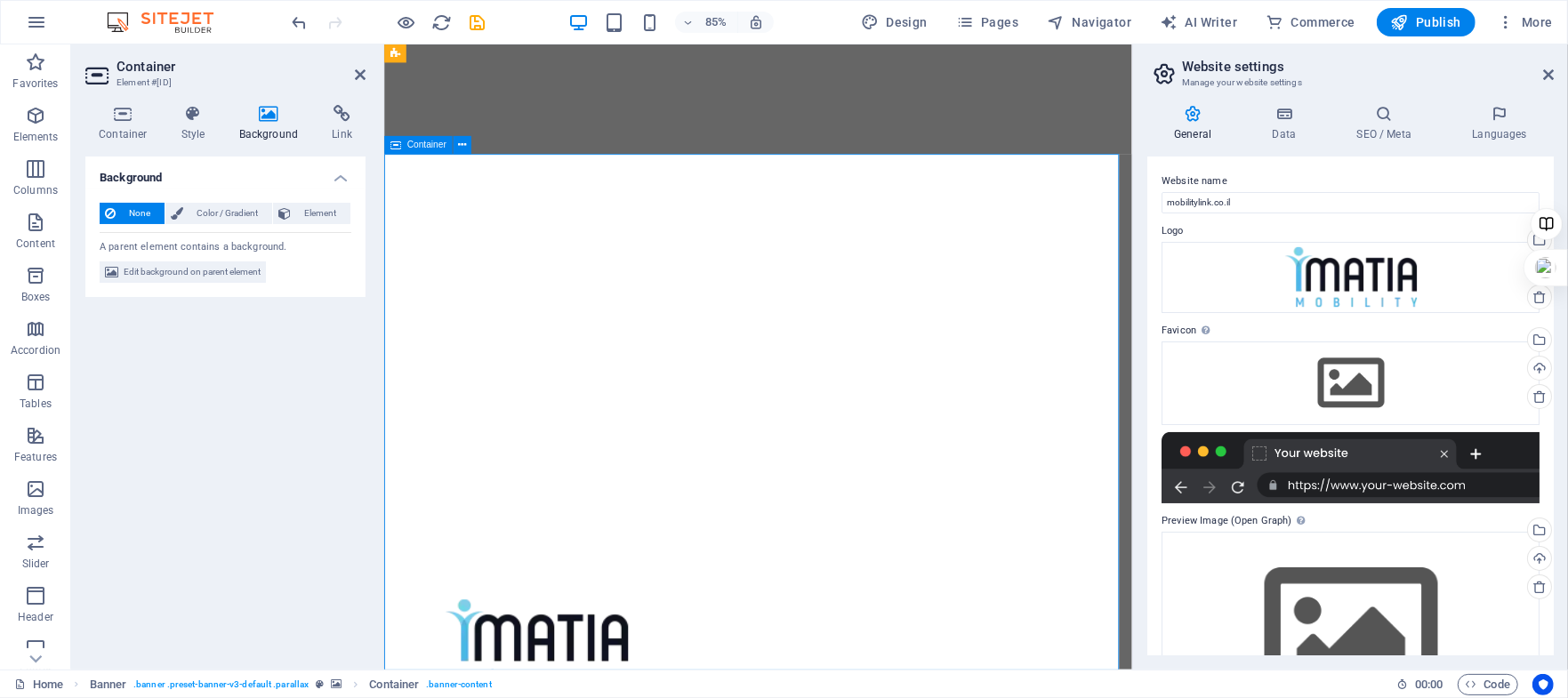 click on "תנועה במבט קדימה – עכשיו בעמידה.  הכירו את העמידונוע START ATTRACTING THE LIFE YOU WANT עצמאות ותנועה – עכשיו בעמידה. הכירו את העמידון" at bounding box center (823, 1147) 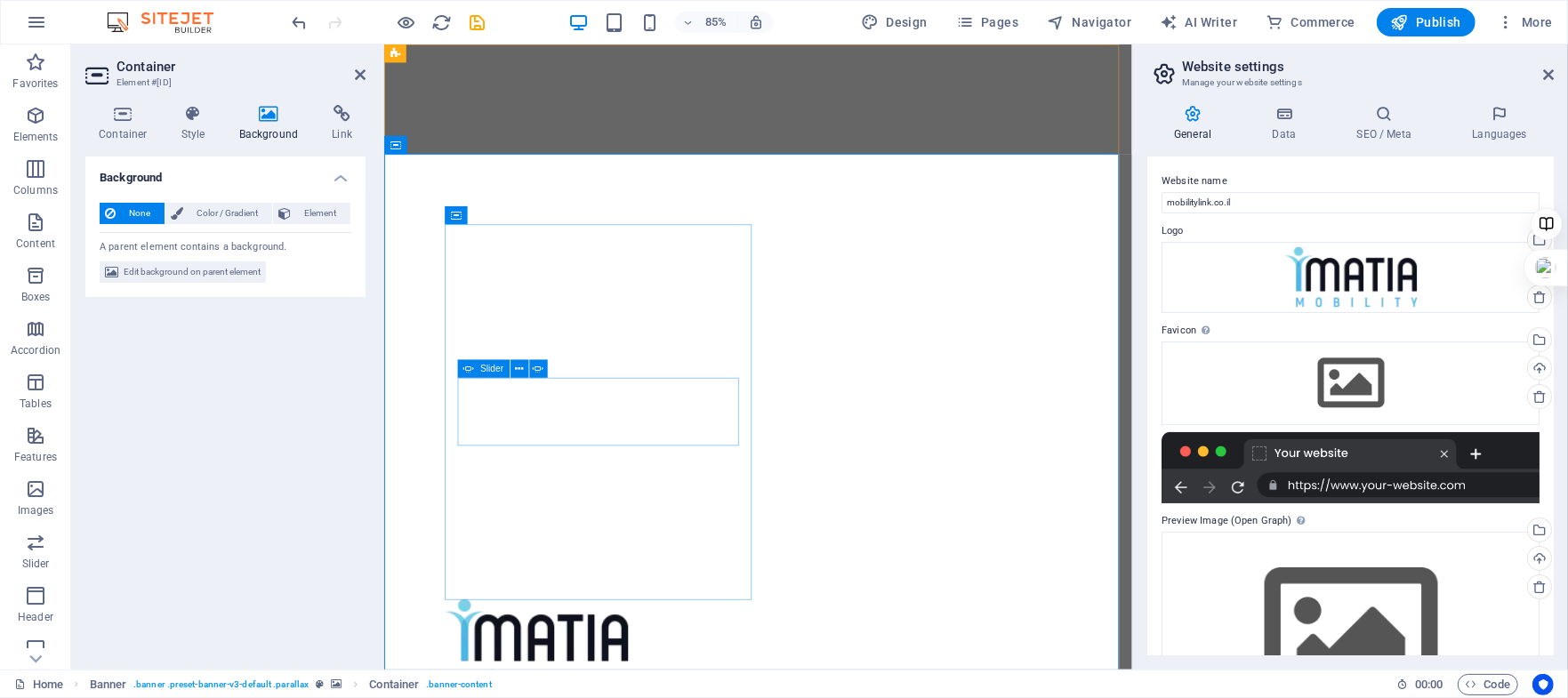 click on "תנועה במבט קדימה – עכשיו בעמידה.  הכירו את העמידונוע START ATTRACTING THE LIFE YOU WANT עצמאות ותנועה – עכשיו בעמידה. הכירו את העמידון" at bounding box center (639, 982) 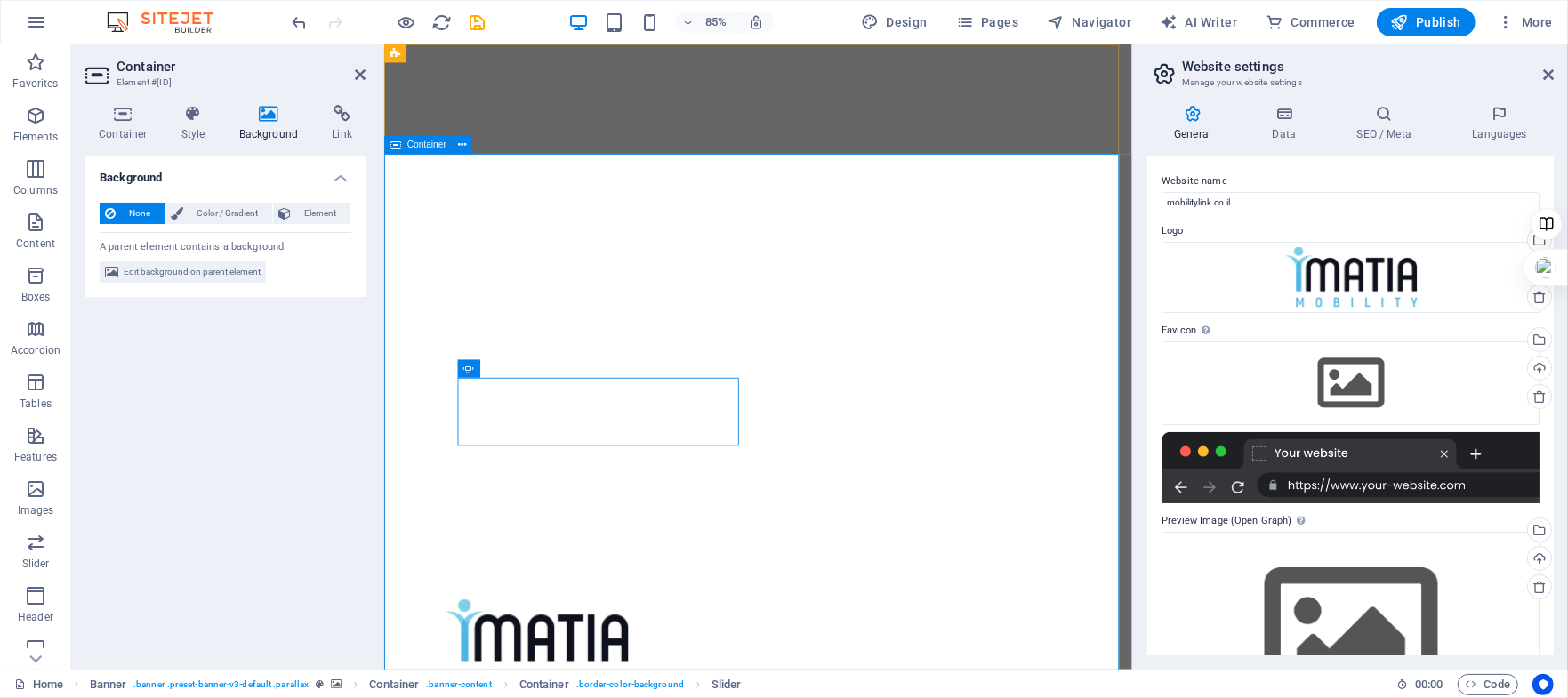 click on "תנועה במבט קדימה – עכשיו בעמידה.  הכירו את העמידונוע START ATTRACTING THE LIFE YOU WANT עצמאות ותנועה – עכשיו בעמידה. הכירו את העמידון" at bounding box center (823, 1147) 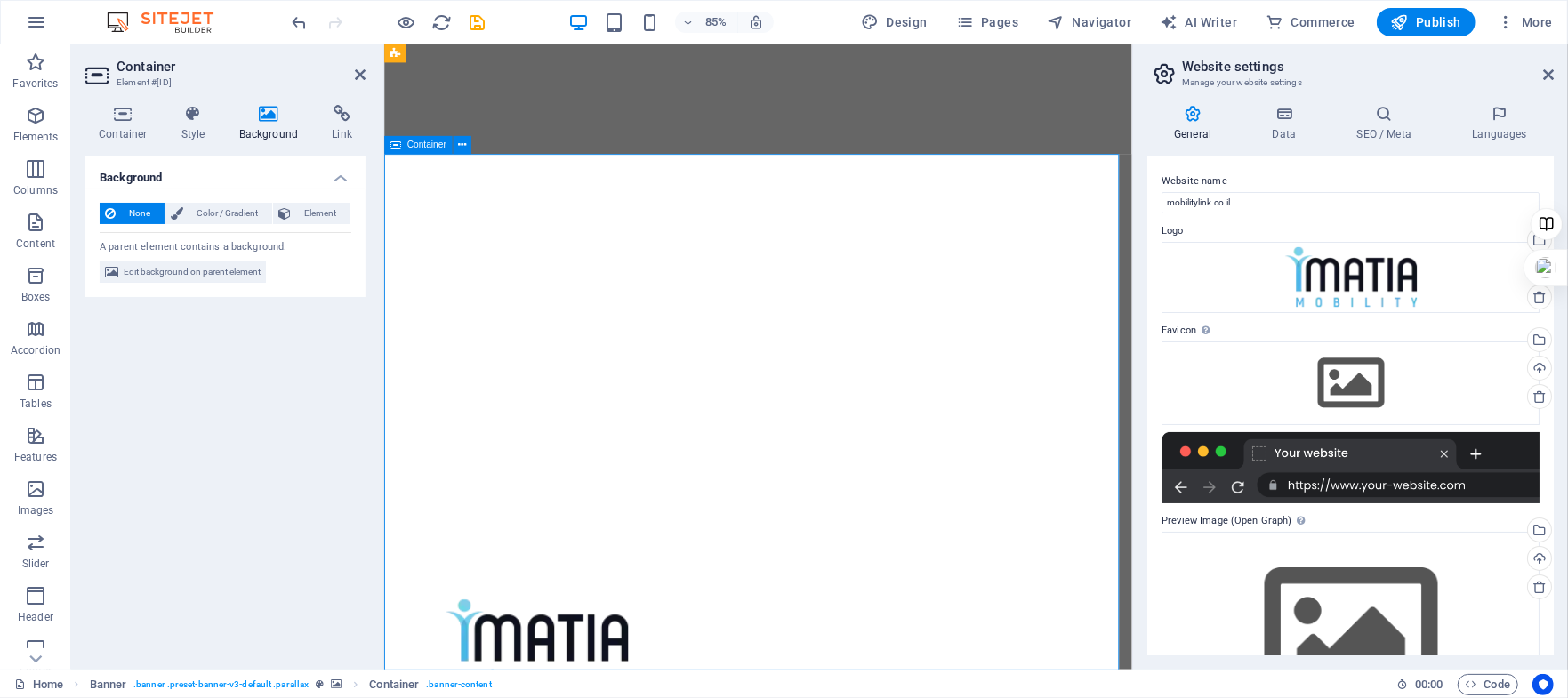 click on "תנועה במבט קדימה – עכשיו בעמידה.  הכירו את העמידונוע START ATTRACTING THE LIFE YOU WANT עצמאות ותנועה – עכשיו בעמידה. הכירו את העמידון" at bounding box center [823, 1147] 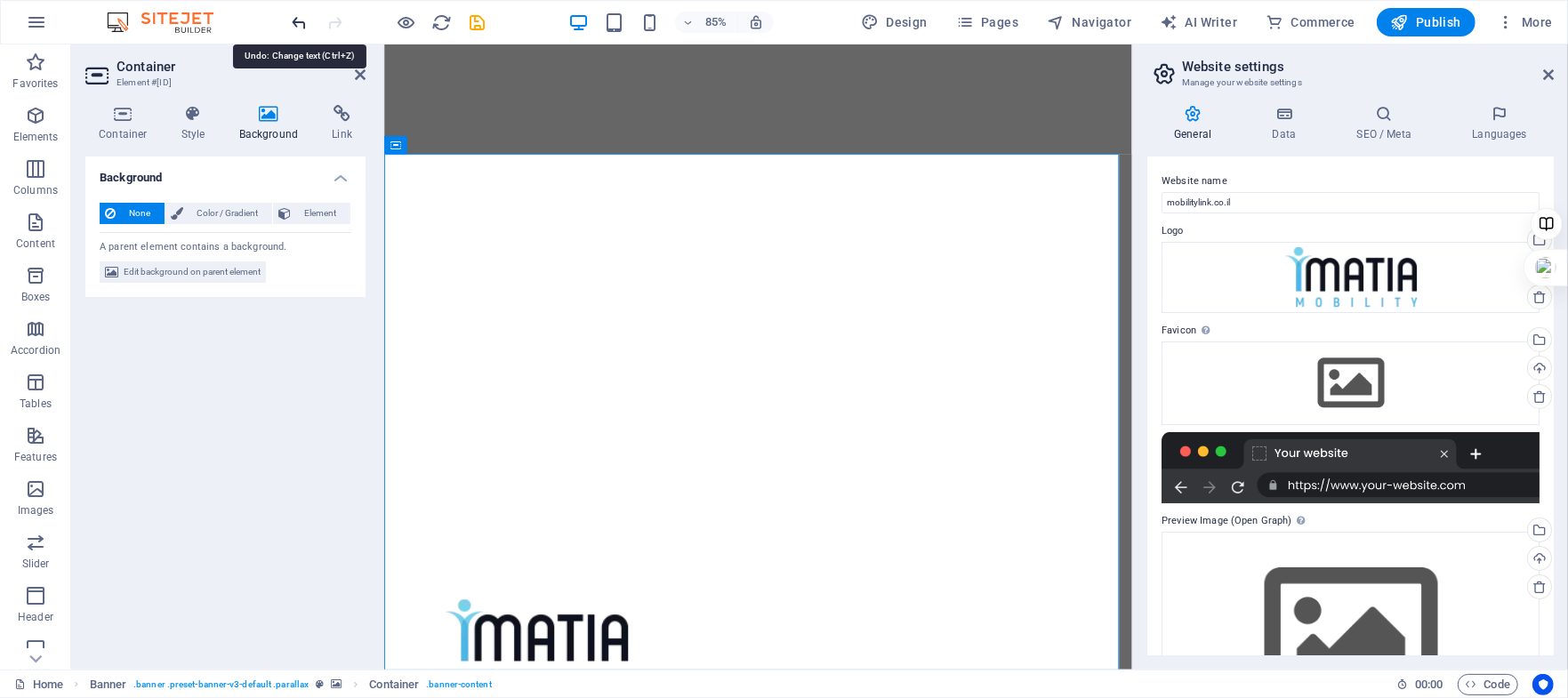 click at bounding box center [300, 22] 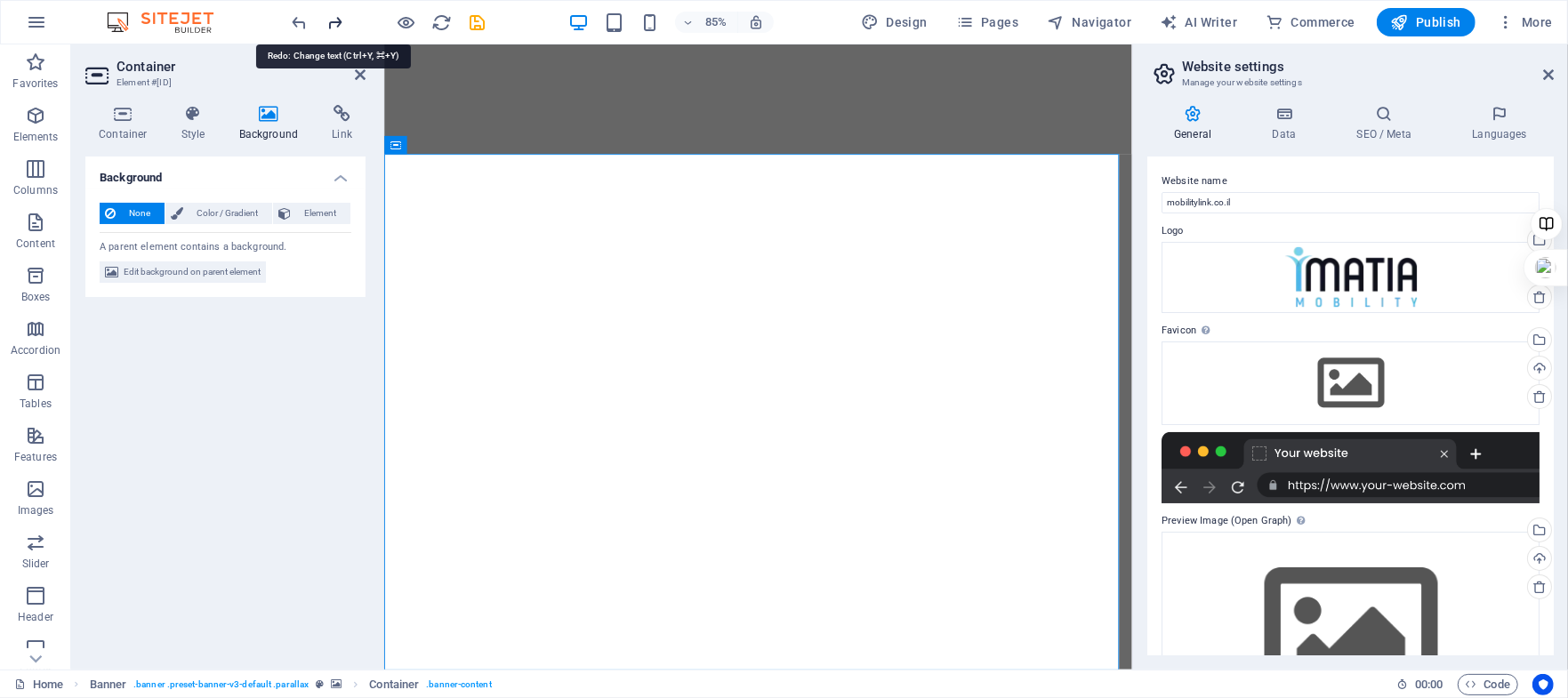 click at bounding box center (335, 22) 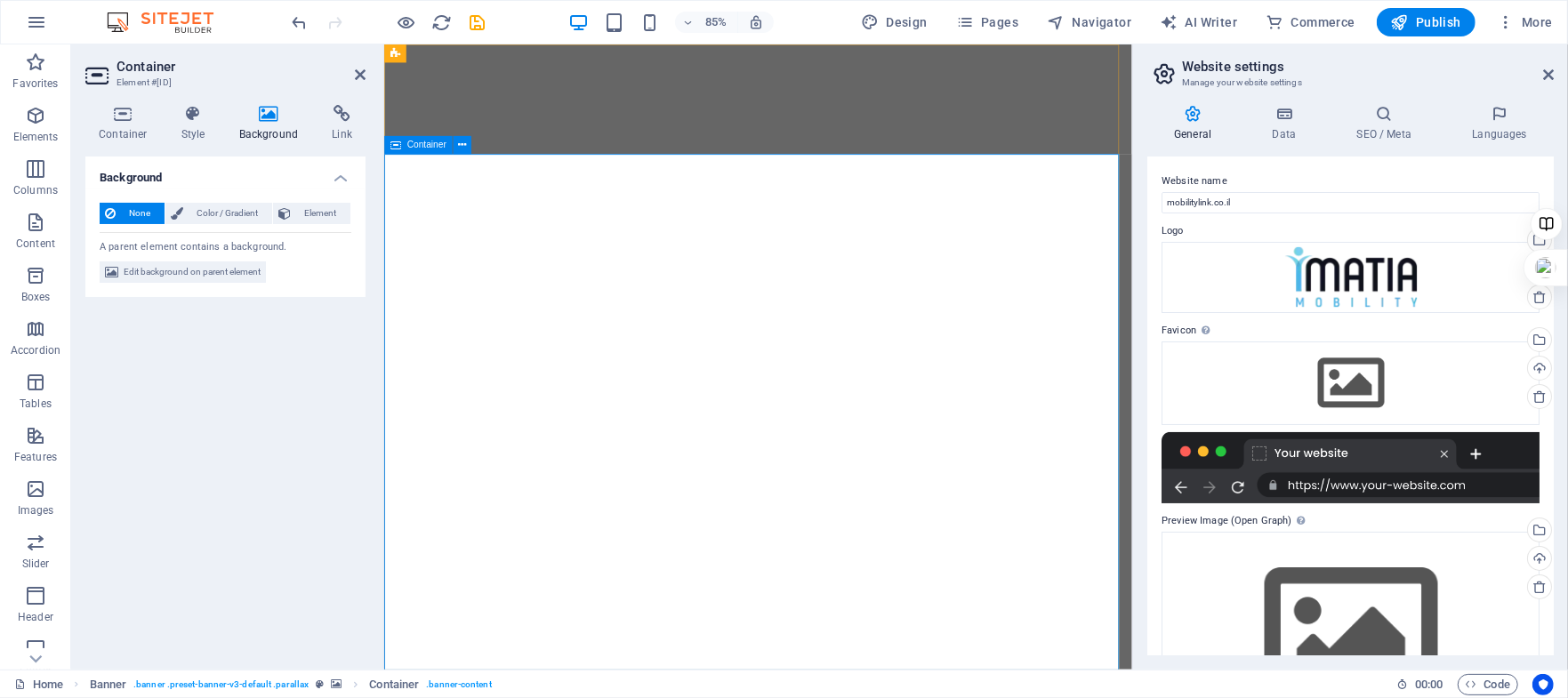click on "תנועה במבט קדימה – עכשיו בעמידה.  הכירו את העמידונוע START ATTRACTING THE LIFE YOU WANT עצמאות ותנועה – עכשיו בעמידה. הכירו את העמידון" at bounding box center [823, 1246] 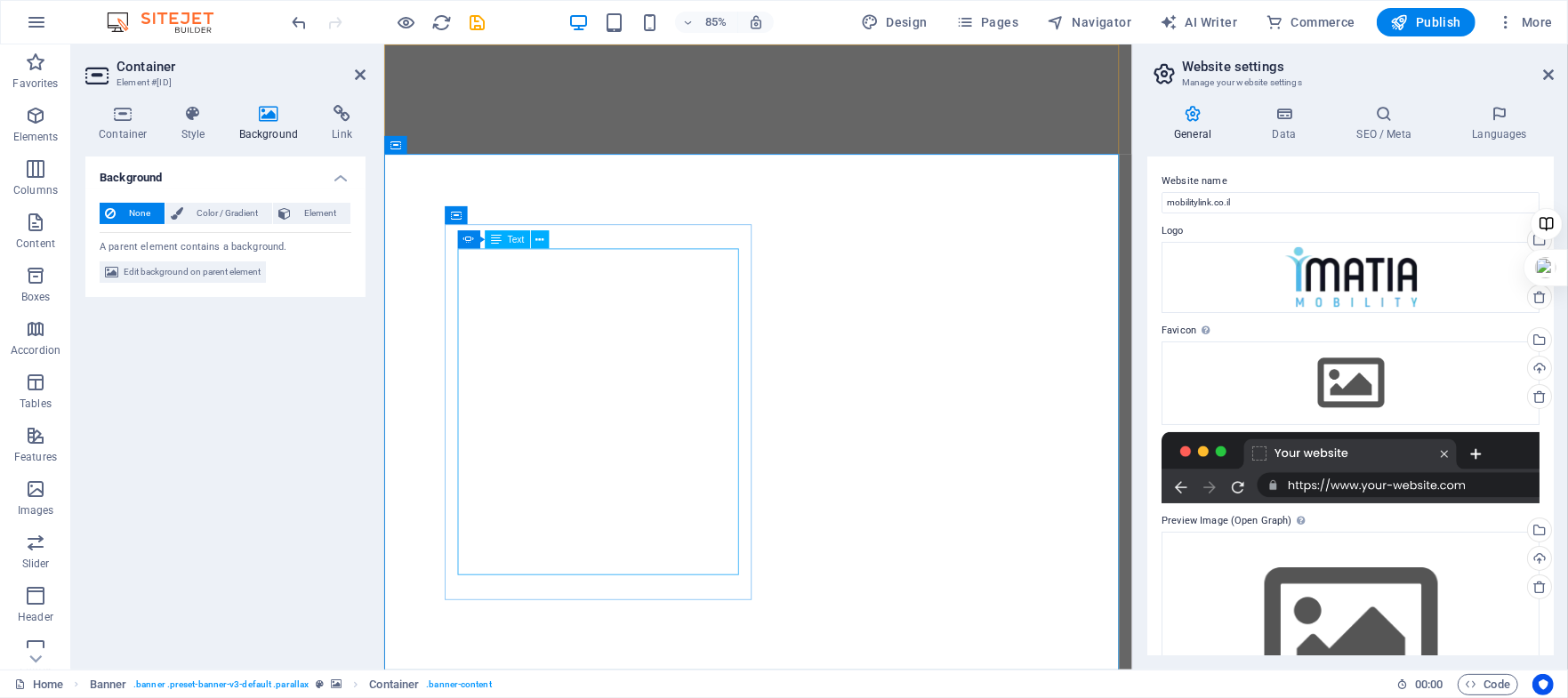 click on "עצמאות ותנועה – עכשיו בעמידה. הכירו את העמידון" at bounding box center (-27, 1825) 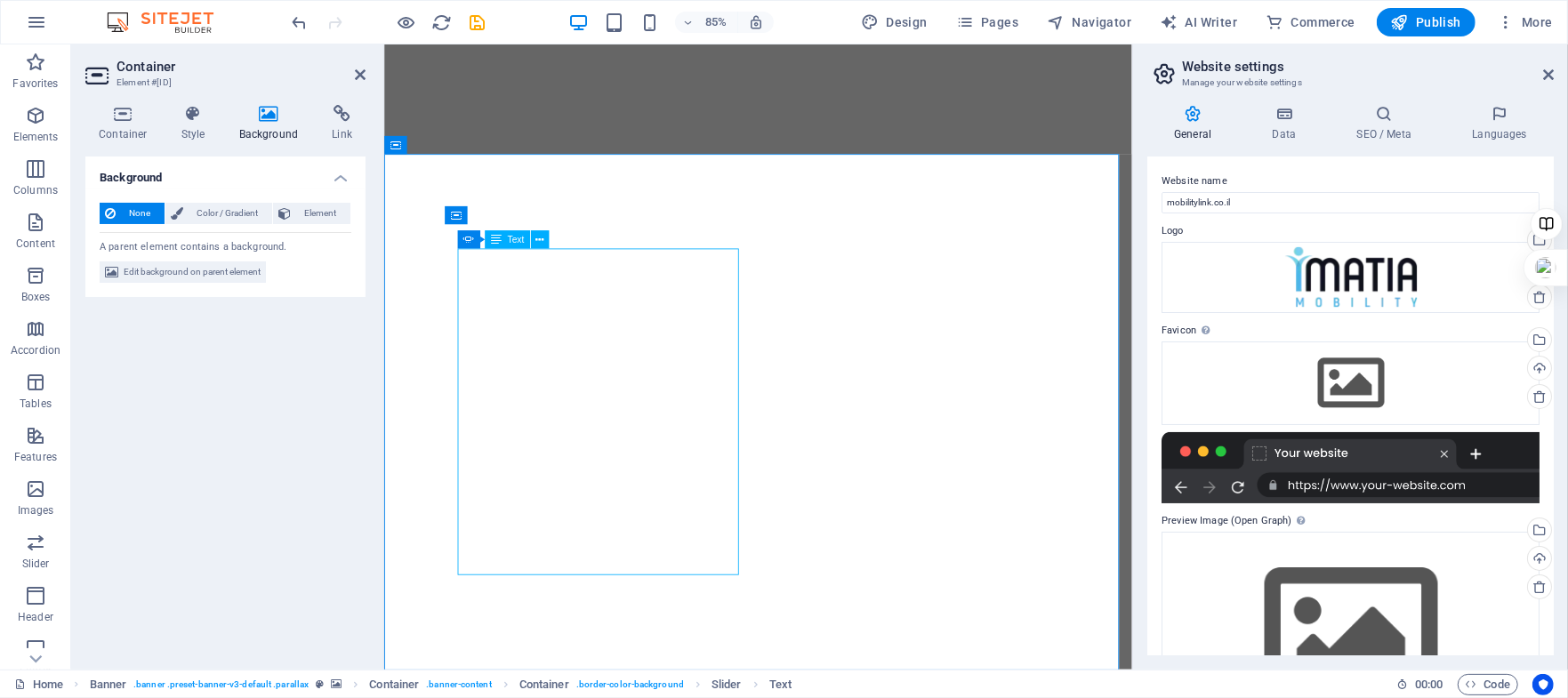 click on "עצמאות ותנועה – עכשיו בעמידה. הכירו את העמידון" at bounding box center (-27, 1825) 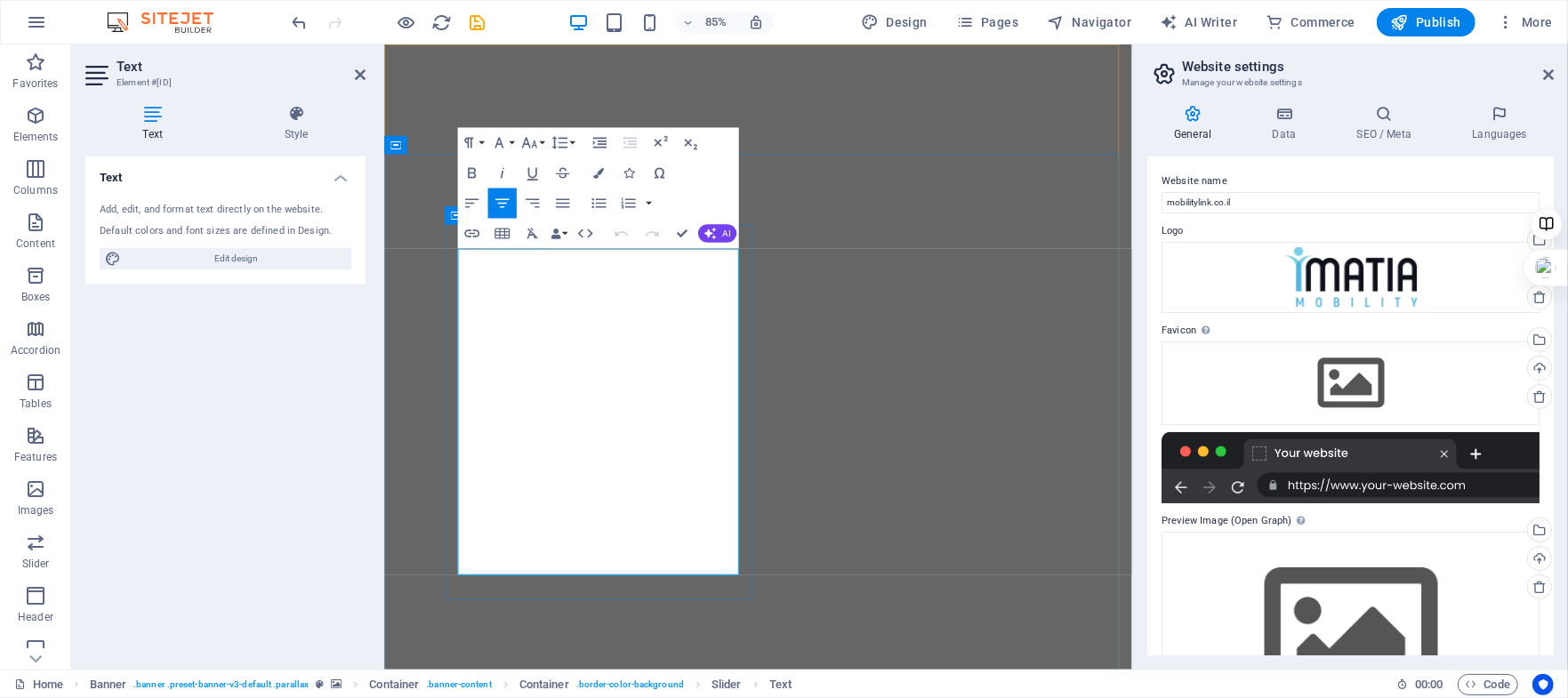 click on "עצמאות ותנועה – עכשיו בעמידה. הכירו את העמידון" at bounding box center (-27, 1825) 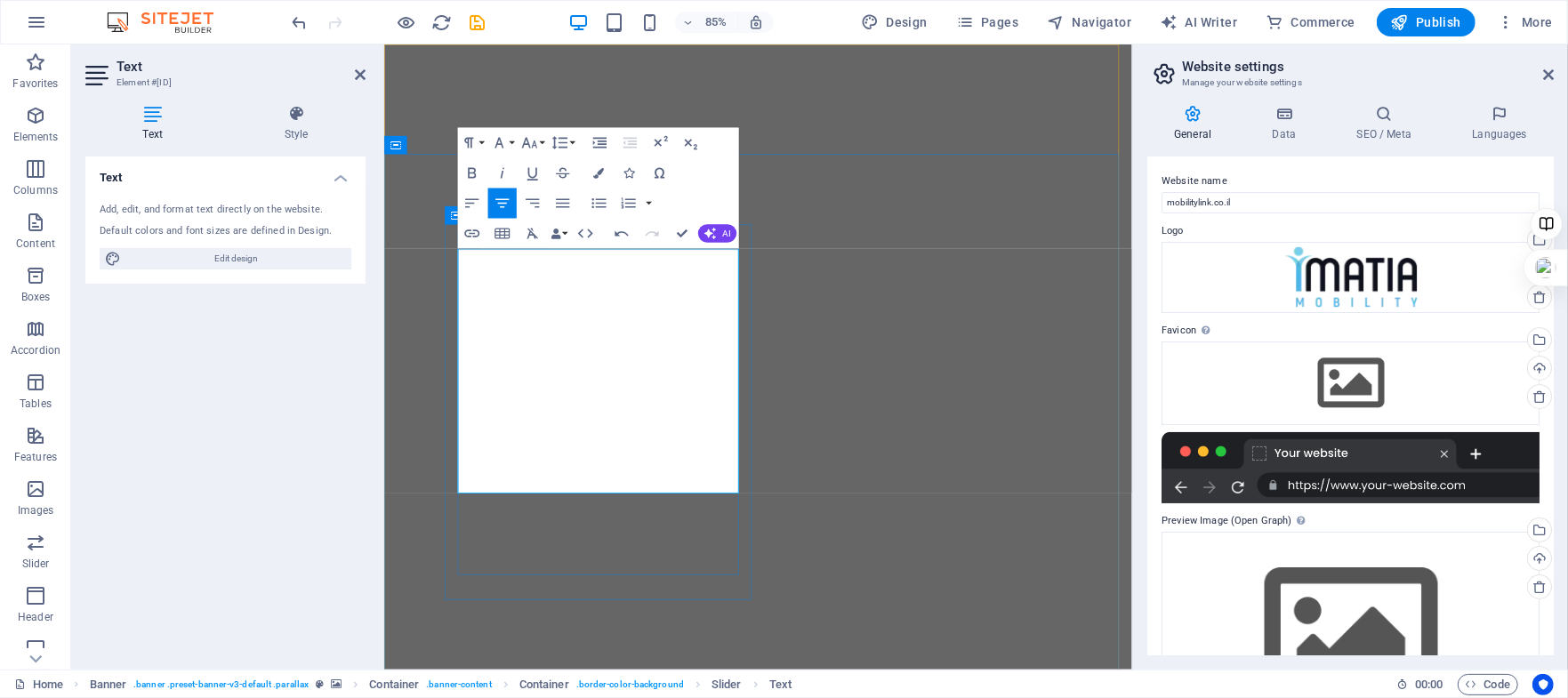 type 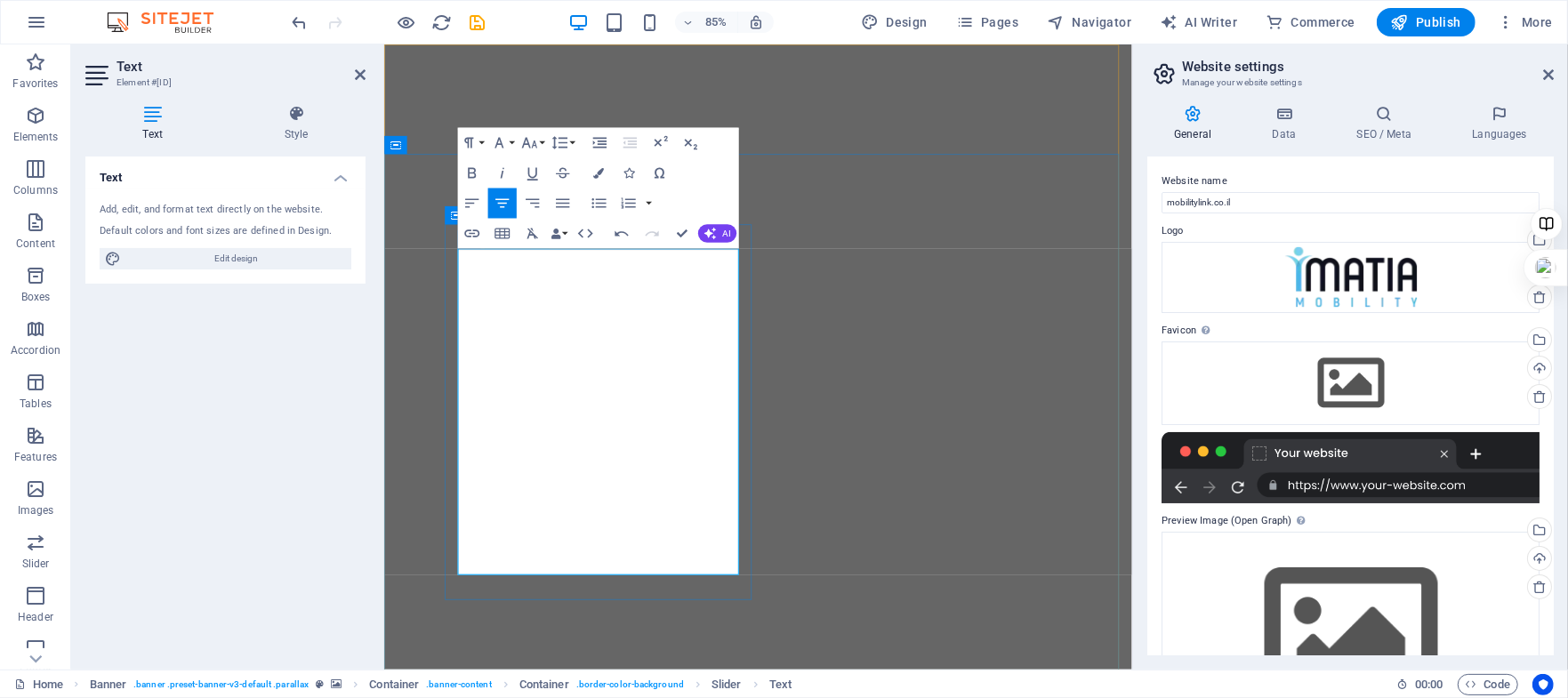 click on "תנועה במבט קדימה – עכשיו בעמידה. הכירו את העמידון" at bounding box center (-27, 1825) 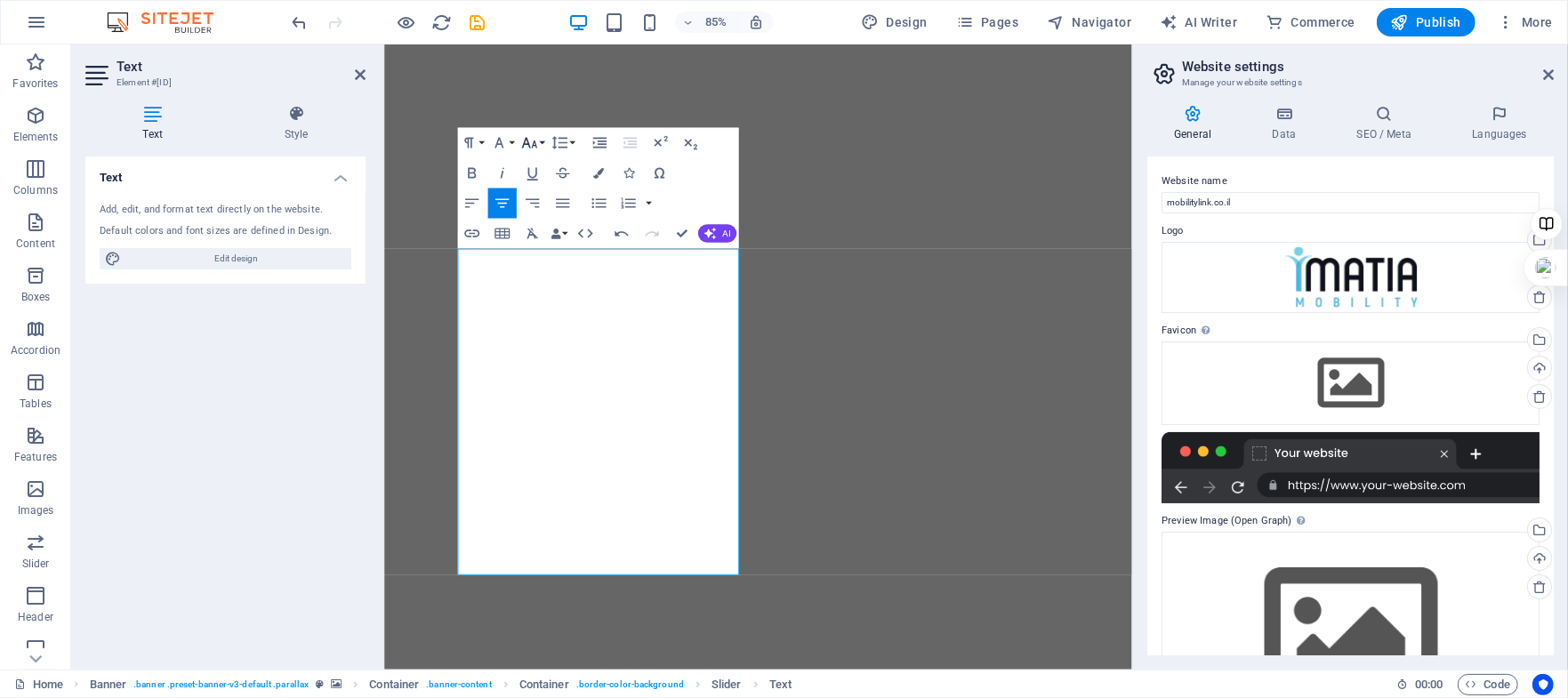 click 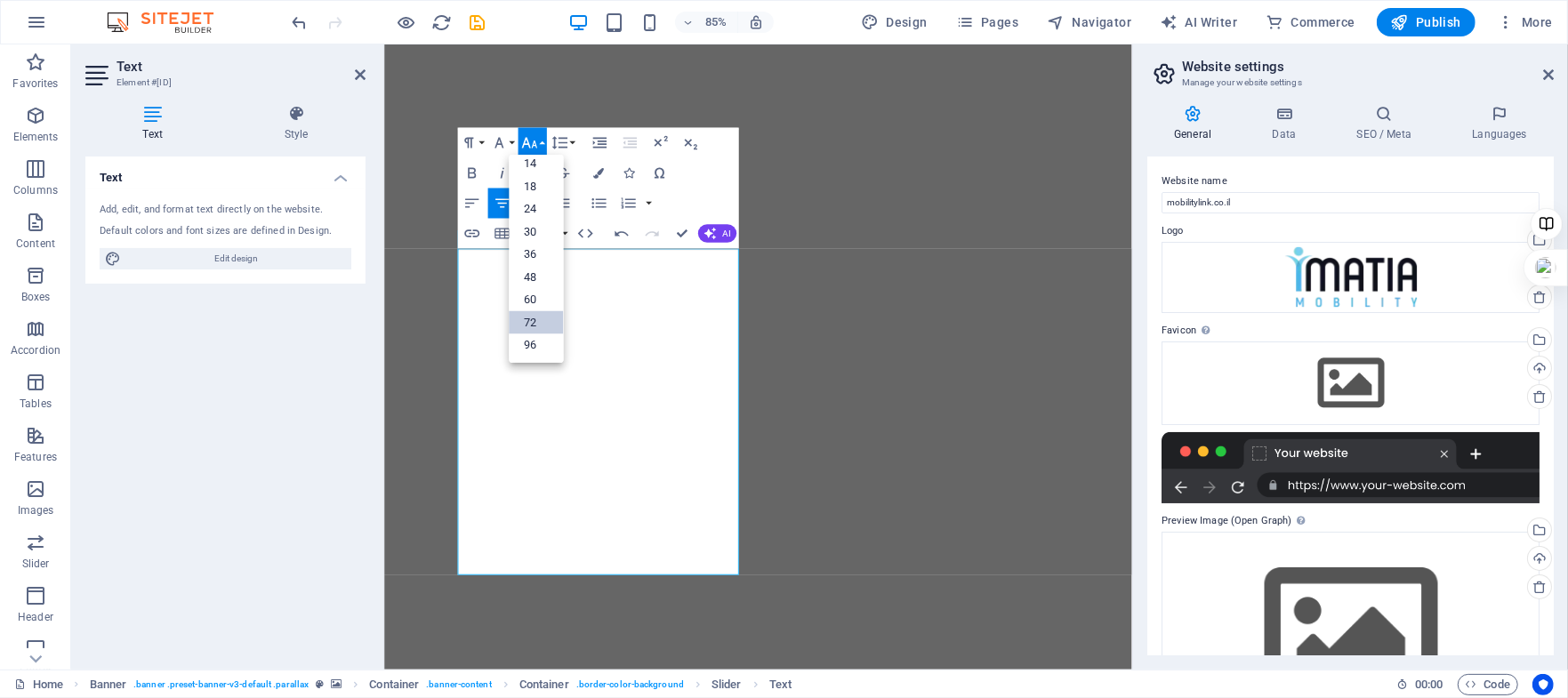 scroll, scrollTop: 142, scrollLeft: 0, axis: vertical 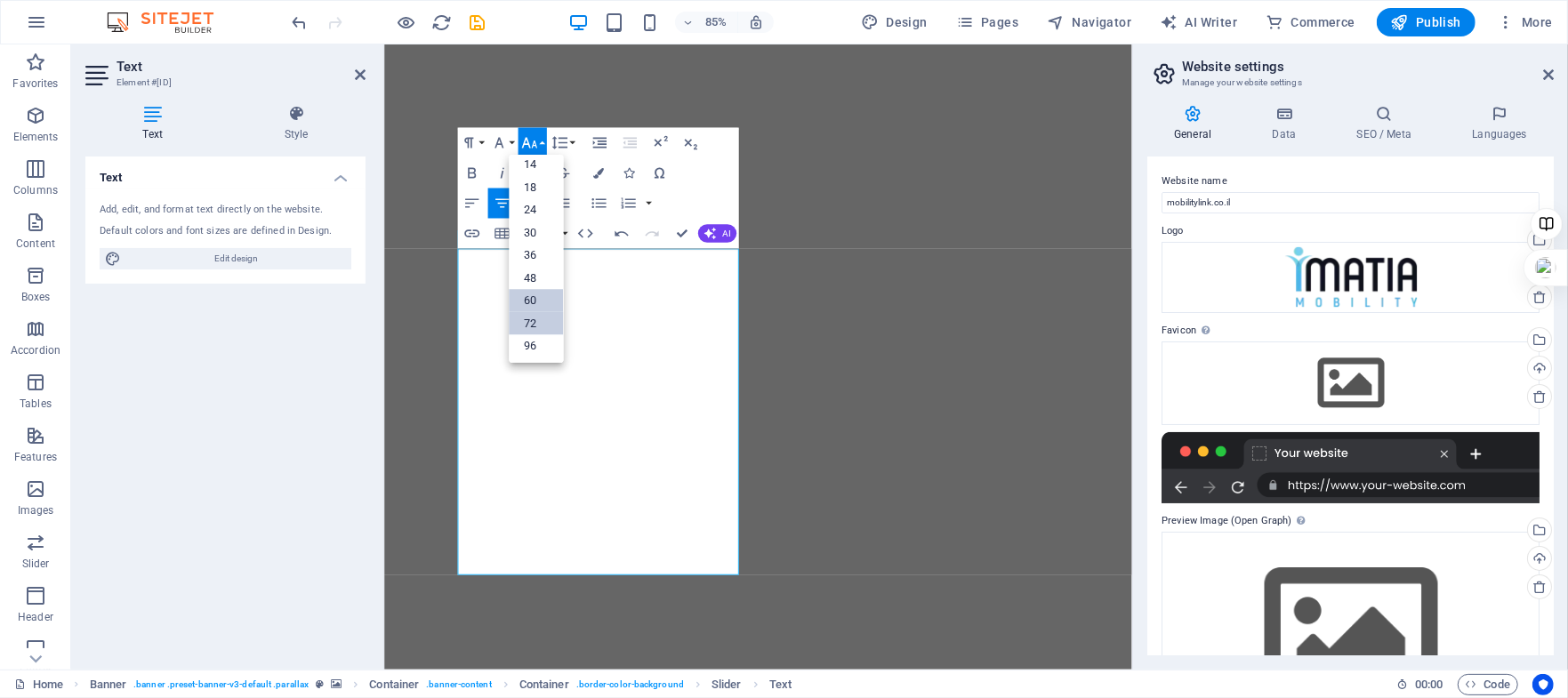 click on "60" at bounding box center (535, 301) 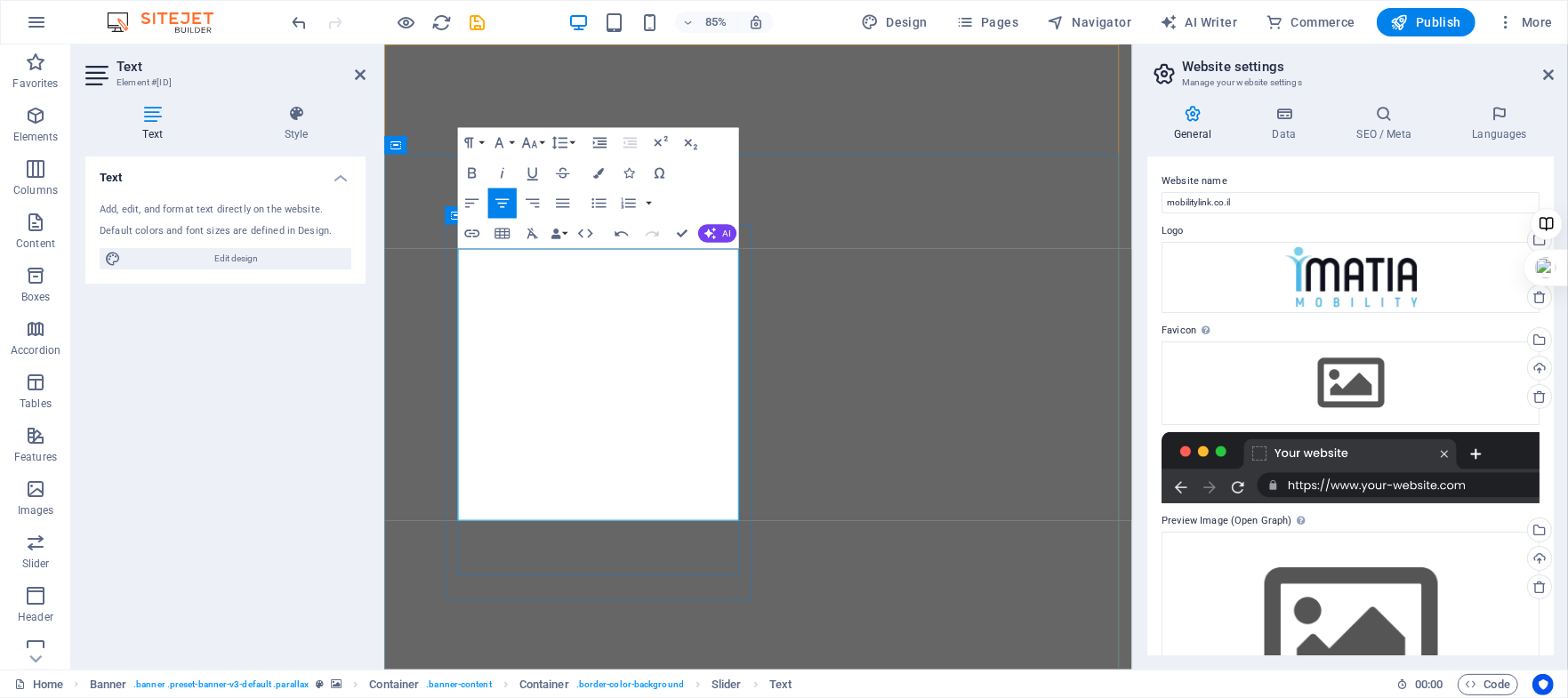 click on "תנועה במבט קדימה– עכשיו בעמידה. הכירו את העמידון" at bounding box center [-27, 1697] 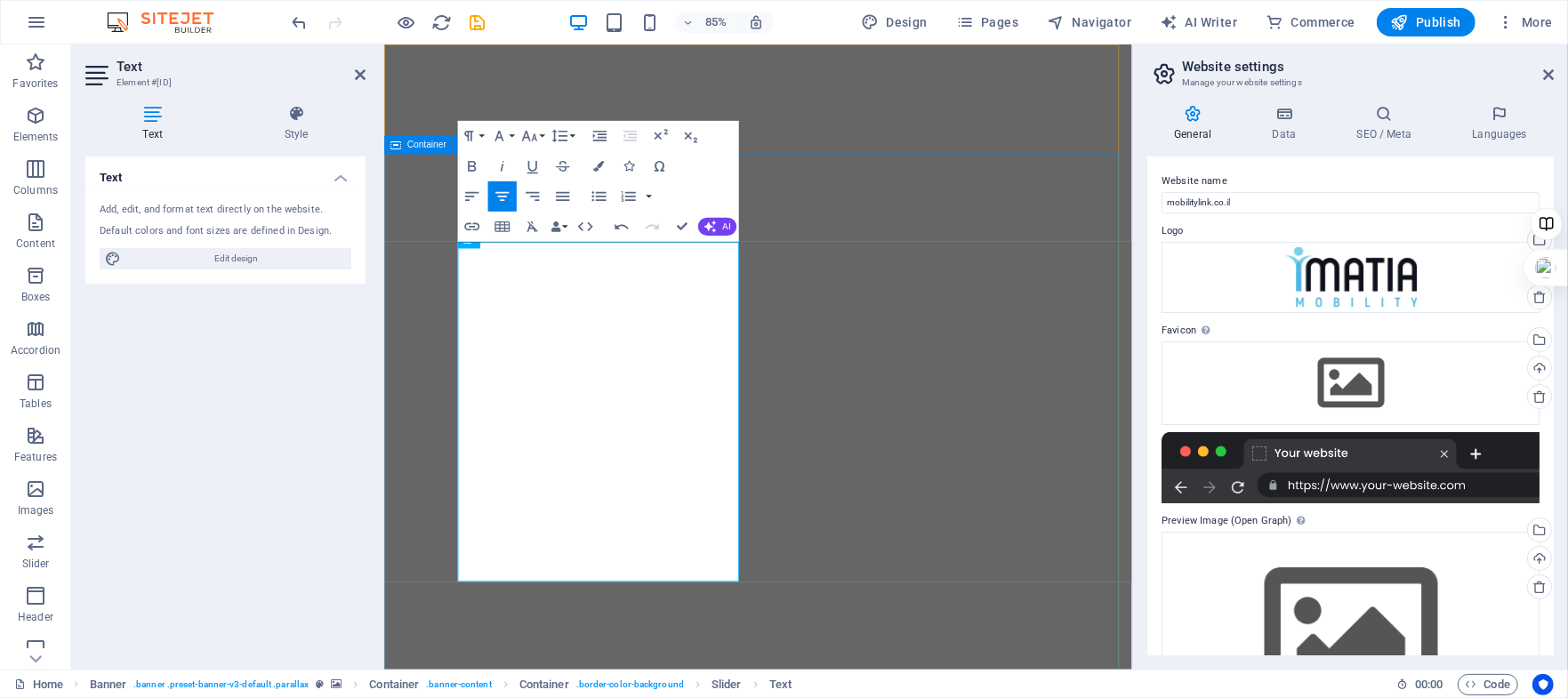 click on "תנועה במבט קדימה – עכשיו בעמידה.  הכירו את העמידונוע START ATTRACTING THE LIFE YOU WANT תנועה במבט קדימה– עכשיו בעמידה.  הכירו את העמידונוע" at bounding box center [823, 1246] 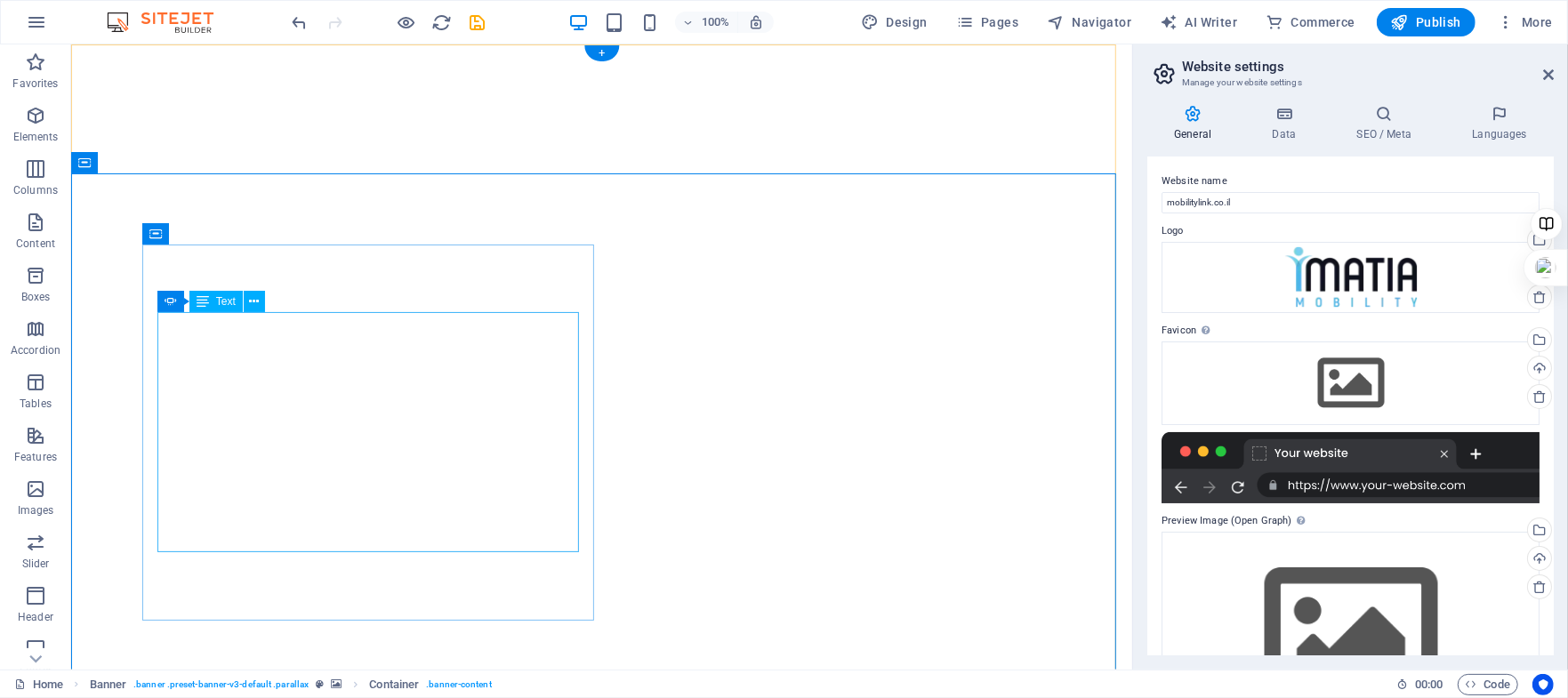click on "תנועה במבט קדימה– עכשיו בעמידה.  הכירו את העמידונוע" at bounding box center [-476, 1487] 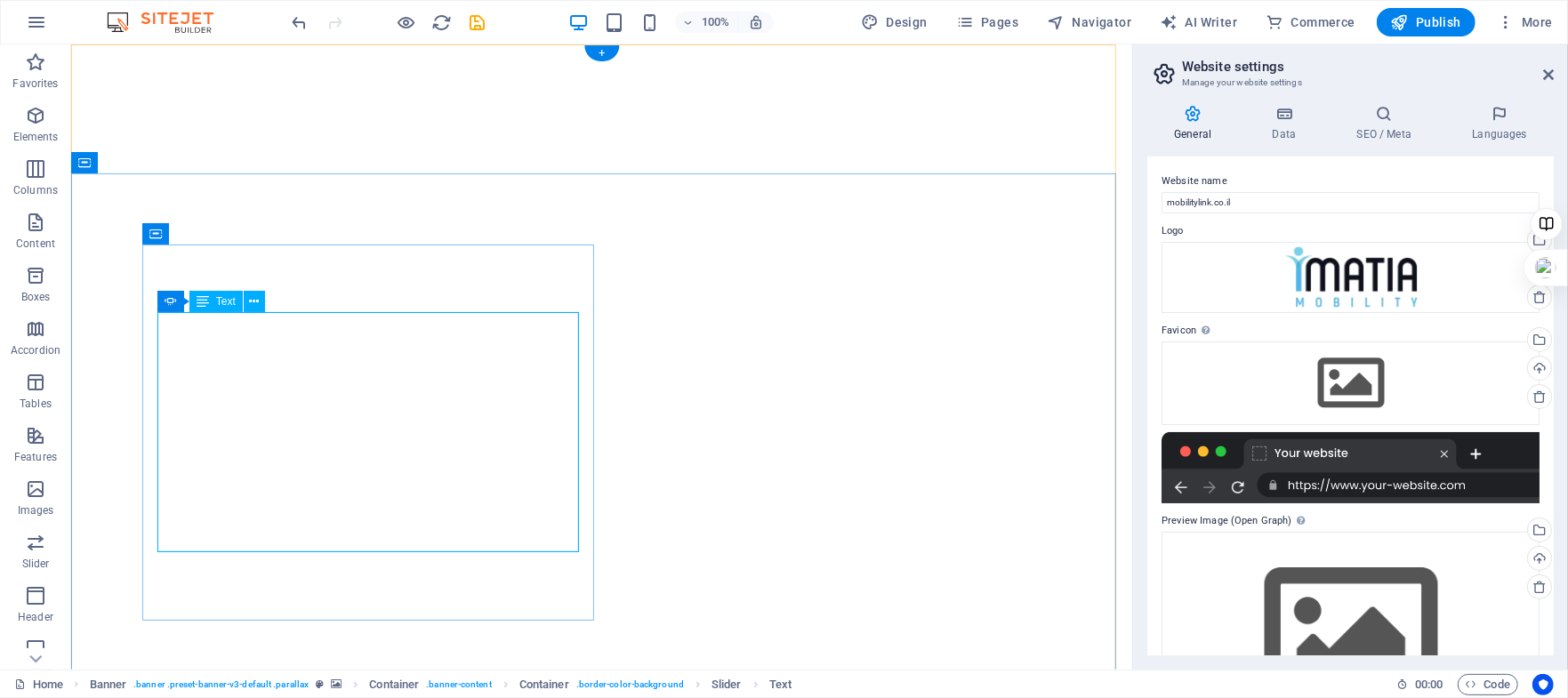 click on "תנועה במבט קדימה– עכשיו בעמידה.  הכירו את העמידונוע" at bounding box center (-476, 1487) 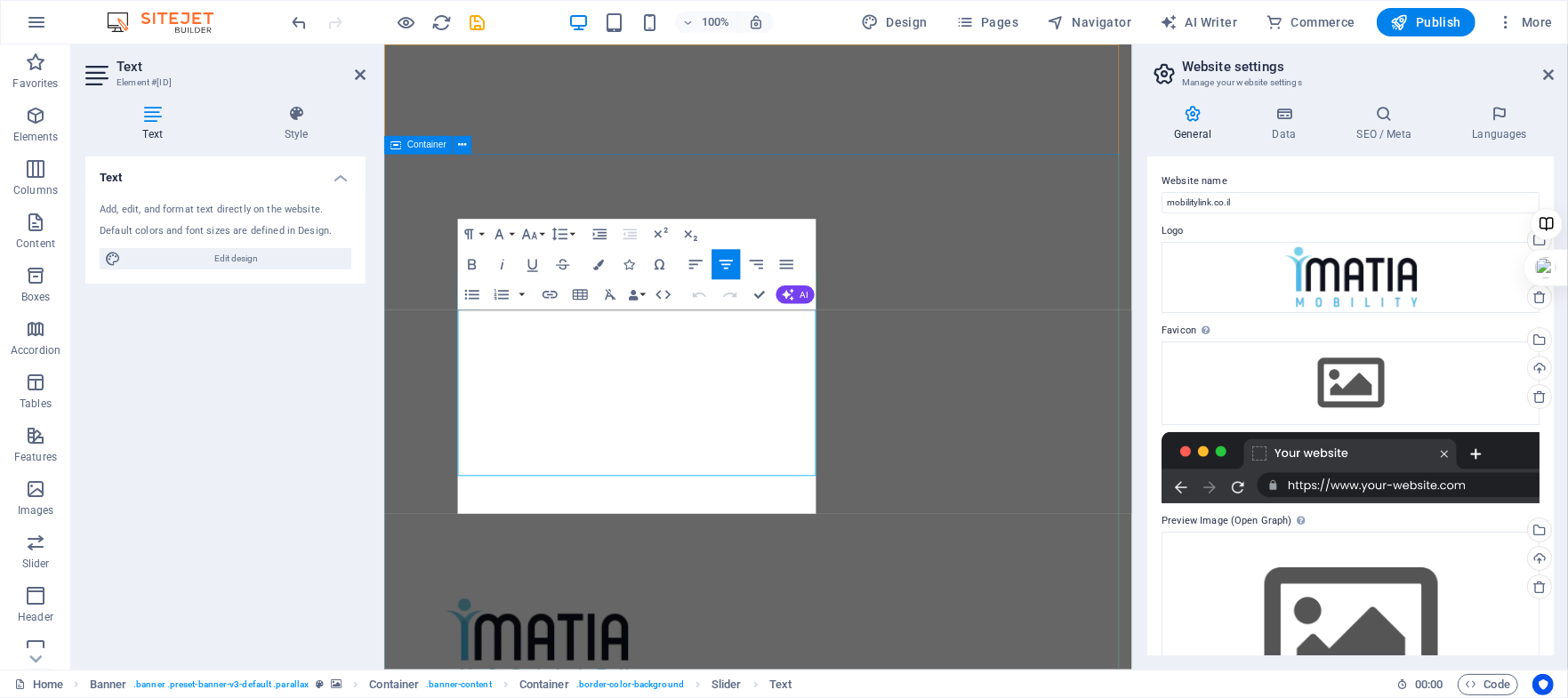 scroll, scrollTop: 0, scrollLeft: 227, axis: horizontal 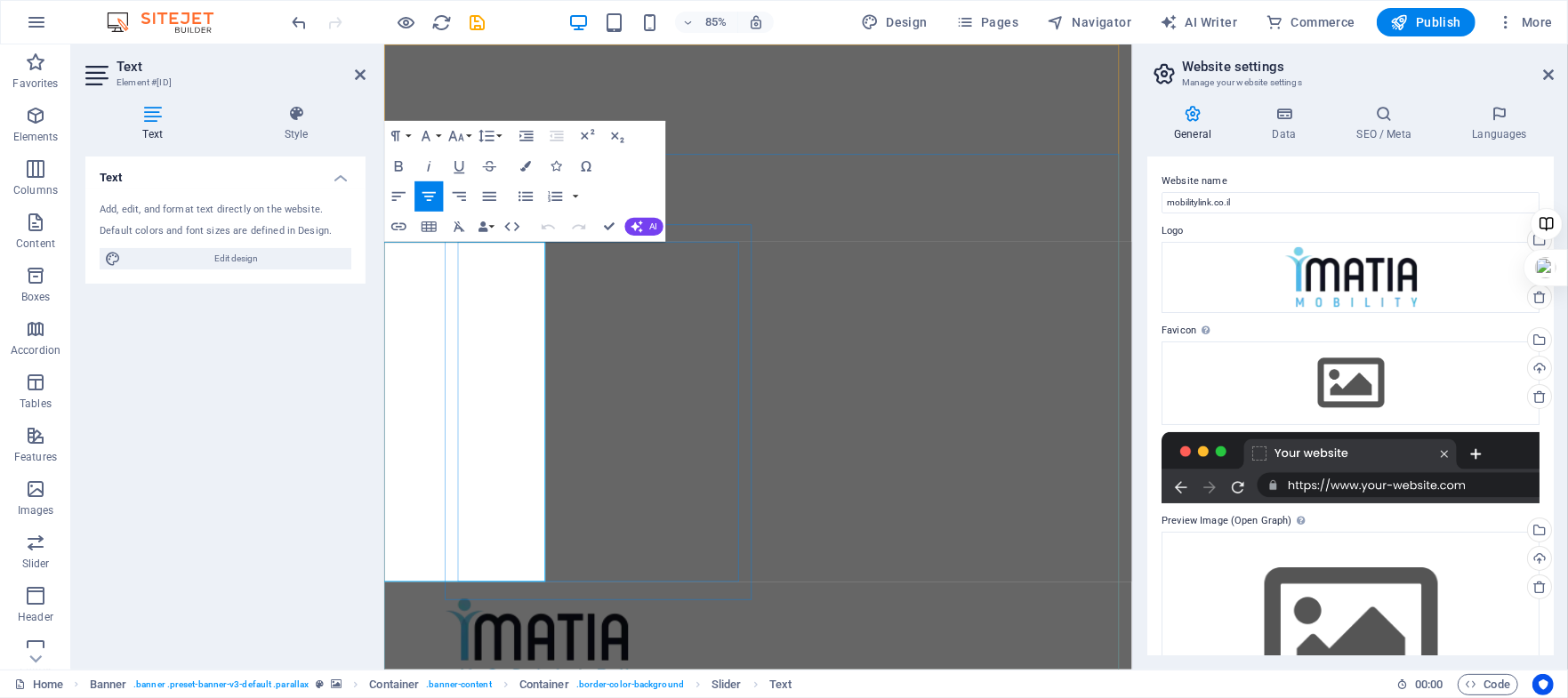 click on "תנועה במבט קדימה– עכשיו בעמידה." at bounding box center [-27, 1557] 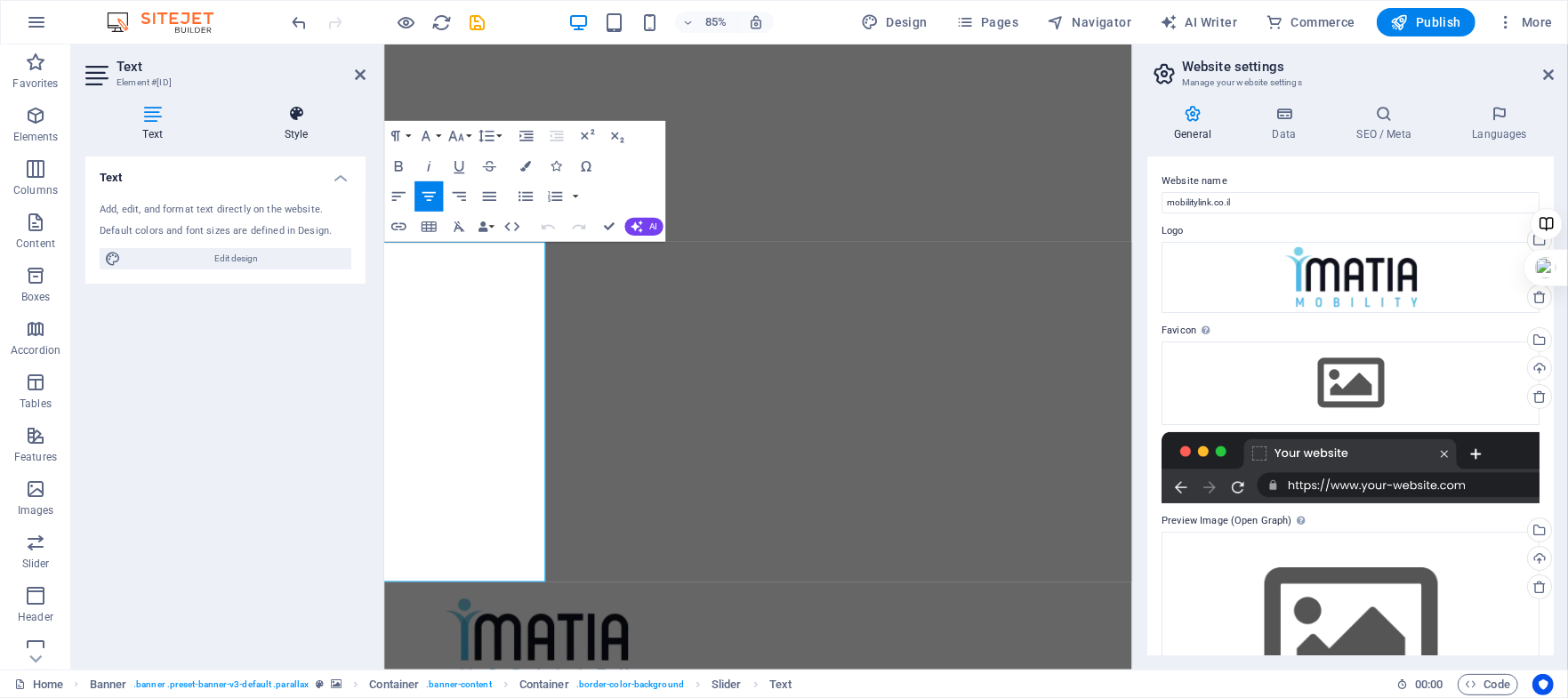 click at bounding box center (296, 114) 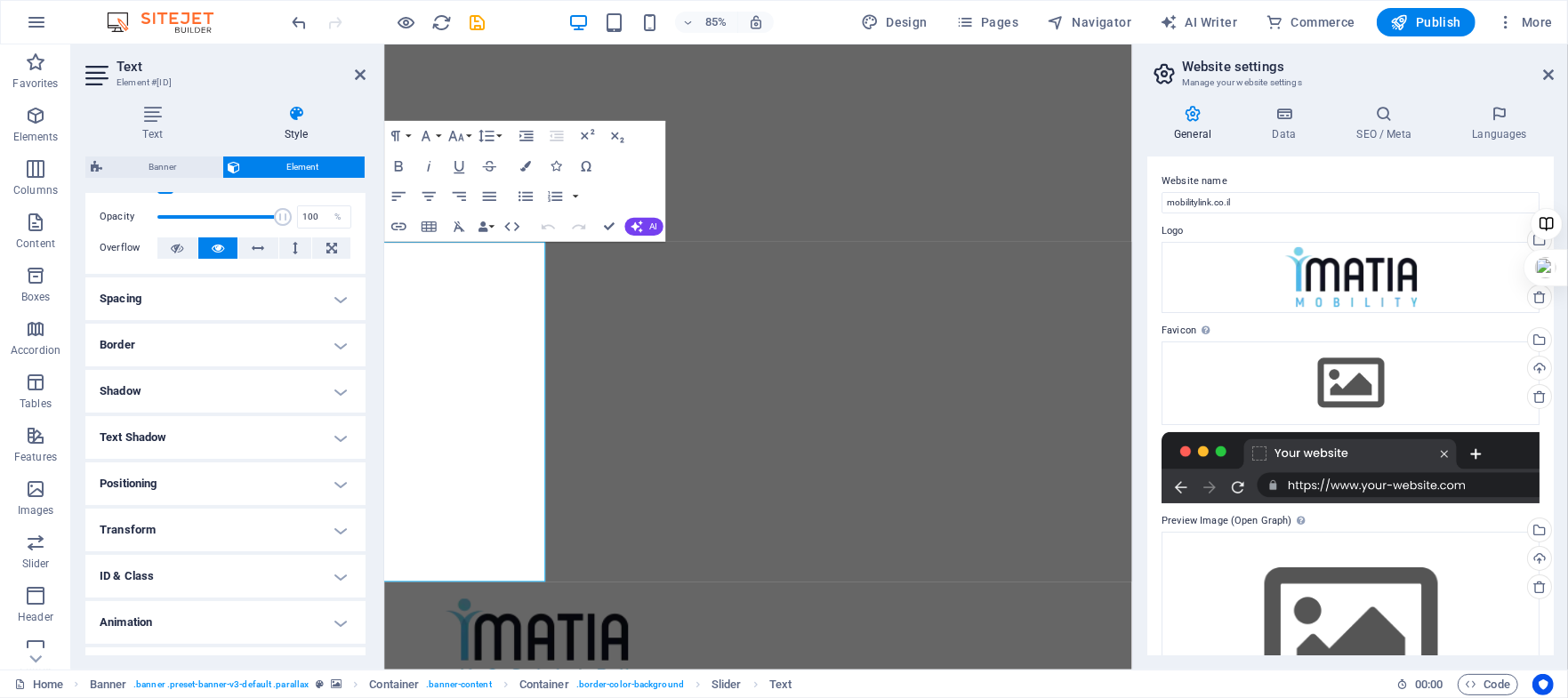 scroll, scrollTop: 98, scrollLeft: 0, axis: vertical 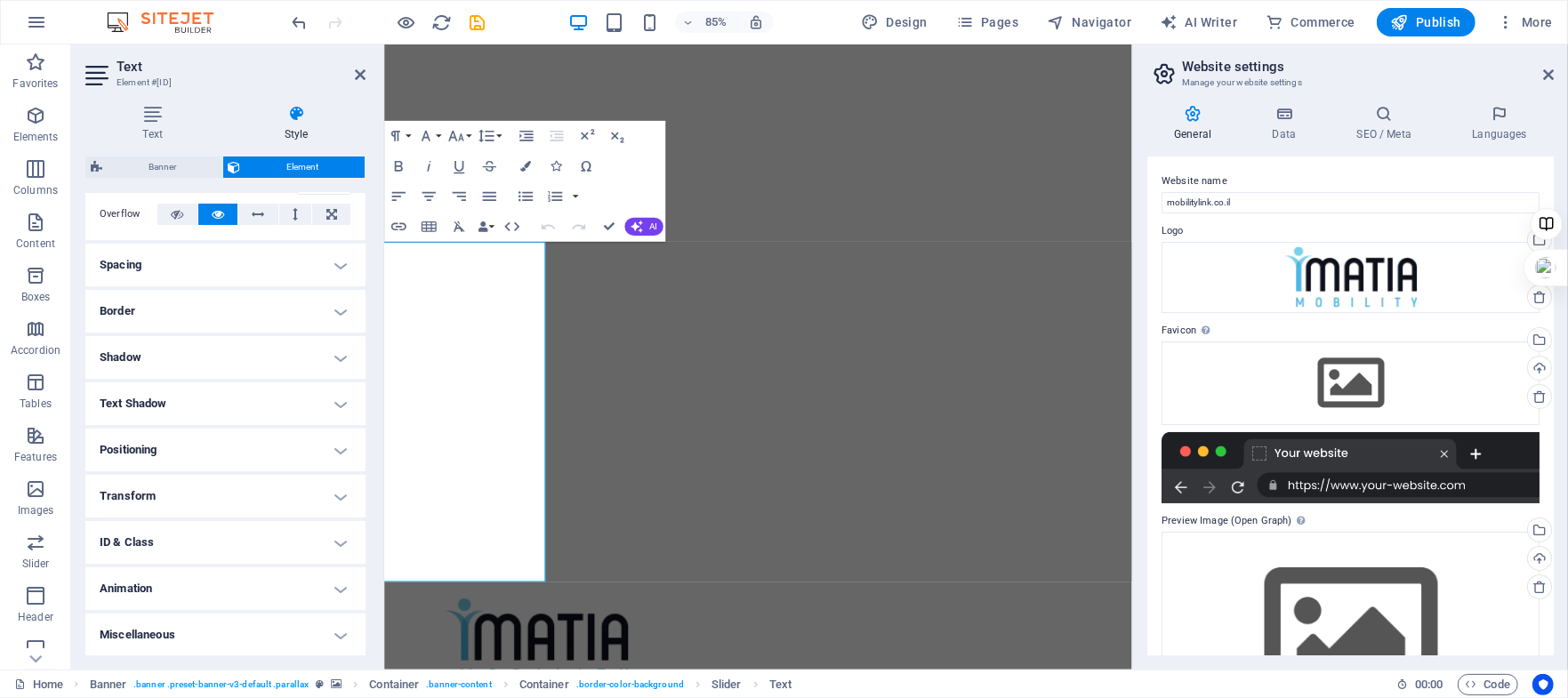 click on "Animation" at bounding box center [225, 589] 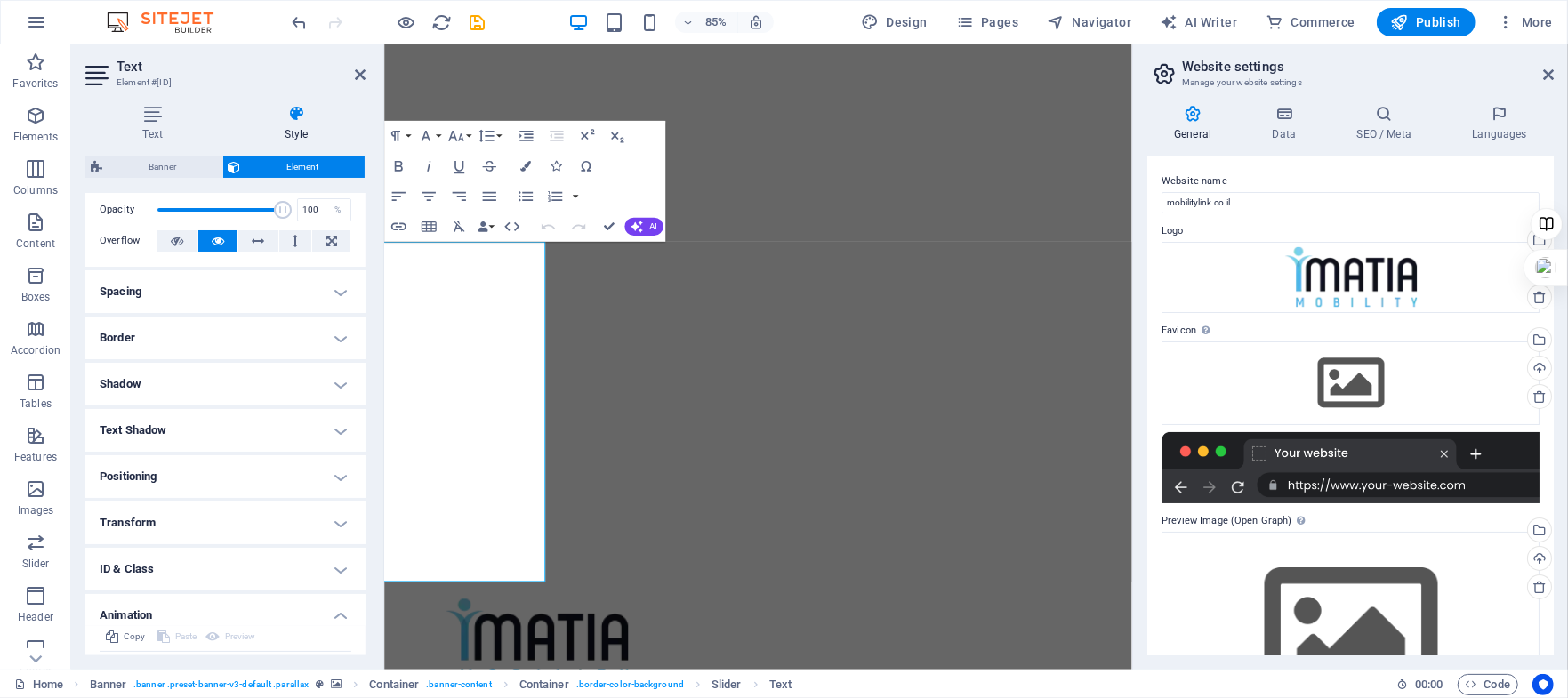 scroll, scrollTop: 0, scrollLeft: 0, axis: both 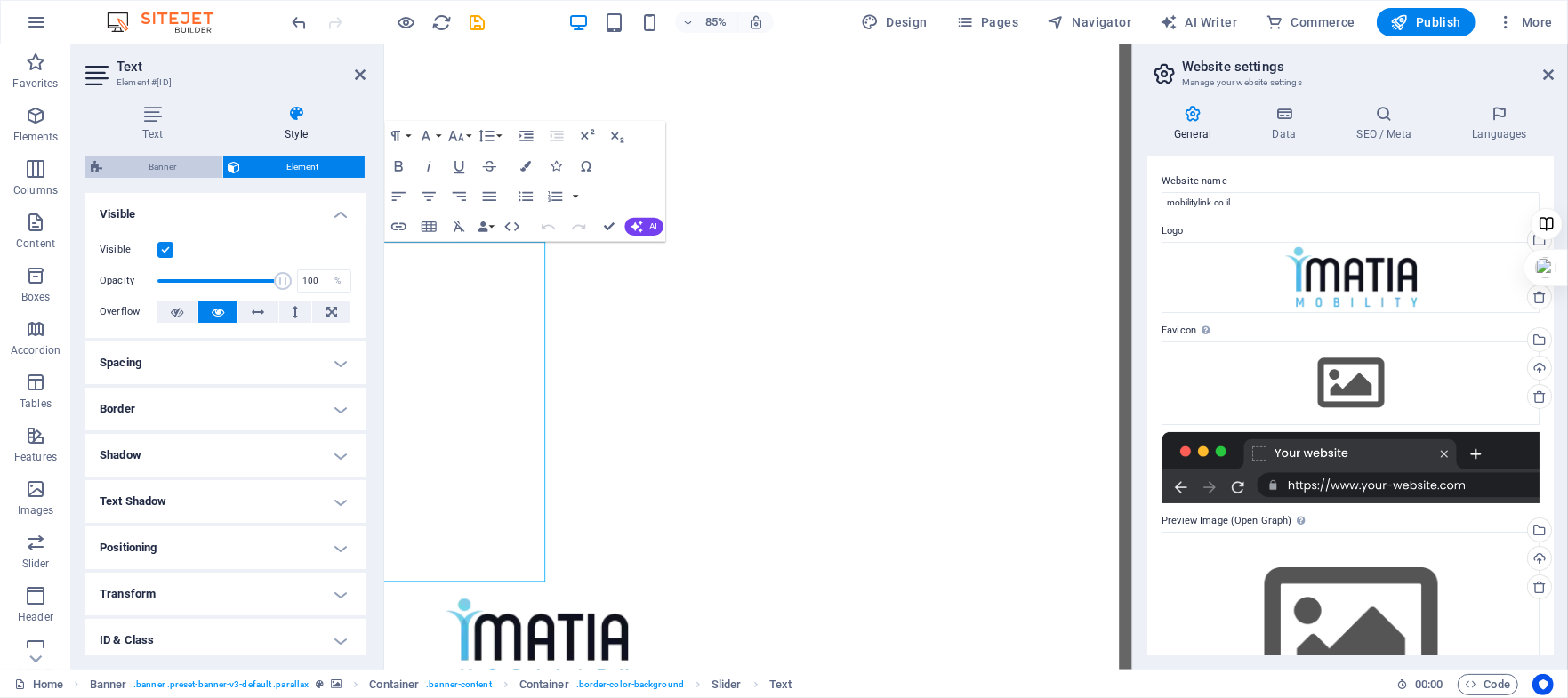 click on "Banner" at bounding box center [162, 167] 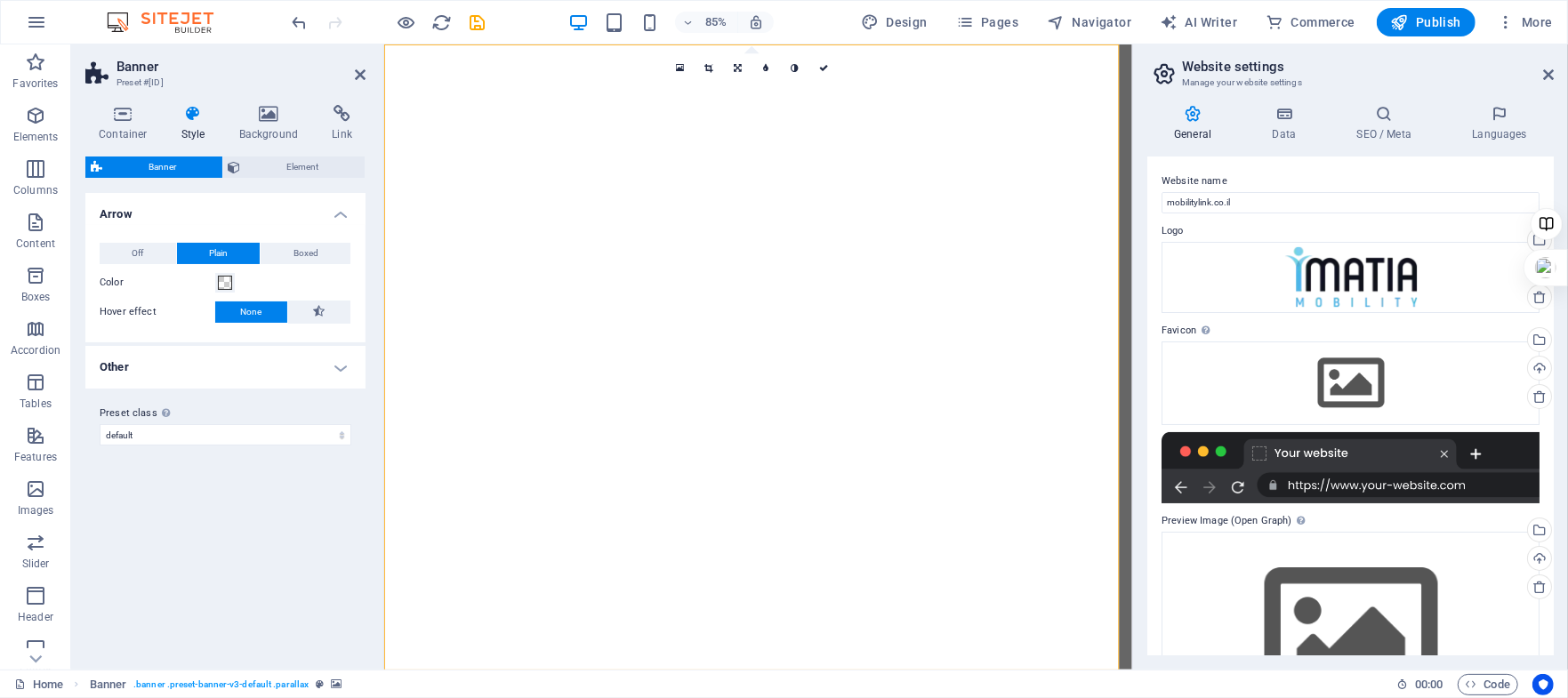 click on "Color" at bounding box center [157, 283] 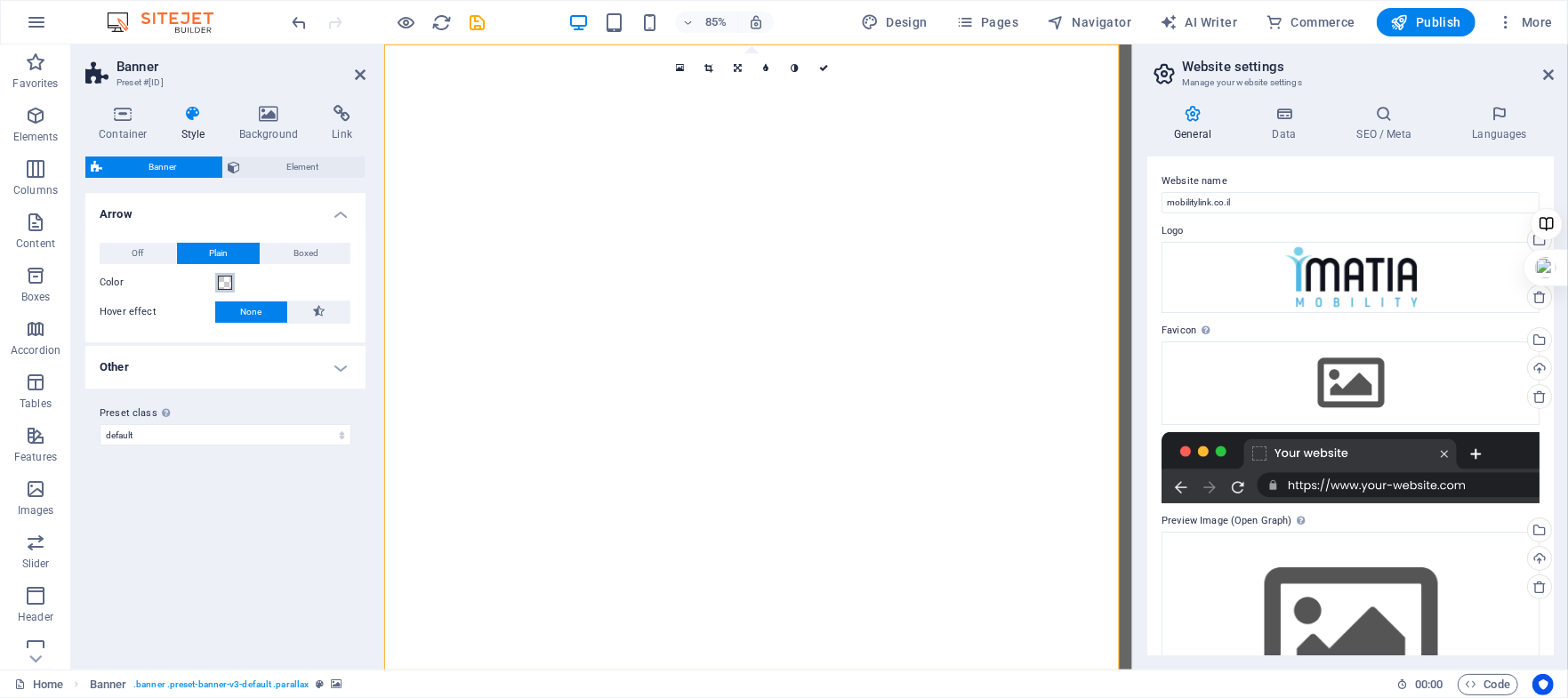 click on "Color" at bounding box center (225, 283) 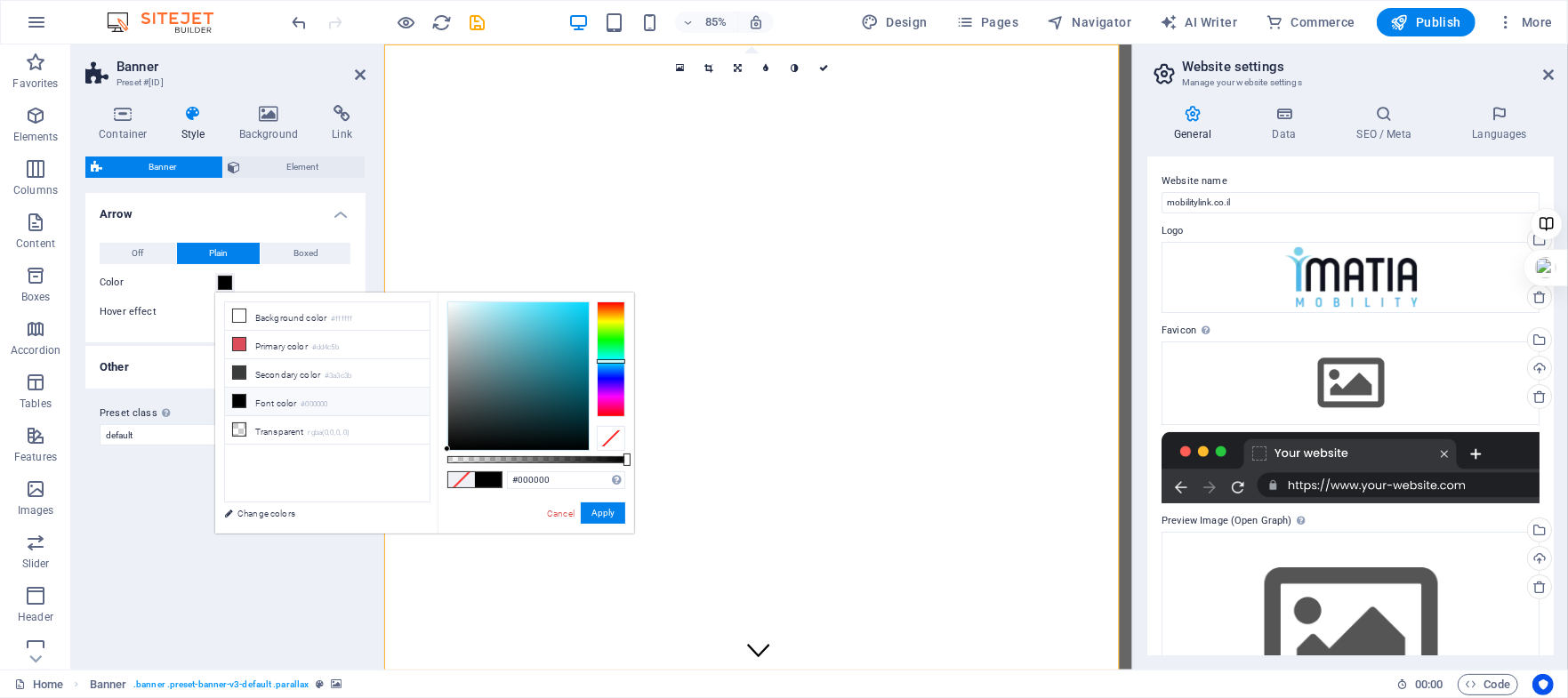 click at bounding box center [611, 359] 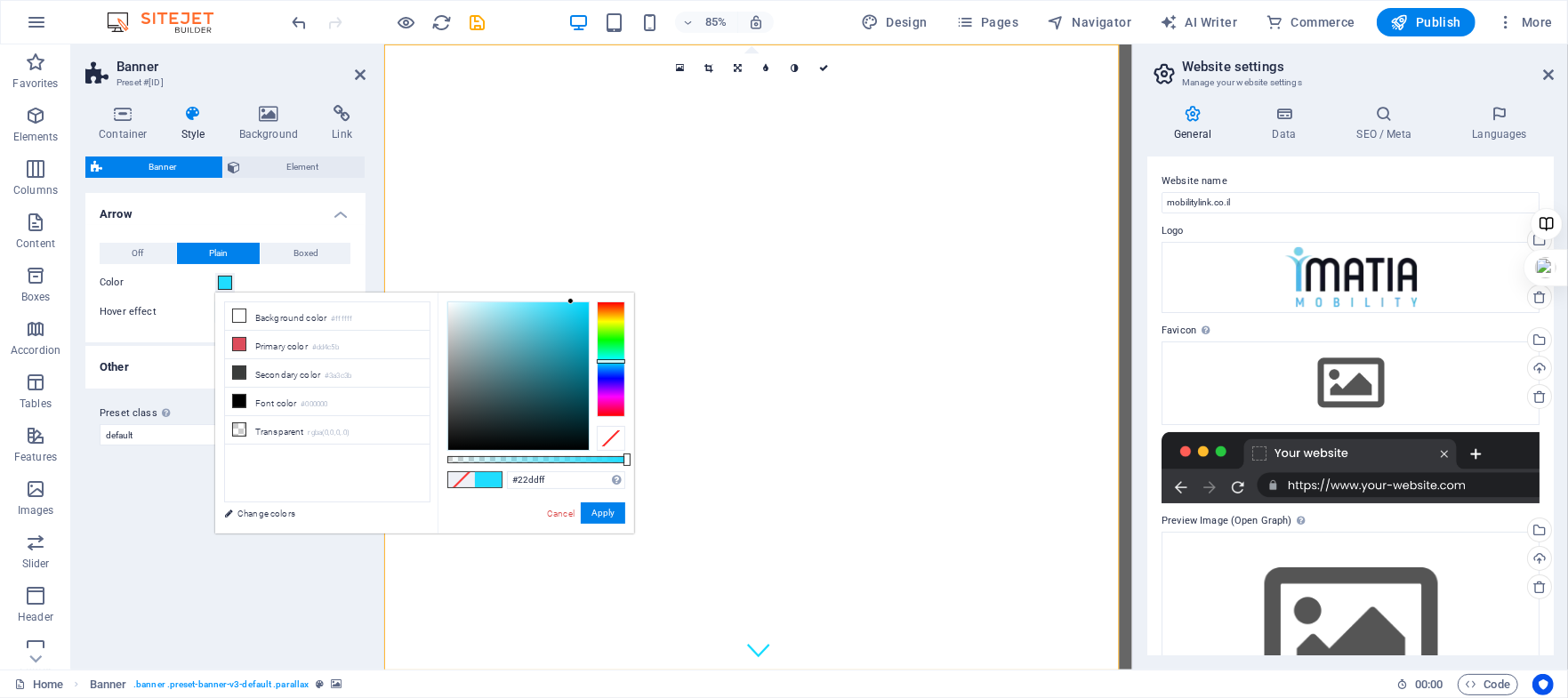 type on "#24ddff" 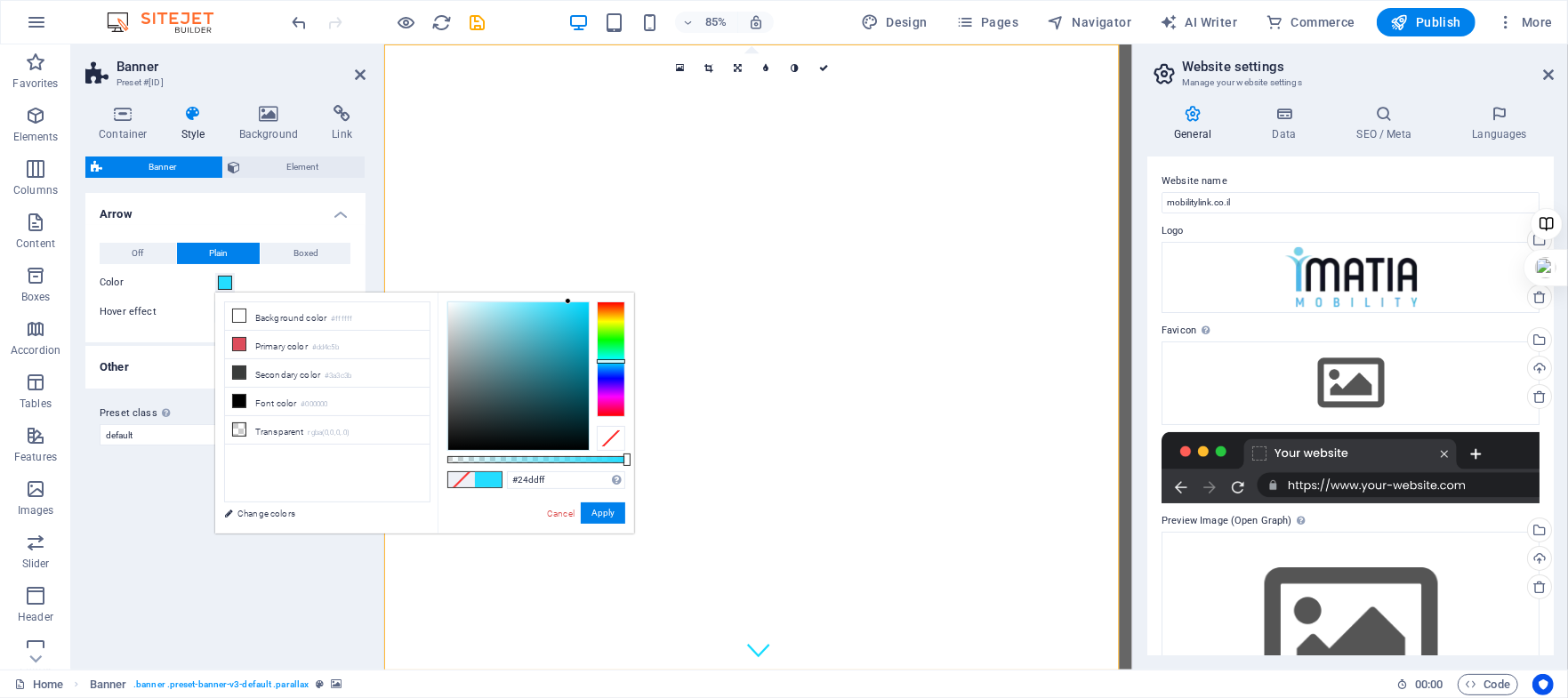 drag, startPoint x: 573, startPoint y: 354, endPoint x: 568, endPoint y: 263, distance: 91.137259 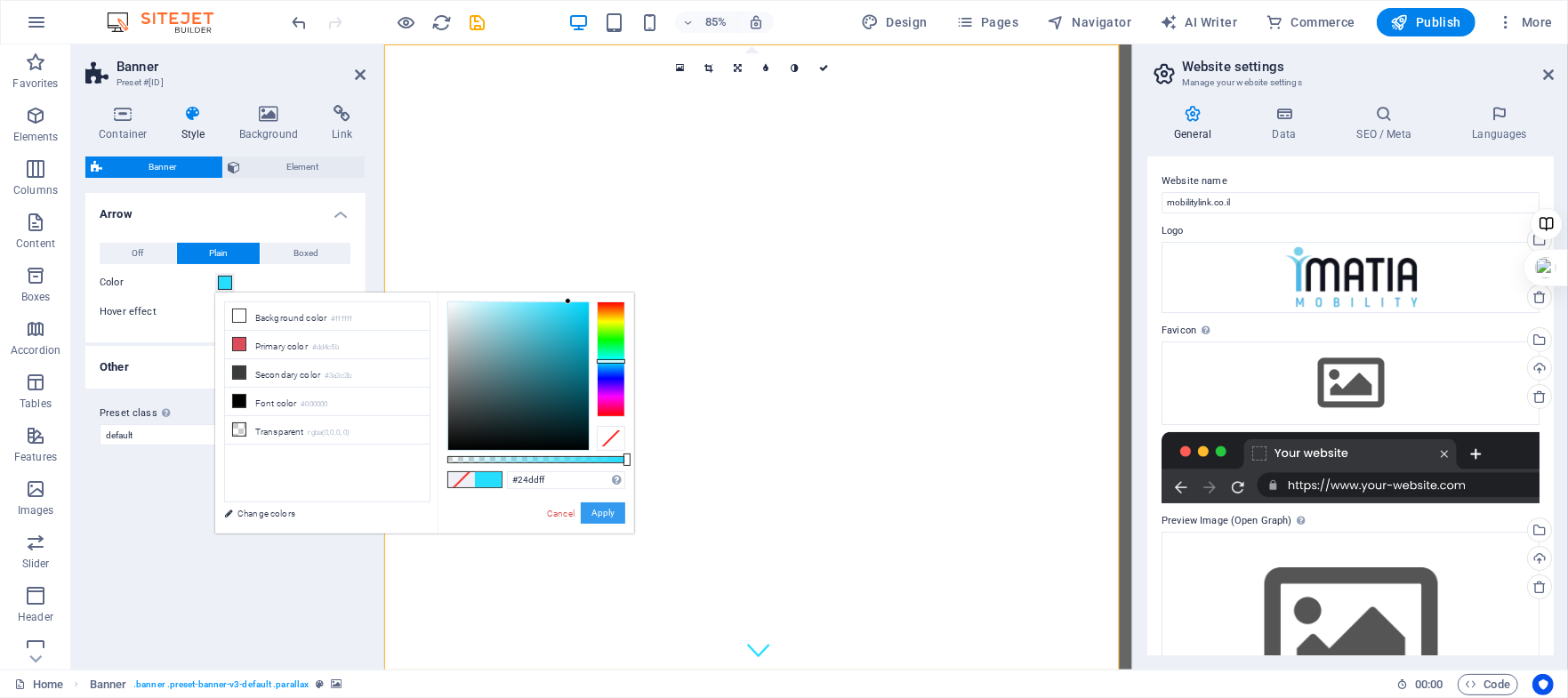 click on "Apply" at bounding box center [603, 513] 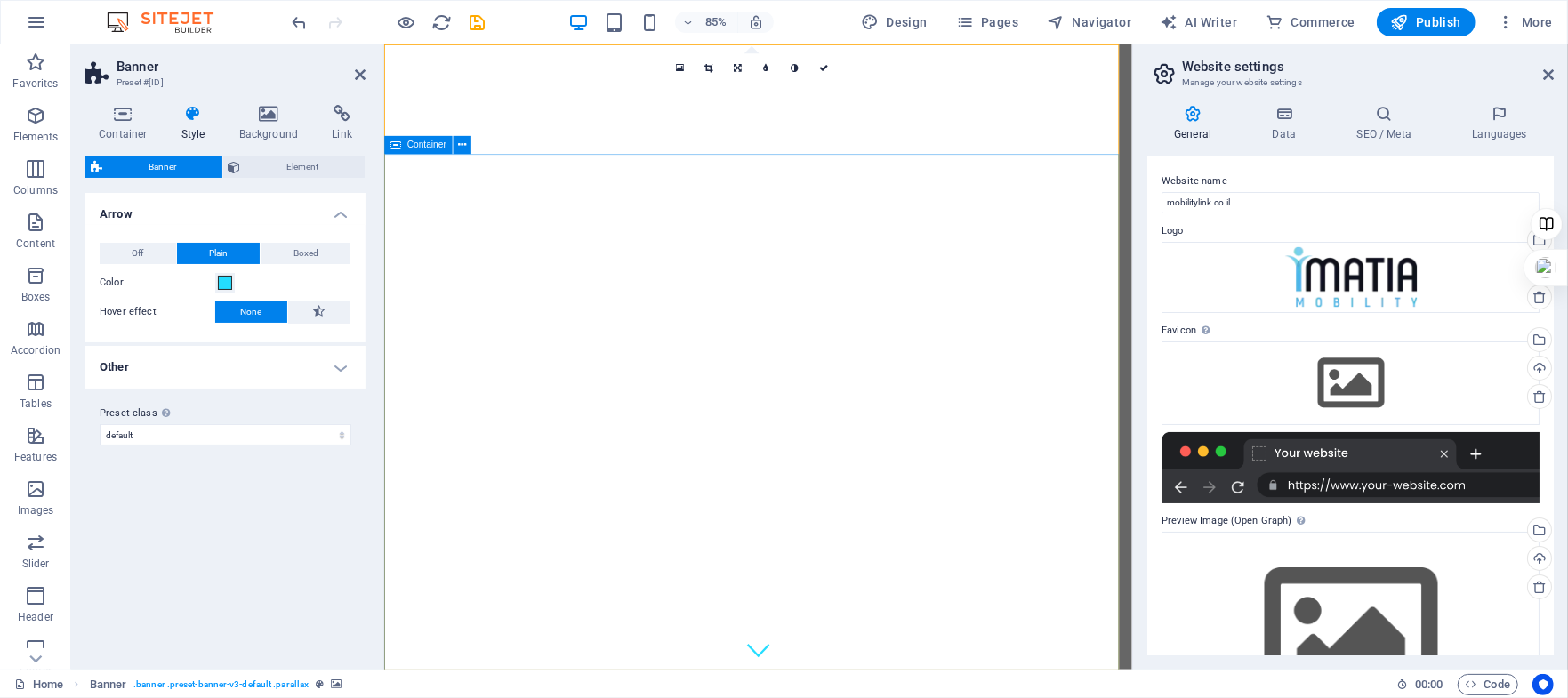 drag, startPoint x: 1104, startPoint y: 530, endPoint x: 1310, endPoint y: 456, distance: 218.8881 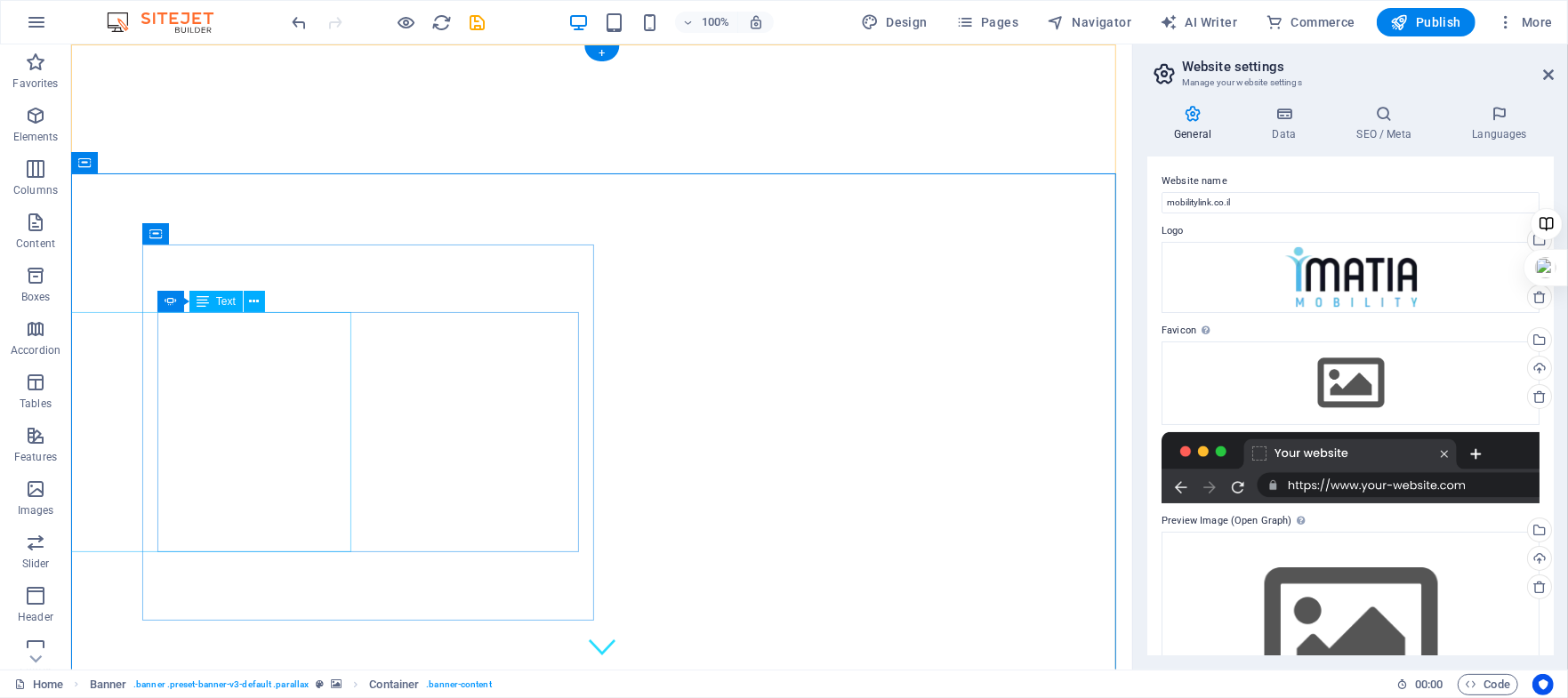click on "תנועה במבט קדימה– עכשיו בעמידה.  הכירו את העמידונוע" at bounding box center (-476, 1487) 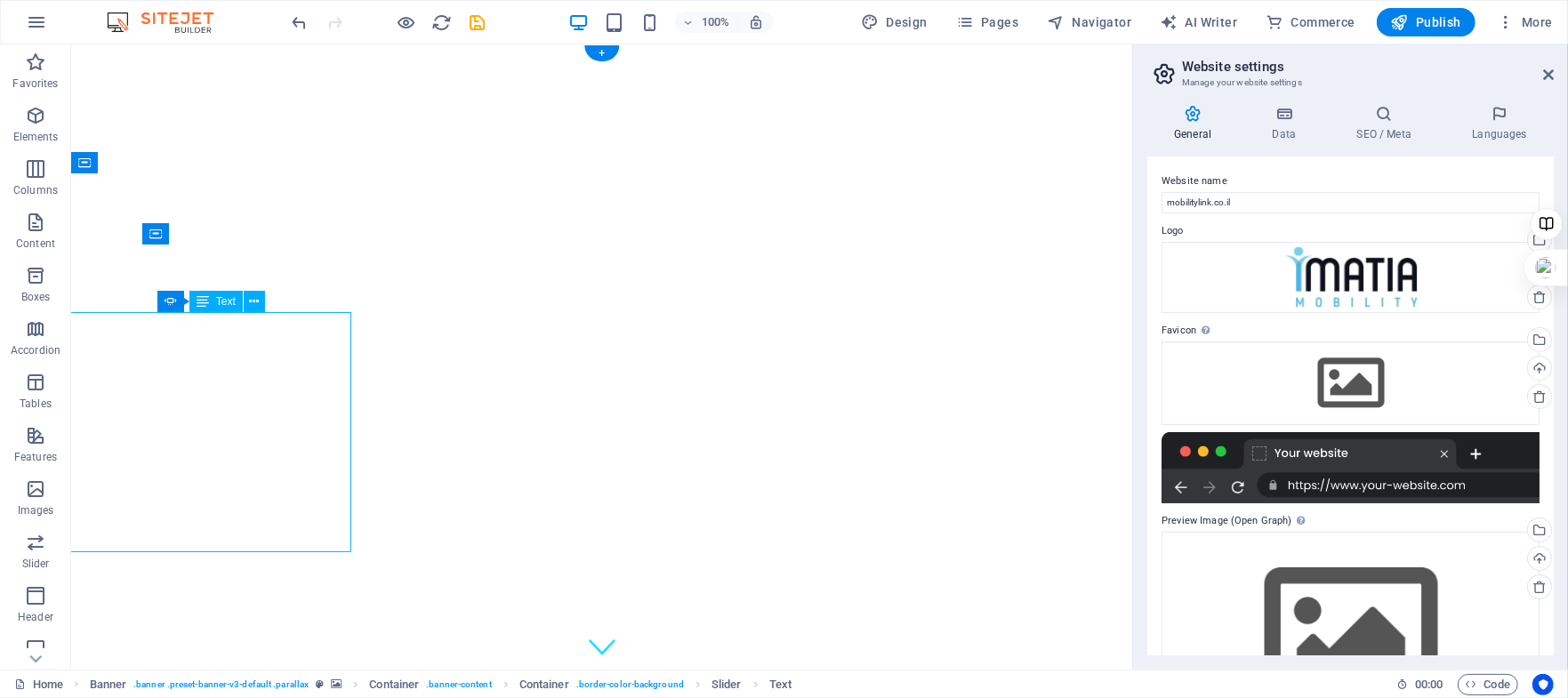 click on "תנועה במבט קדימה– עכשיו בעמידה.  הכירו את העמידונוע" at bounding box center (-476, 1487) 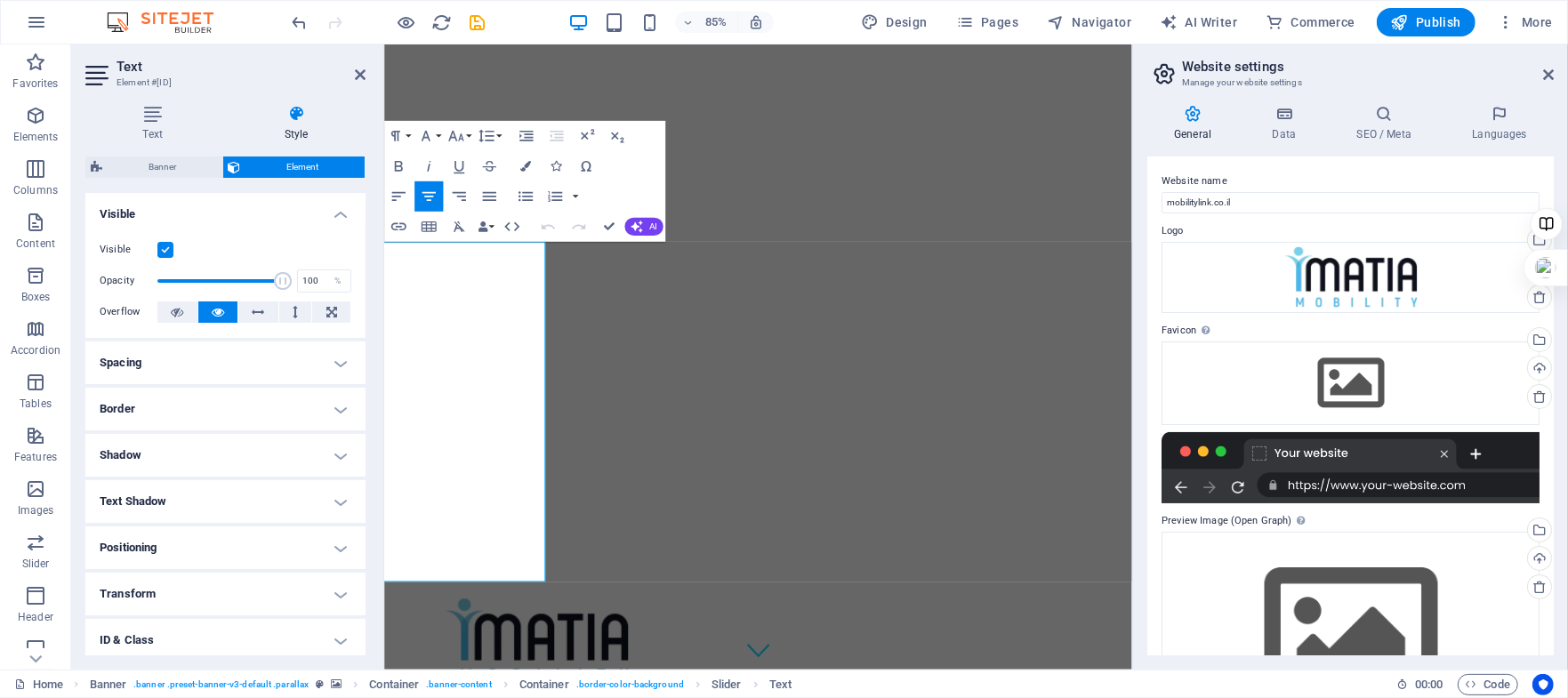click on "Align Center" at bounding box center [429, 197] 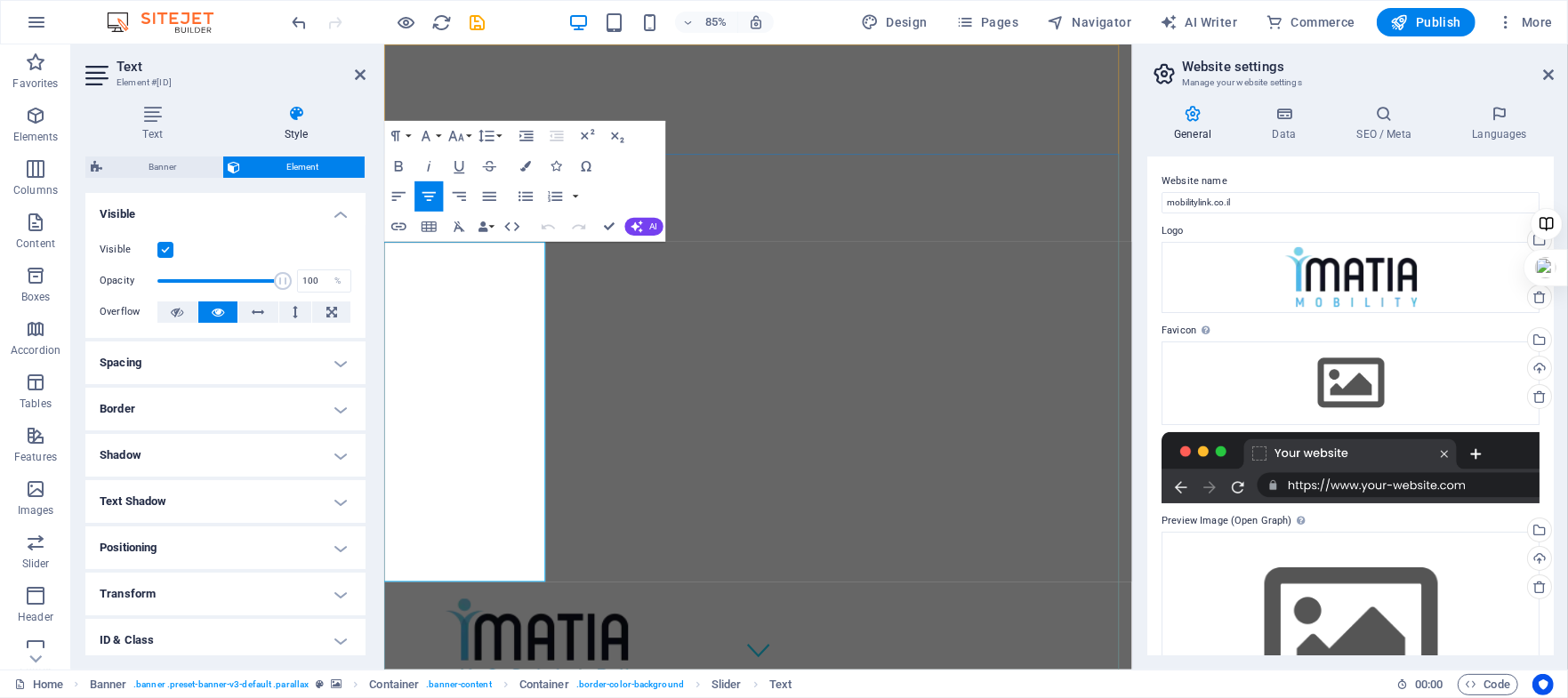click on "תנועה במבט קדימה – עכשיו בעמידה.  הכירו את העמידונוע START ATTRACTING THE LIFE YOU WANT תנועה במבט קדימה– עכשיו בעמידה.  הכירו את העמידונוע" at bounding box center [823, 1146] 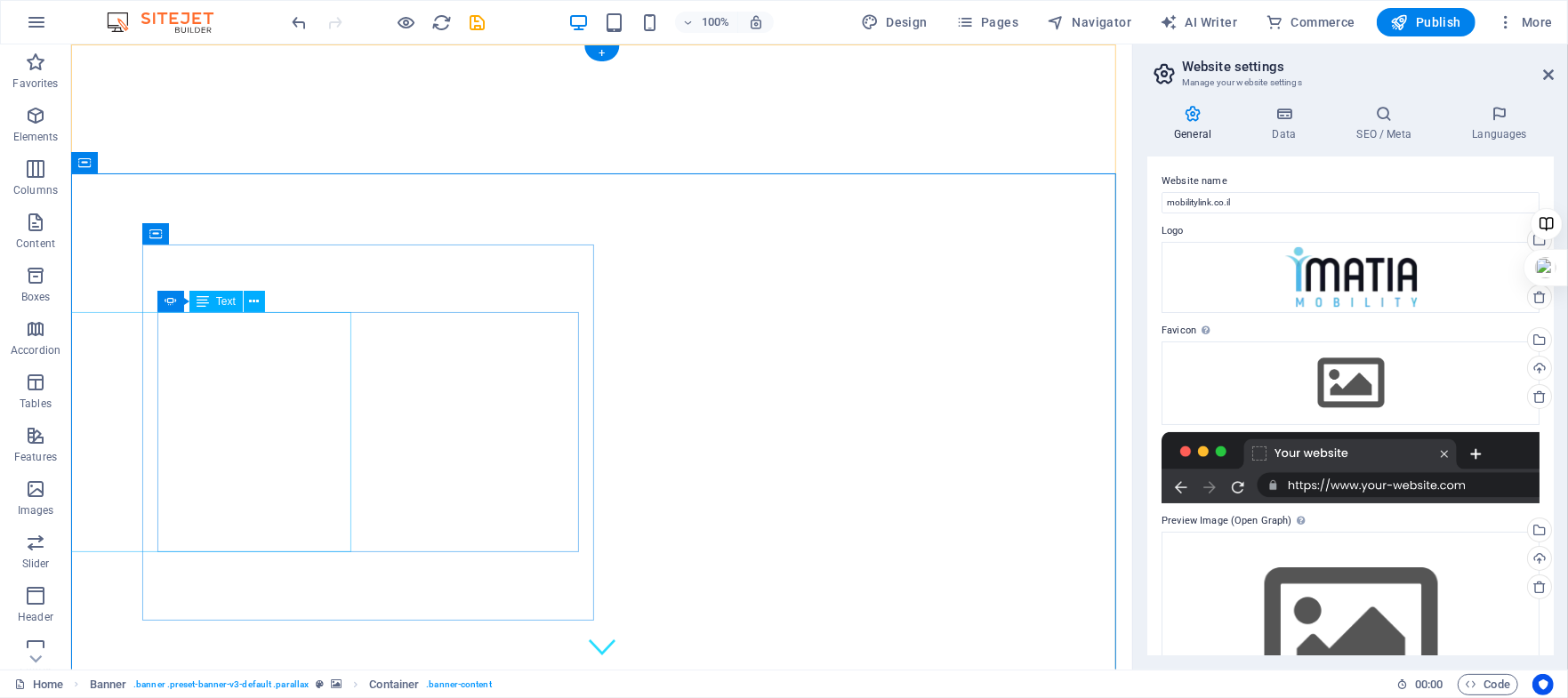 click on "תנועה במבט קדימה– עכשיו בעמידה.  הכירו את העמידונוע" at bounding box center [-476, 1487] 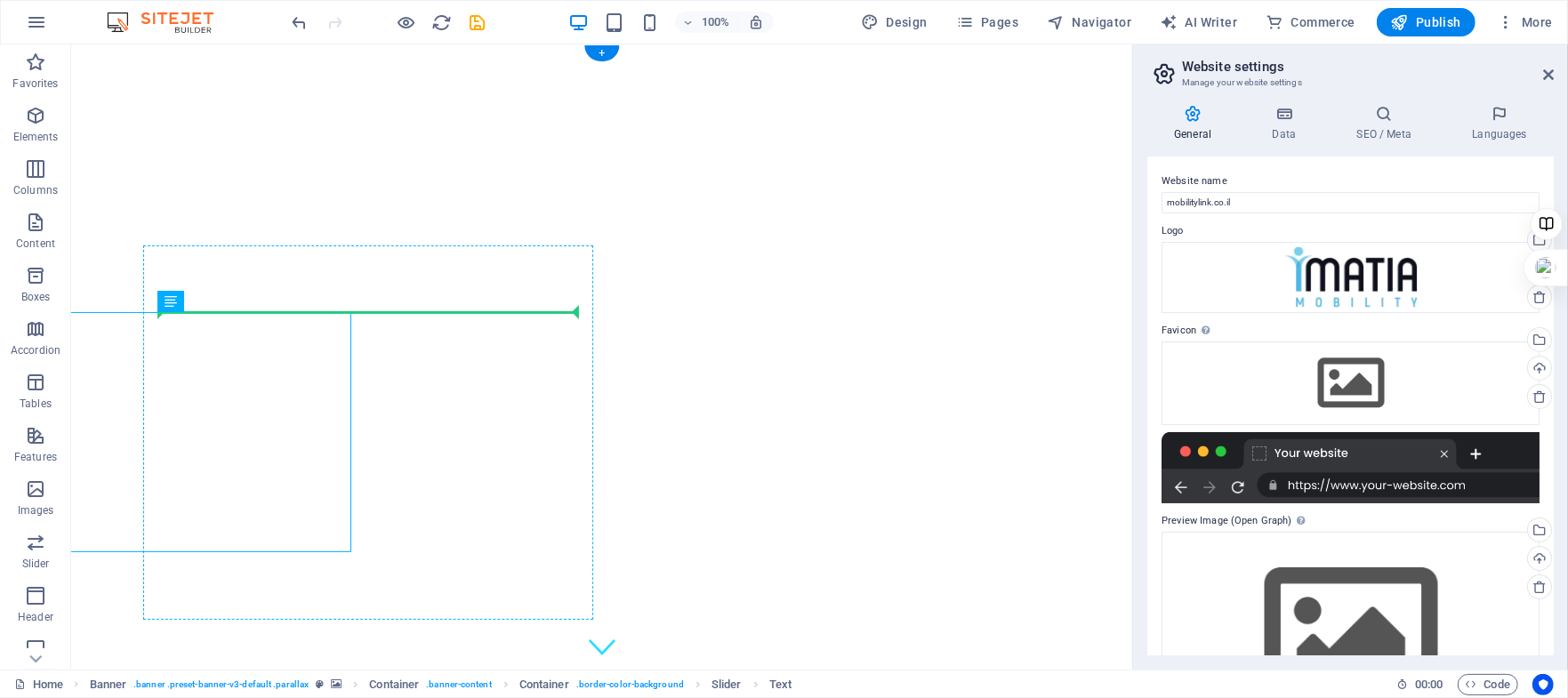 drag, startPoint x: 275, startPoint y: 380, endPoint x: 478, endPoint y: 384, distance: 203.03941 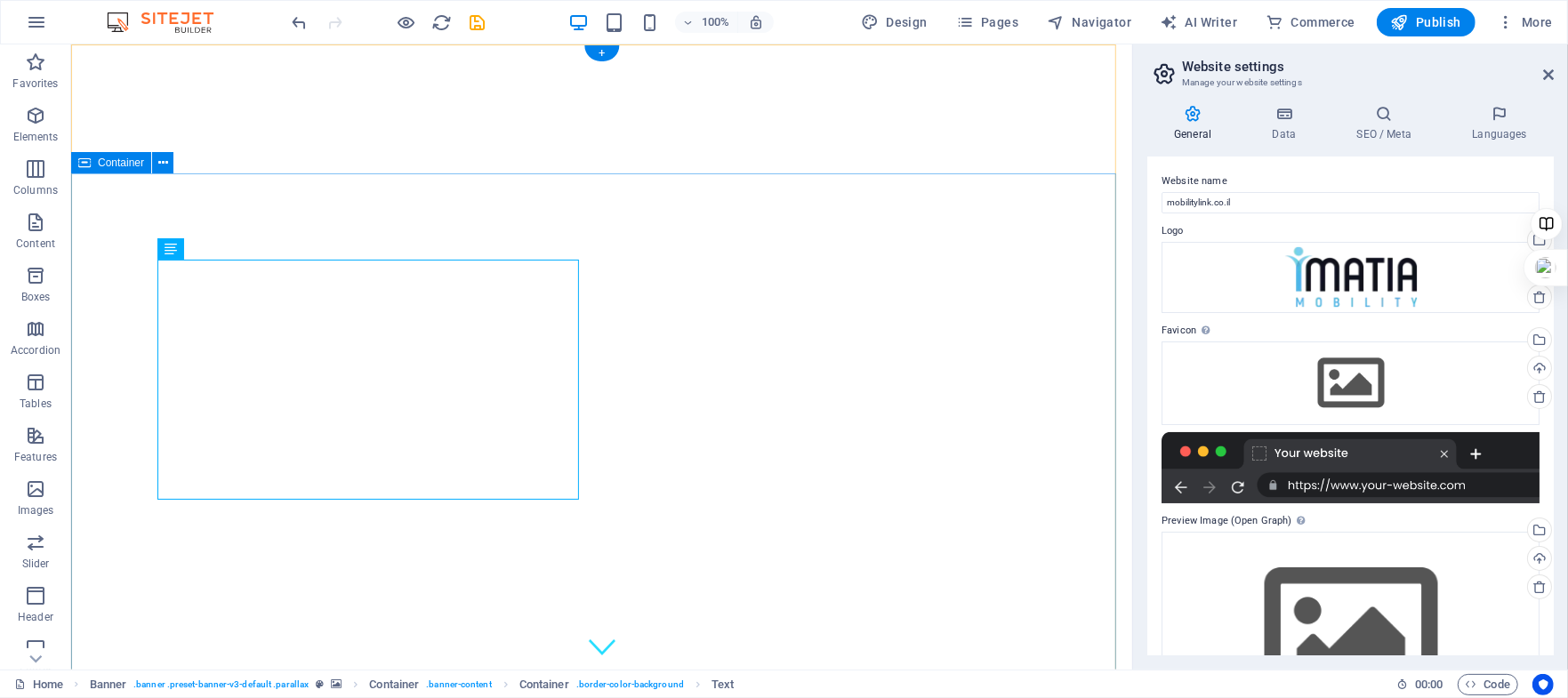 click on "תנועה במבט קדימה– עכשיו בעמידה.  הכירו את העמידונוע תנועה במבט קדימה – עכשיו בעמידה.  הכירו את העמידונוע START ATTRACTING THE LIFE YOU WANT Drop content here or  Add elements  Paste clipboard" at bounding box center (600, 1162) 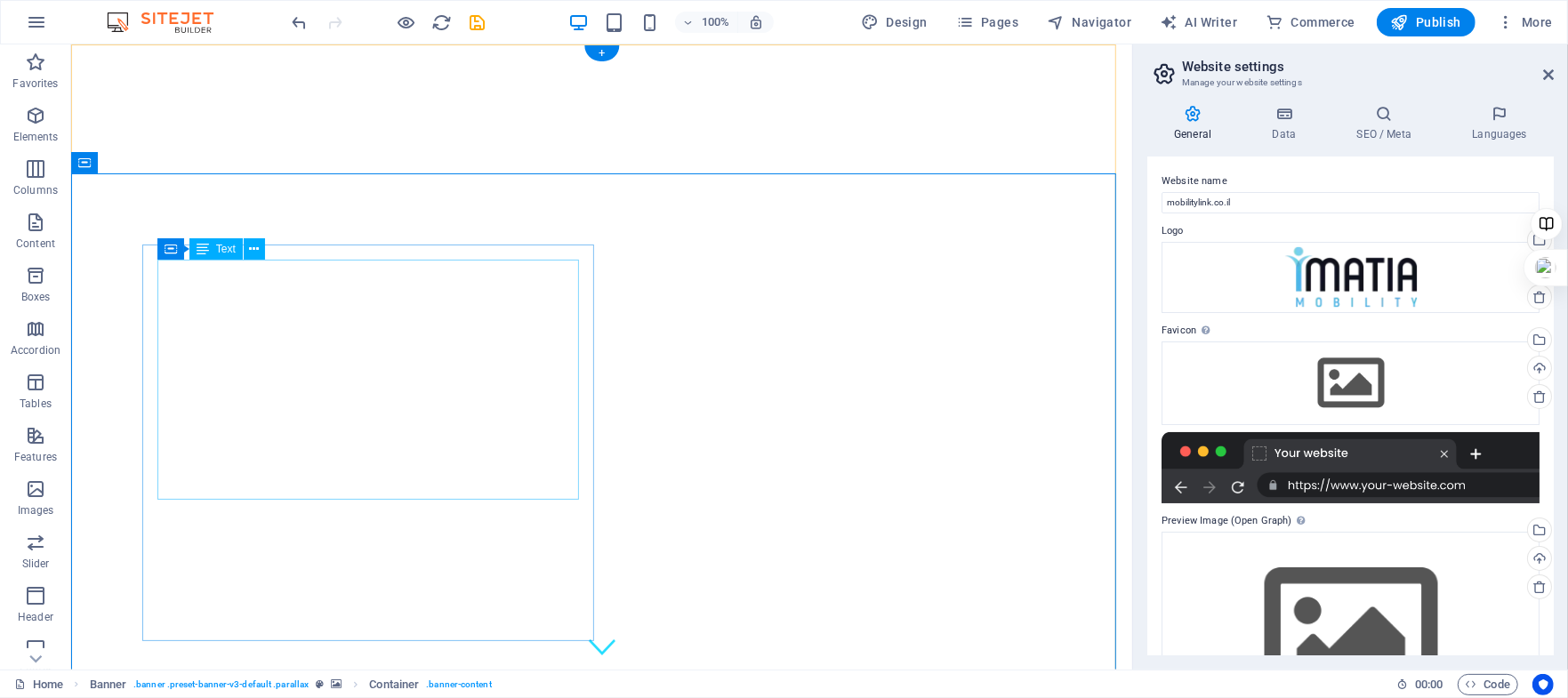click on "תנועה במבט קדימה– עכשיו בעמידה.  הכירו את העמידונוע" at bounding box center [371, 1100] 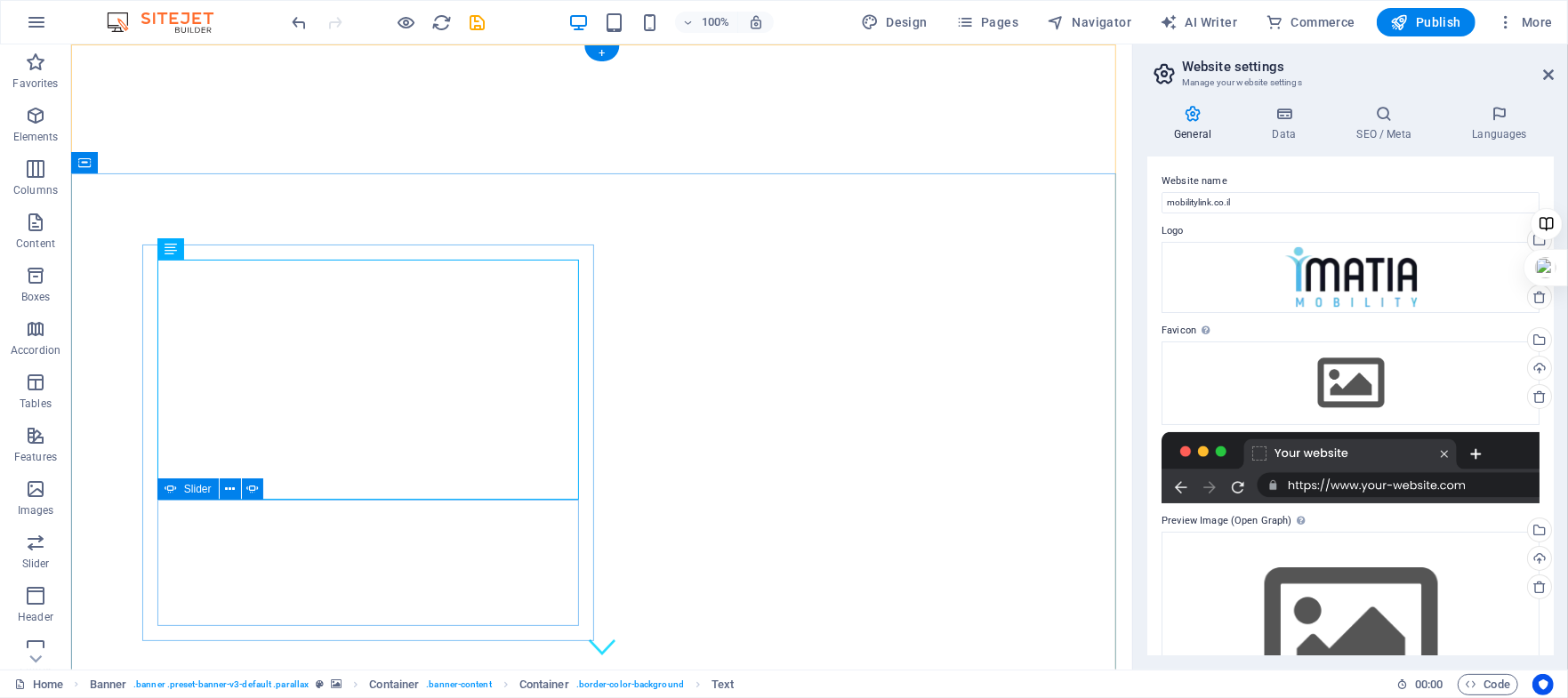 click on "Drop content here or  Add elements  Paste clipboard" at bounding box center [-476, 1710] 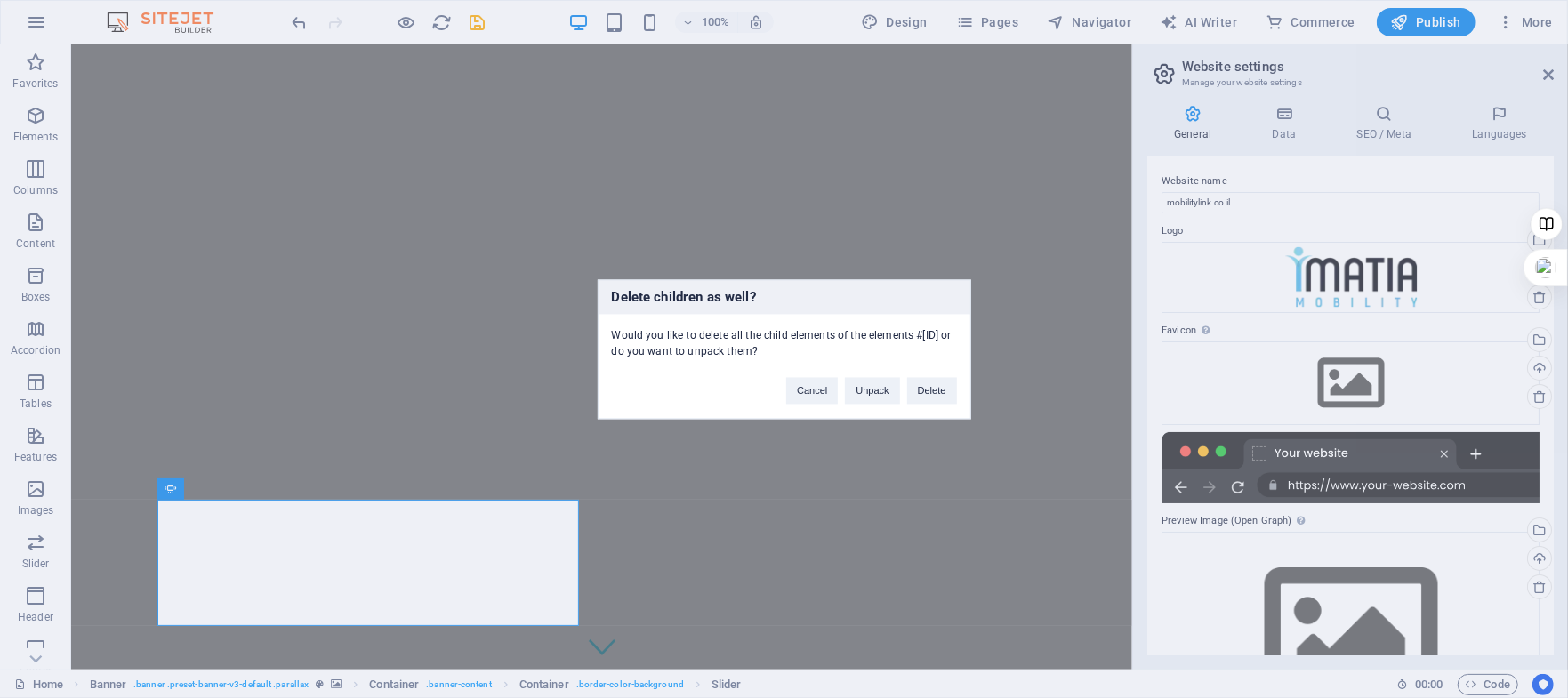 type 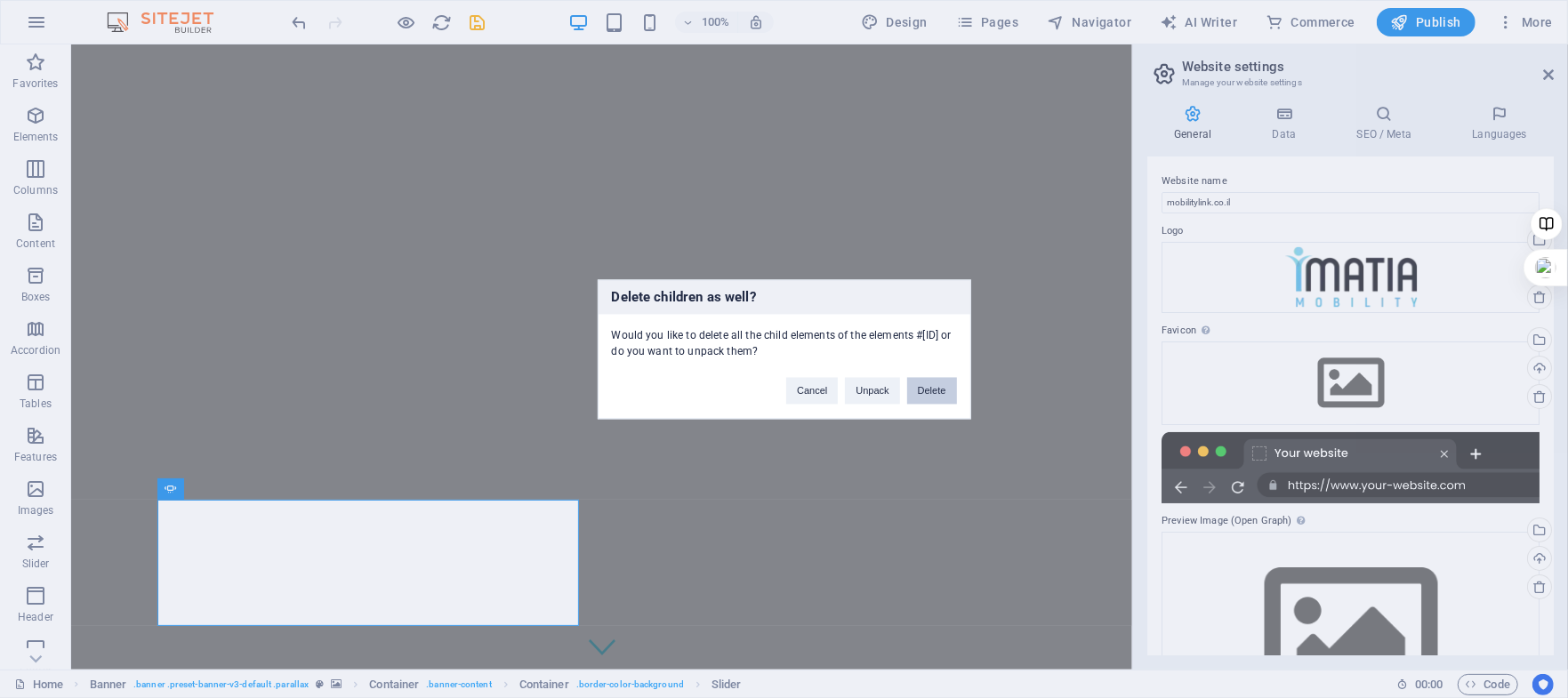 click on "Delete" at bounding box center [932, 390] 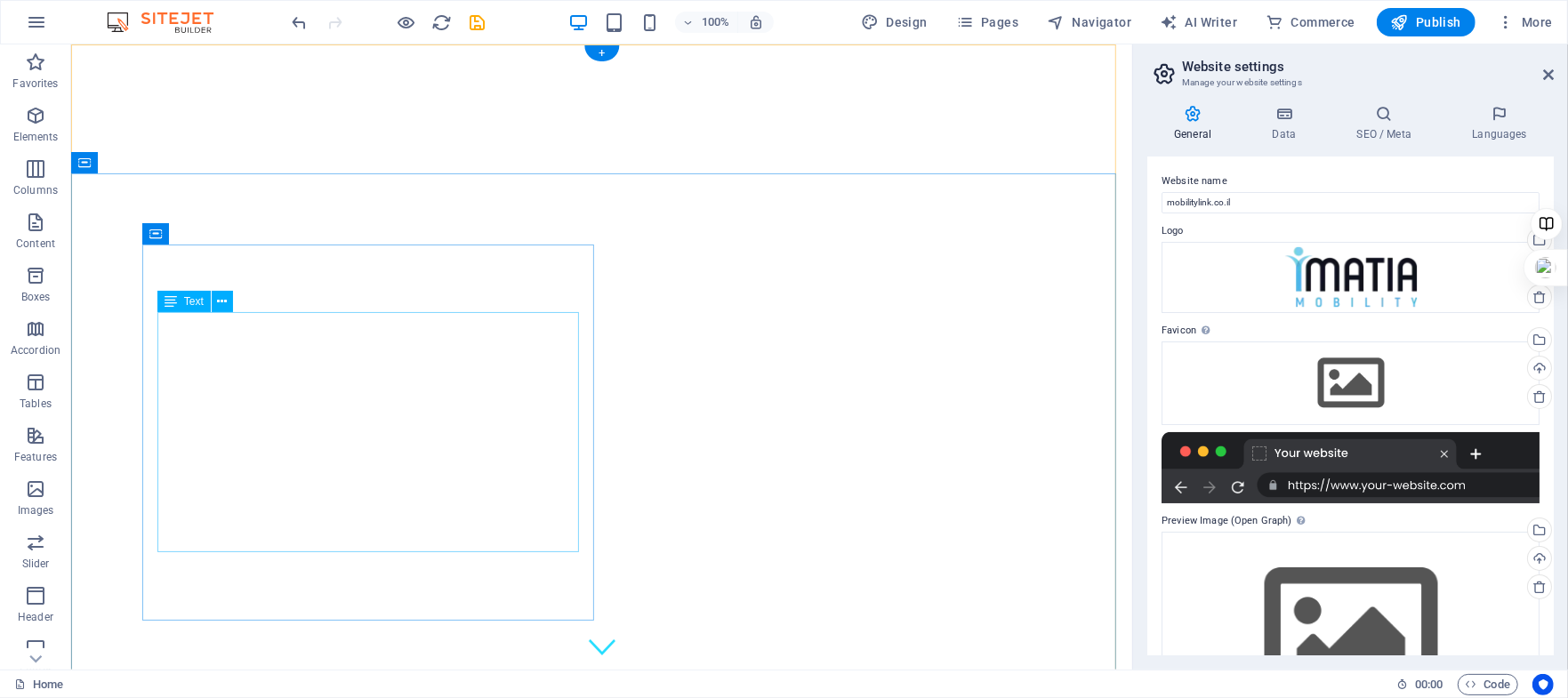 click on "תנועה במבט קדימה– עכשיו בעמידה.  הכירו את העמידונוע" at bounding box center [371, 1100] 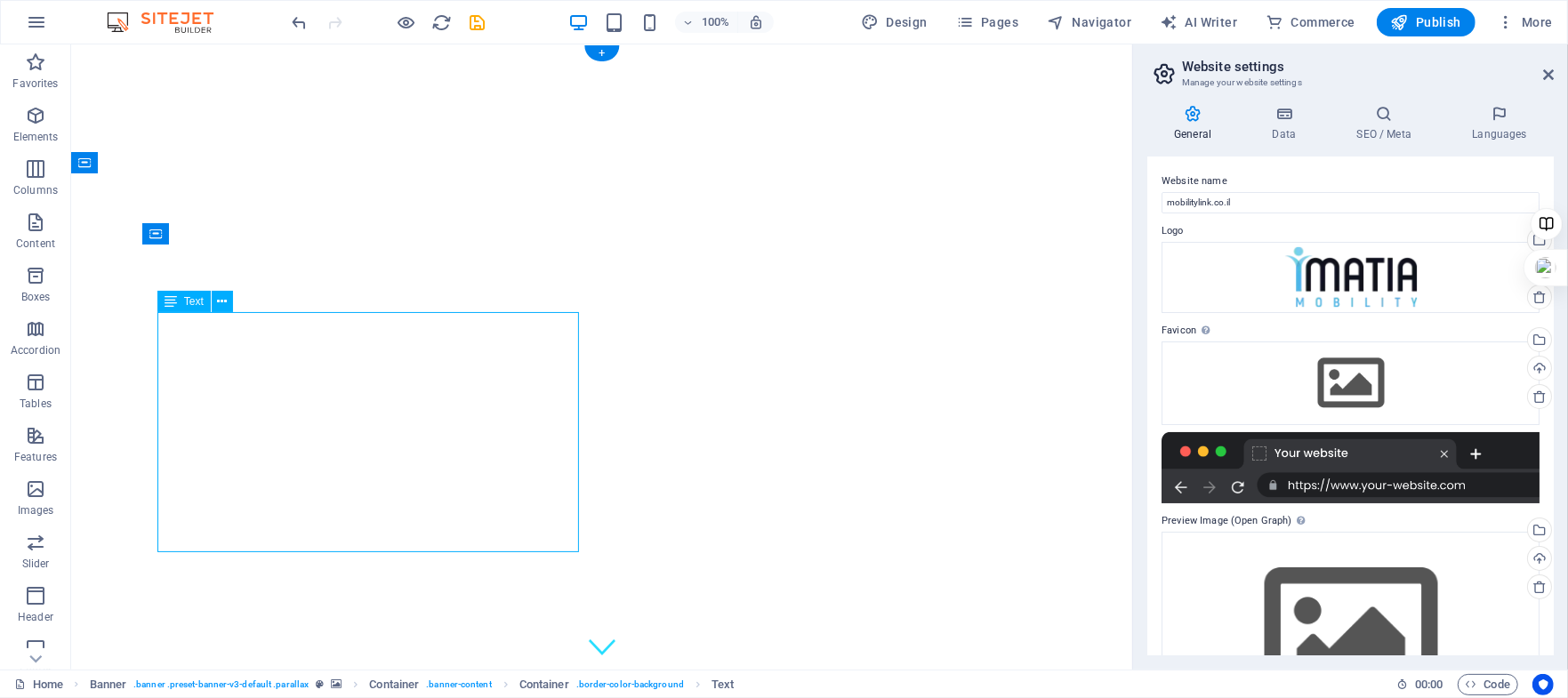 click on "תנועה במבט קדימה– עכשיו בעמידה.  הכירו את העמידונוע" at bounding box center (371, 1100) 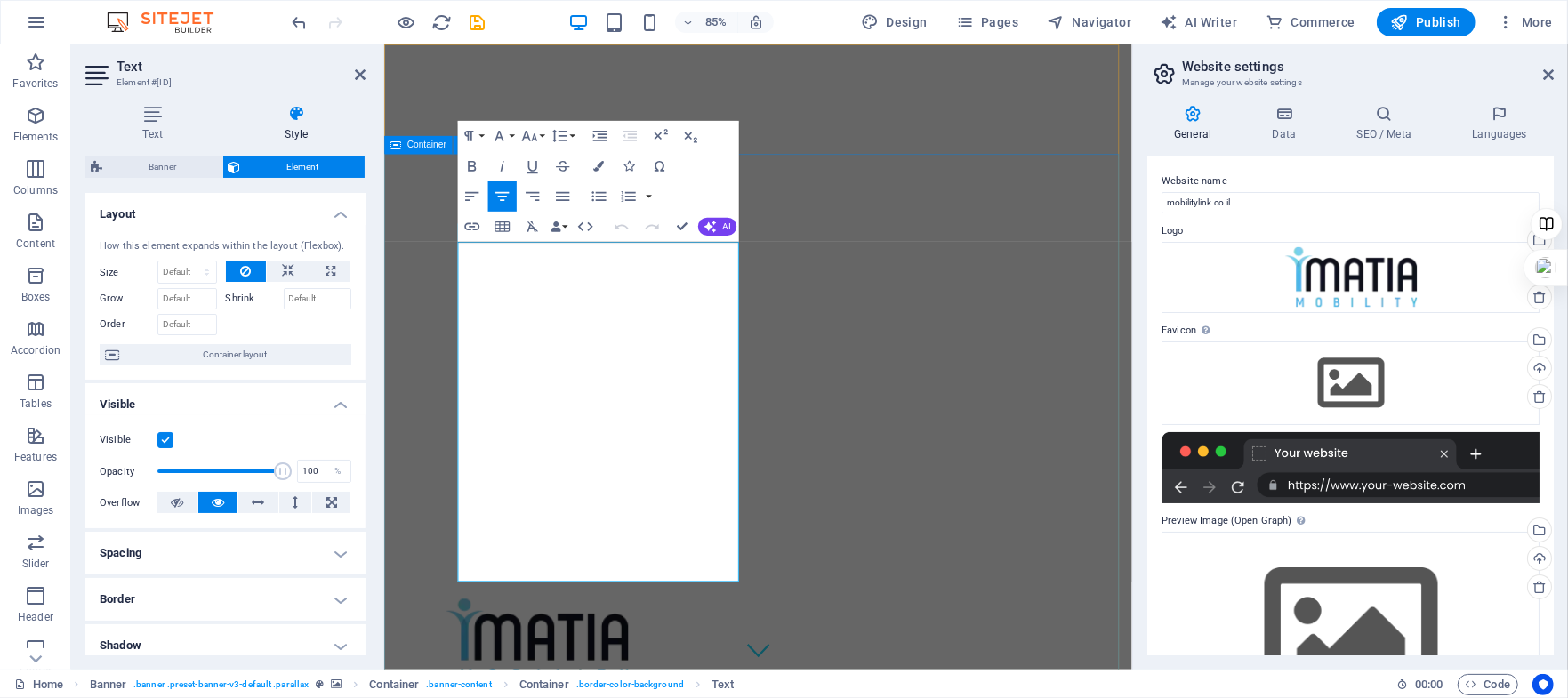 click on "תנועה במבט קדימה– עכשיו בעמידה.  הכירו את העמידונוע" at bounding box center (823, 1146) 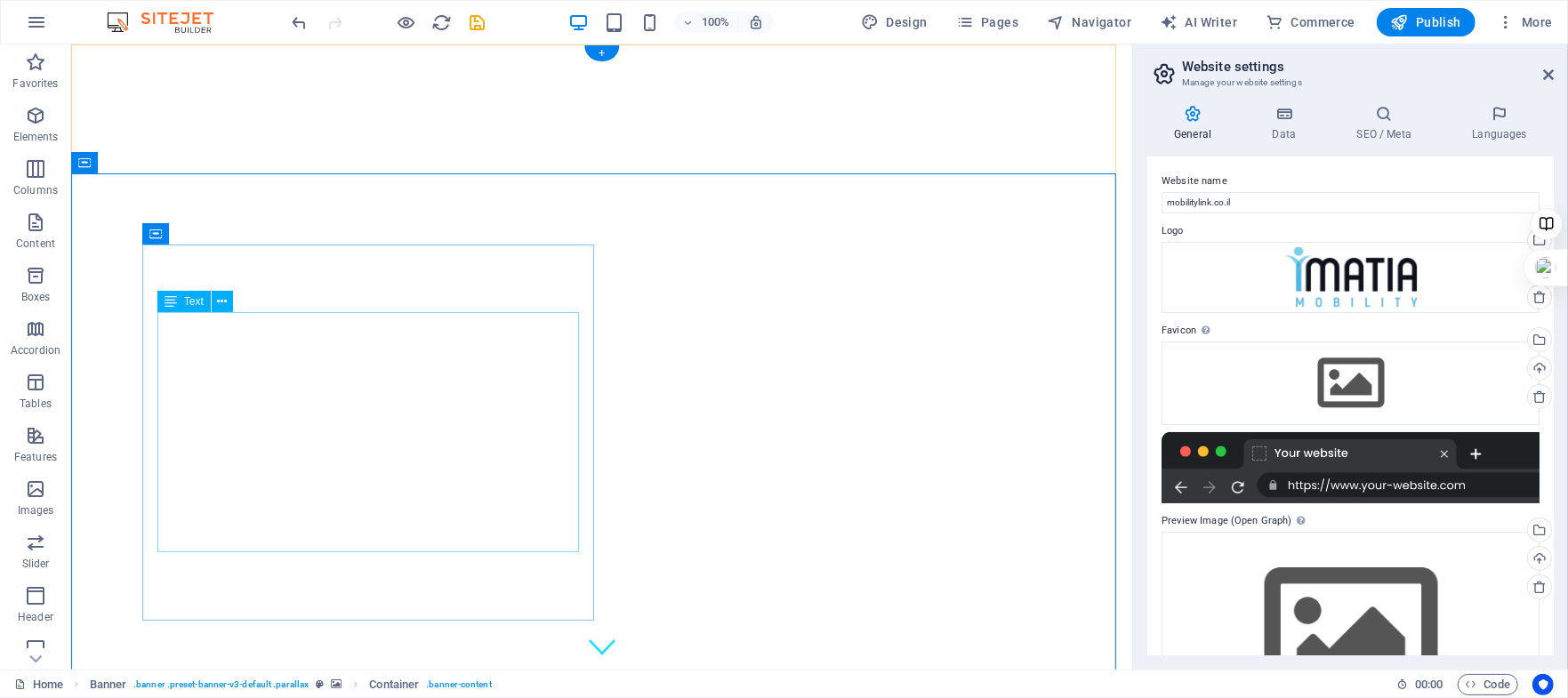 click on "תנועה במבט קדימה– עכשיו בעמידה.  הכירו את העמידונוע" at bounding box center (371, 1100) 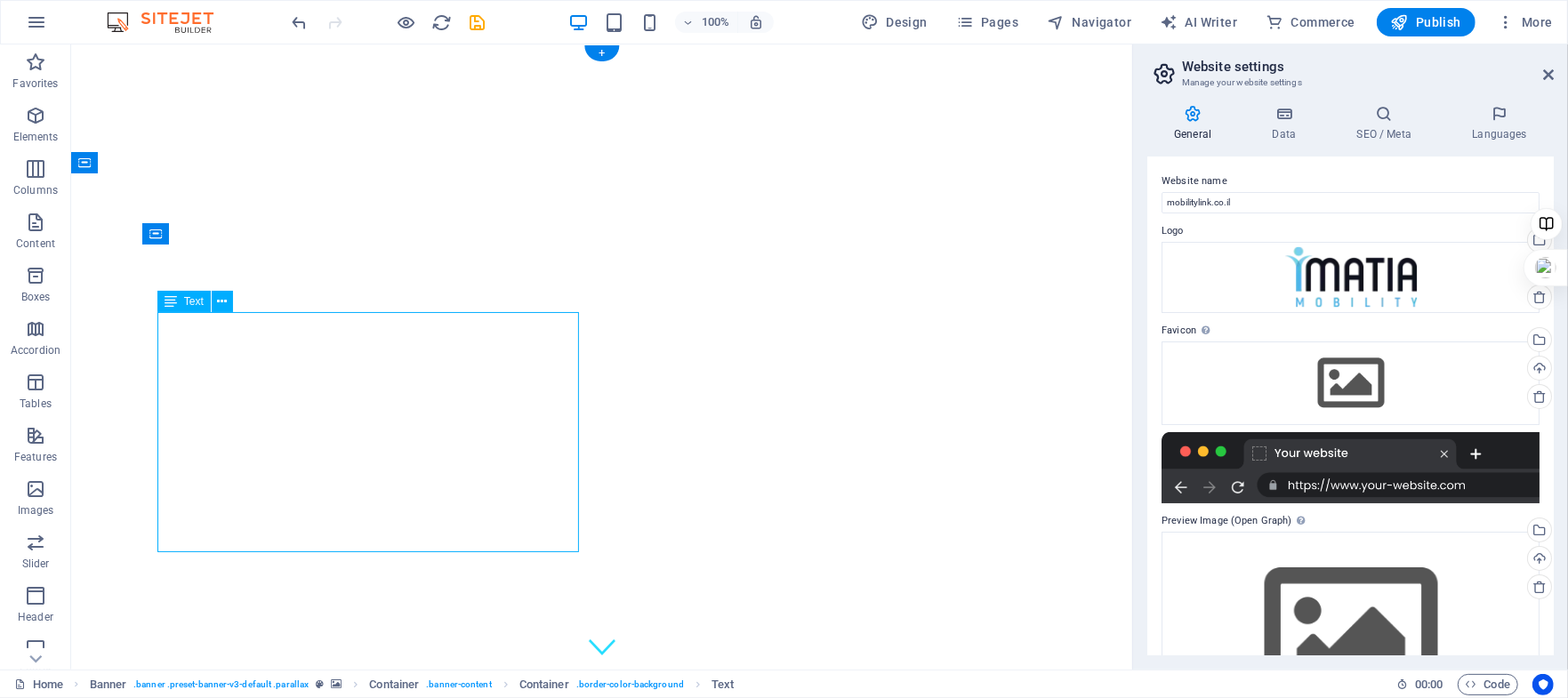 click on "תנועה במבט קדימה– עכשיו בעמידה.  הכירו את העמידונוע" at bounding box center [371, 1100] 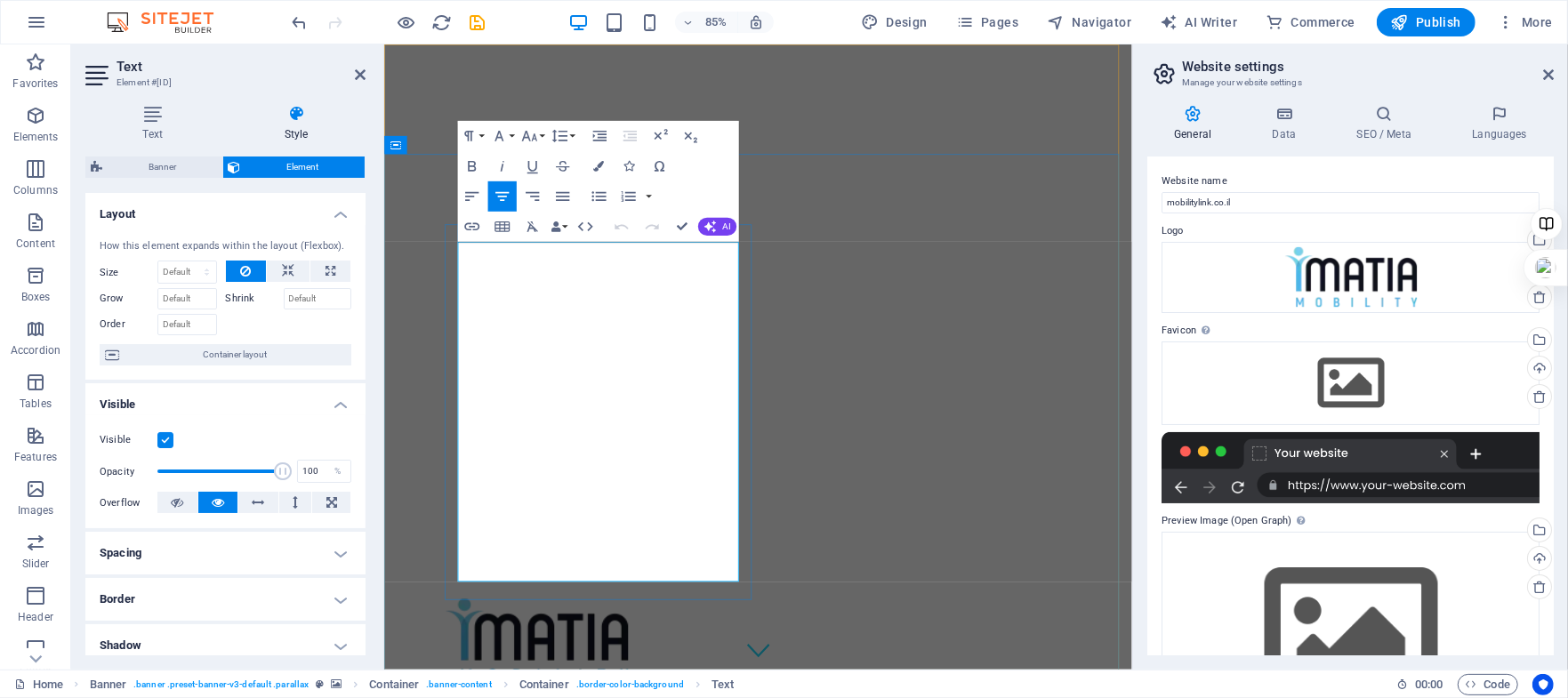 click on "הכירו את העמידונוע" at bounding box center [639, 1261] 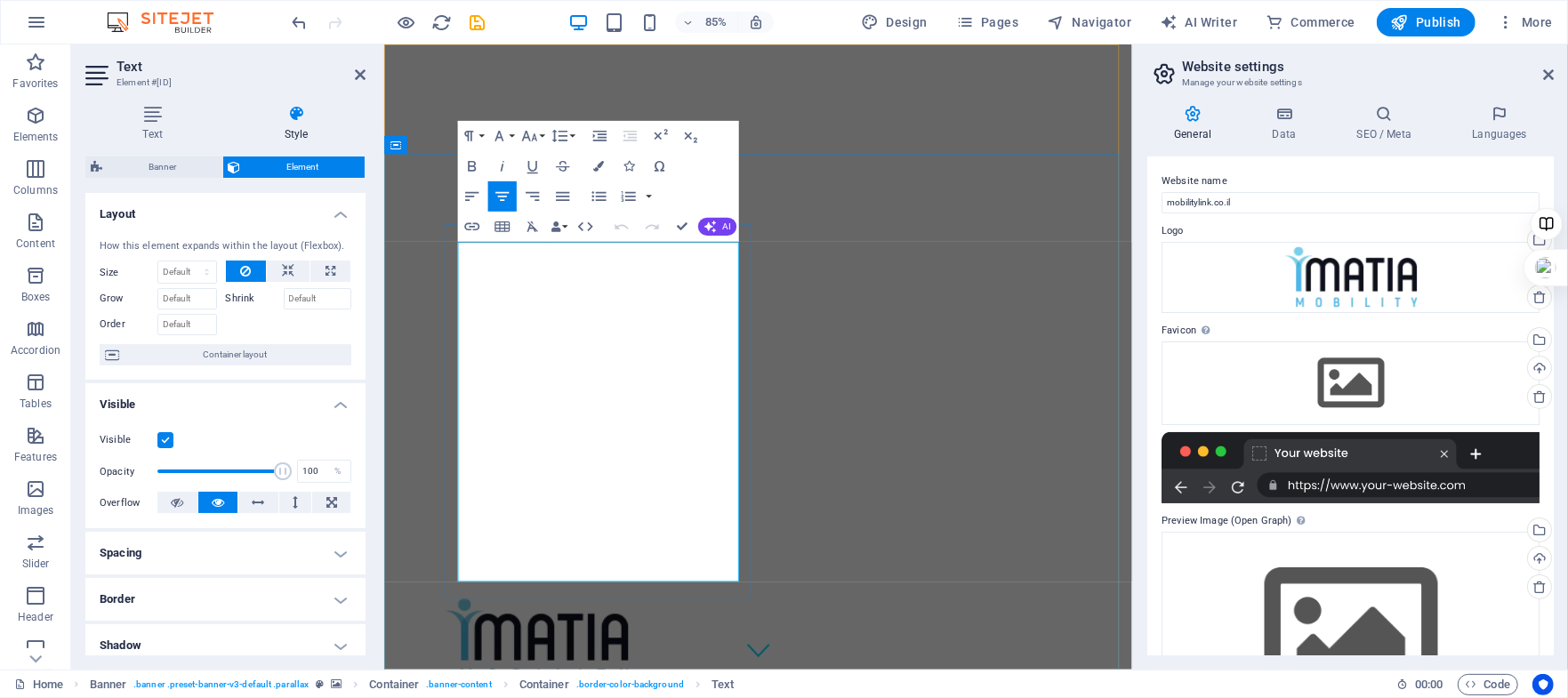 click on "הכירו את העמידונוע" at bounding box center [639, 1261] 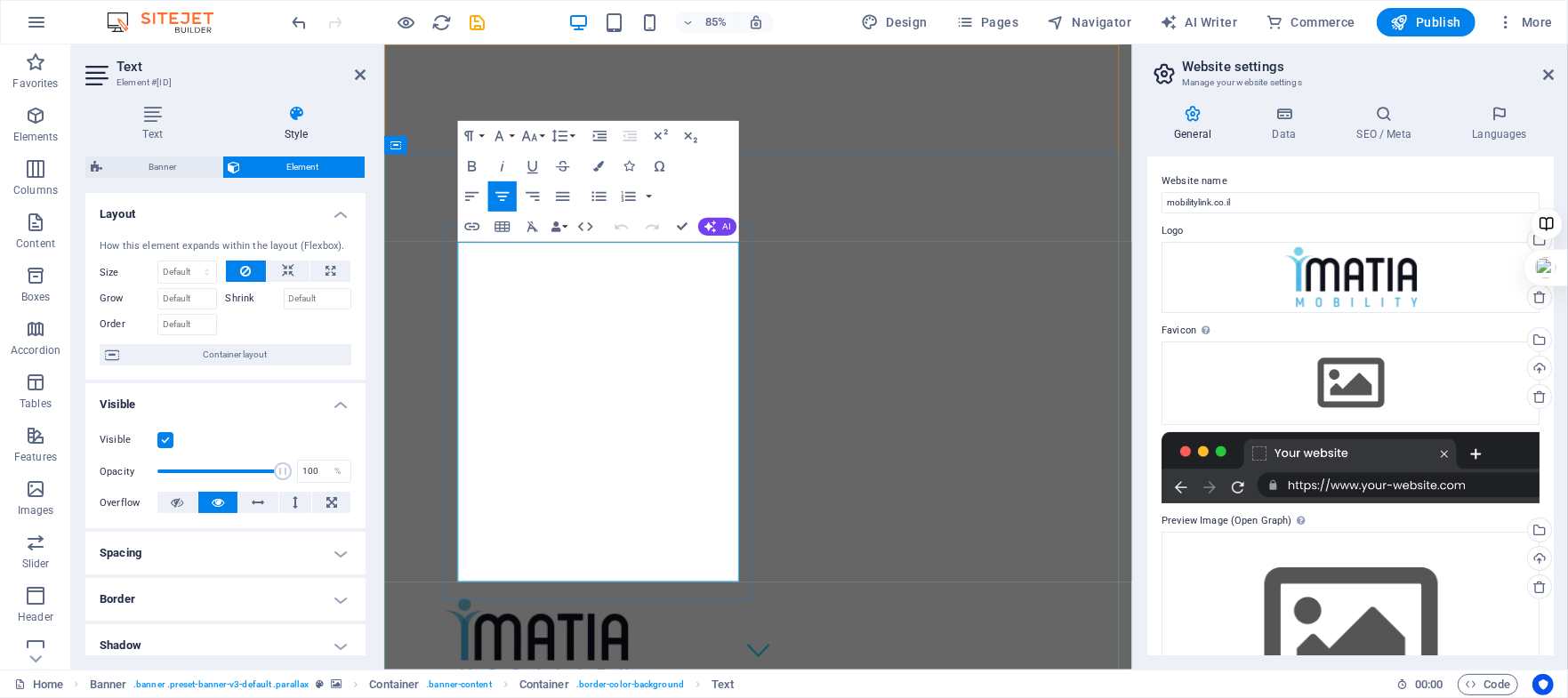 drag, startPoint x: 747, startPoint y: 318, endPoint x: 499, endPoint y: 619, distance: 390.00641 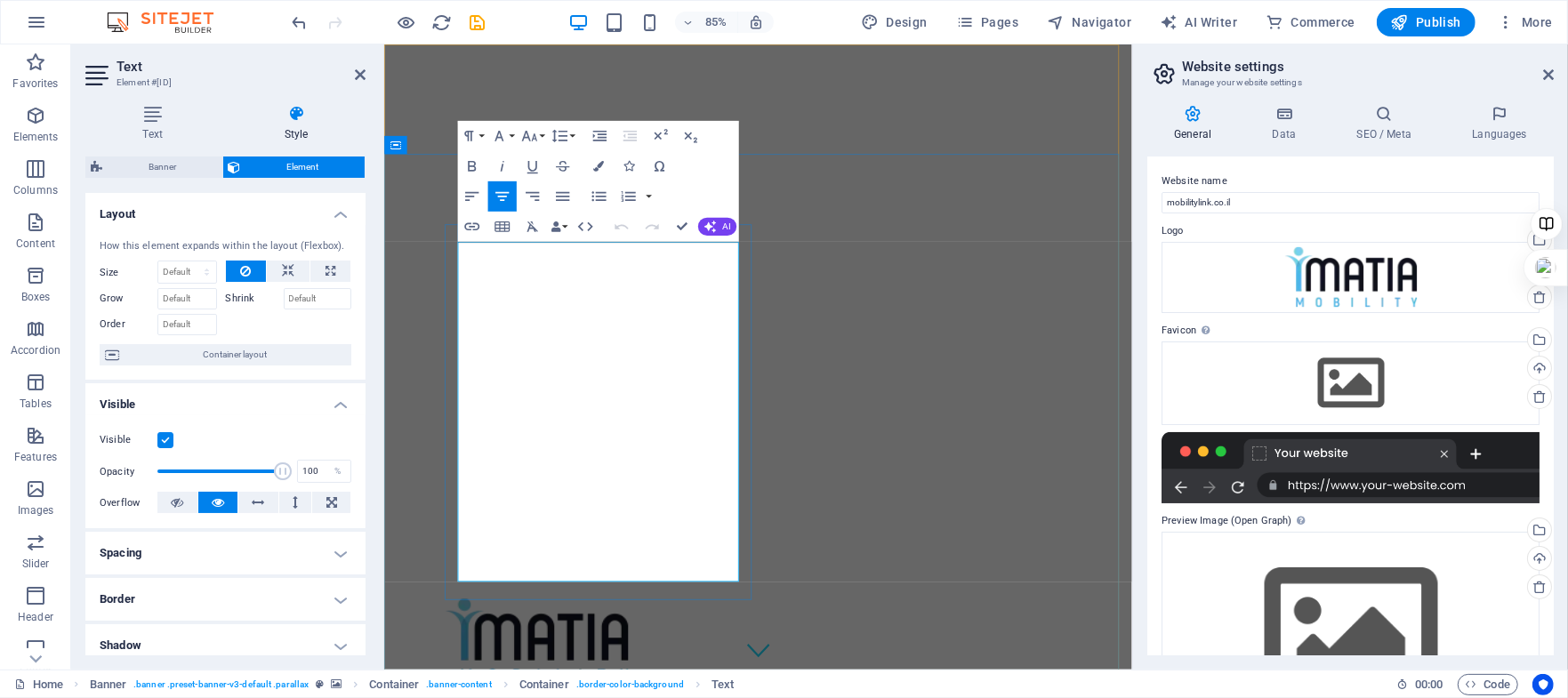 click on "תנועה במבט קדימה– עכשיו בעמידה.  הכירו את העמידונוע" at bounding box center (639, 1141) 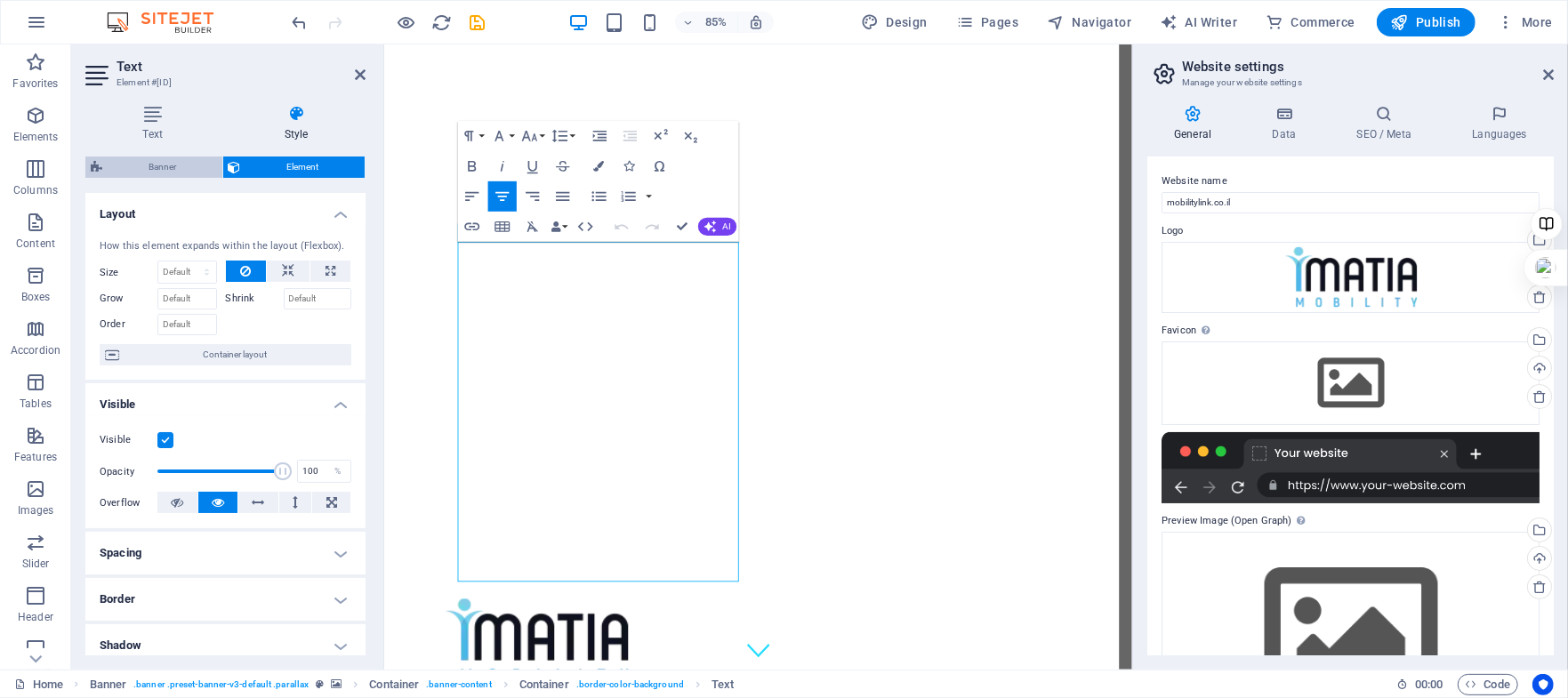 click on "Banner" at bounding box center [162, 167] 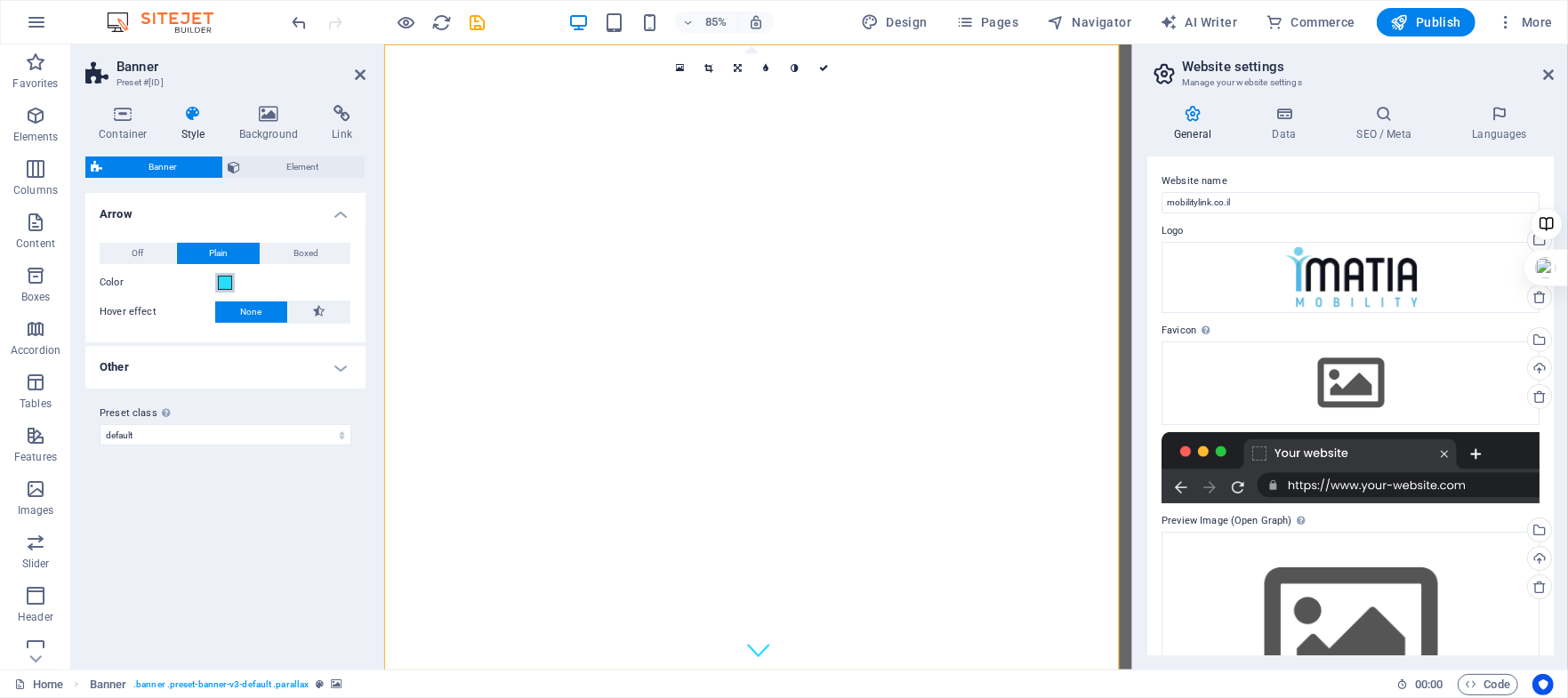 click at bounding box center (225, 283) 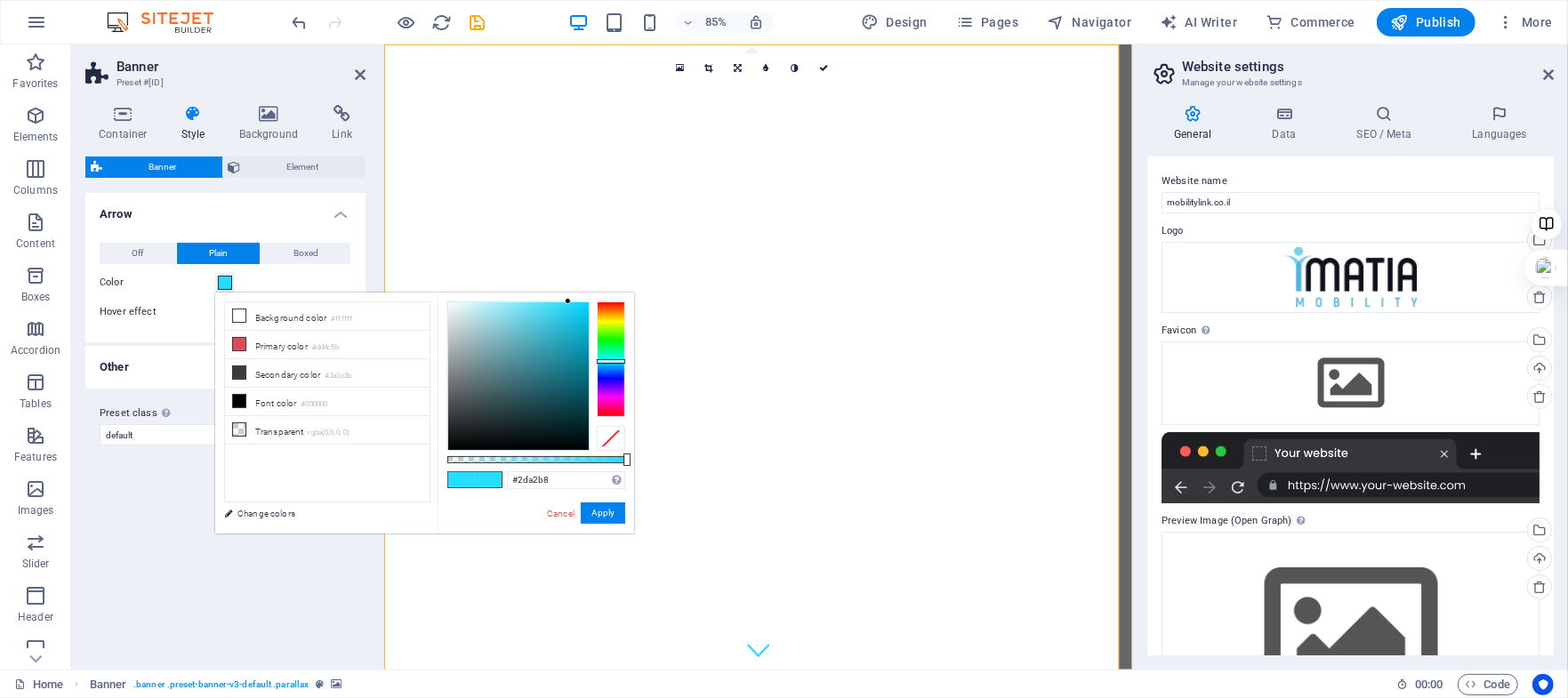 click at bounding box center (519, 376) 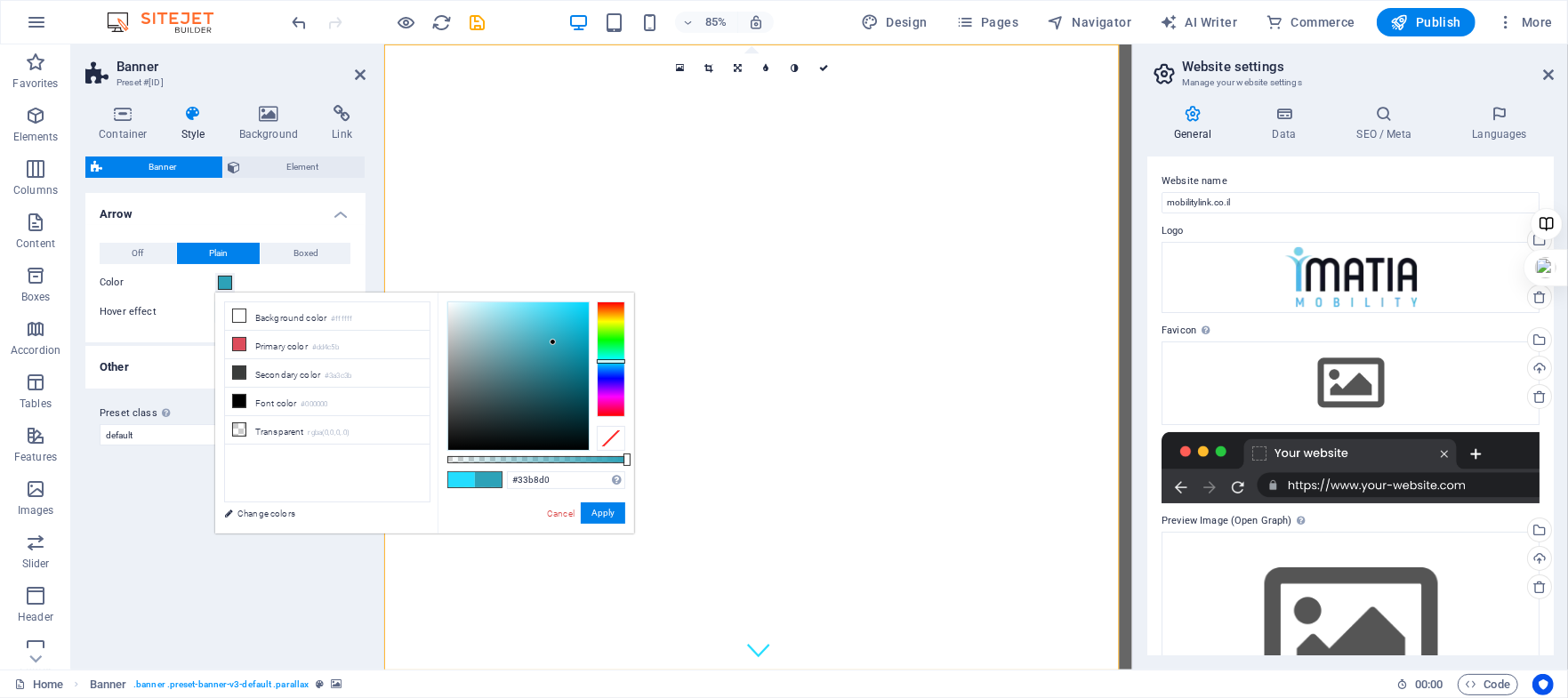 click at bounding box center [519, 376] 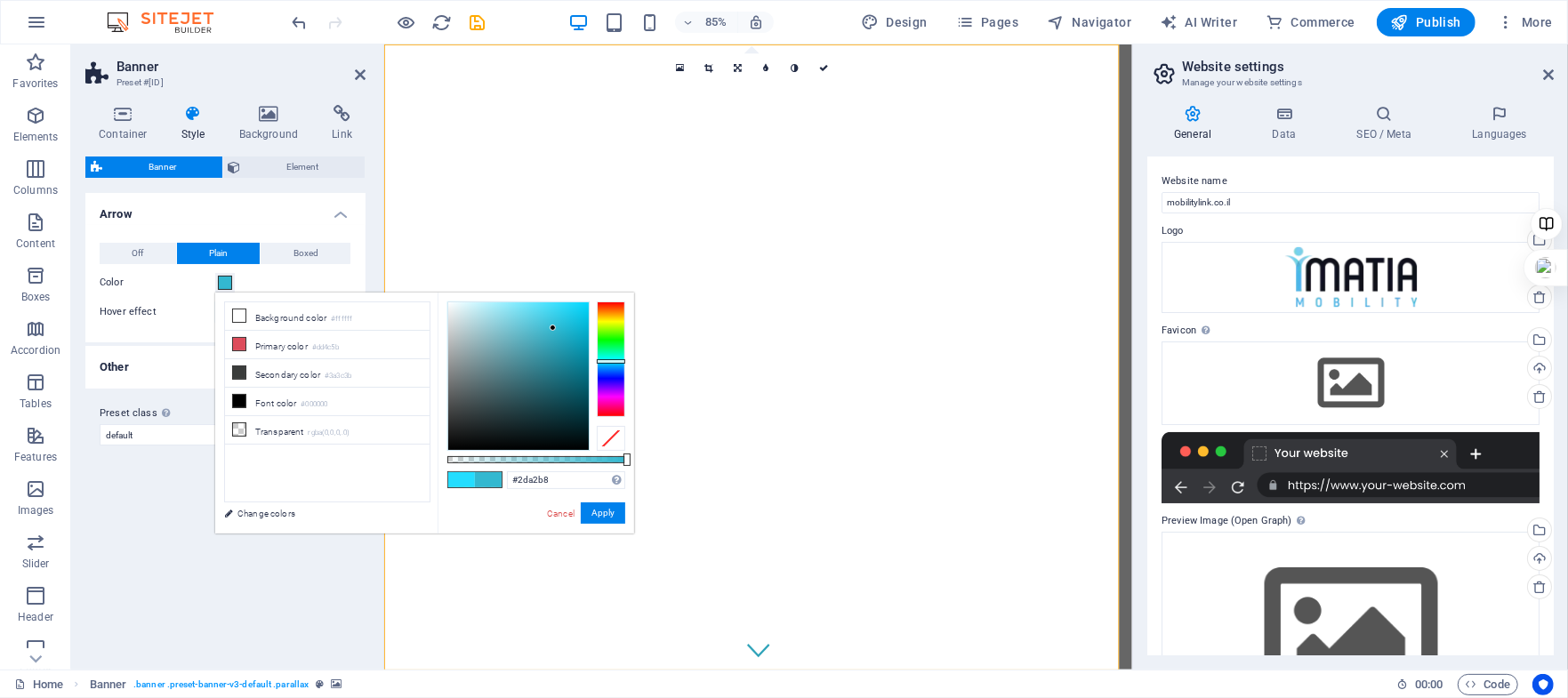 click at bounding box center (519, 376) 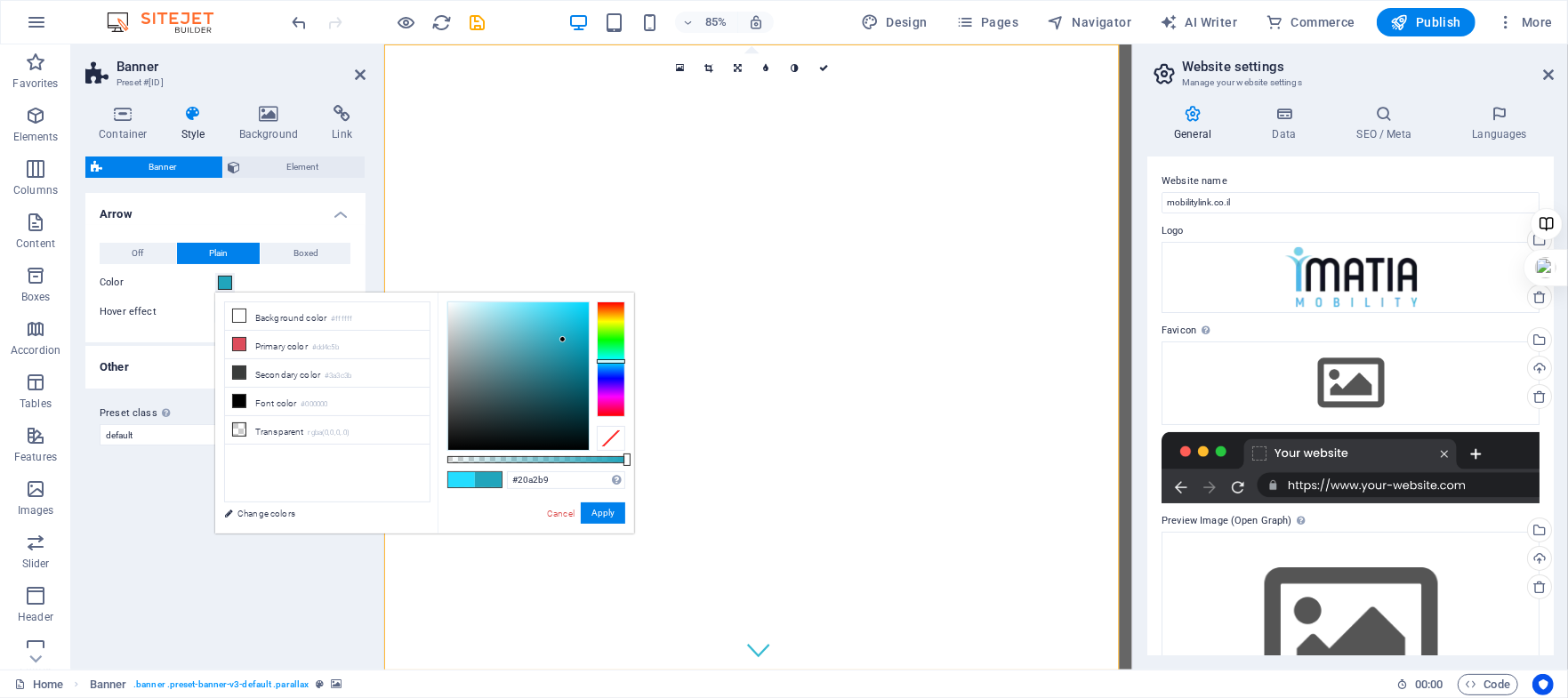 click at bounding box center [519, 376] 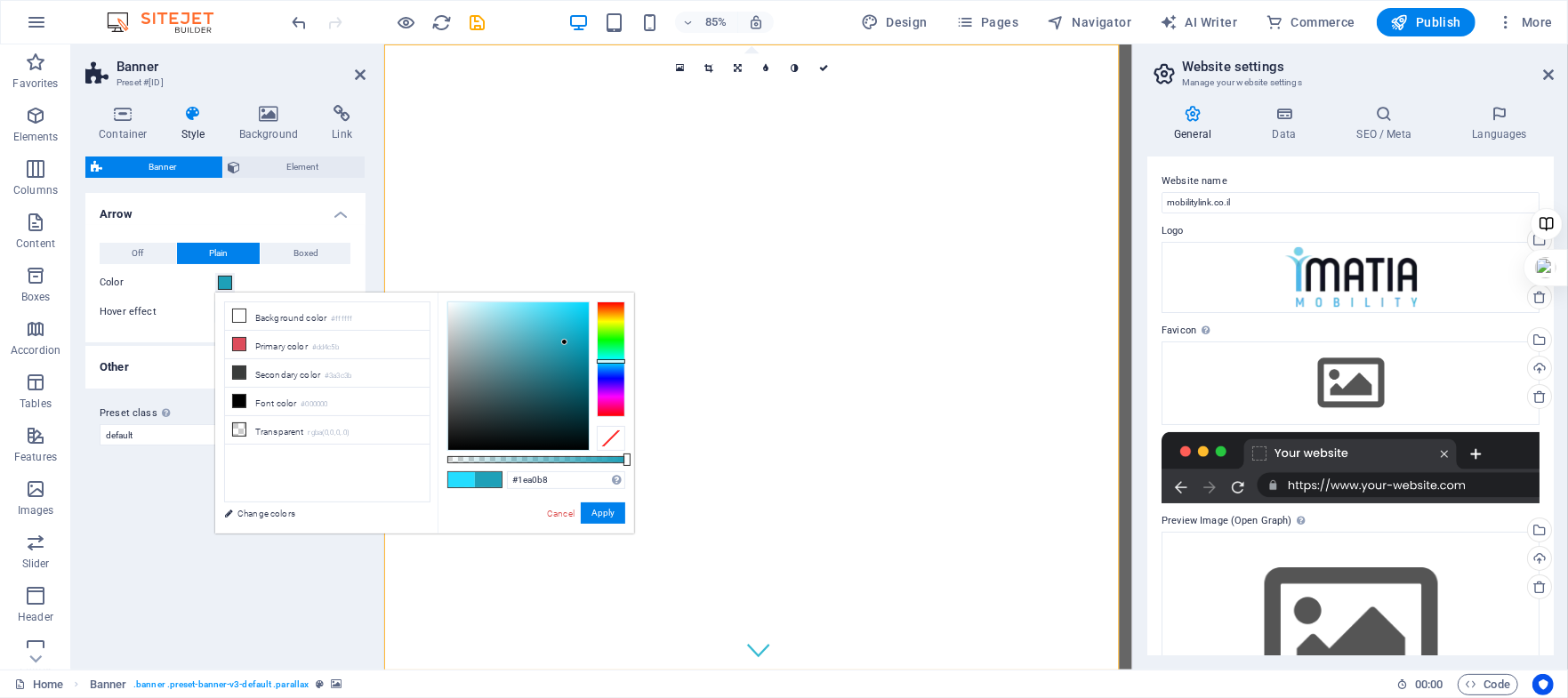 type on "#1e9eb5" 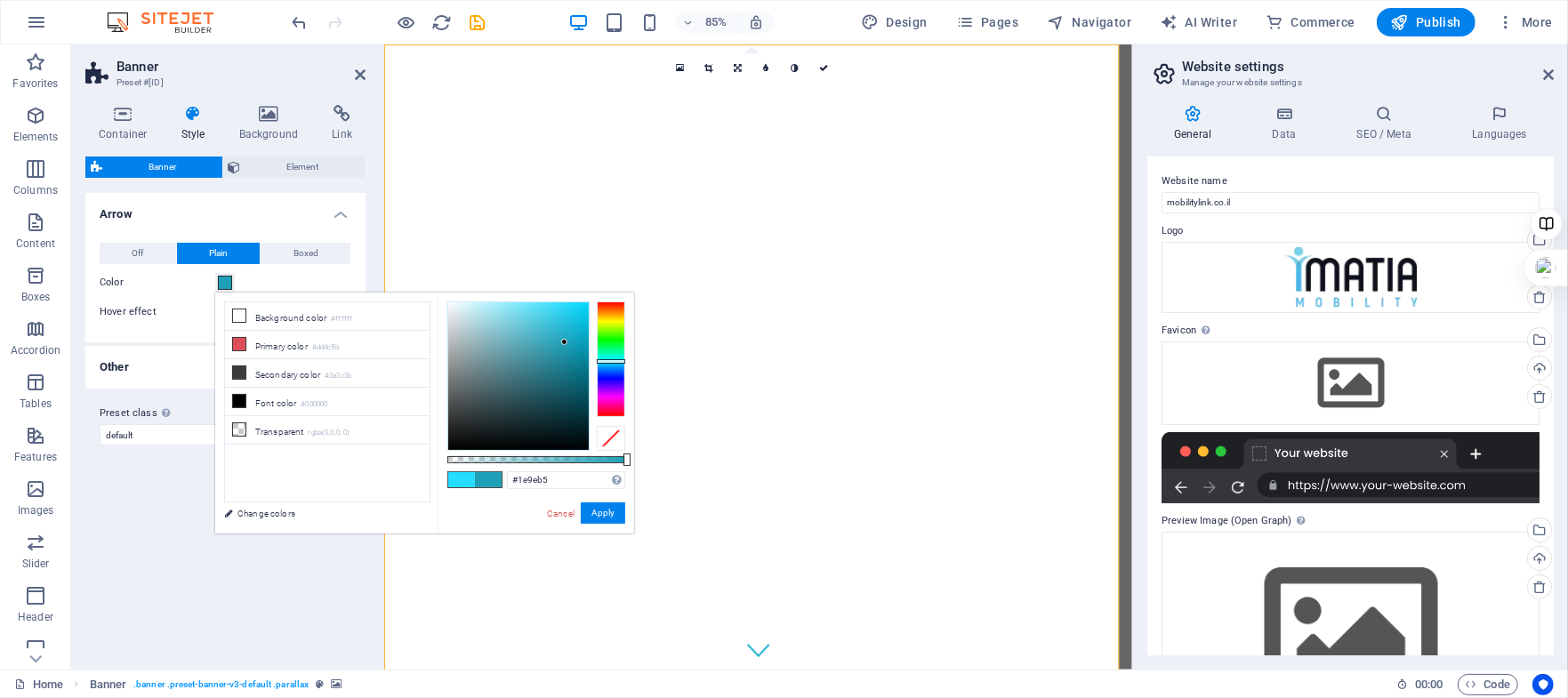 click at bounding box center (564, 341) 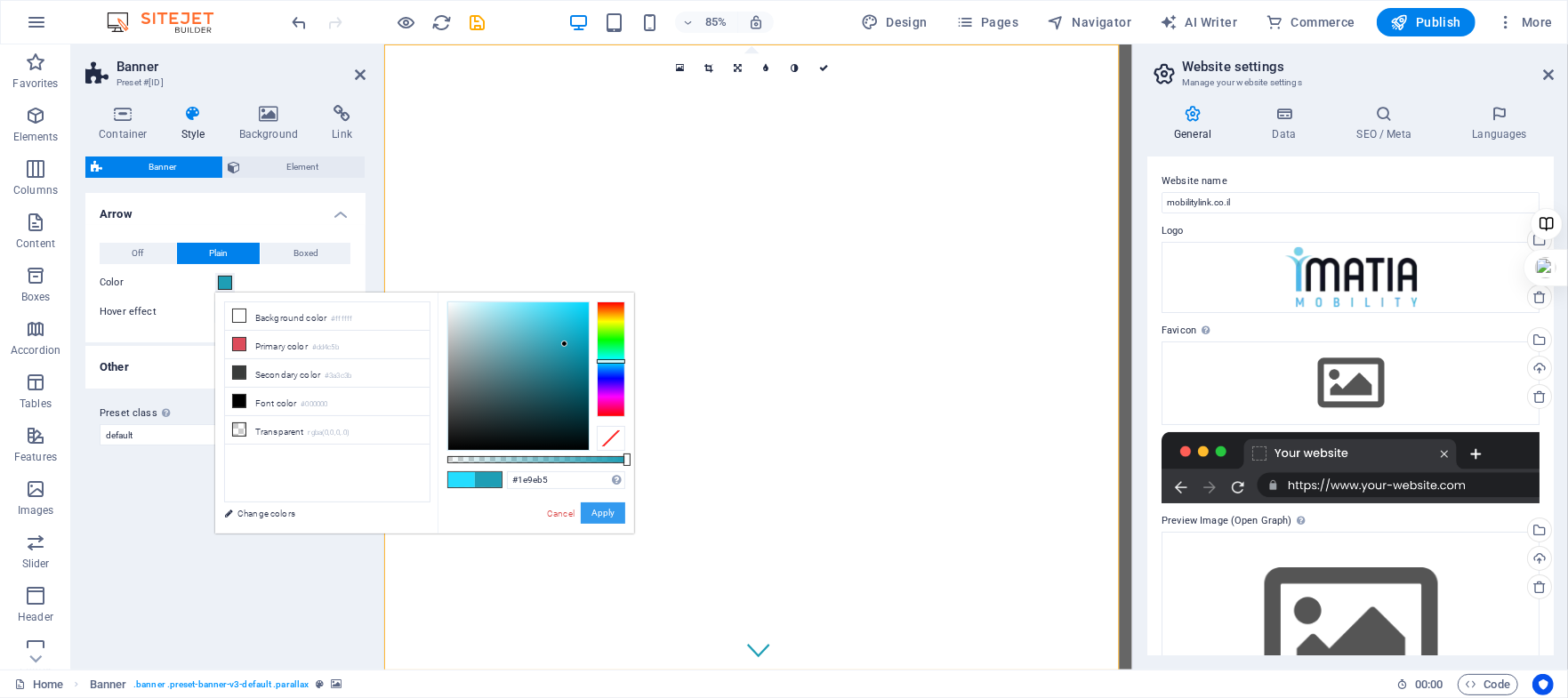 click on "Apply" at bounding box center (603, 513) 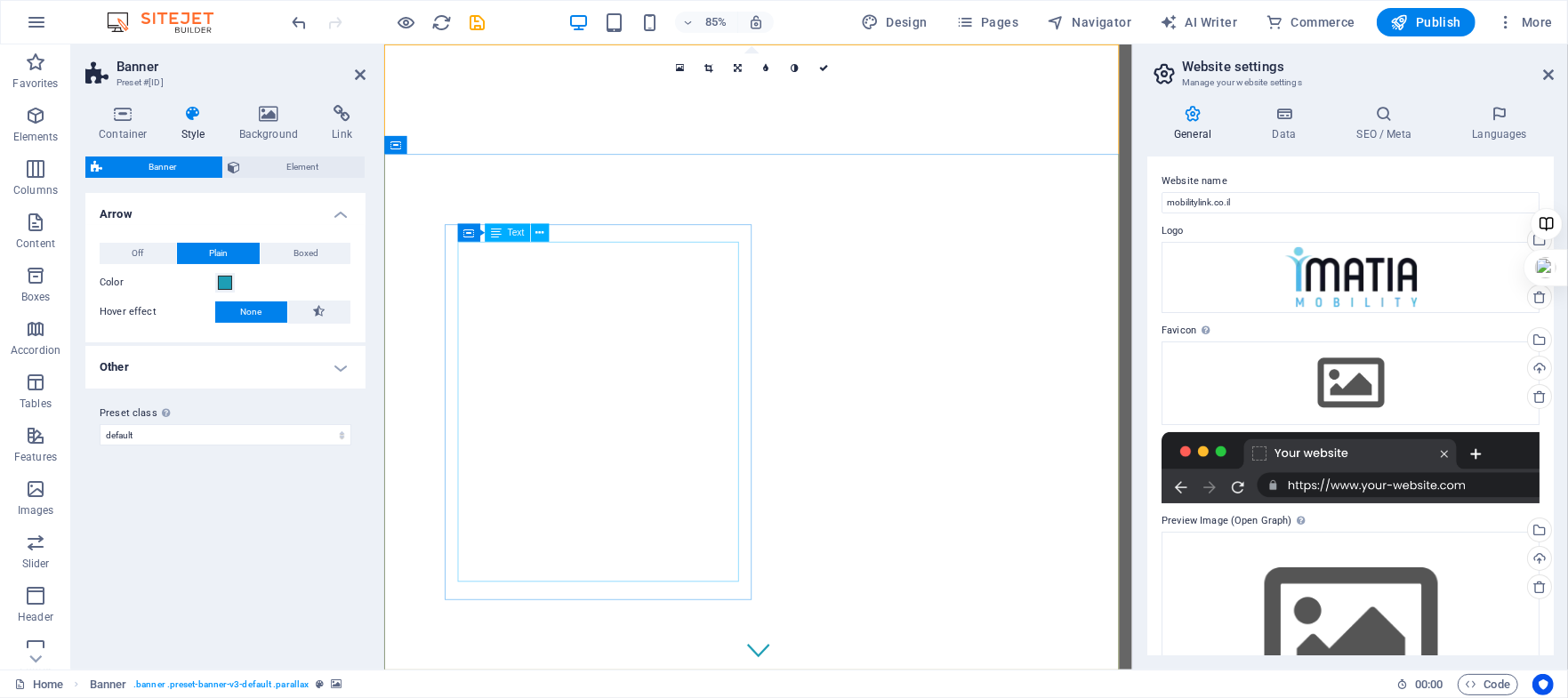 click on "תנועה במבט קדימה– עכשיו בעמידה.  הכירו את העמידונוע" at bounding box center (639, 1240) 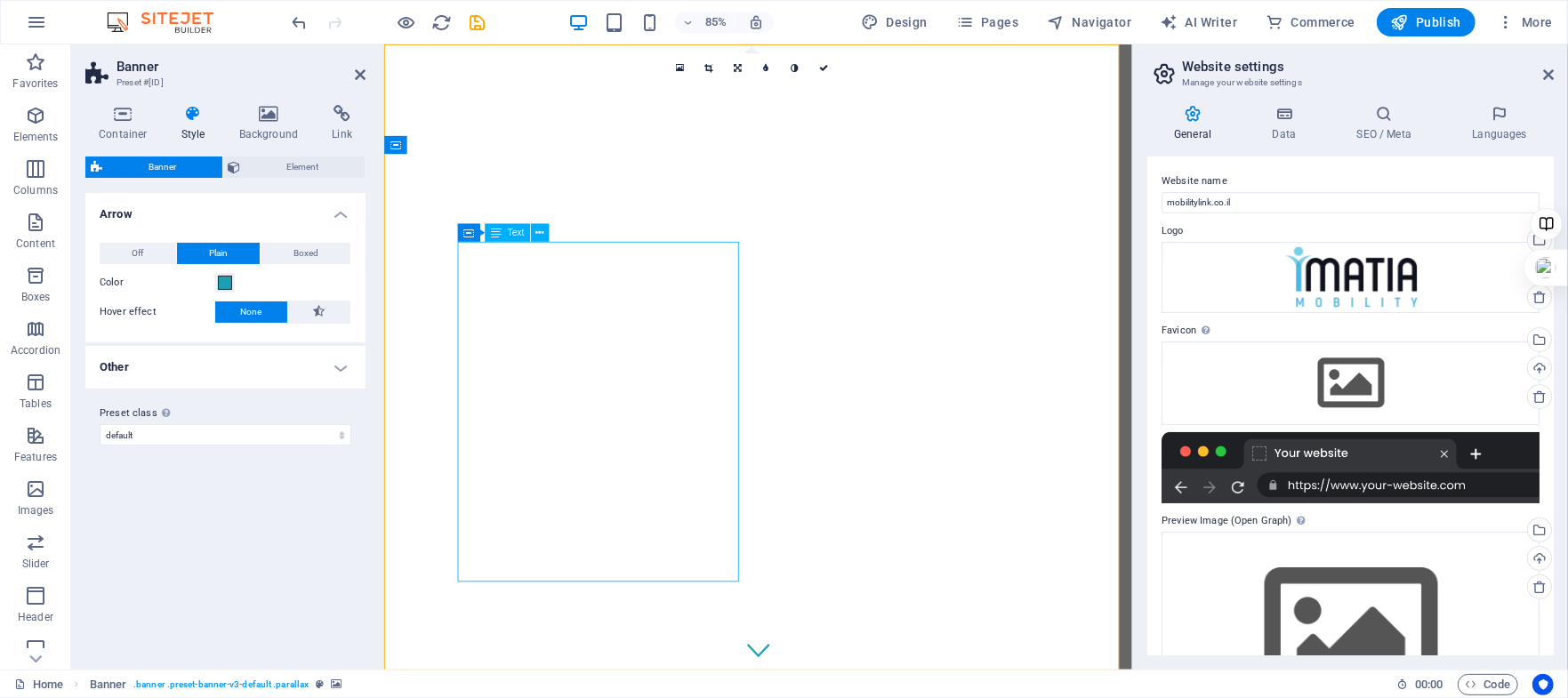 click on "תנועה במבט קדימה– עכשיו בעמידה.  הכירו את העמידונוע" at bounding box center [639, 1240] 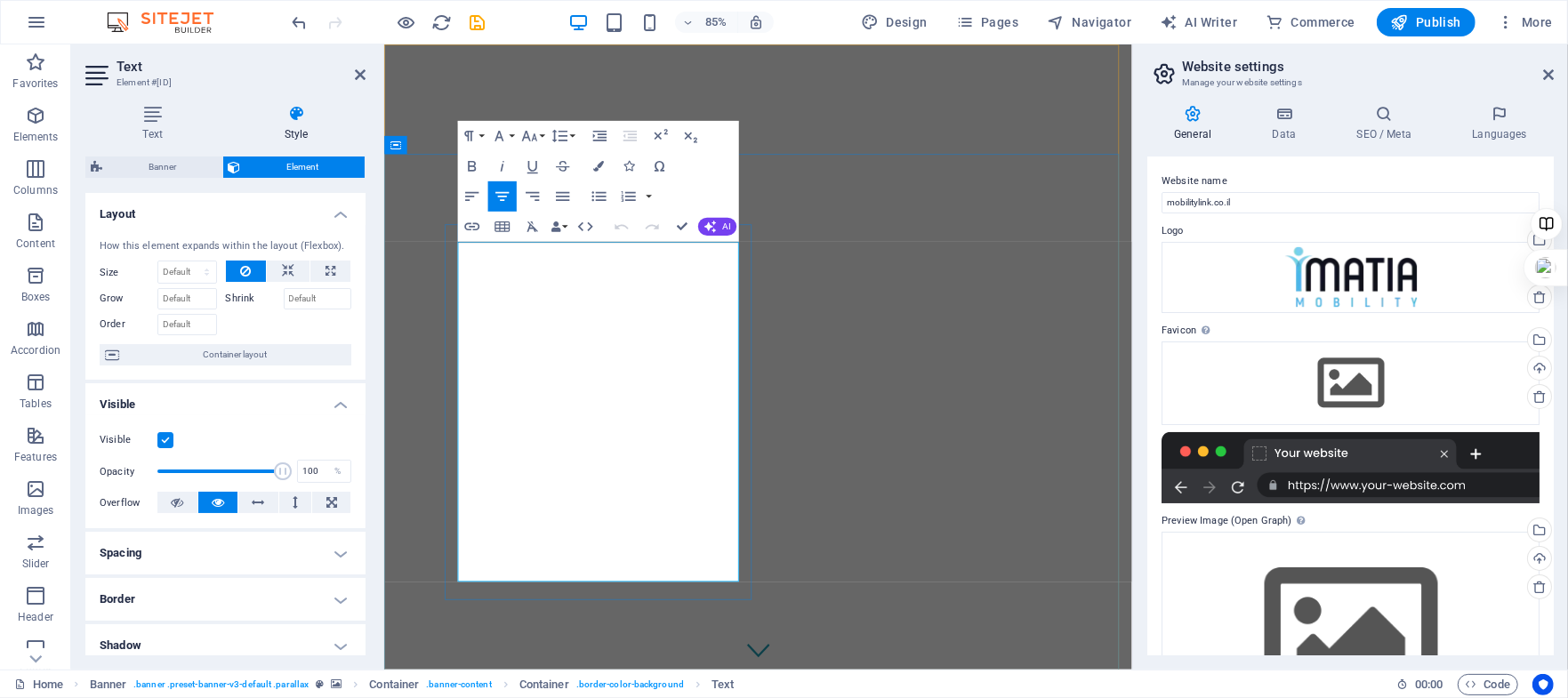 click on "תנועה במבט קדימה– עכשיו בעמידה." at bounding box center [639, 1160] 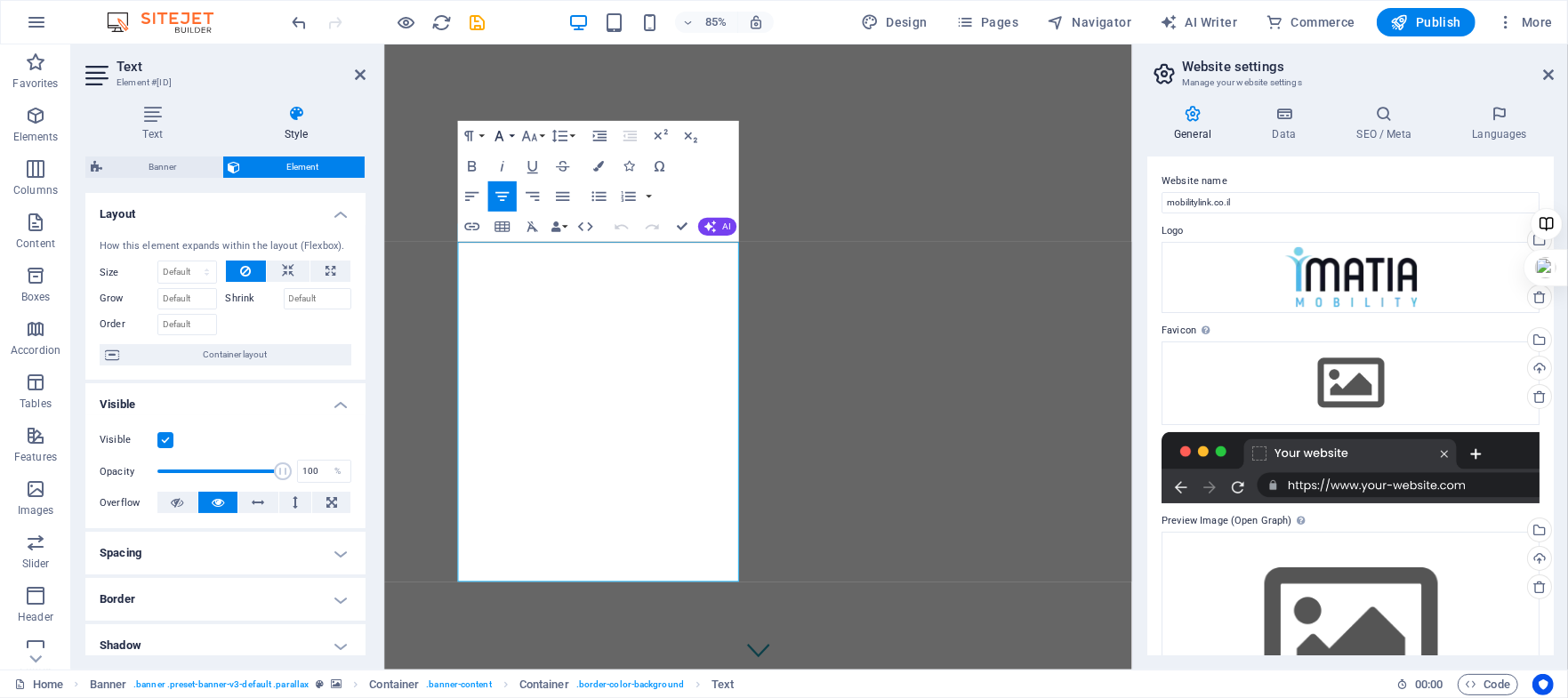 click on "Font Family" at bounding box center (502, 136) 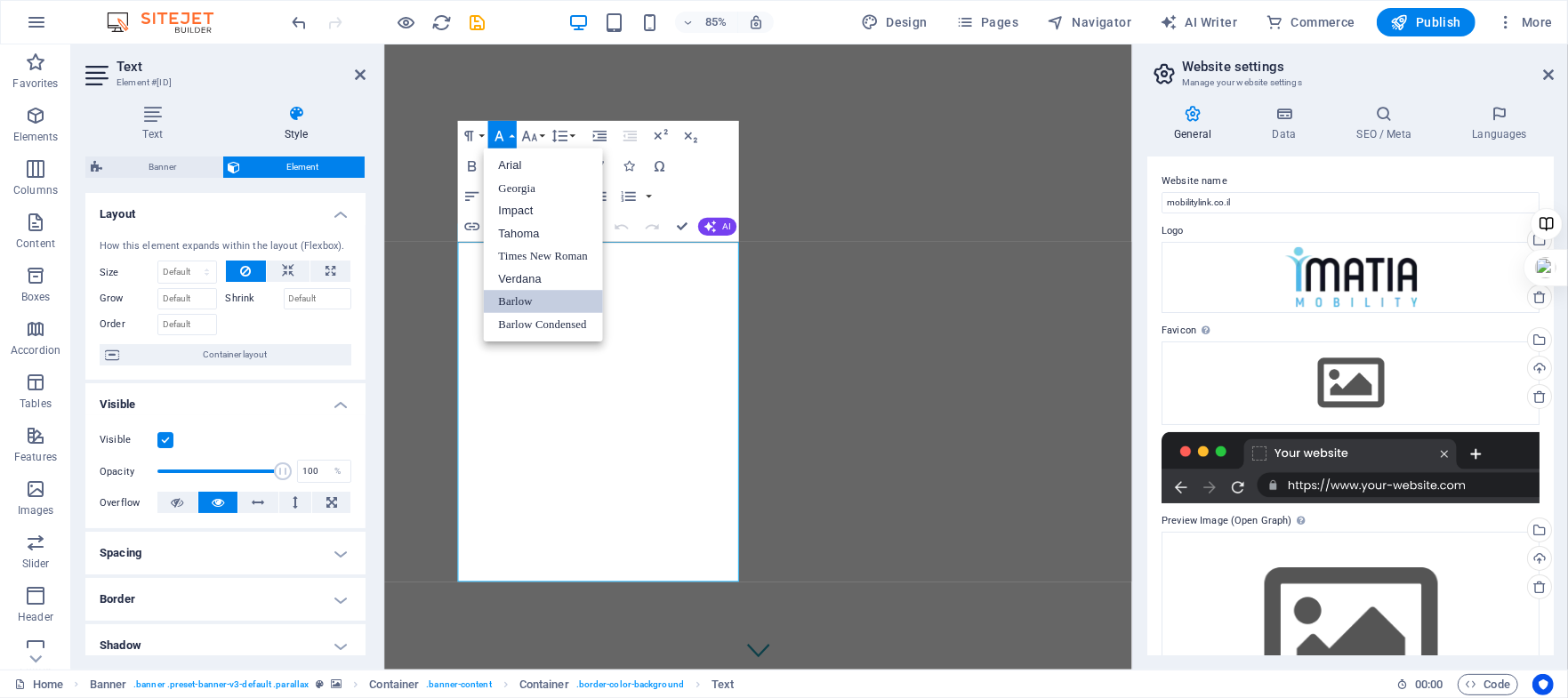 scroll, scrollTop: 0, scrollLeft: 0, axis: both 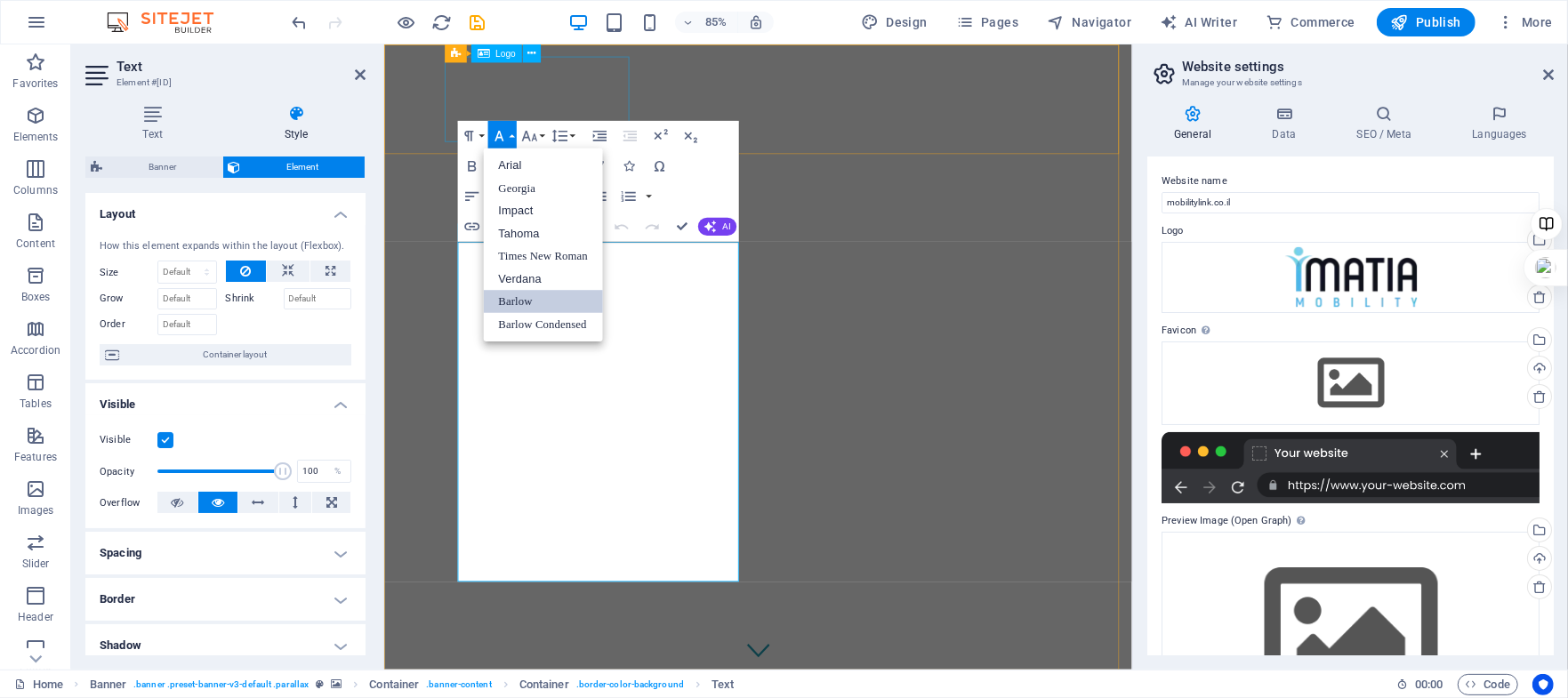 click at bounding box center (823, 845) 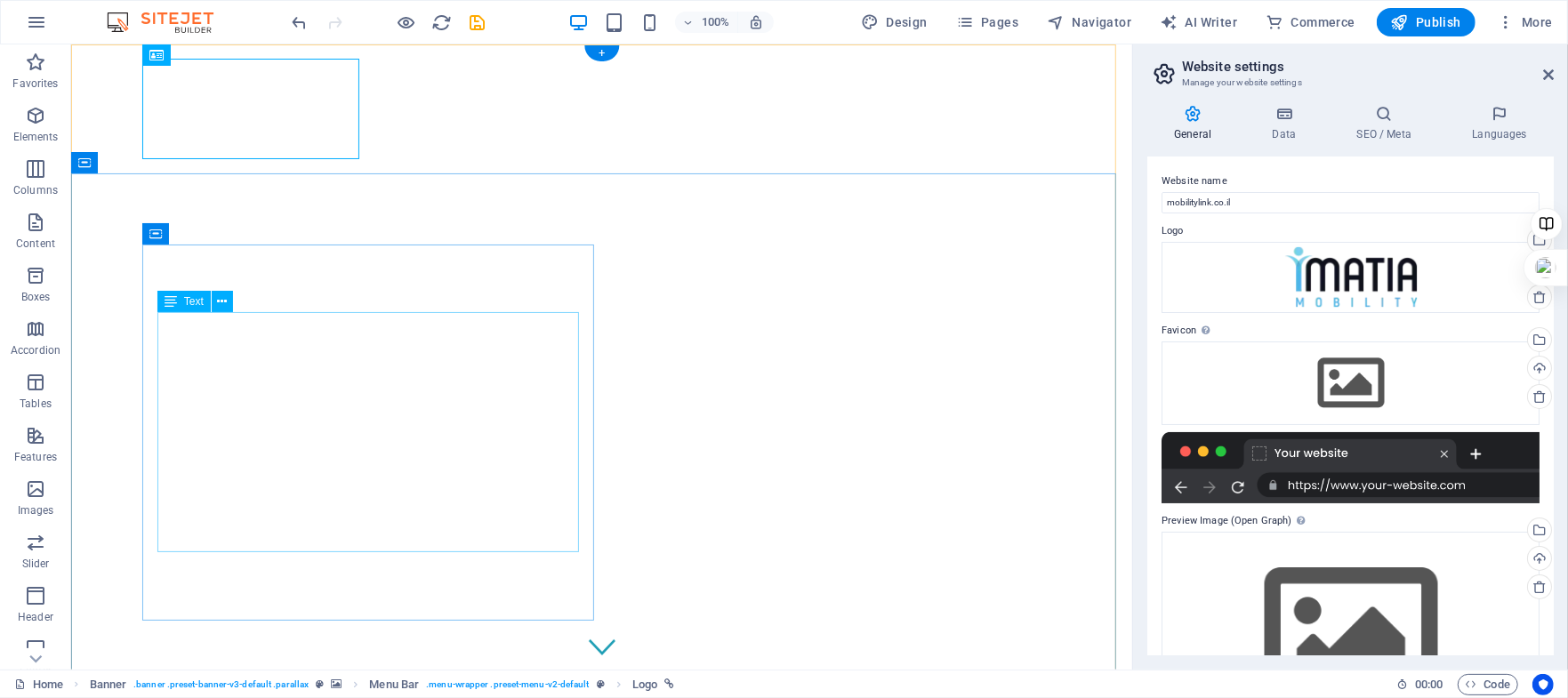 click on "תנועה במבט קדימה– עכשיו בעמידה.  הכירו את העמידונוע" at bounding box center (371, 1199) 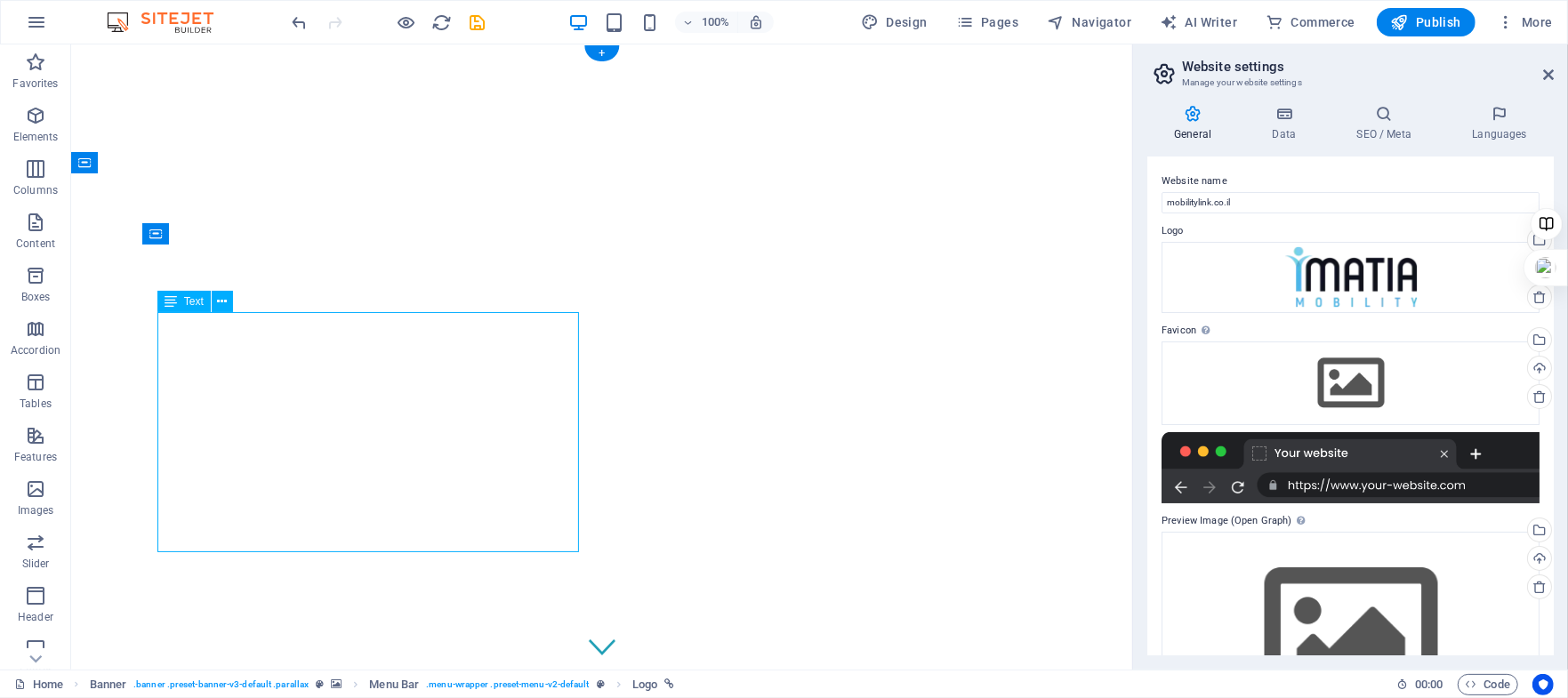click on "תנועה במבט קדימה– עכשיו בעמידה.  הכירו את העמידונוע" at bounding box center (371, 1199) 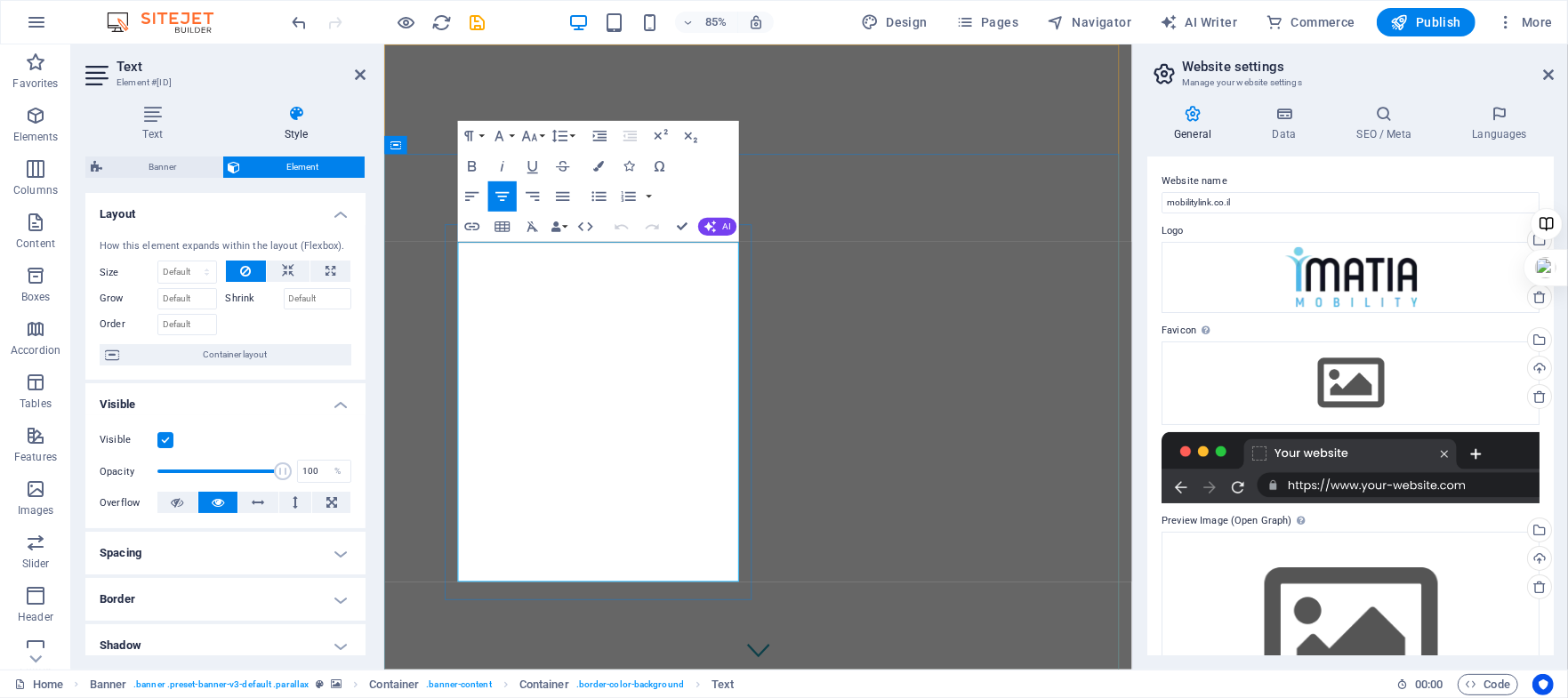 type 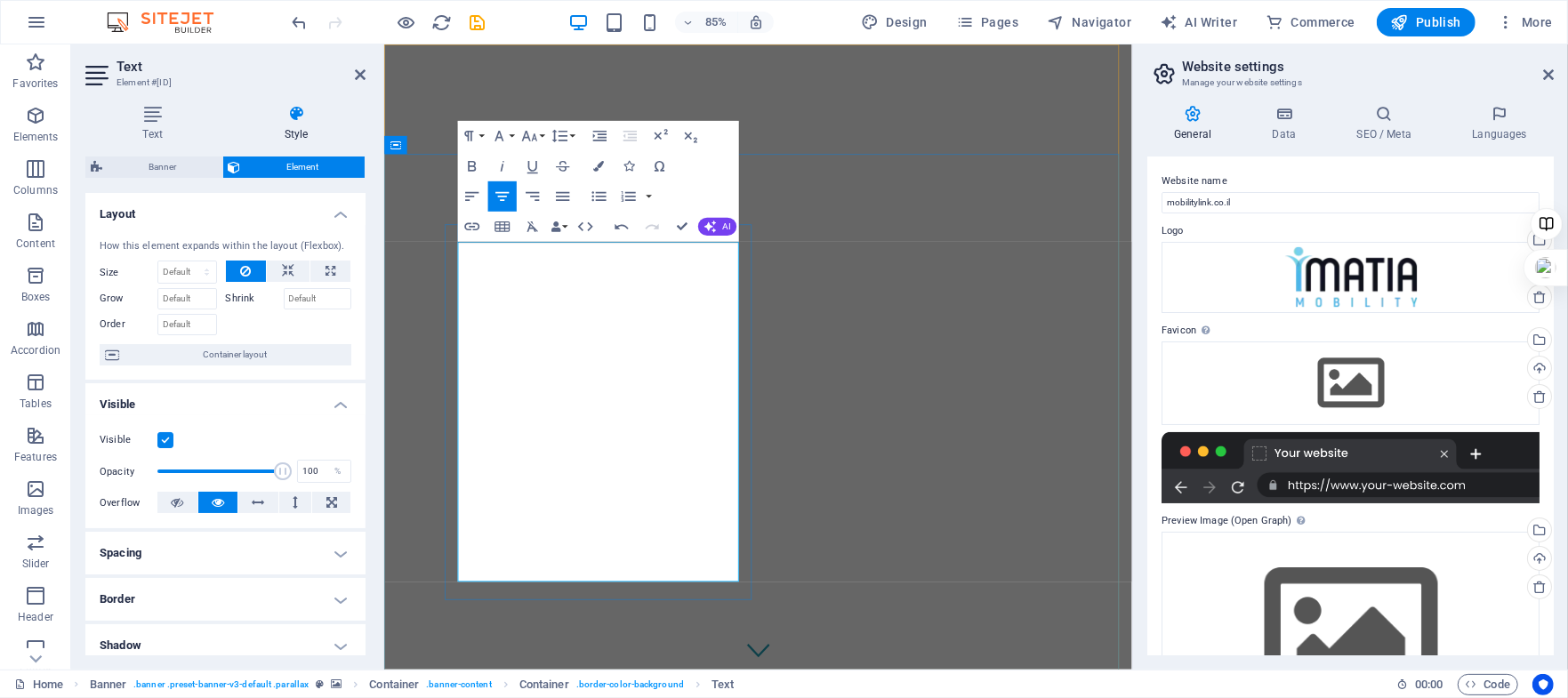 click on "בתנועה במבט קדימה– עכשיו בעמידה." at bounding box center [639, 1160] 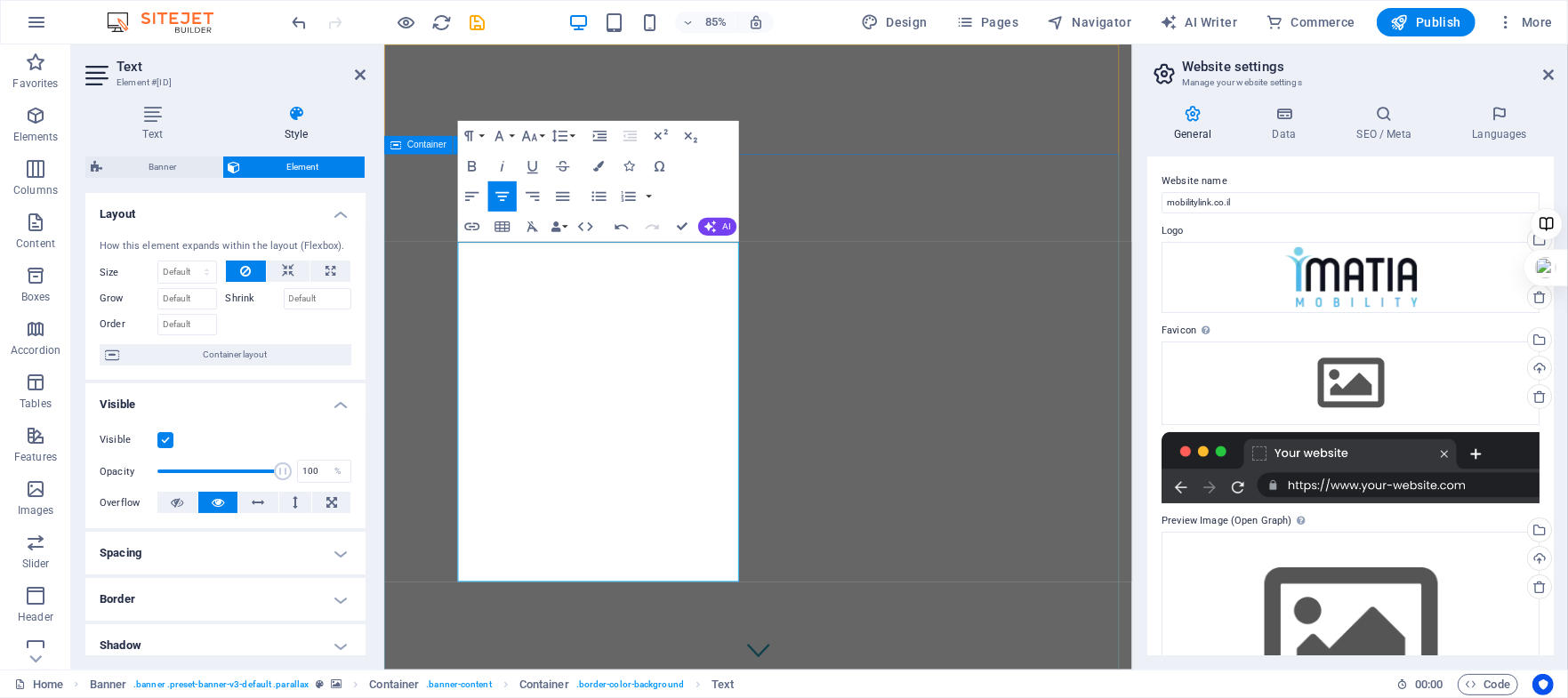 click on "בתנועה במבט קדימה– עכשיו בעמידה.  הכירו את העמידונוע" at bounding box center [823, 1246] 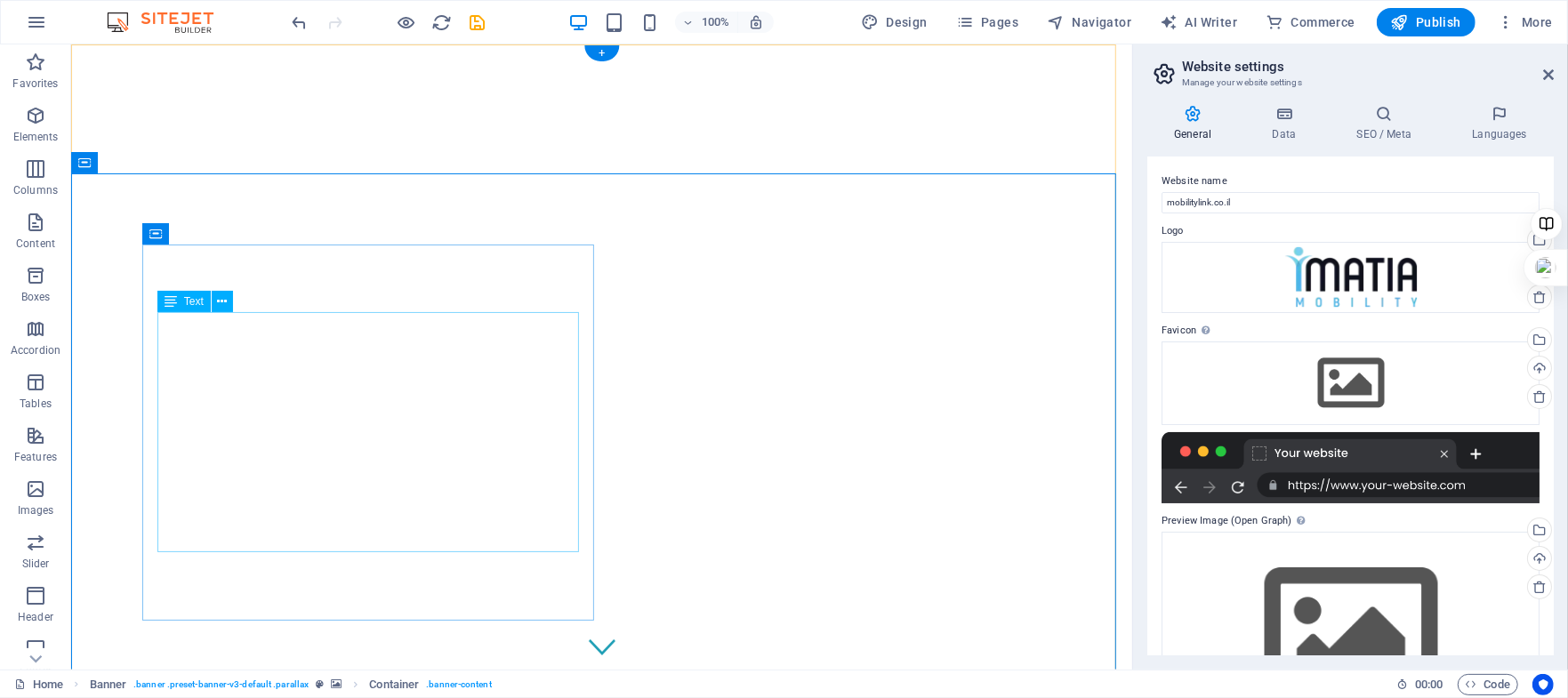 click on "בתנועה במבט קדימה– עכשיו בעמידה.  הכירו את העמידונוע" at bounding box center (371, 1100) 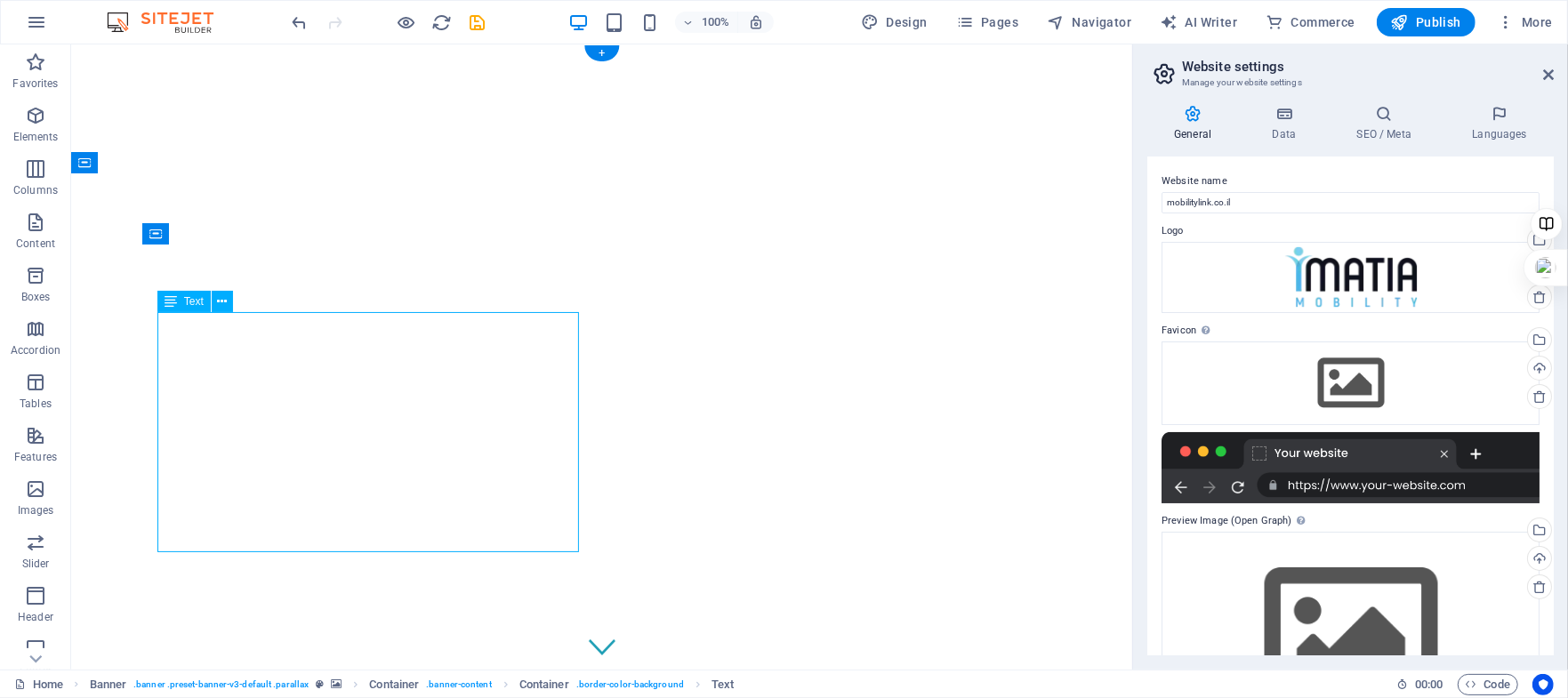 click on "בתנועה במבט קדימה– עכשיו בעמידה.  הכירו את העמידונוע" at bounding box center (371, 1100) 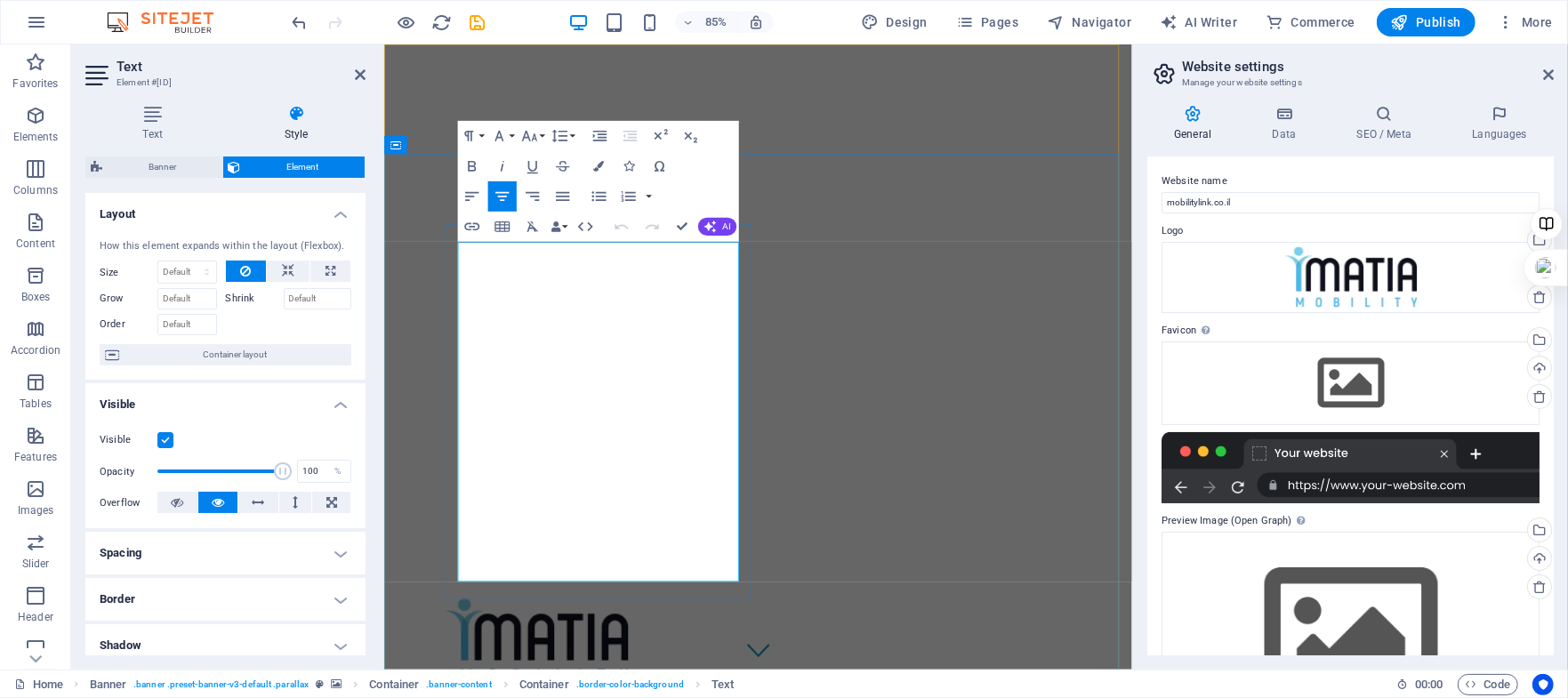 click on "בתנועה במבט קדימה– עכשיו בעמידה." at bounding box center (639, 1061) 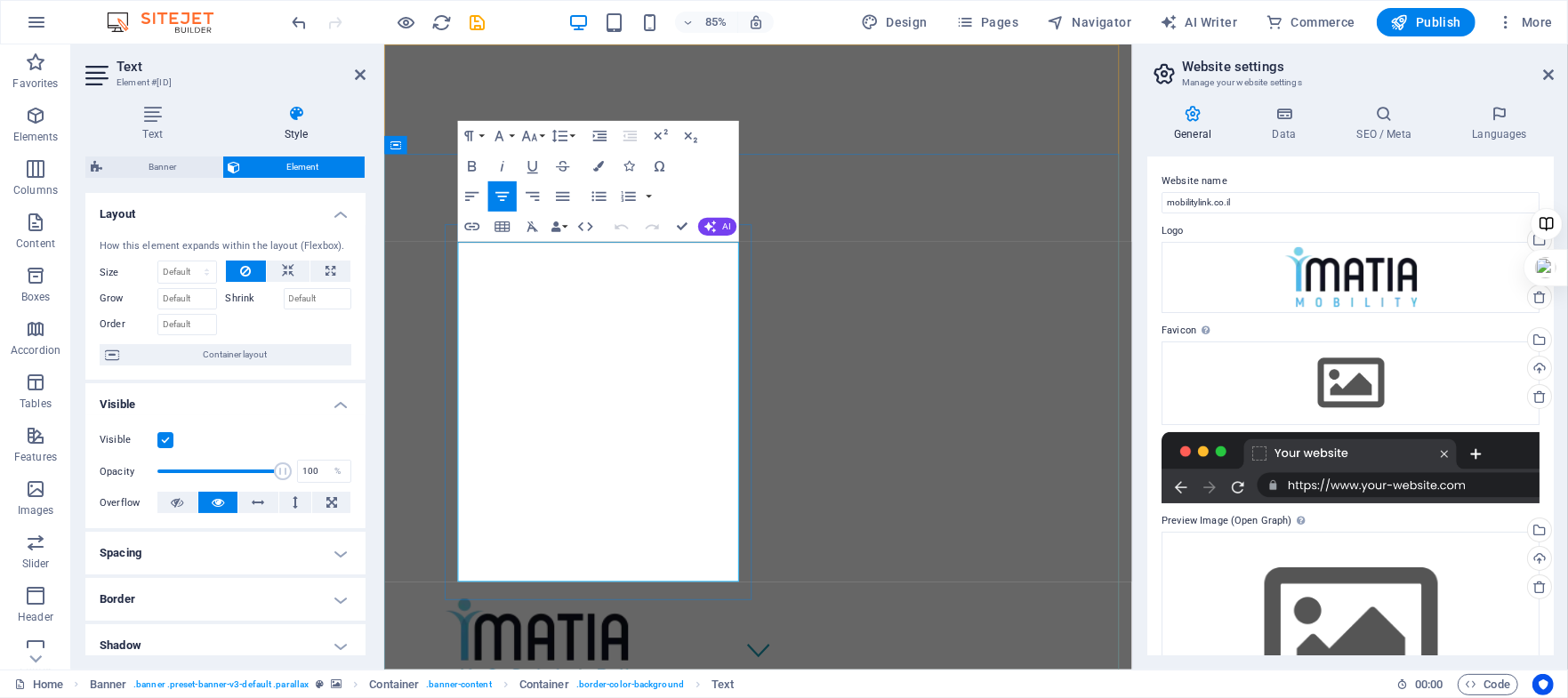 click on "בתנועה במבט קדימה– עכשיו בעמידה." at bounding box center [639, 1061] 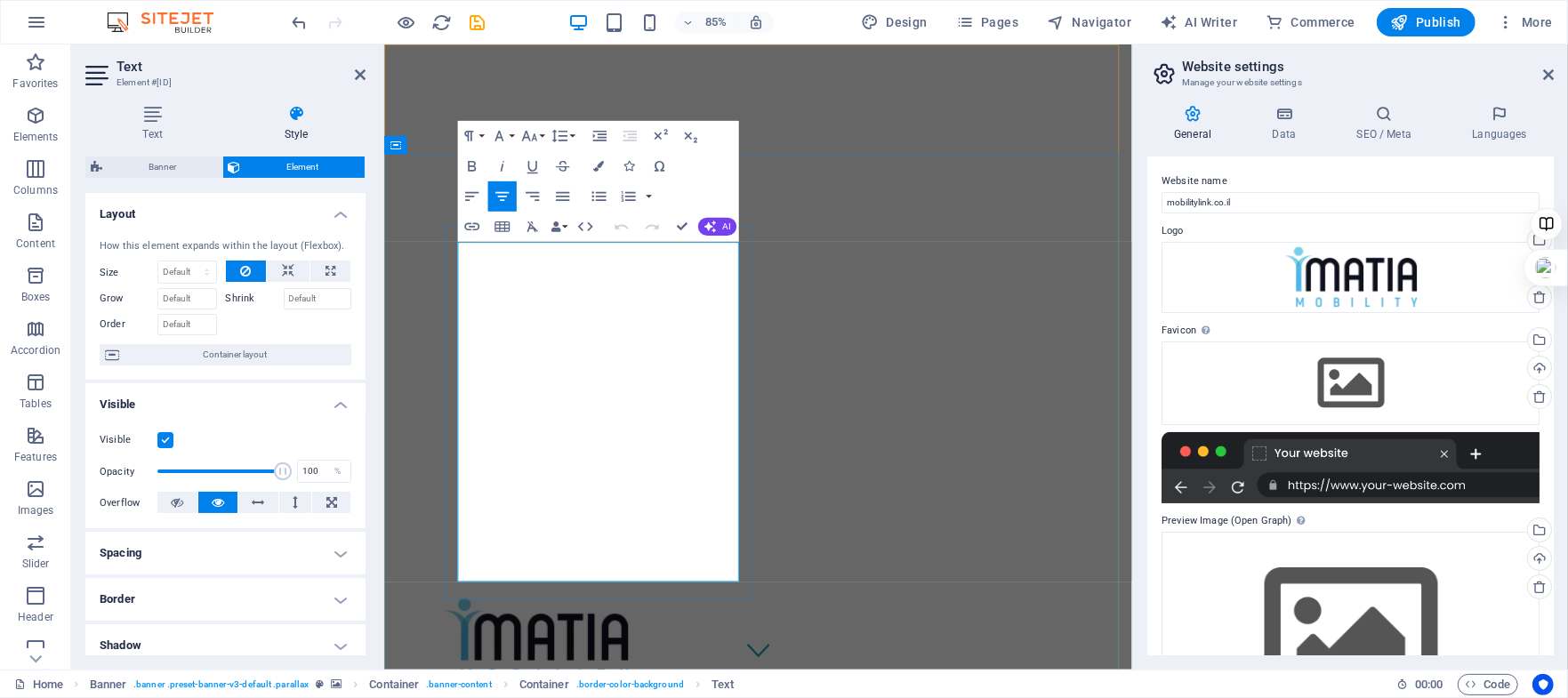 click on "בתנועה במבט קדימה– עכשיו בעמידה." at bounding box center (639, 1061) 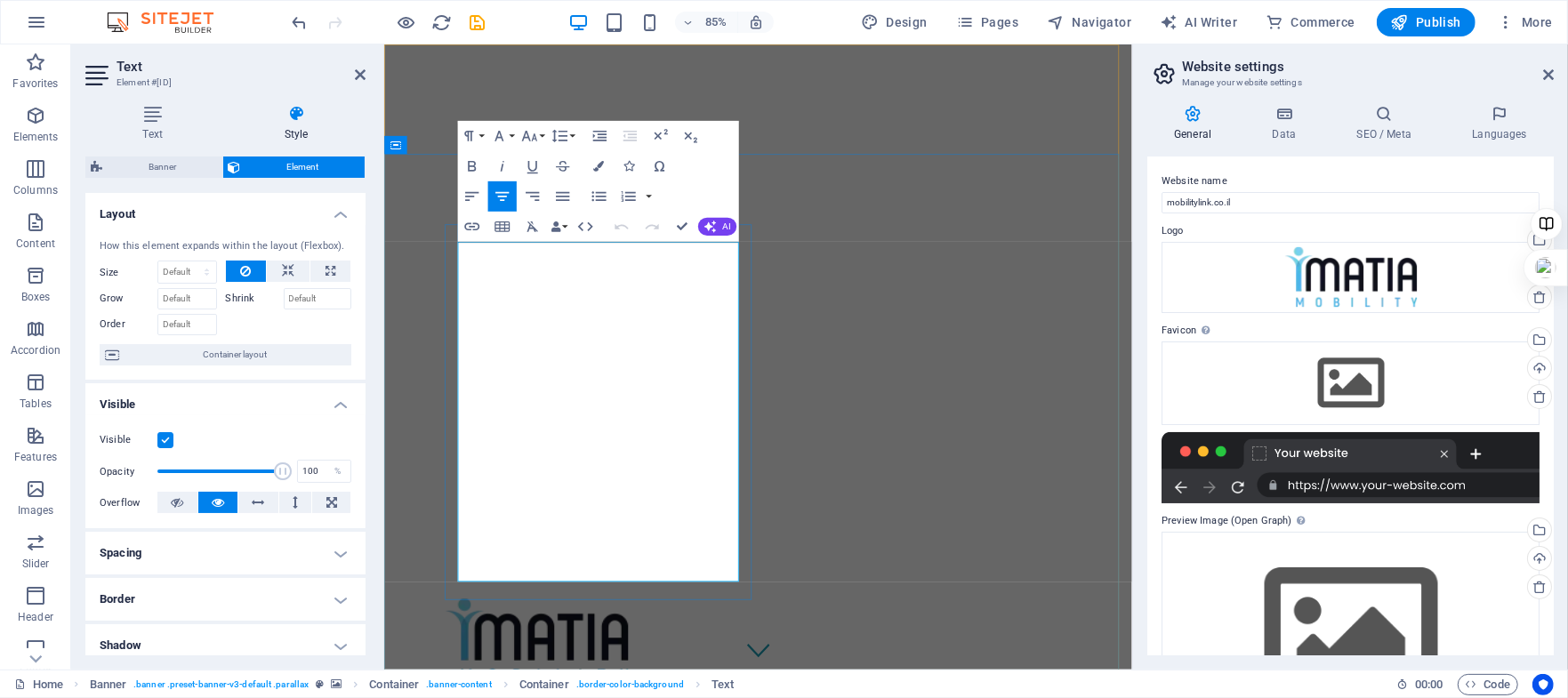 drag, startPoint x: 752, startPoint y: 317, endPoint x: 528, endPoint y: 625, distance: 380.8412 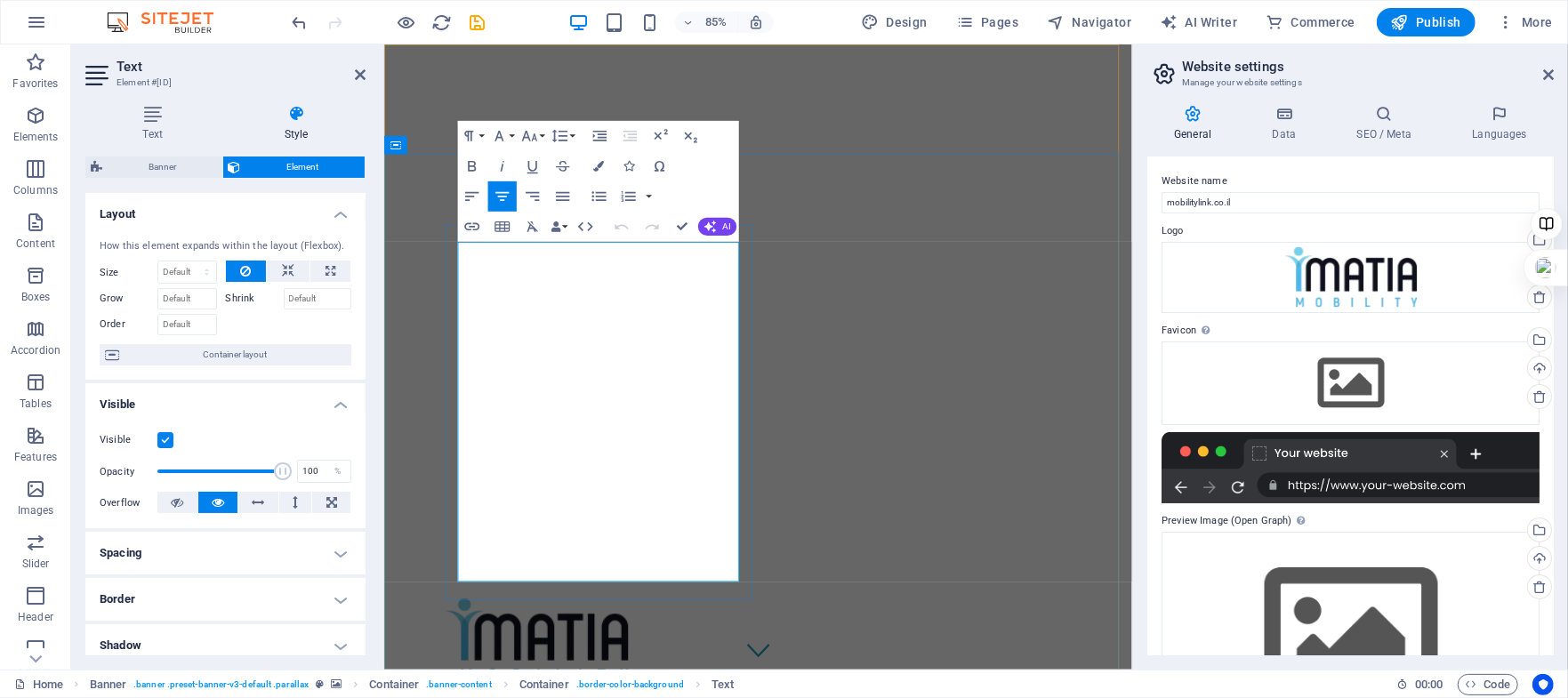 click on "בתנועה במבט קדימה– עכשיו בעמידה.  הכירו את העמידונוע" at bounding box center (639, 1141) 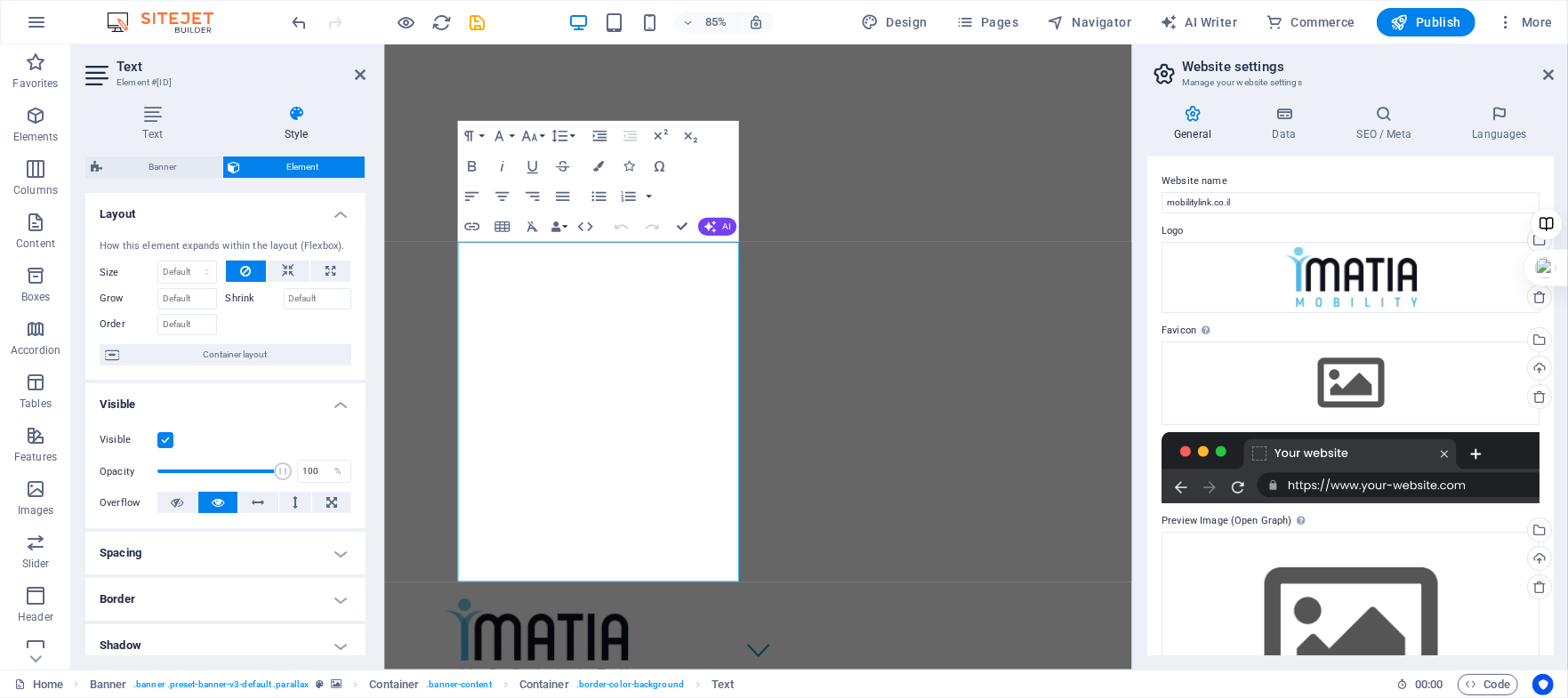 click at bounding box center [296, 114] 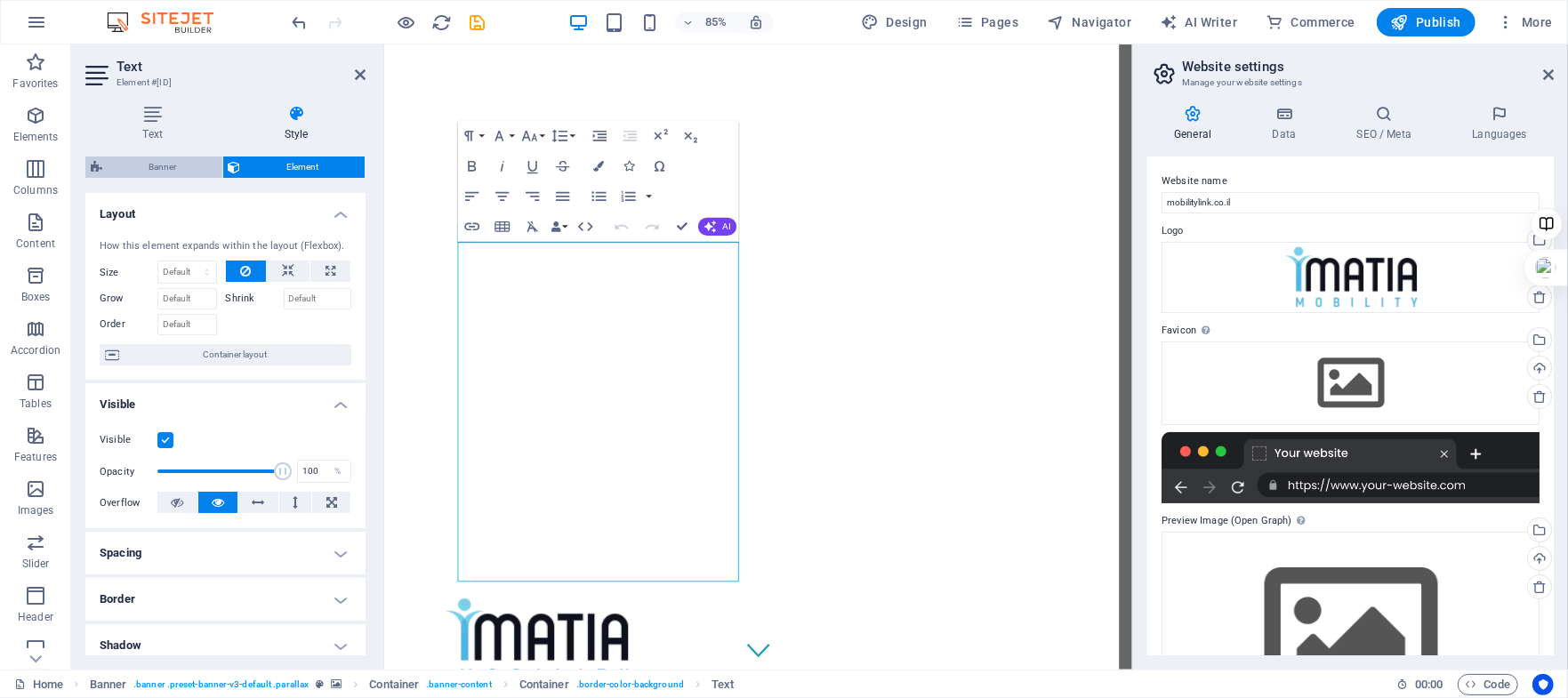click on "Banner" at bounding box center (162, 167) 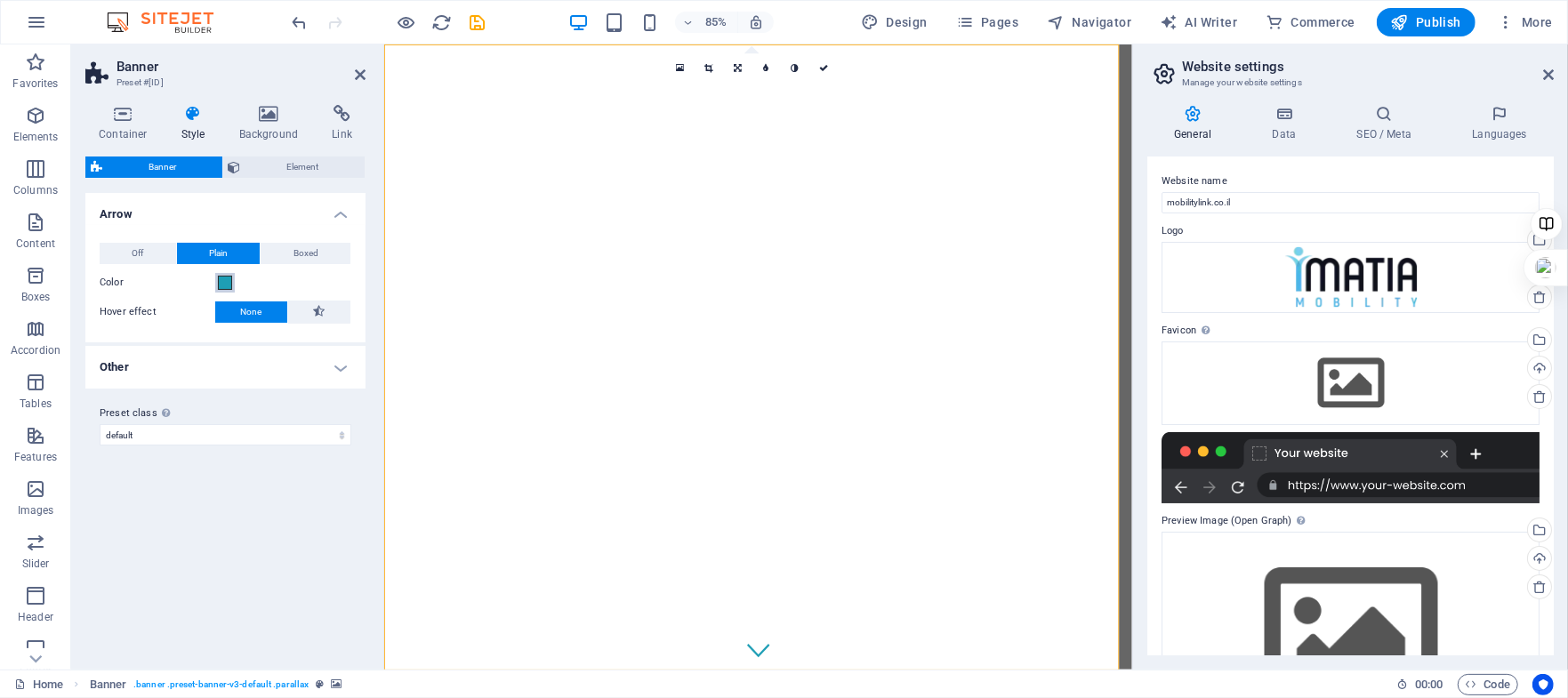 click at bounding box center [225, 283] 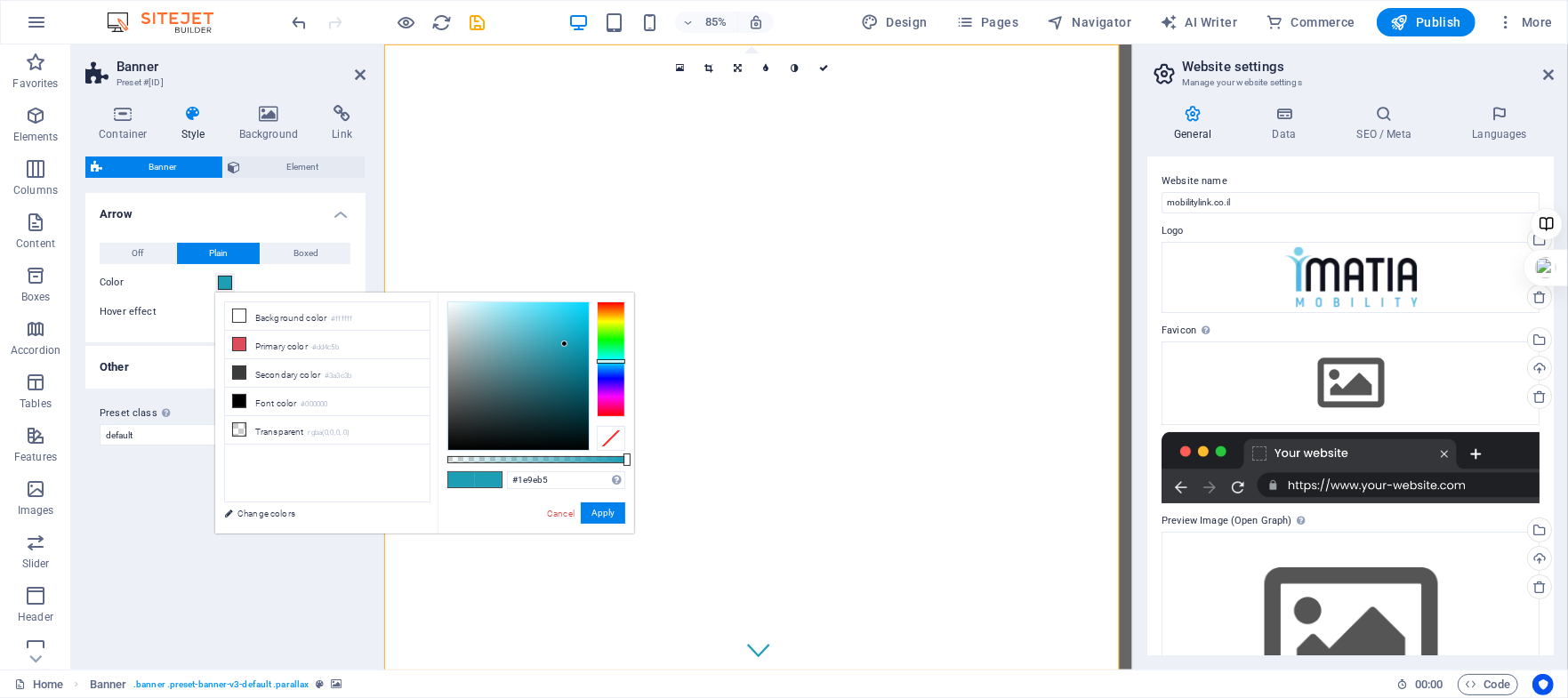 click at bounding box center [225, 283] 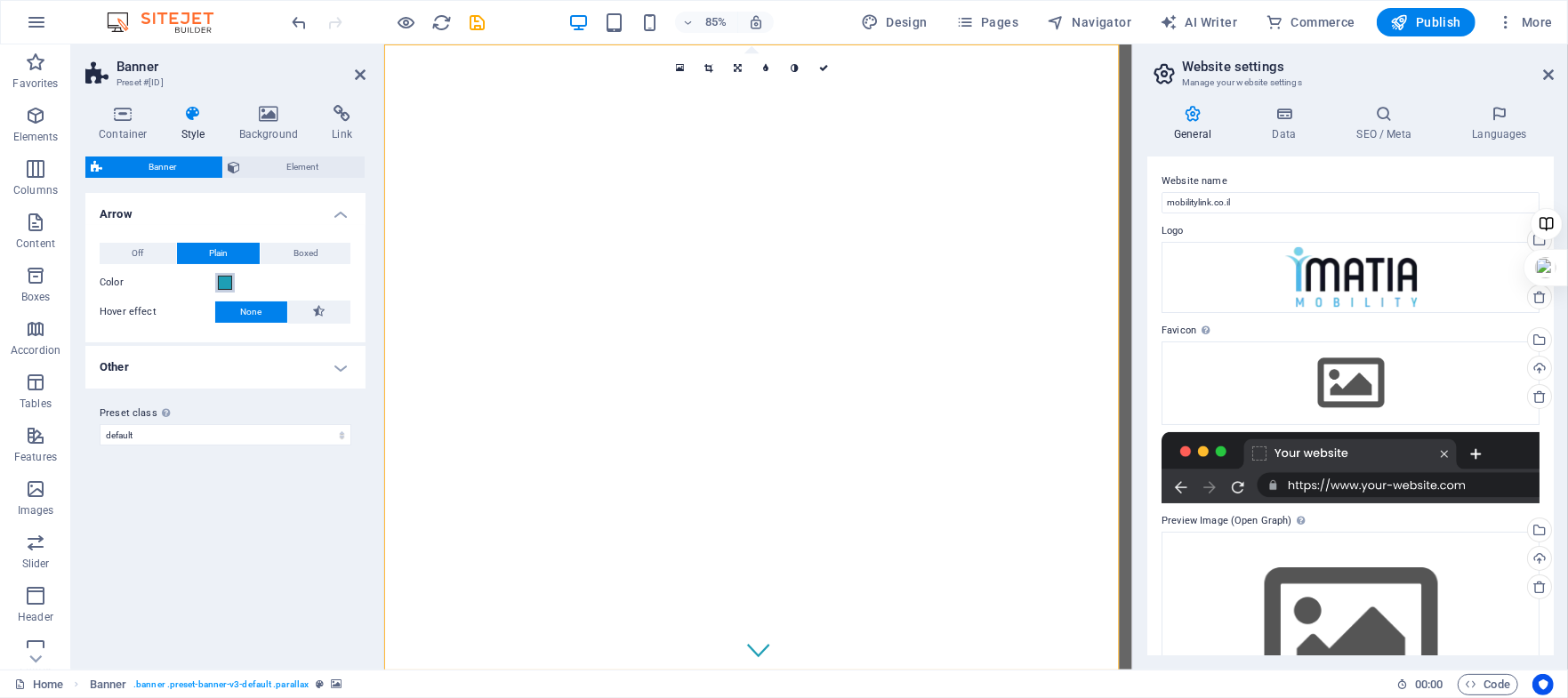 click at bounding box center (225, 283) 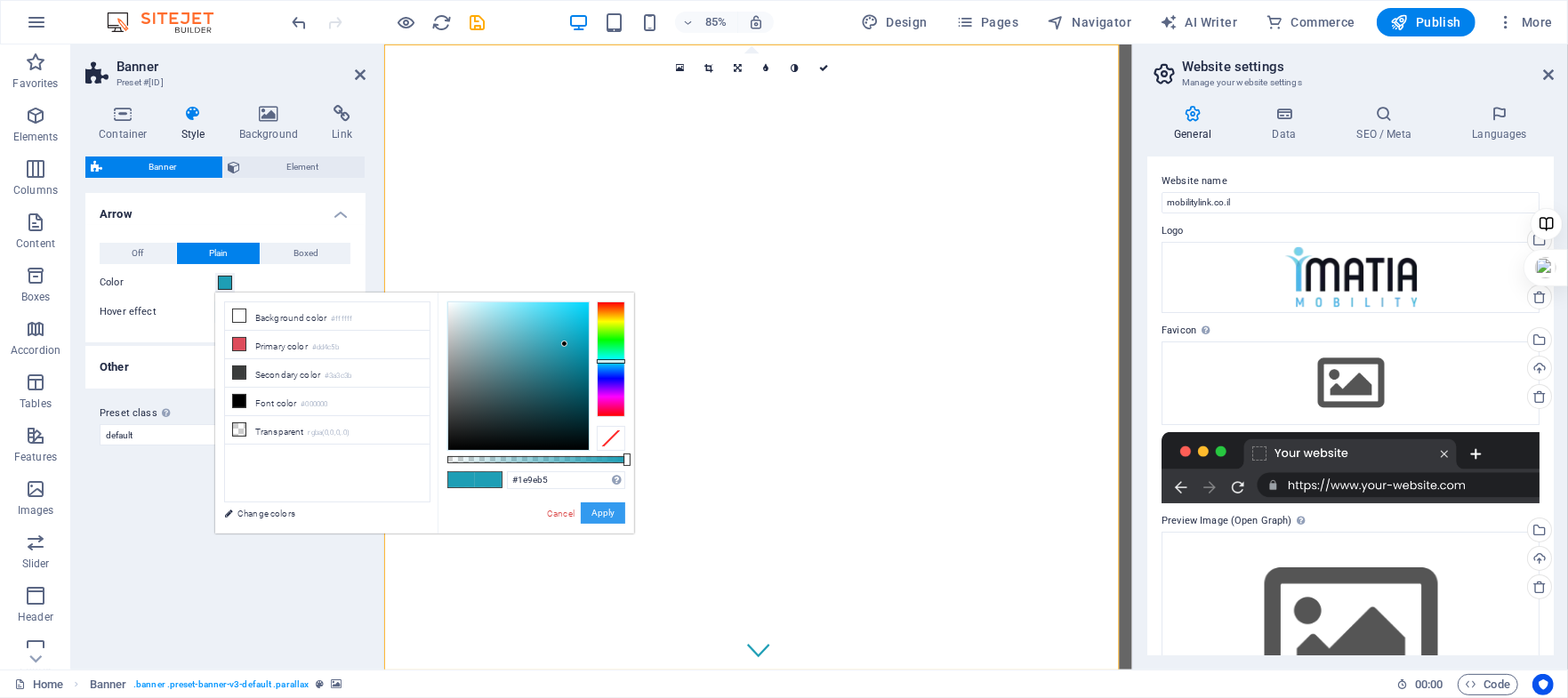 click on "Apply" at bounding box center [603, 513] 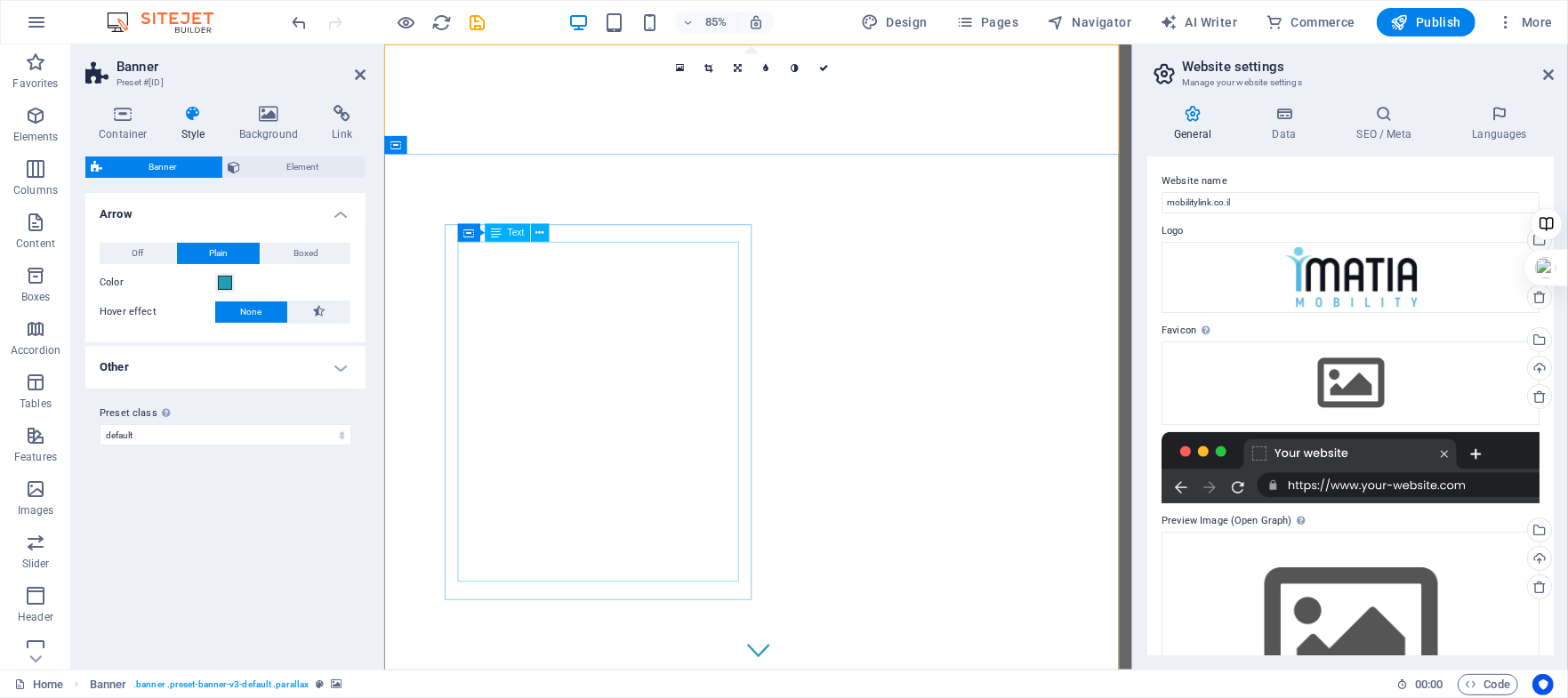 click on "בתנועה במבט קדימה– עכשיו בעמידה.  הכירו את העמידונוע" at bounding box center (639, 1240) 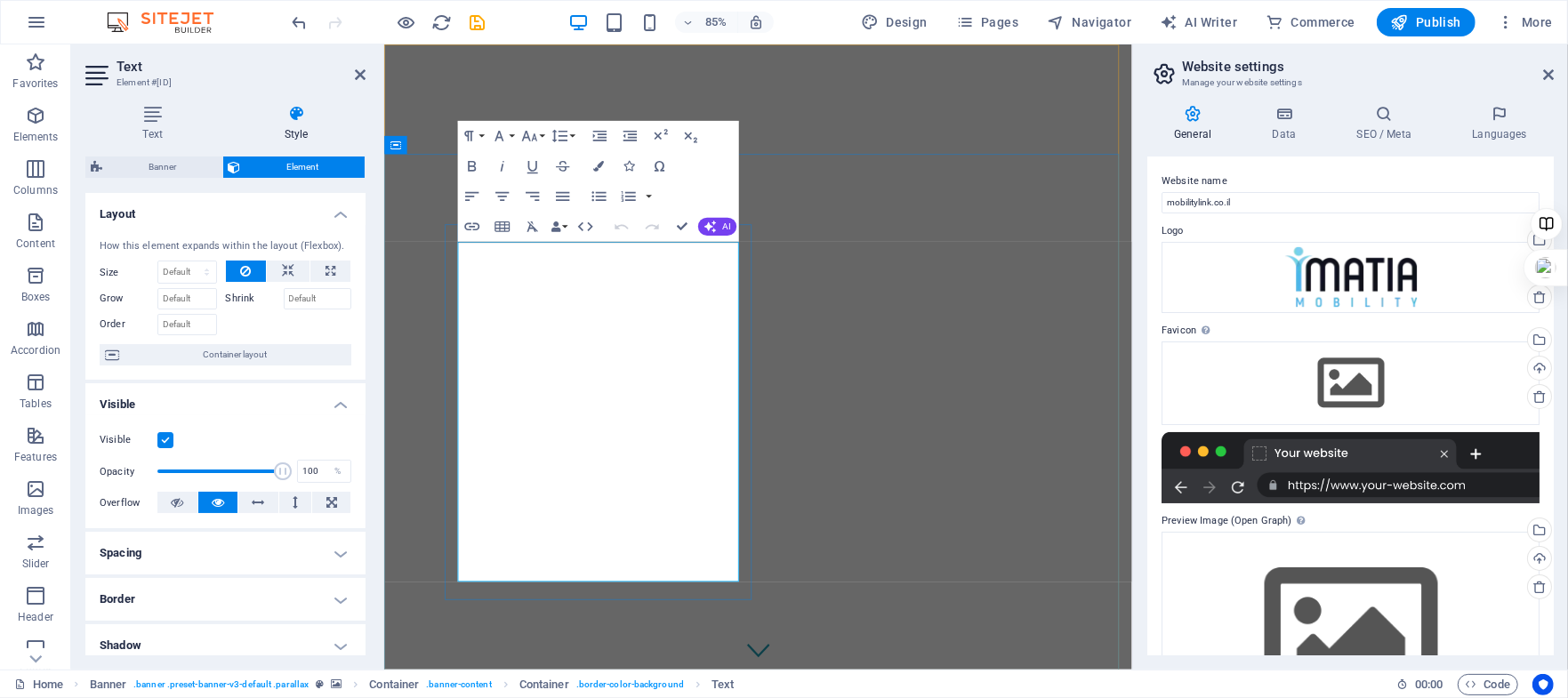 click on "בתנועה במבט קדימה– עכשיו בעמידה." at bounding box center [639, 1160] 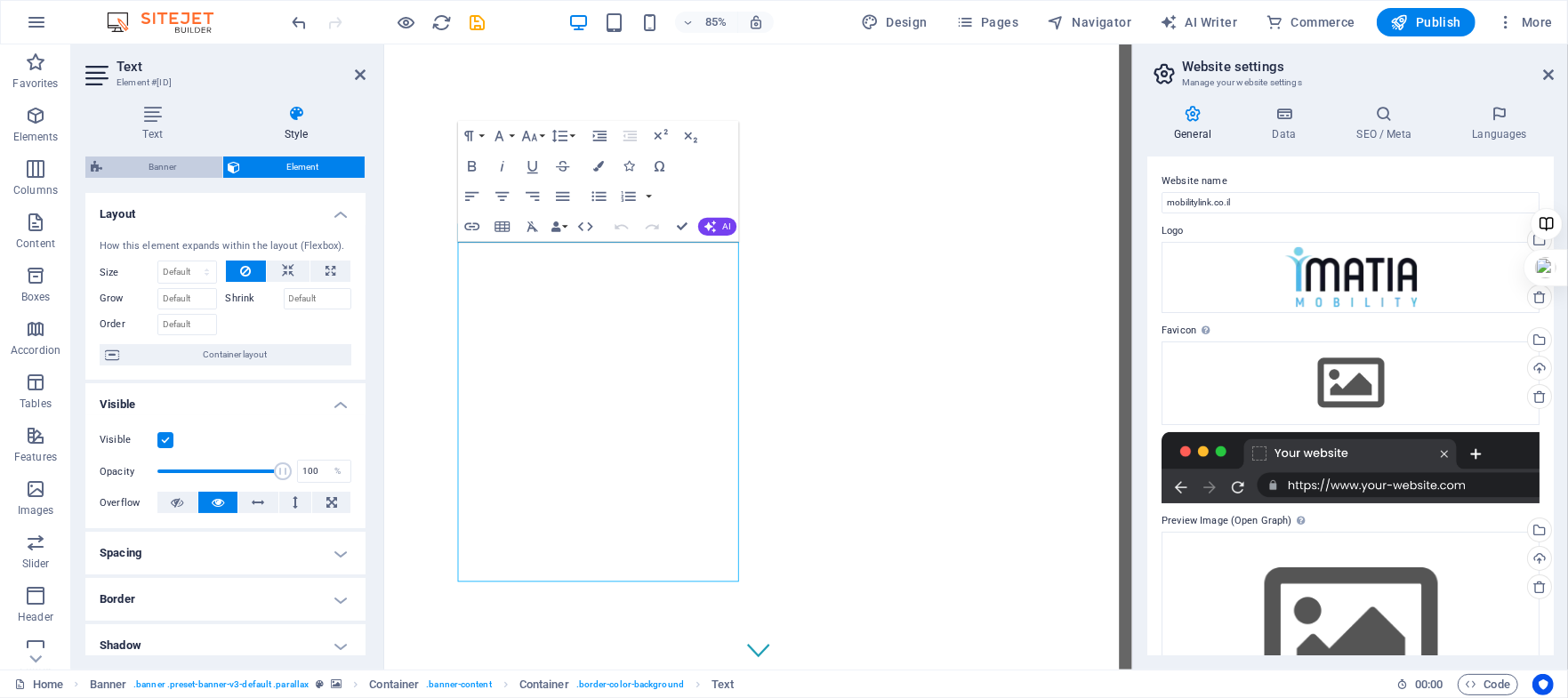 click on "Banner" at bounding box center (162, 167) 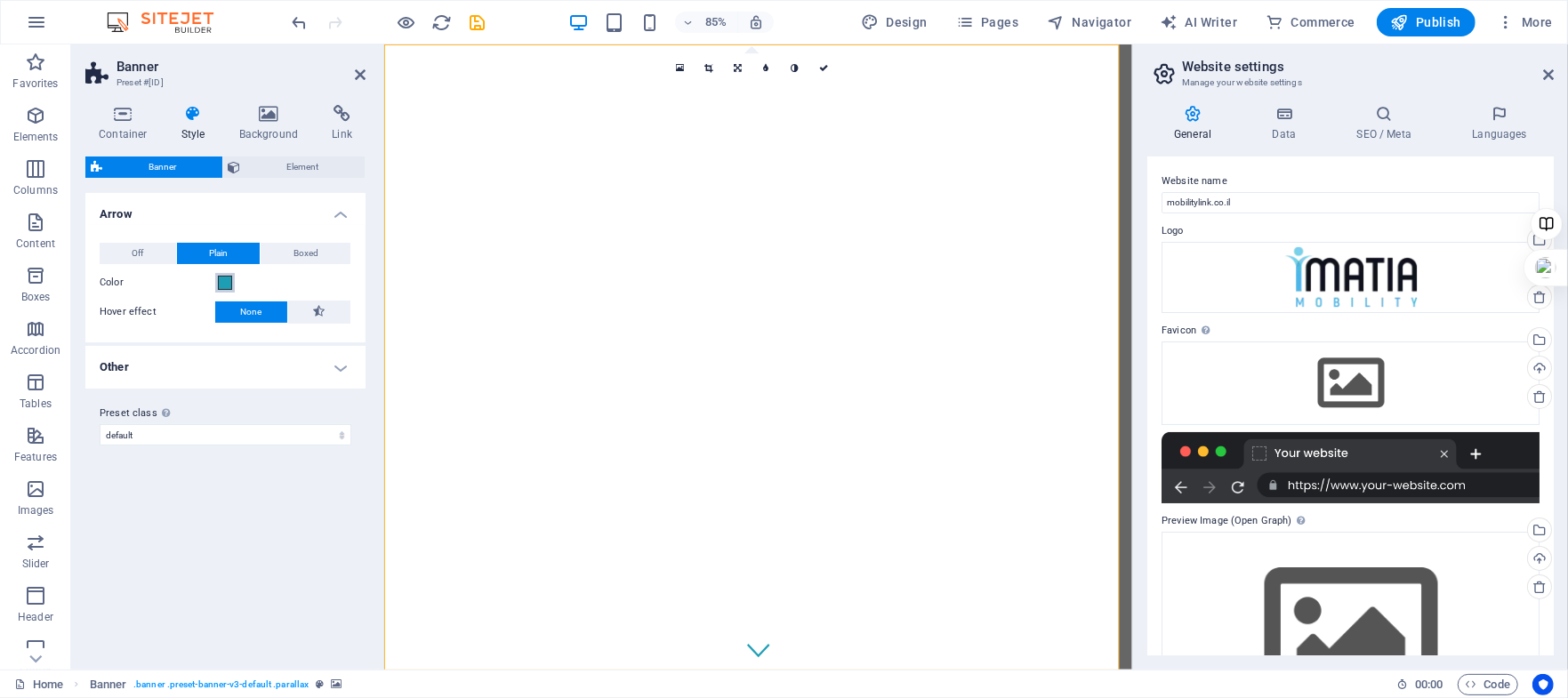 click at bounding box center (225, 283) 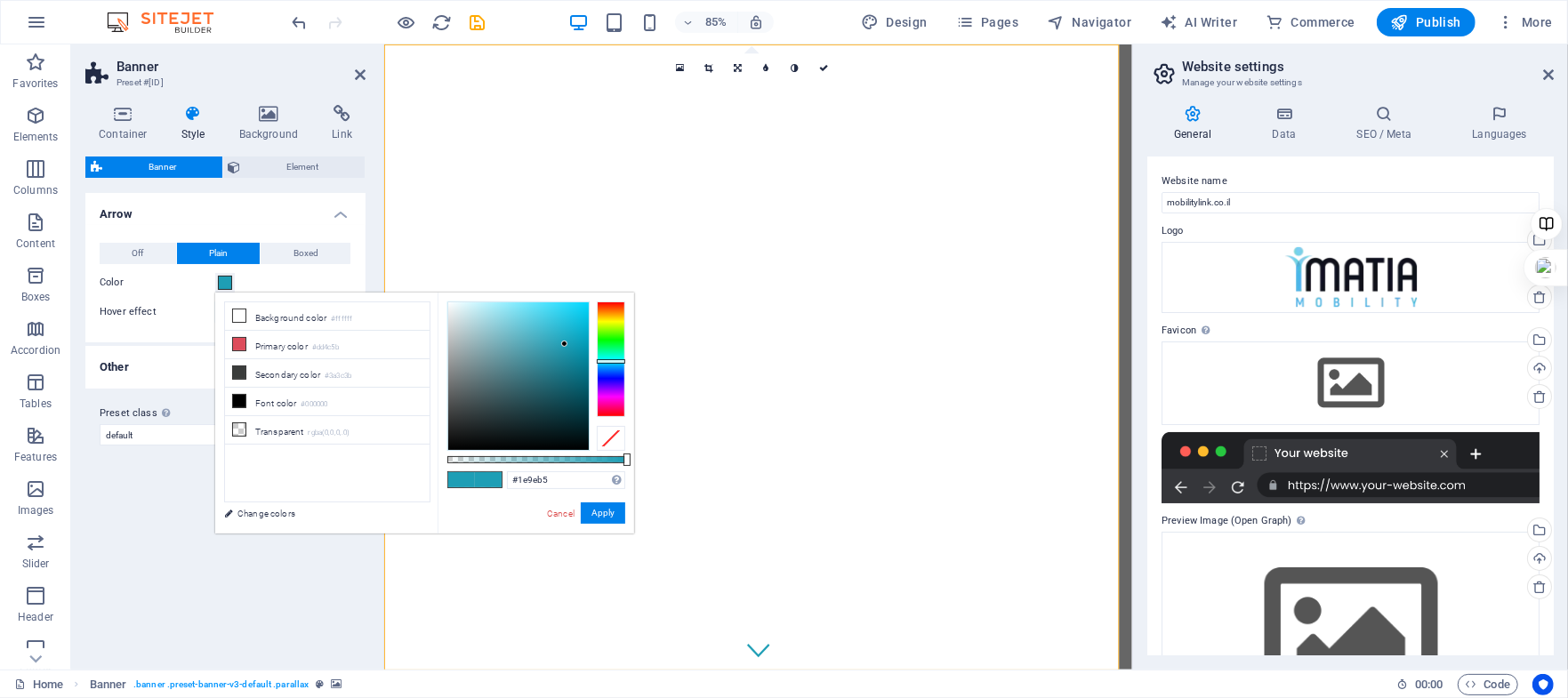 click at bounding box center (225, 283) 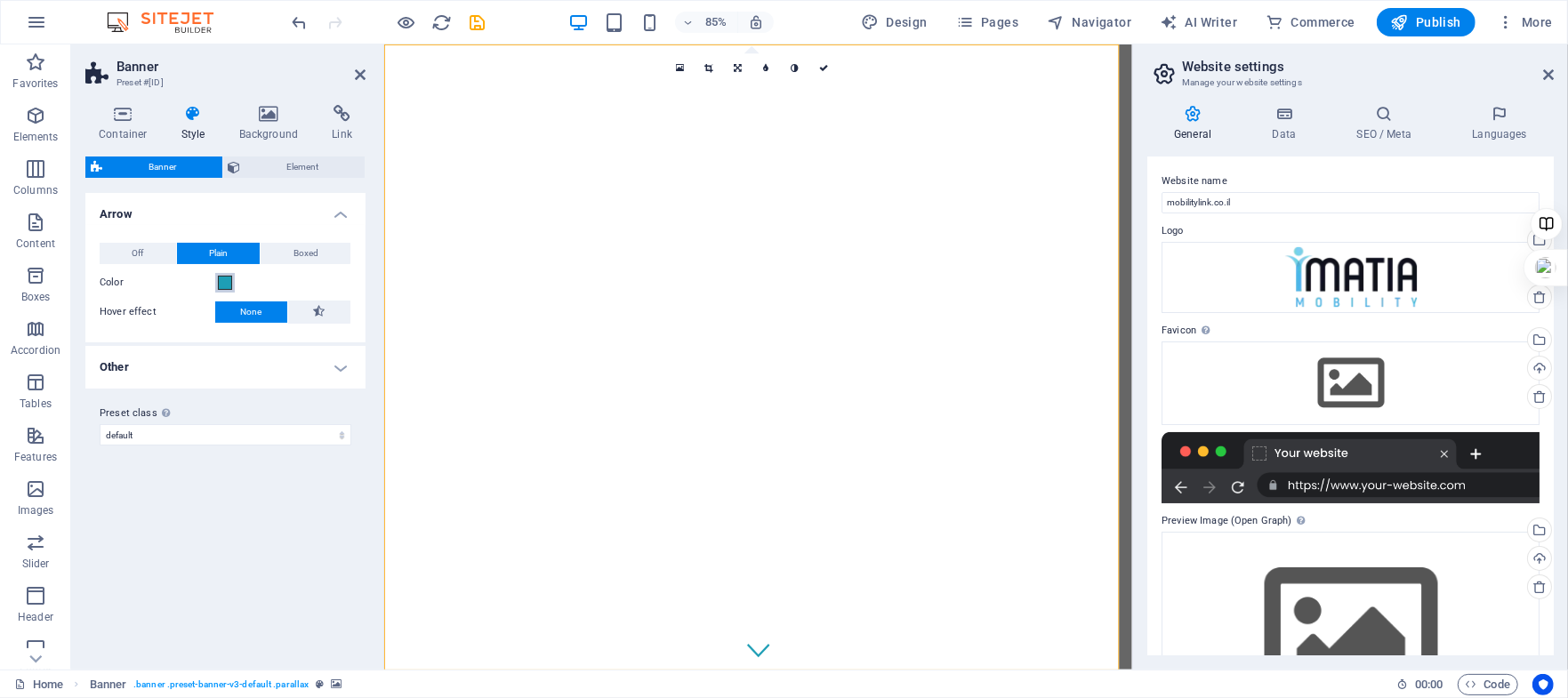 click at bounding box center (225, 283) 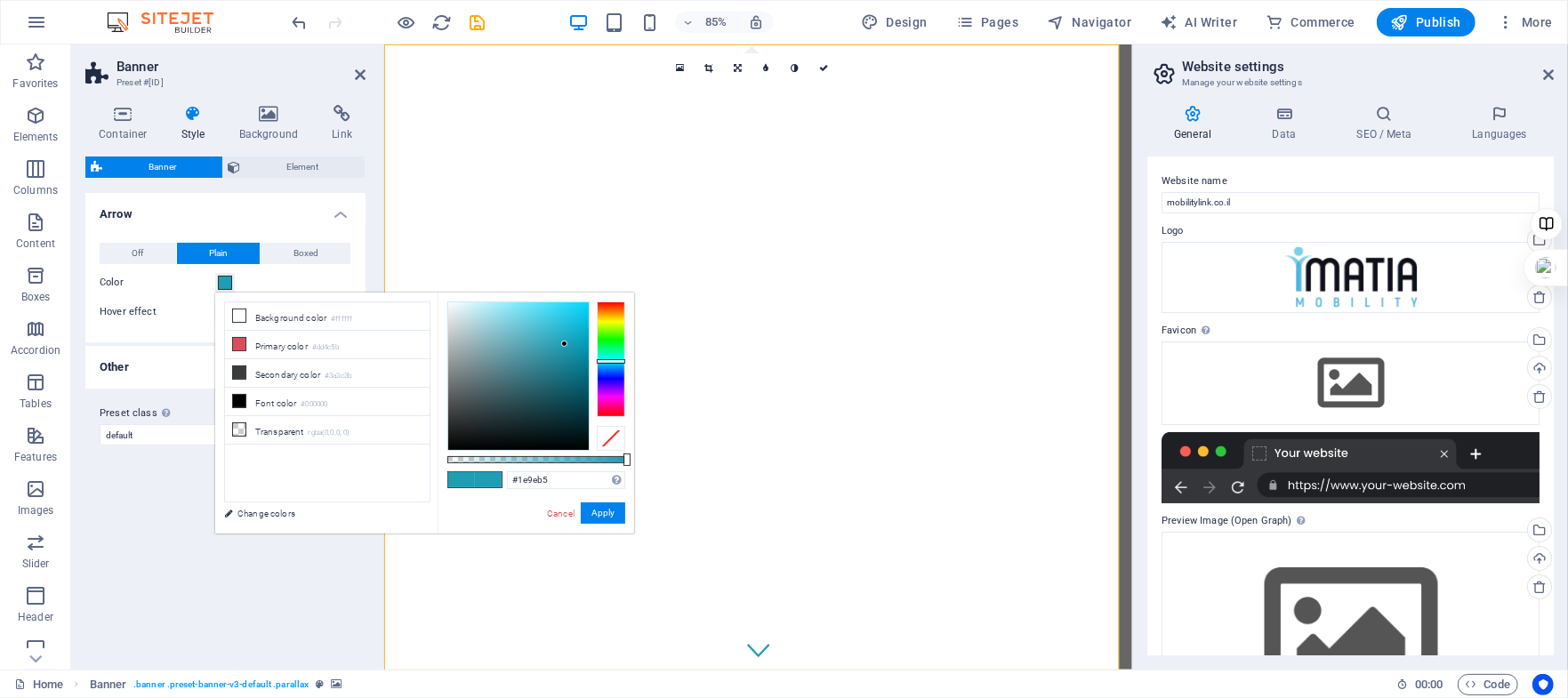 click at bounding box center (225, 283) 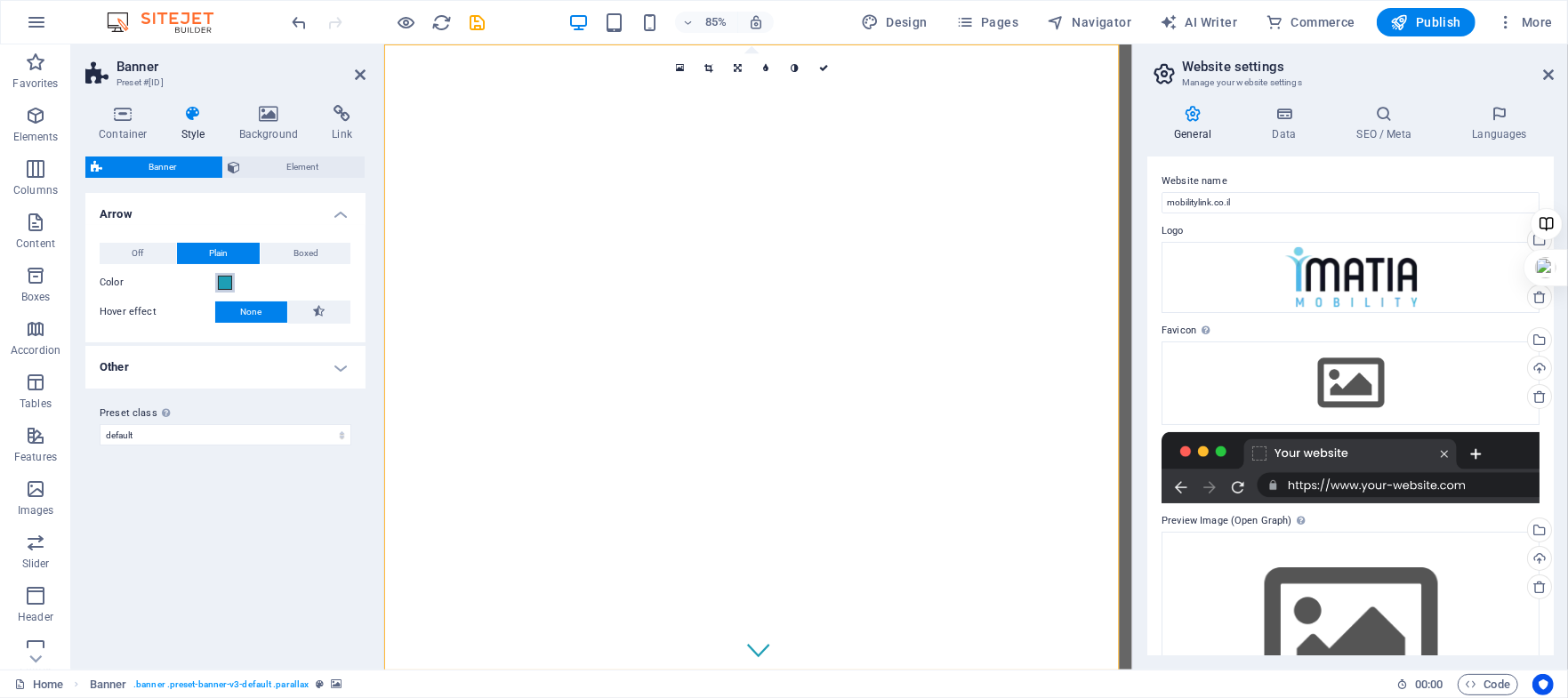 click at bounding box center [225, 283] 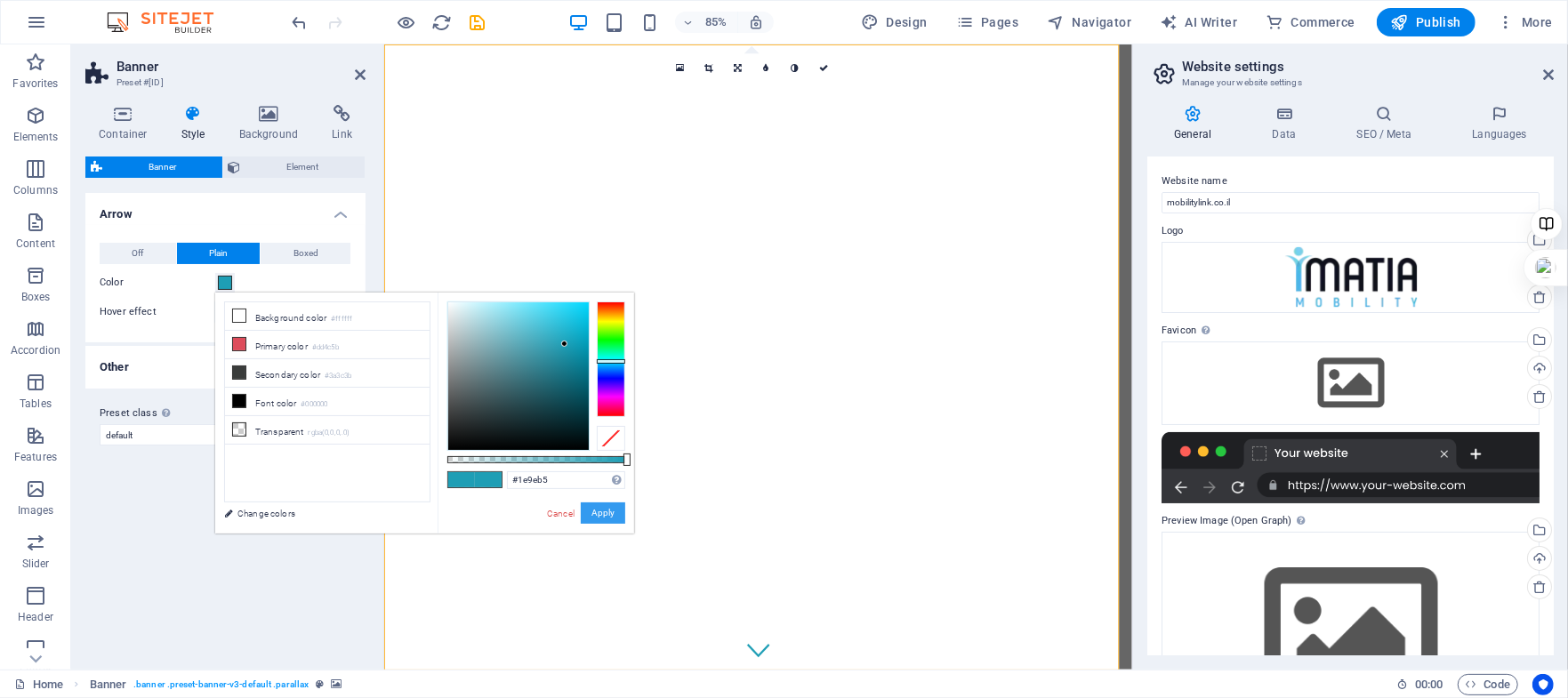 click on "Apply" at bounding box center [603, 513] 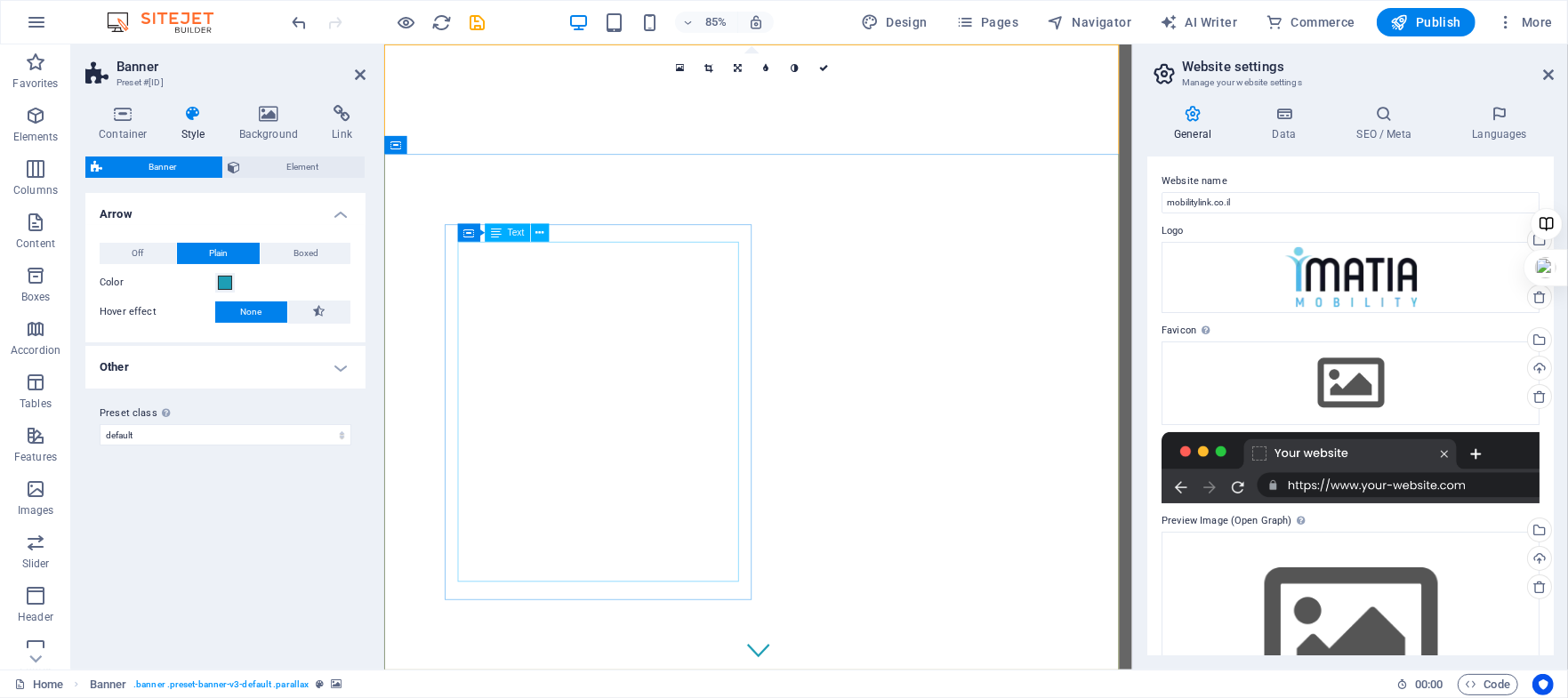 click on "בתנועה במבט קדימה– עכשיו בעמידה.  הכירו את העמידונוע" at bounding box center [639, 1240] 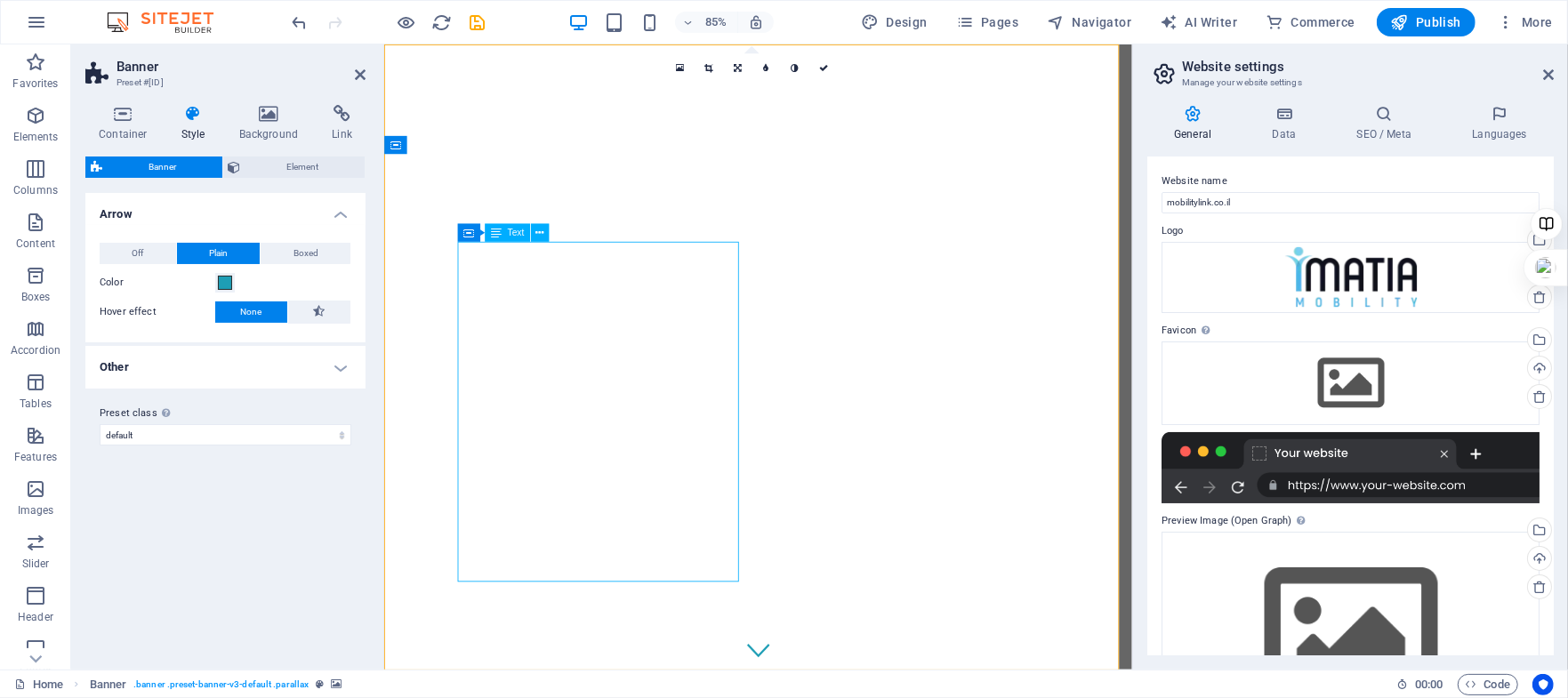 click on "בתנועה במבט קדימה– עכשיו בעמידה.  הכירו את העמידונוע" at bounding box center [639, 1240] 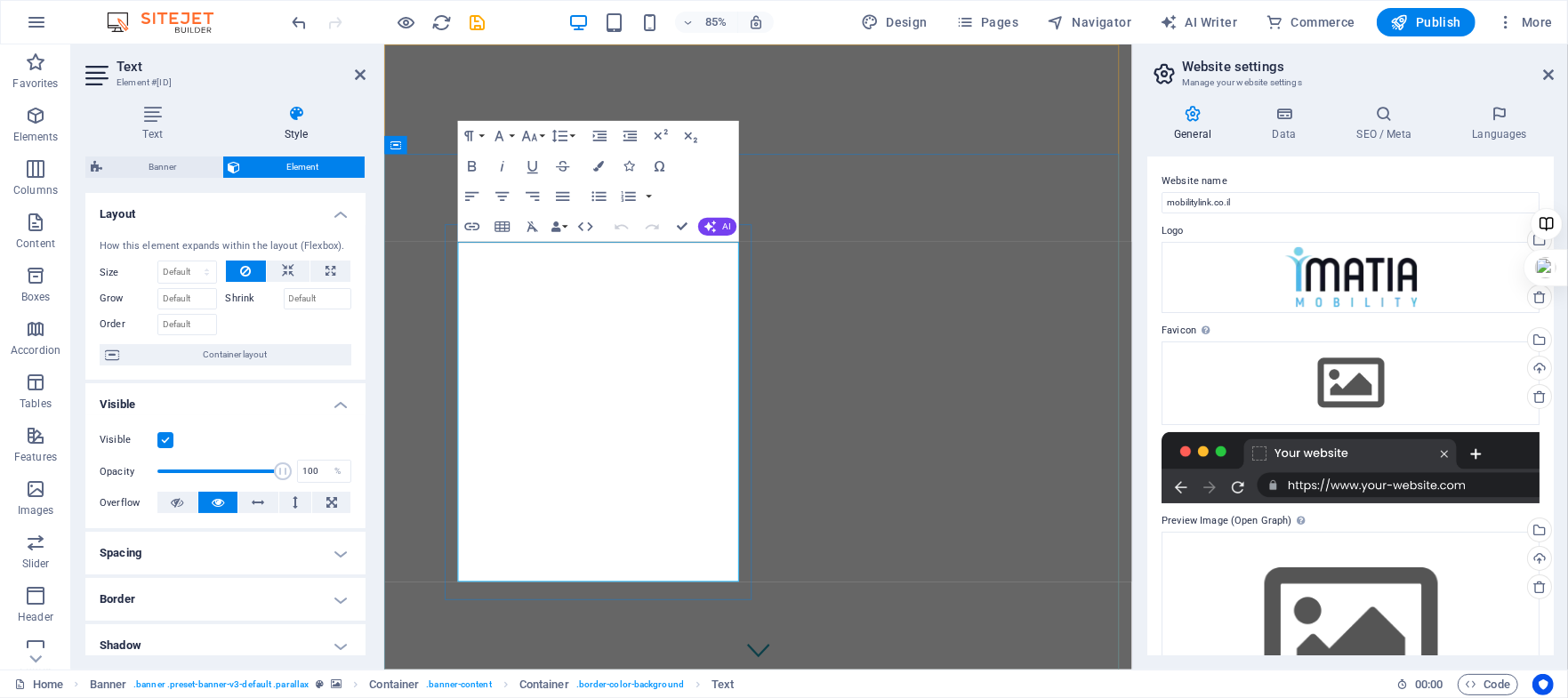 click on "בתנועה במבט קדימה– עכשיו בעמידה." at bounding box center (639, 1160) 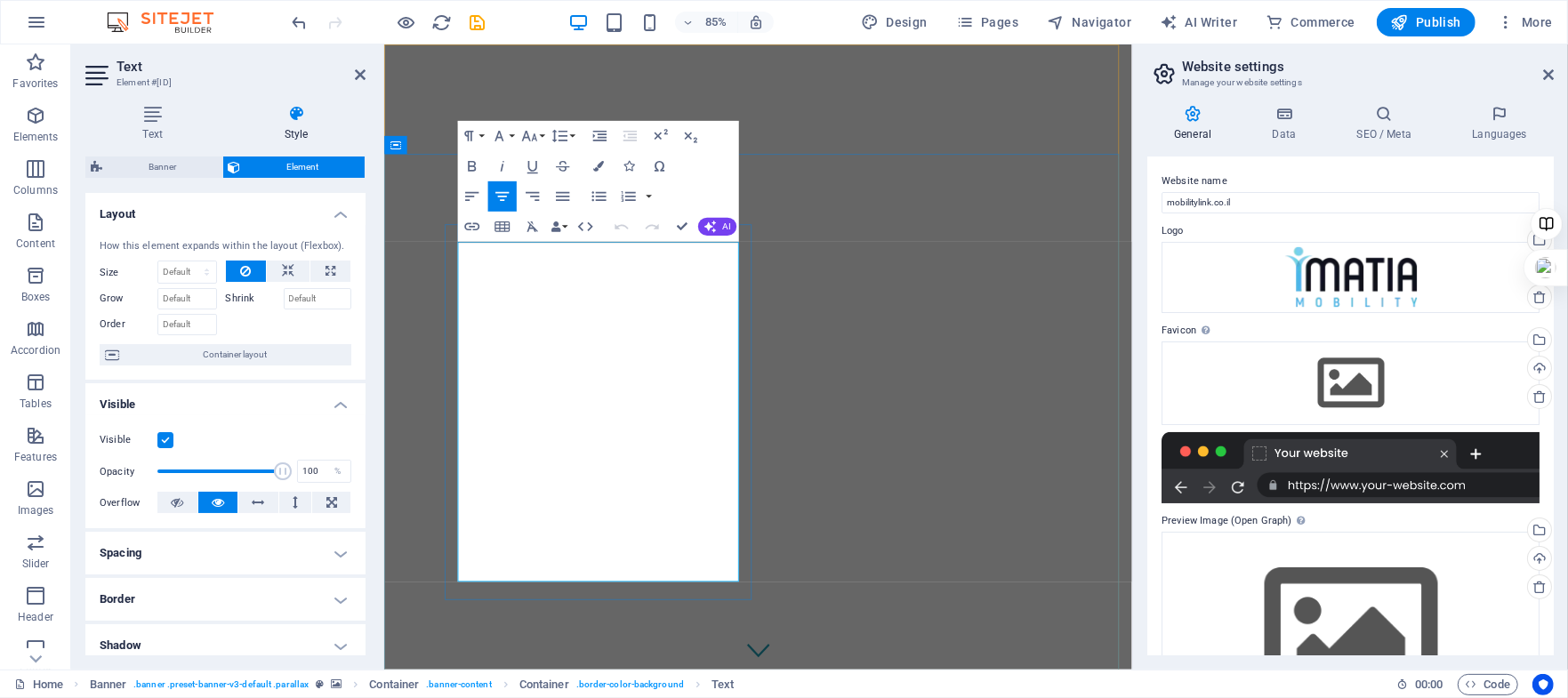 click on "בתנועה במבט קדימה– עכשיו בעמידה." at bounding box center (639, 1160) 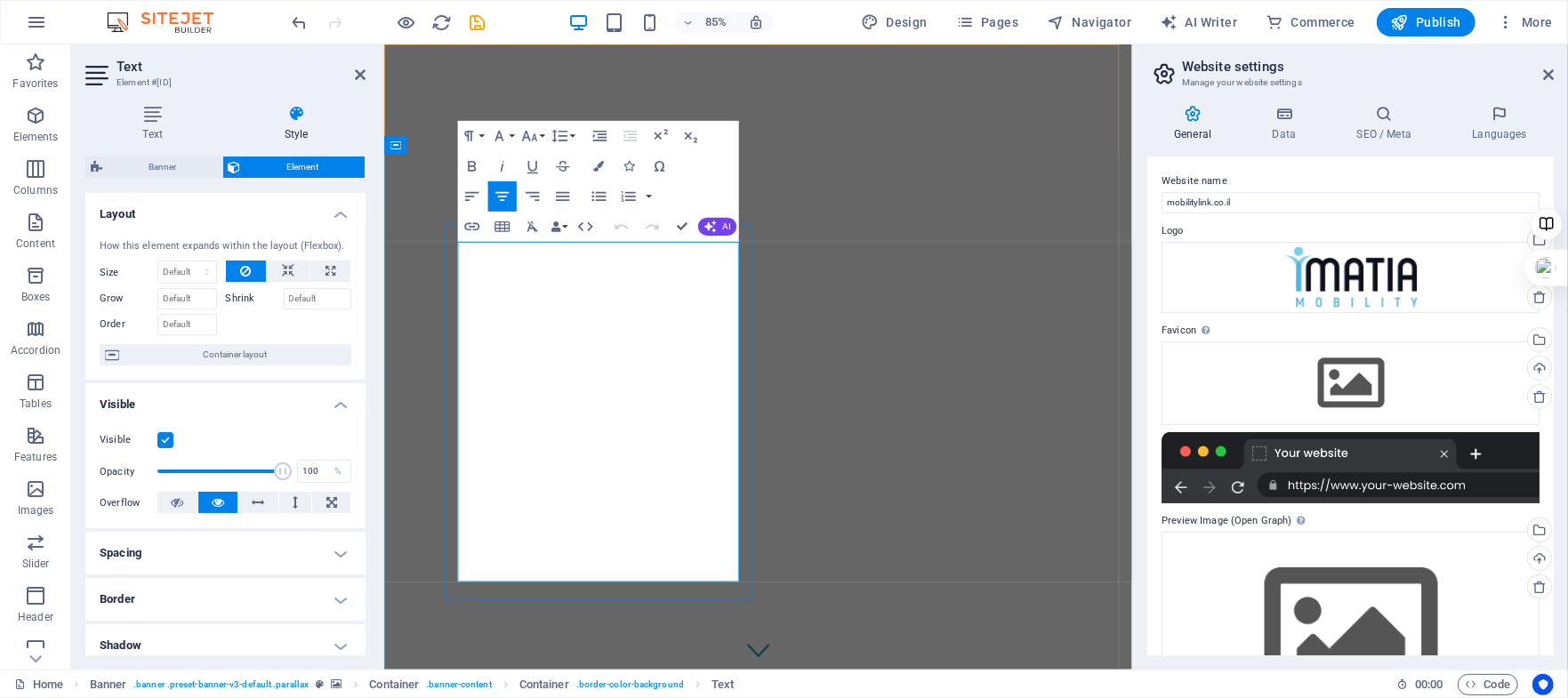 click on "בתנועה במבט קדימה– עכשיו בעמידה." at bounding box center [639, 1160] 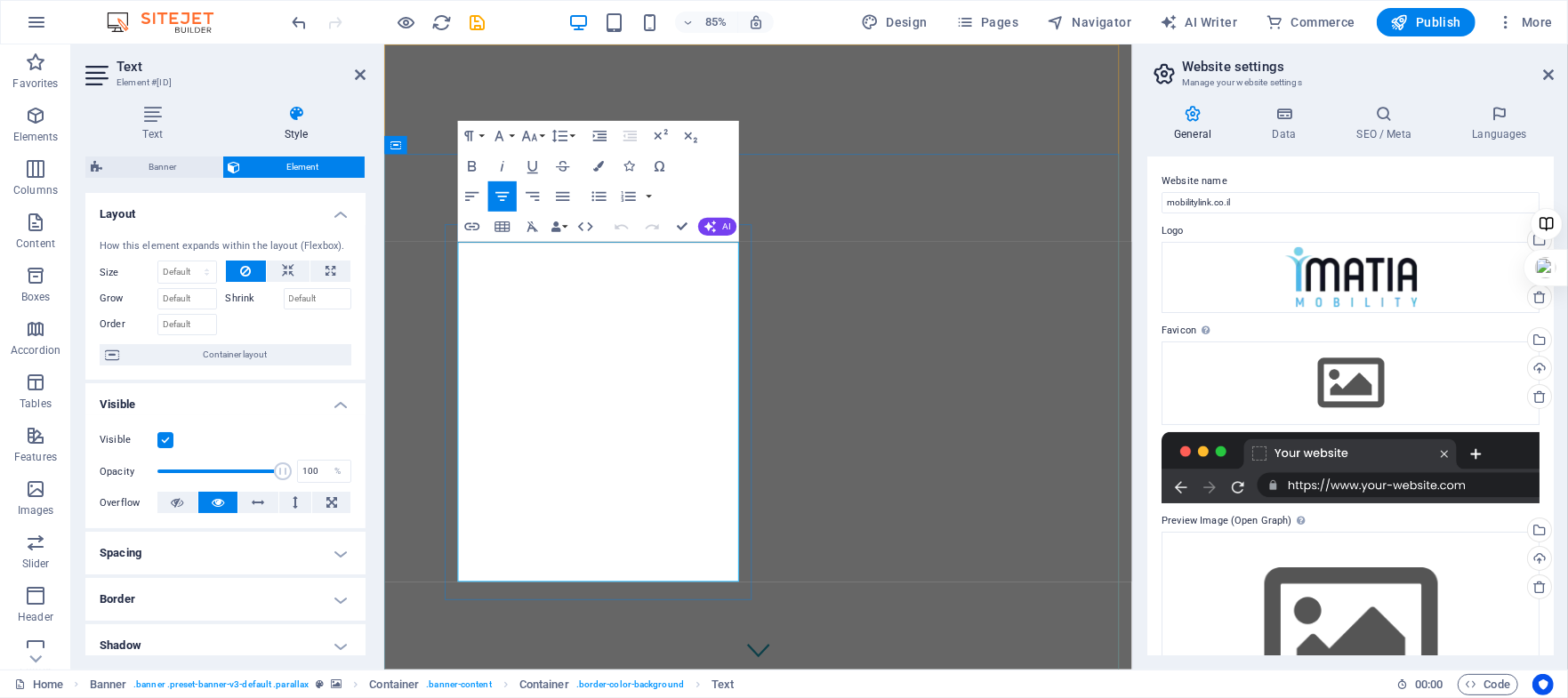 click on "בתנועה במבט קדימה– עכשיו בעמידה.  הכירו את העמידונוע" at bounding box center (639, 1240) 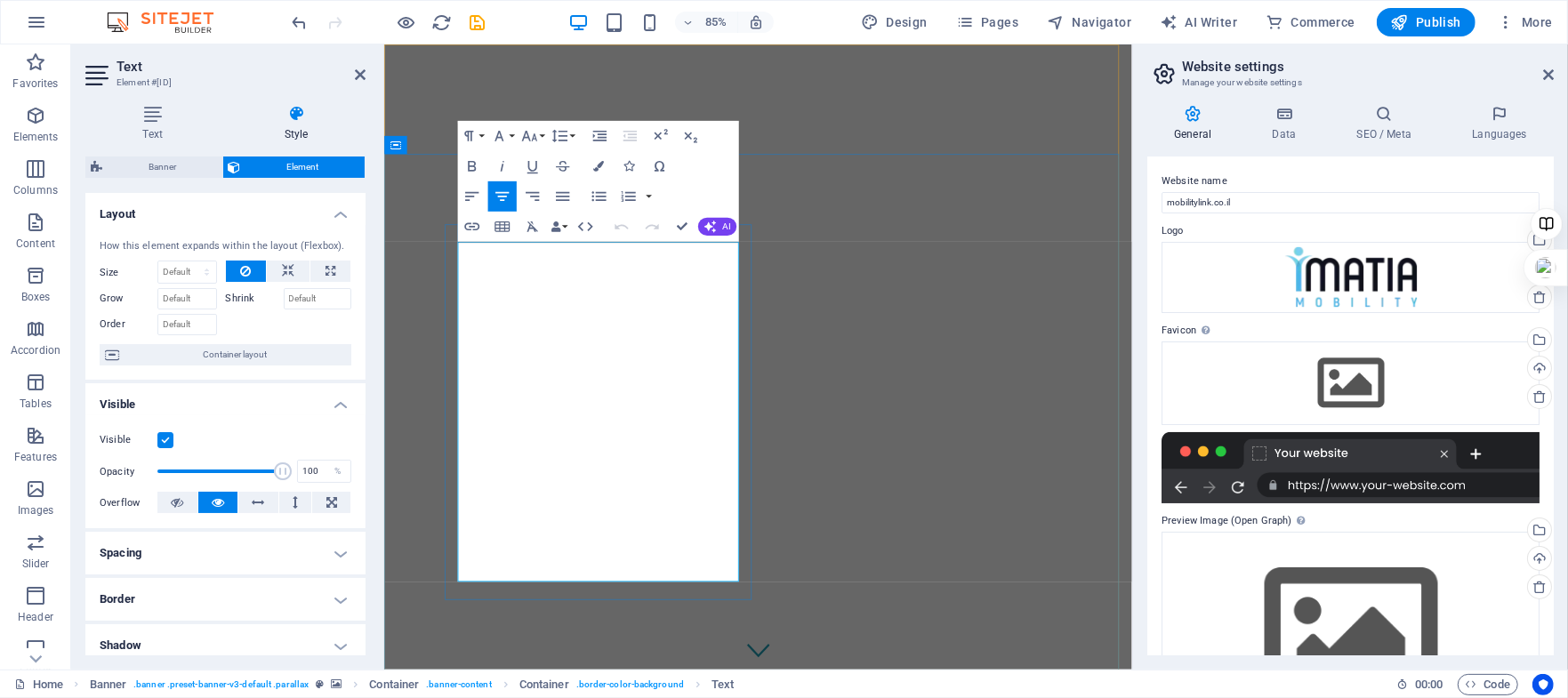 drag, startPoint x: 654, startPoint y: 511, endPoint x: 602, endPoint y: 338, distance: 180.64606 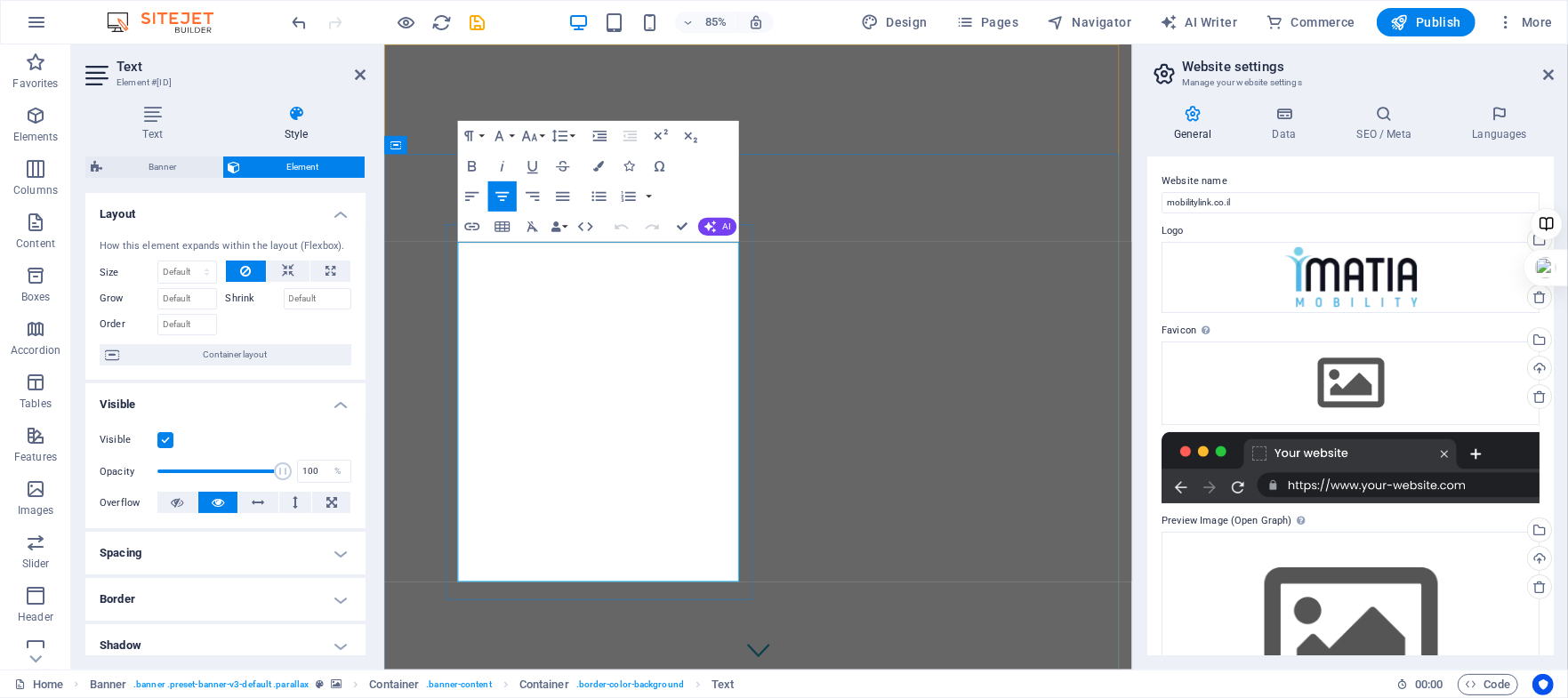 click on "בתנועה במבט קדימה– עכשיו בעמידה." at bounding box center (639, 1160) 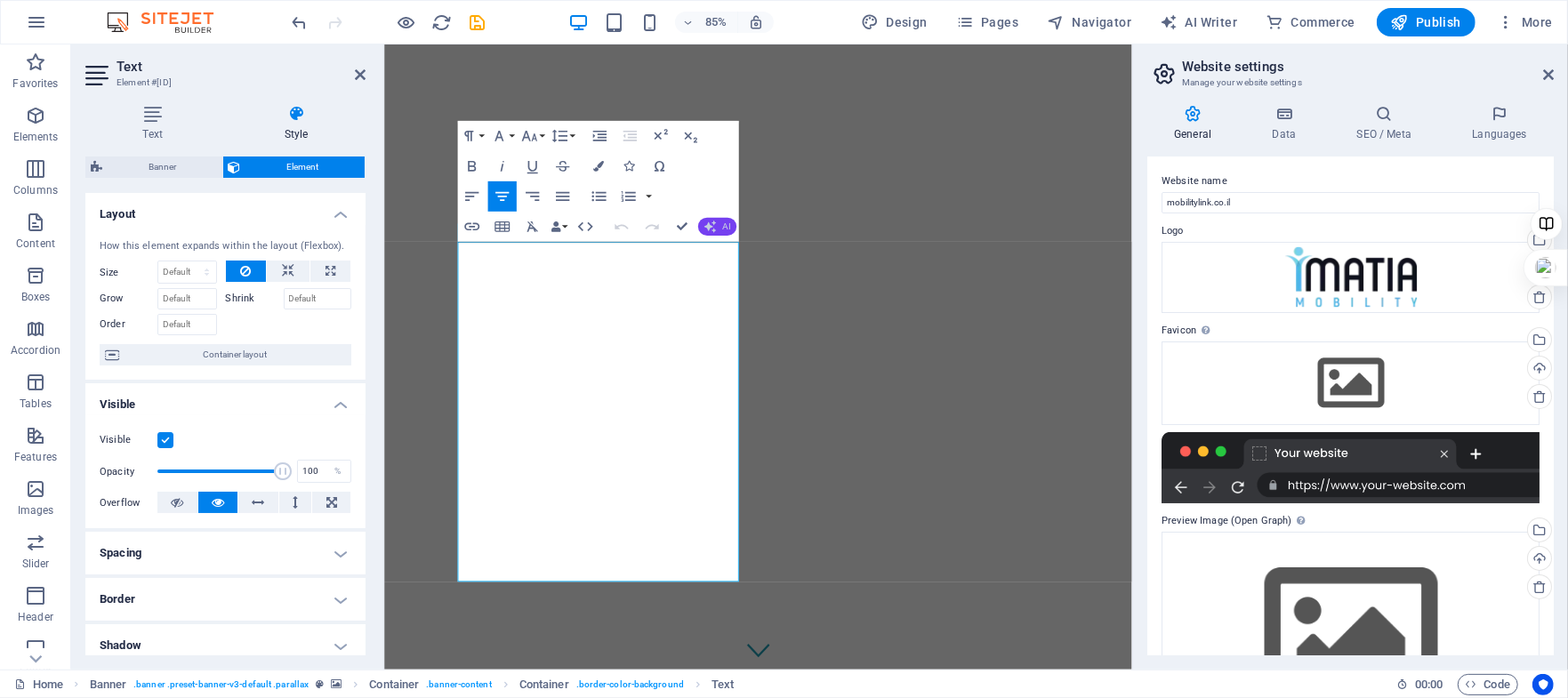 click 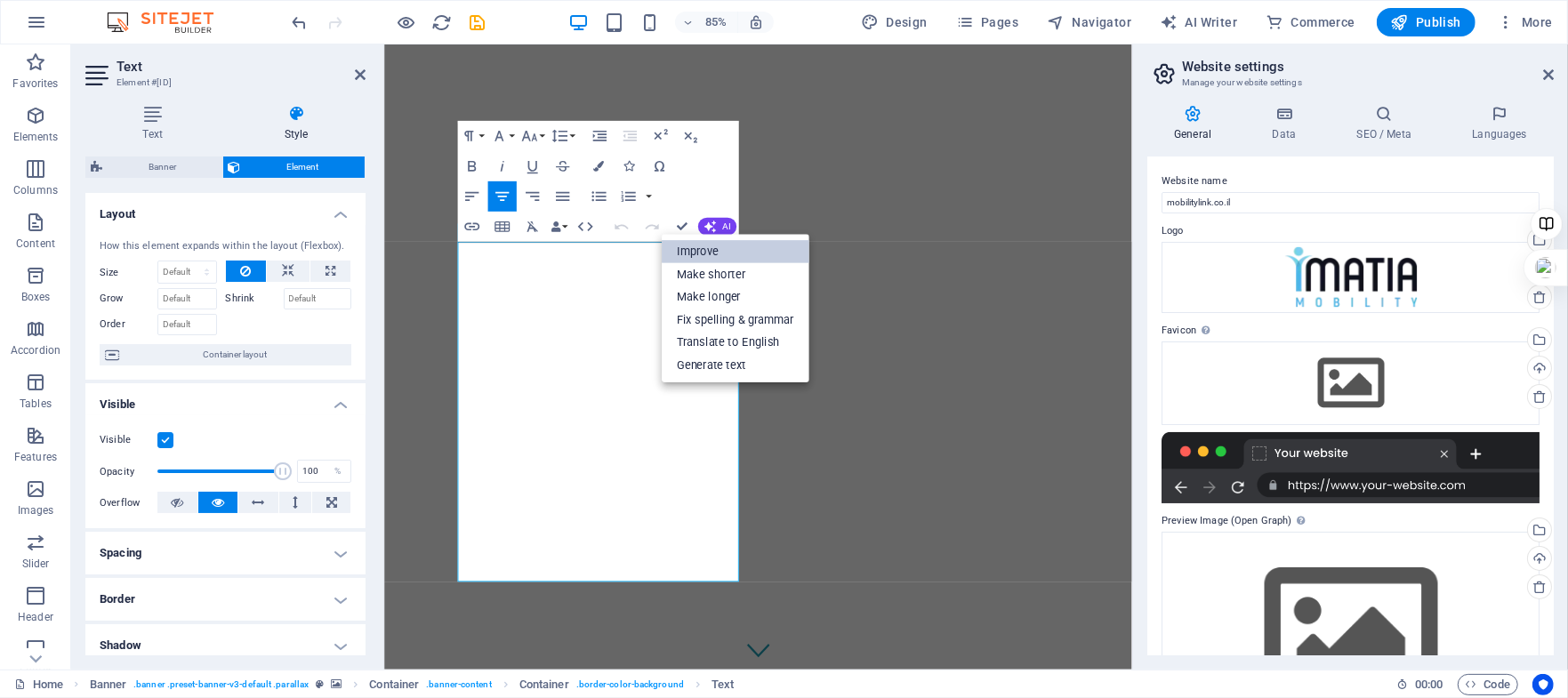 click on "Improve" at bounding box center [736, 252] 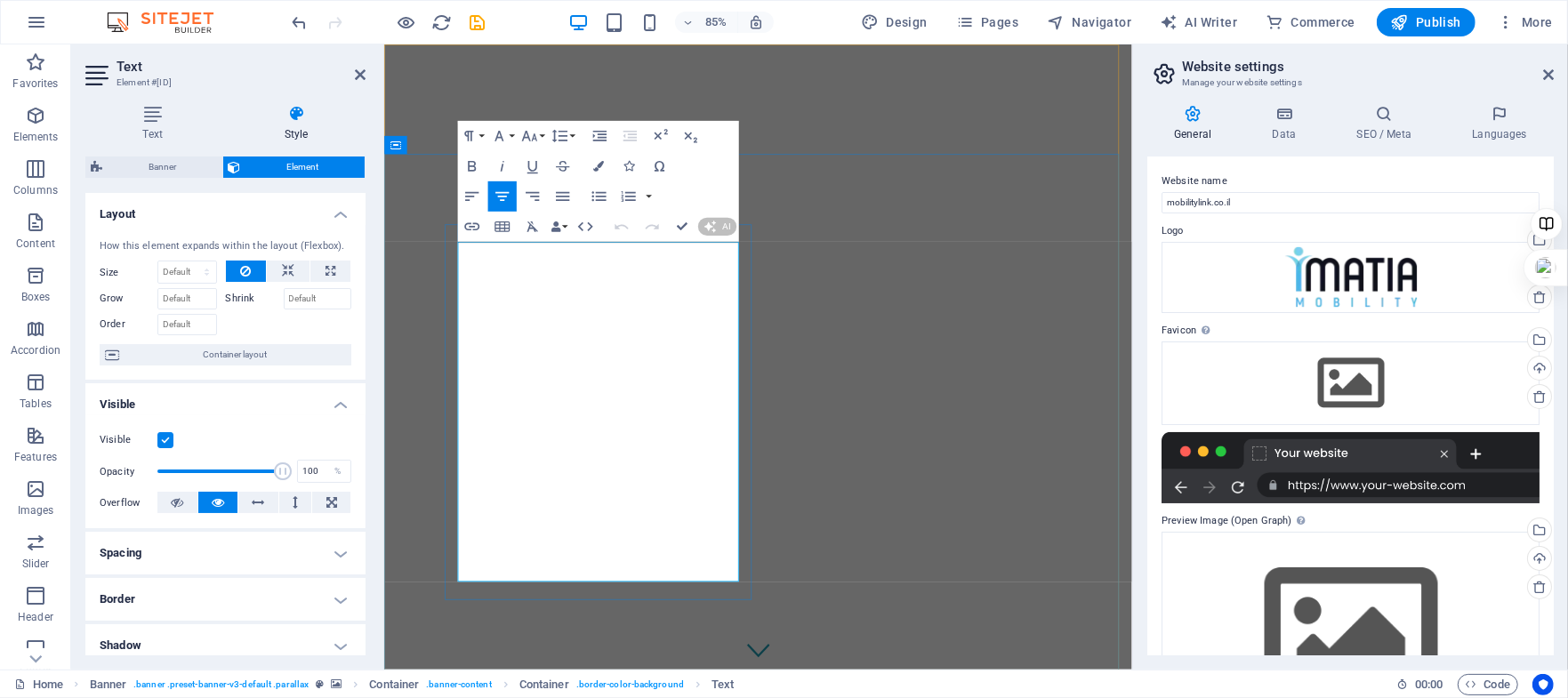 type 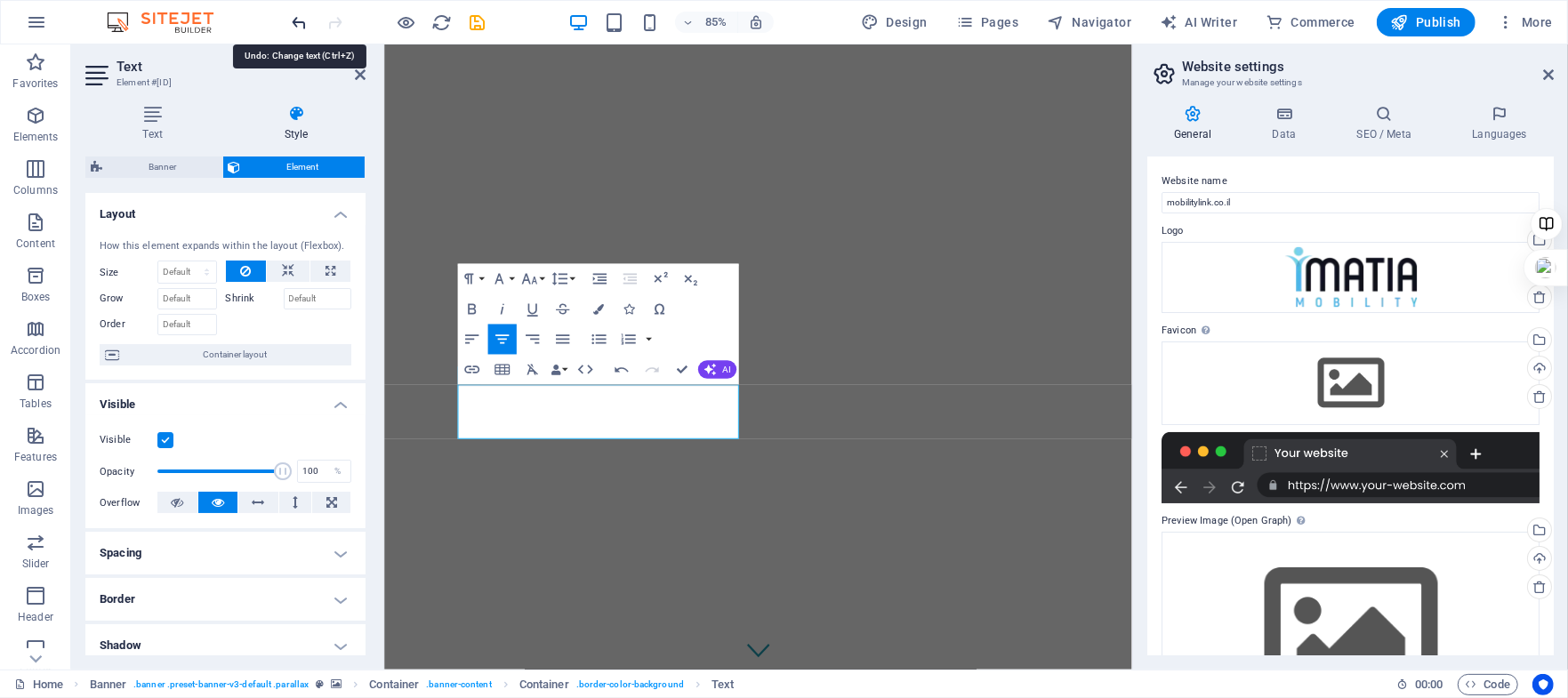 click at bounding box center [300, 22] 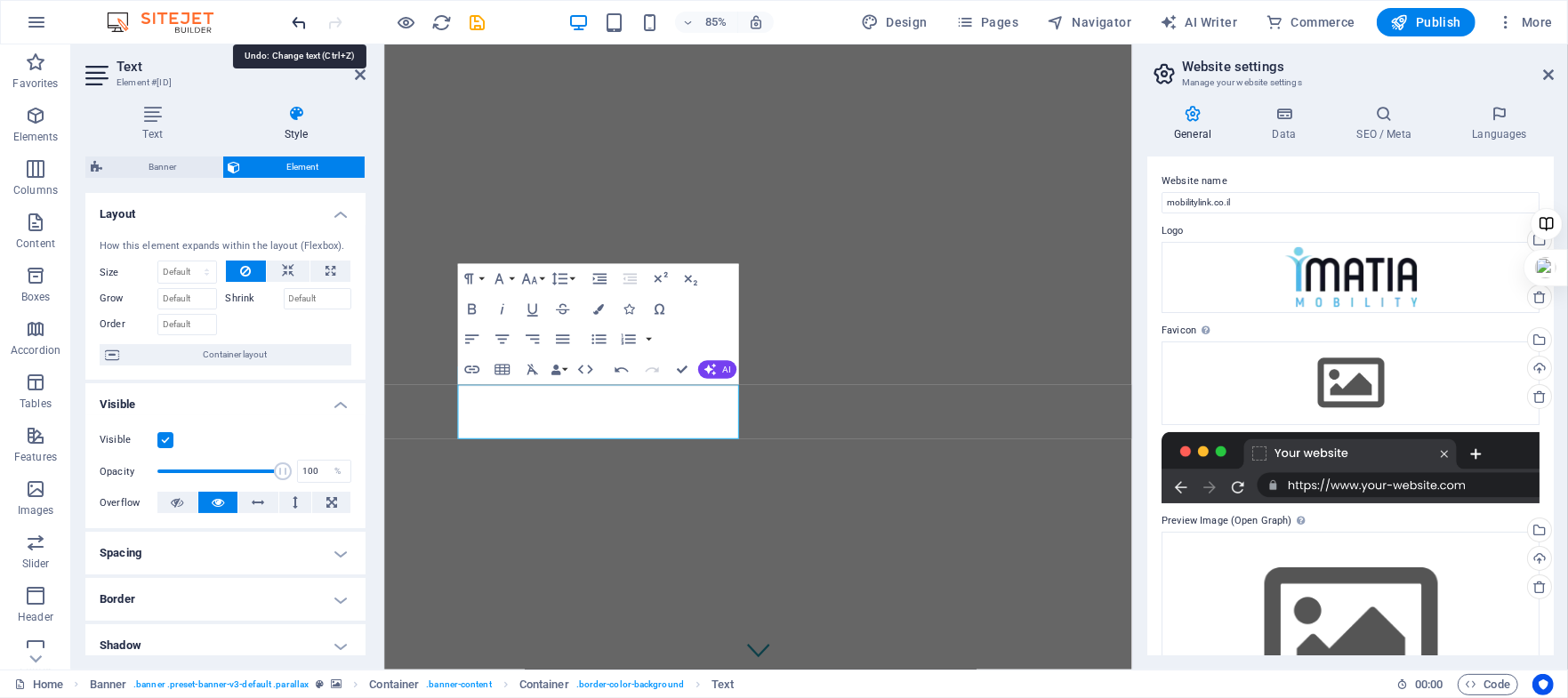 click at bounding box center (300, 22) 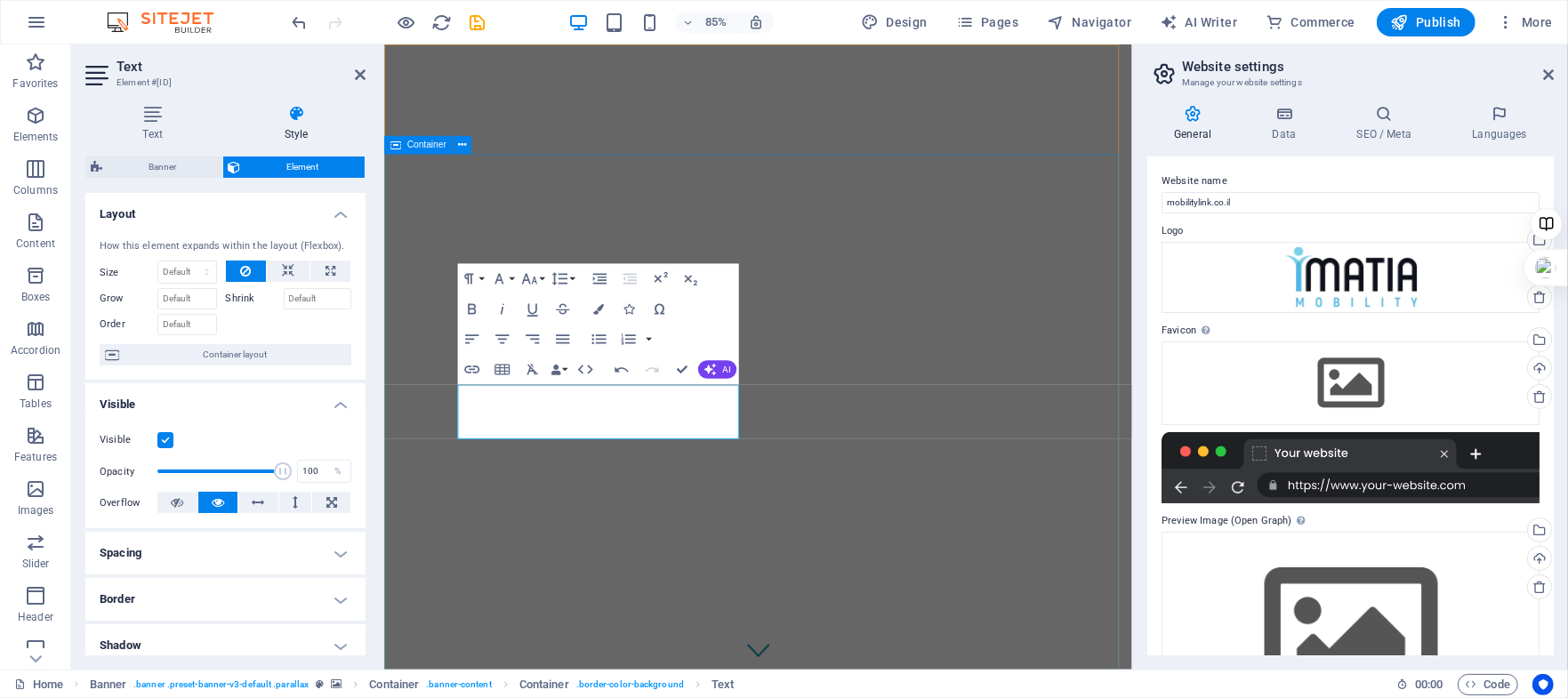 click on "בתנועה עם מבט קדימה – עכשיו בעמידה. הכירו את העמידונוע." at bounding box center [823, 1246] 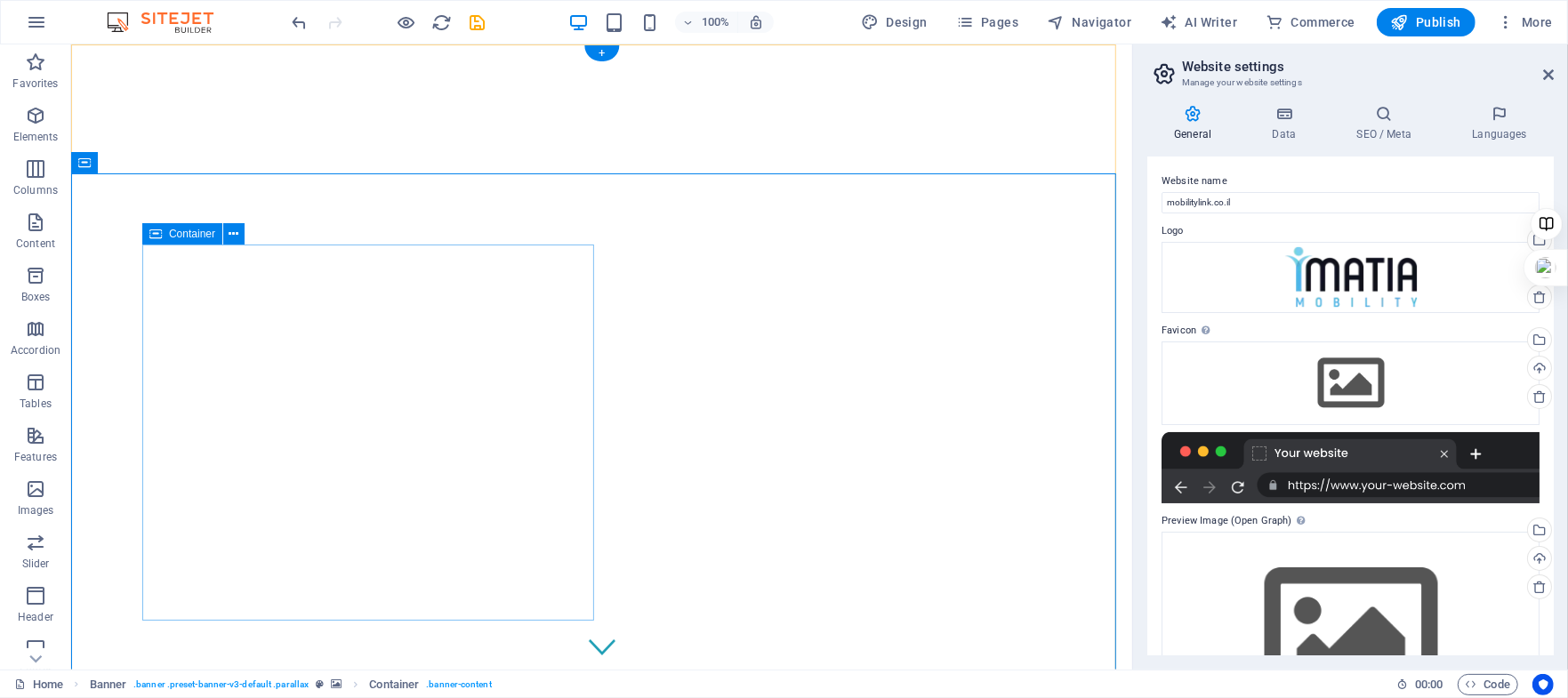 click on "בתנועה עם מבט קדימה – עכשיו בעמידה. הכירו את העמידונוע." at bounding box center [371, 1112] 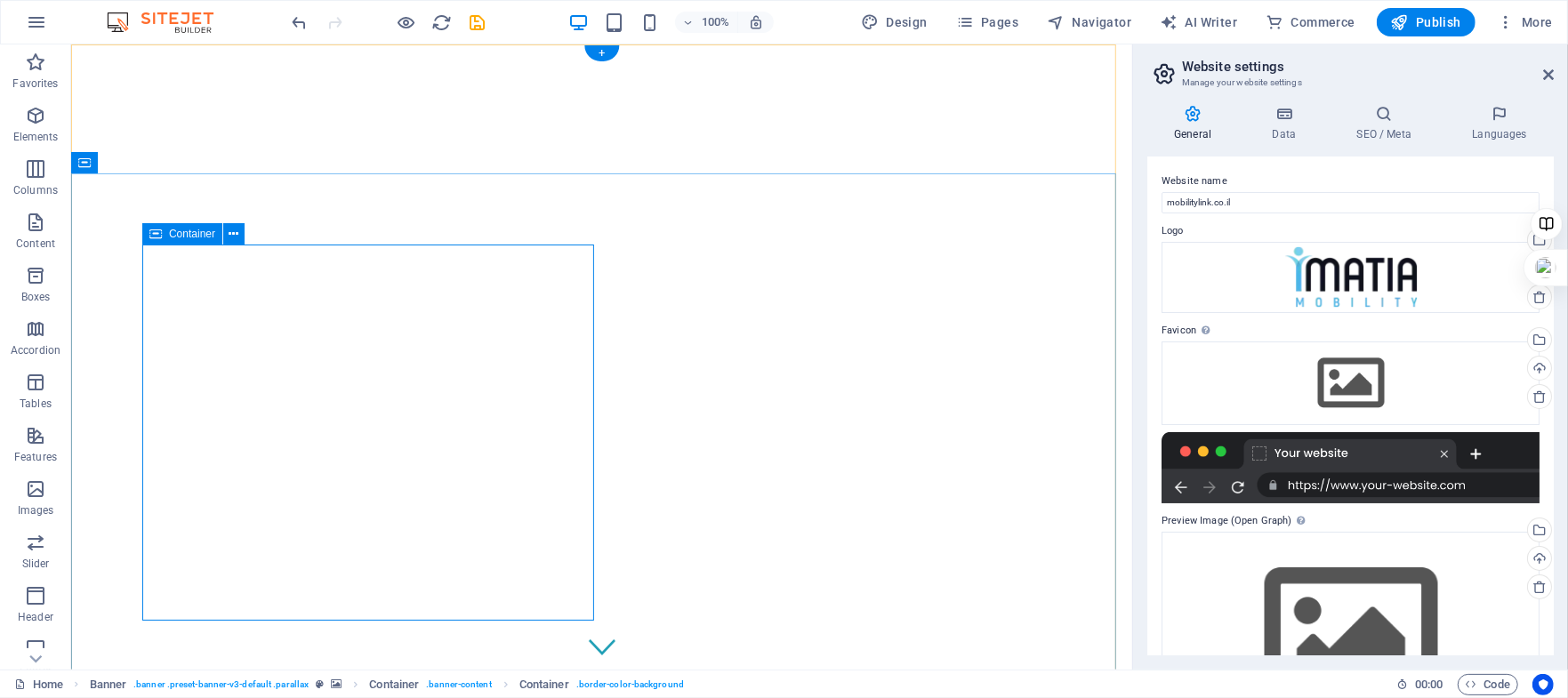 click on "בתנועה עם מבט קדימה – עכשיו בעמידה. הכירו את העמידונוע." at bounding box center [371, 1112] 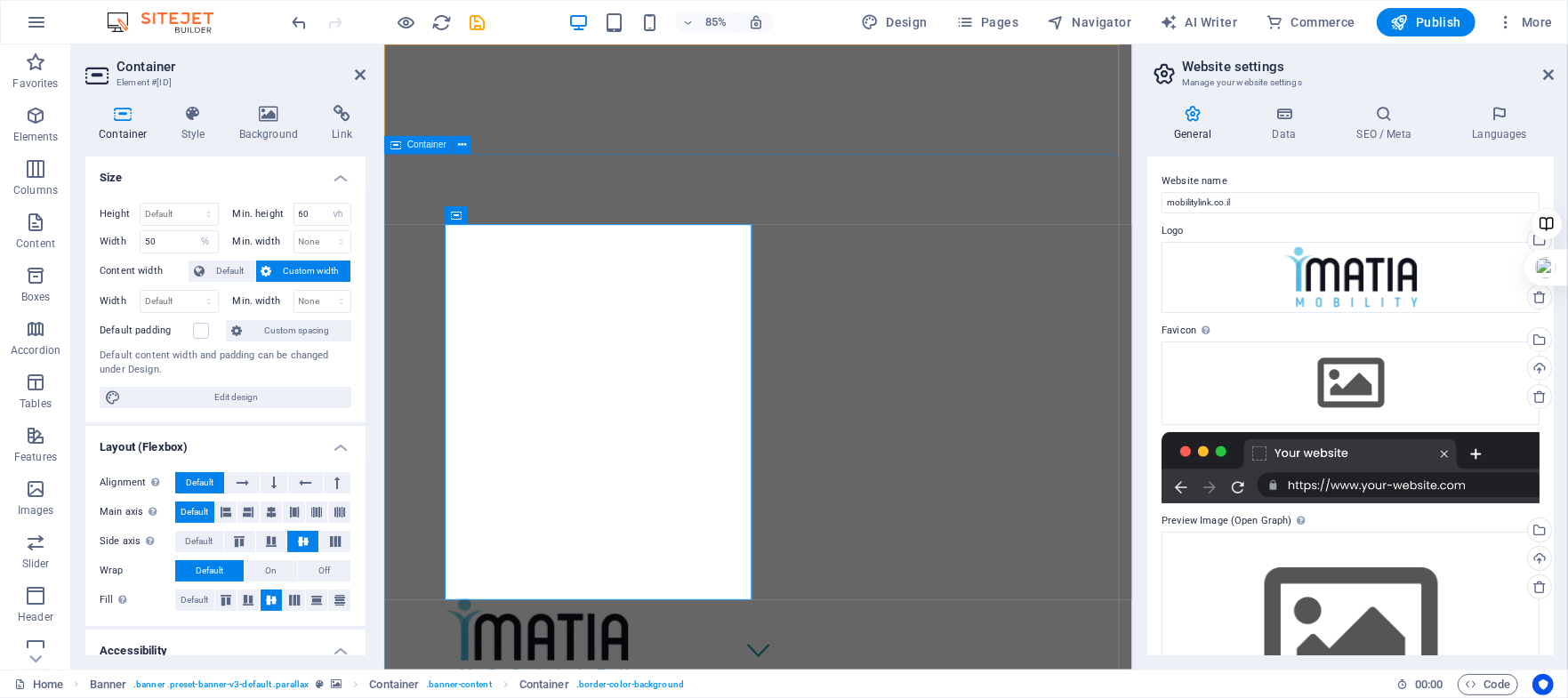 click on "בתנועה עם מבט קדימה – עכשיו בעמידה. הכירו את העמידונוע." at bounding box center (823, 1146) 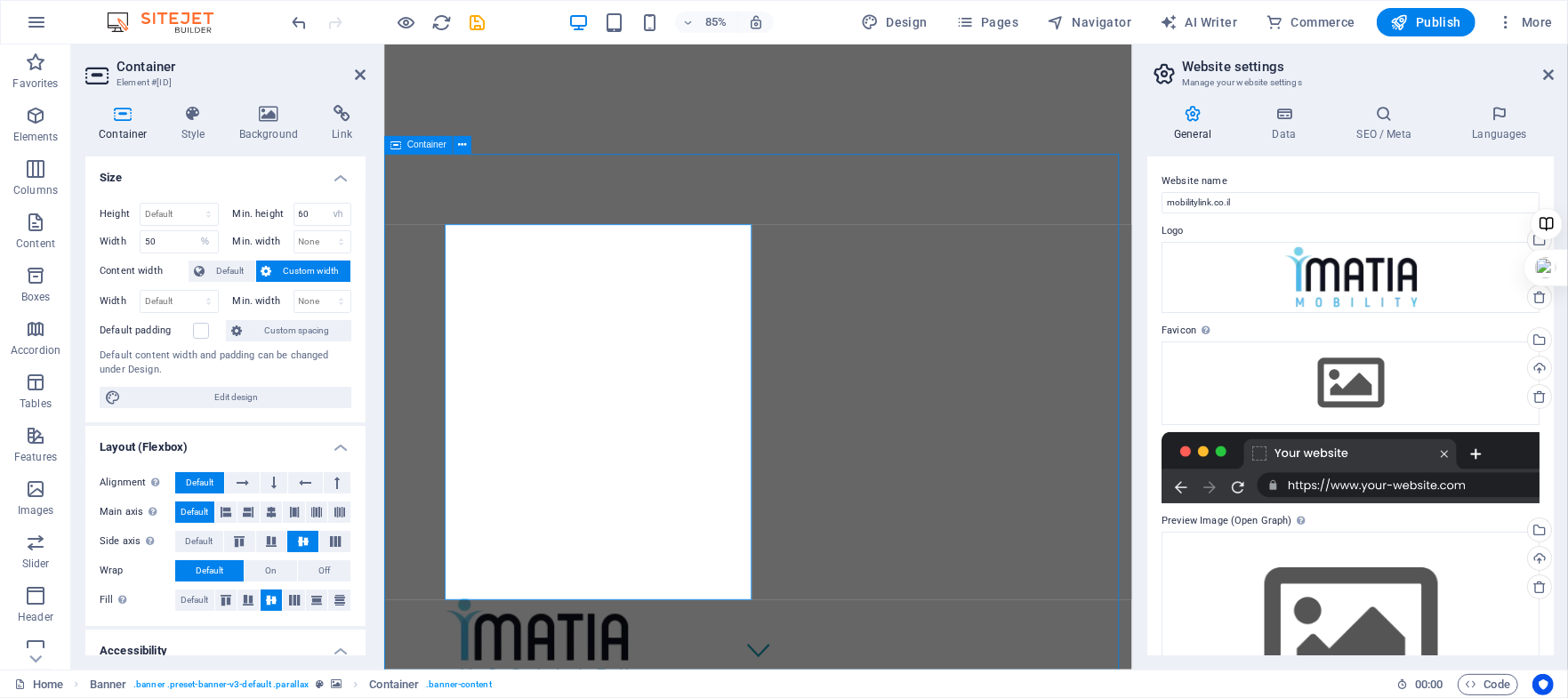 click on "בתנועה עם מבט קדימה – עכשיו בעמידה. הכירו את העמידונוע." at bounding box center [823, 1146] 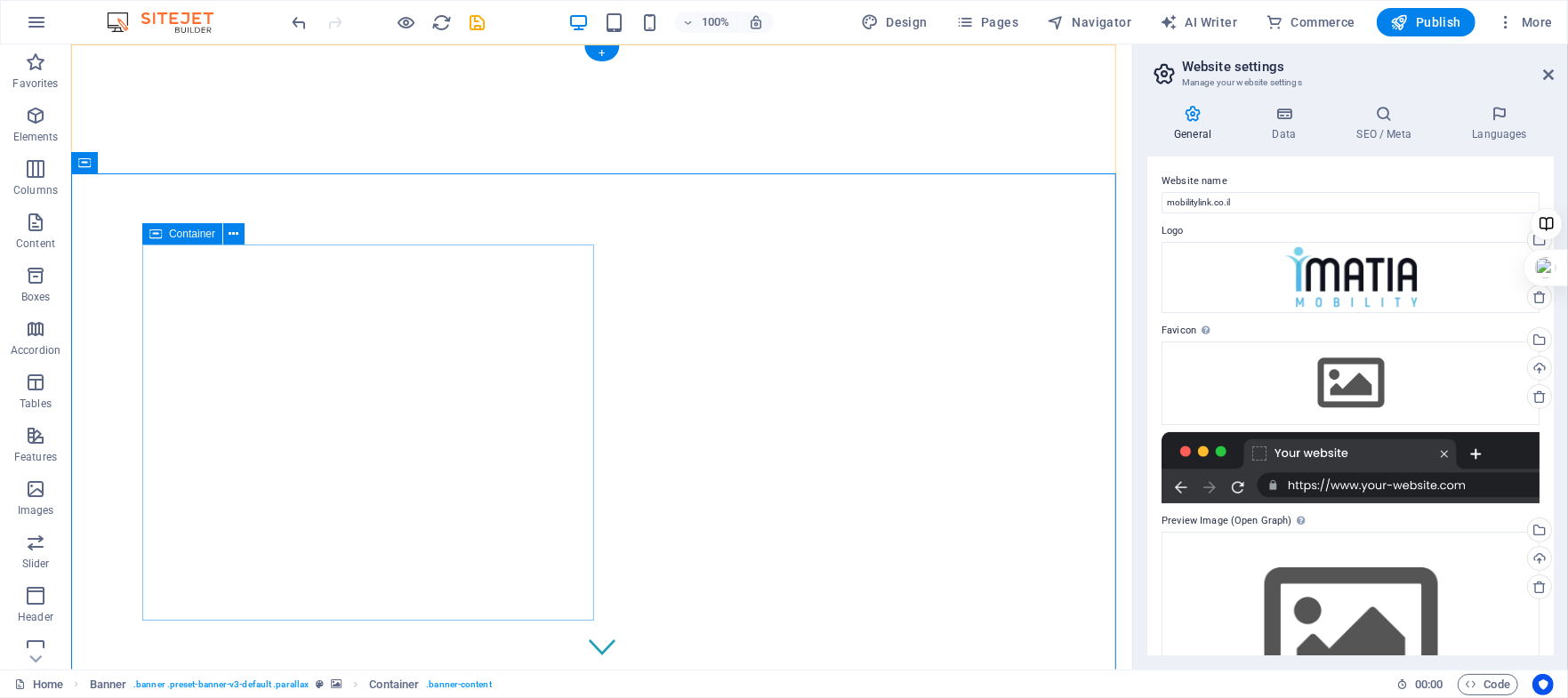 click on "בתנועה עם מבט קדימה – עכשיו בעמידה. הכירו את העמידונוע." at bounding box center (371, 1112) 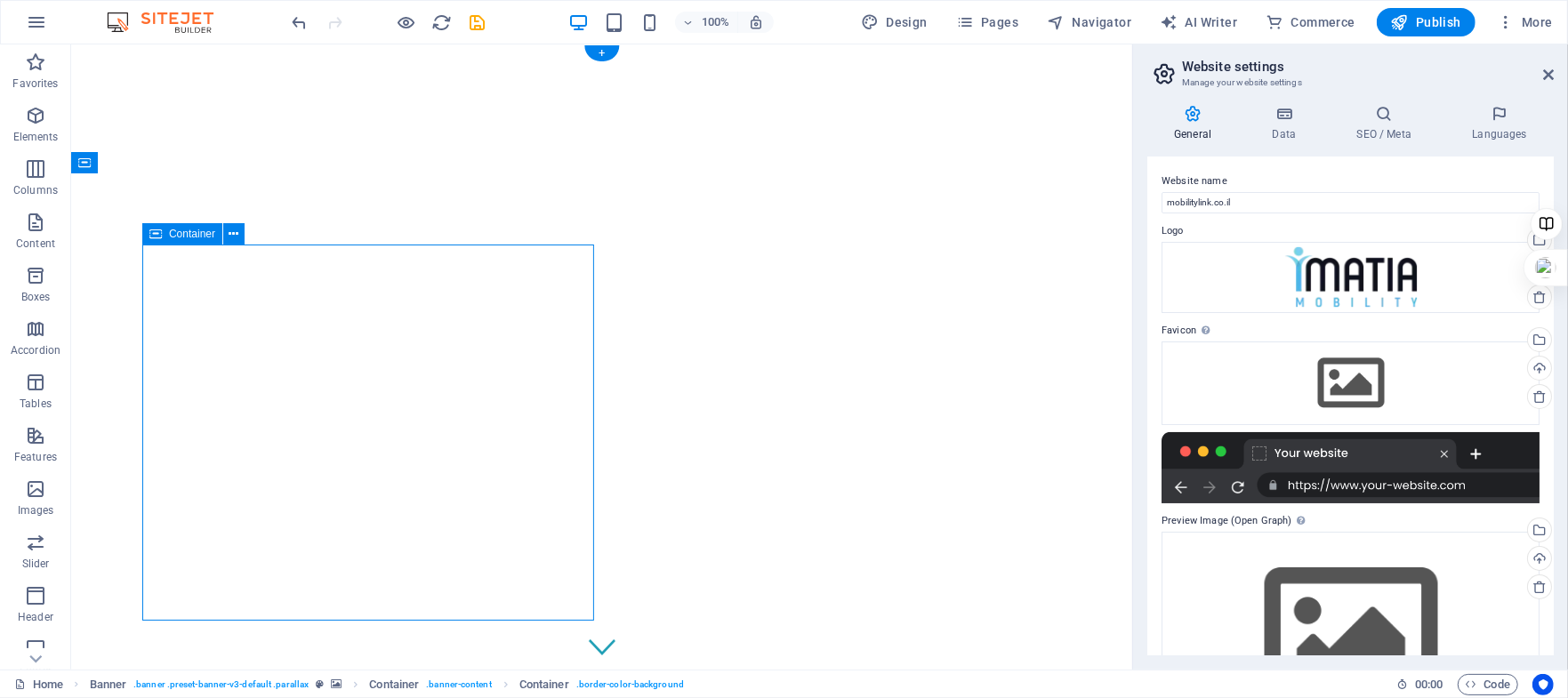 click on "בתנועה עם מבט קדימה – עכשיו בעמידה. הכירו את העמידונוע." at bounding box center (371, 1112) 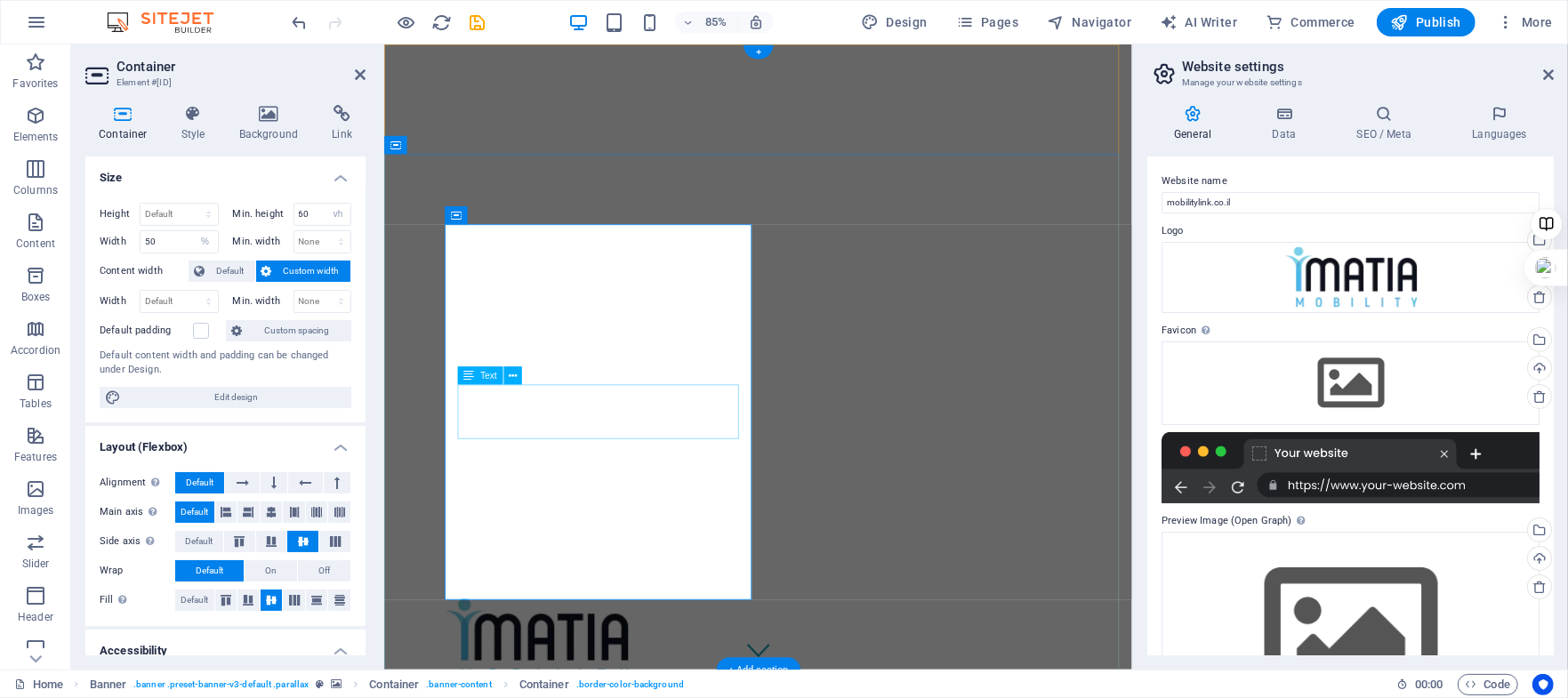 click on "בתנועה עם מבט קדימה – עכשיו בעמידה. הכירו את העמידונוע." at bounding box center (639, 973) 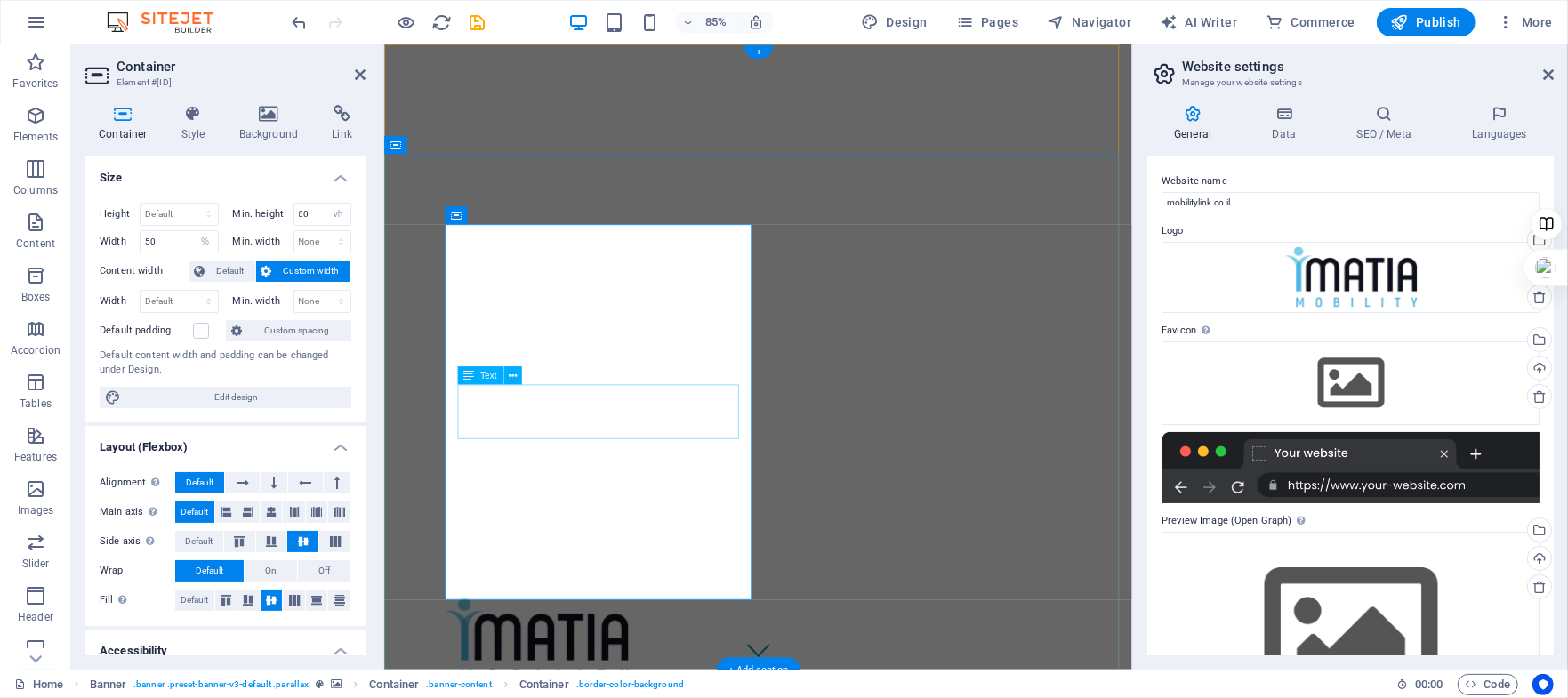 click on "בתנועה עם מבט קדימה – עכשיו בעמידה. הכירו את העמידונוע." at bounding box center (639, 973) 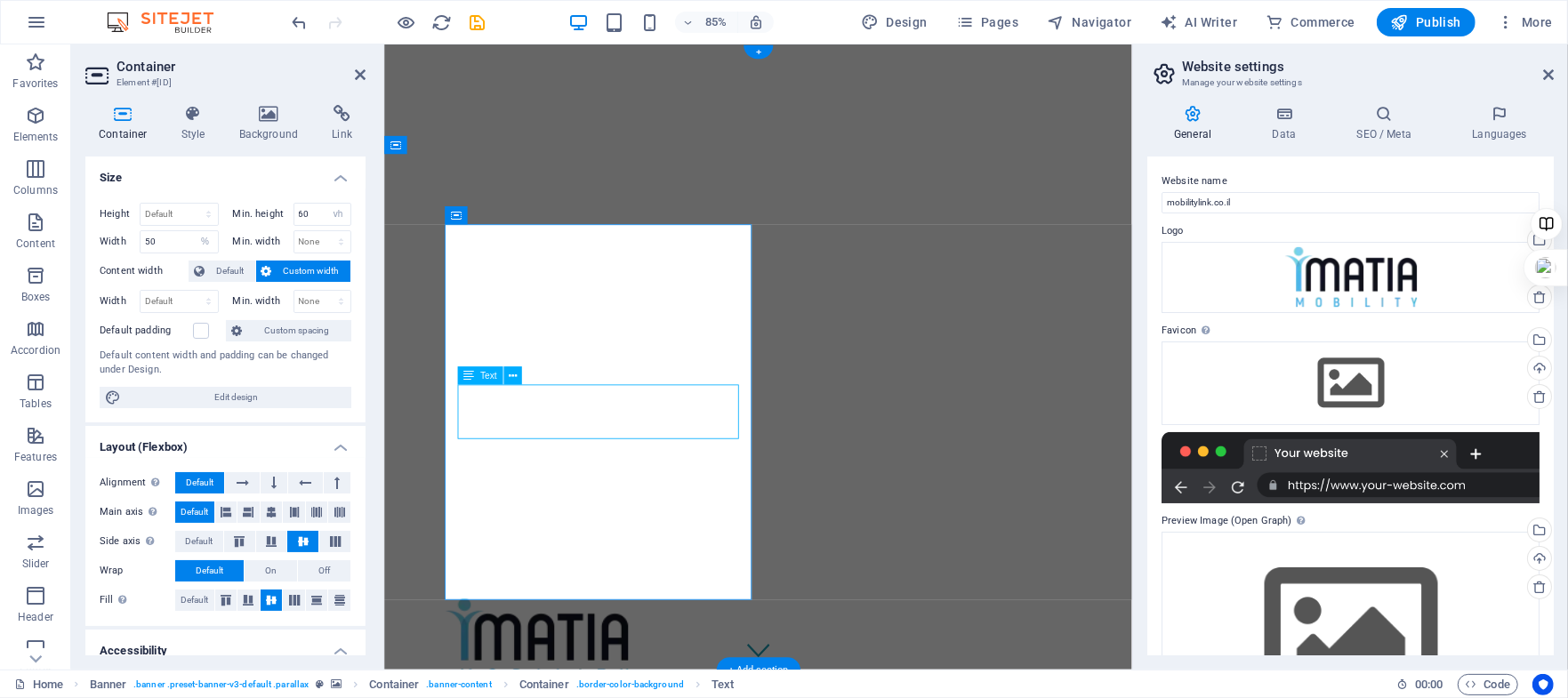 click on "בתנועה עם מבט קדימה – עכשיו בעמידה. הכירו את העמידונוע." at bounding box center (639, 973) 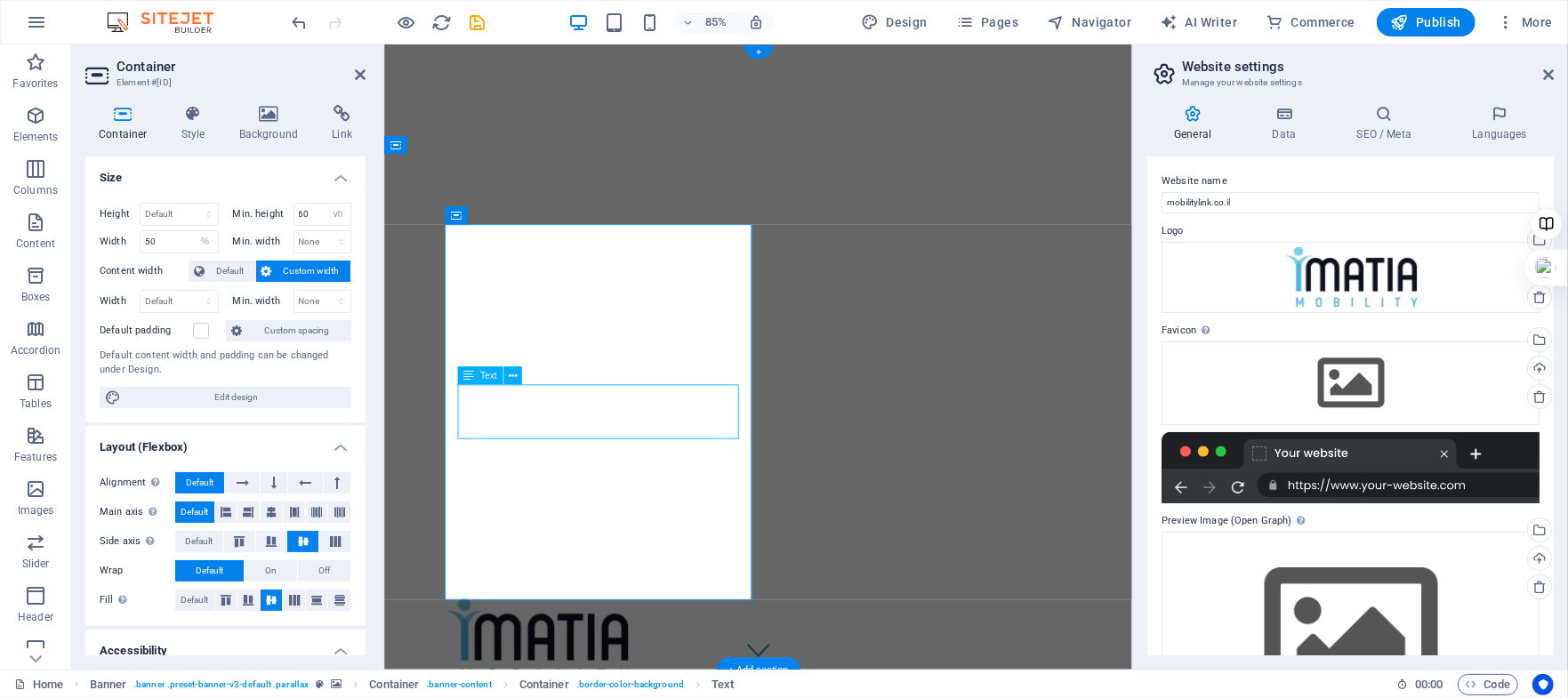 click on "בתנועה עם מבט קדימה – עכשיו בעמידה. הכירו את העמידונוע." at bounding box center (639, 973) 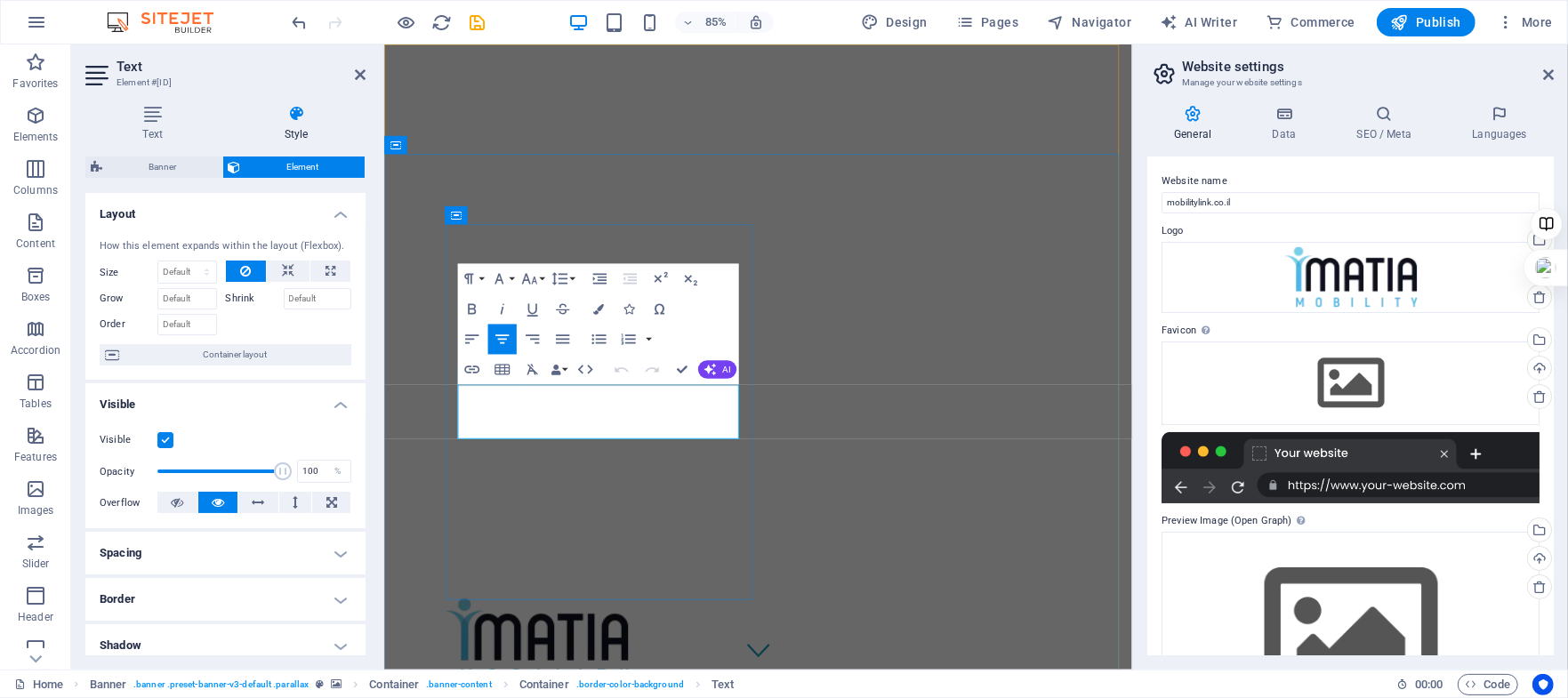 click on "בתנועה עם מבט קדימה – עכשיו בעמידה. הכירו את העמידונוע." at bounding box center (639, 973) 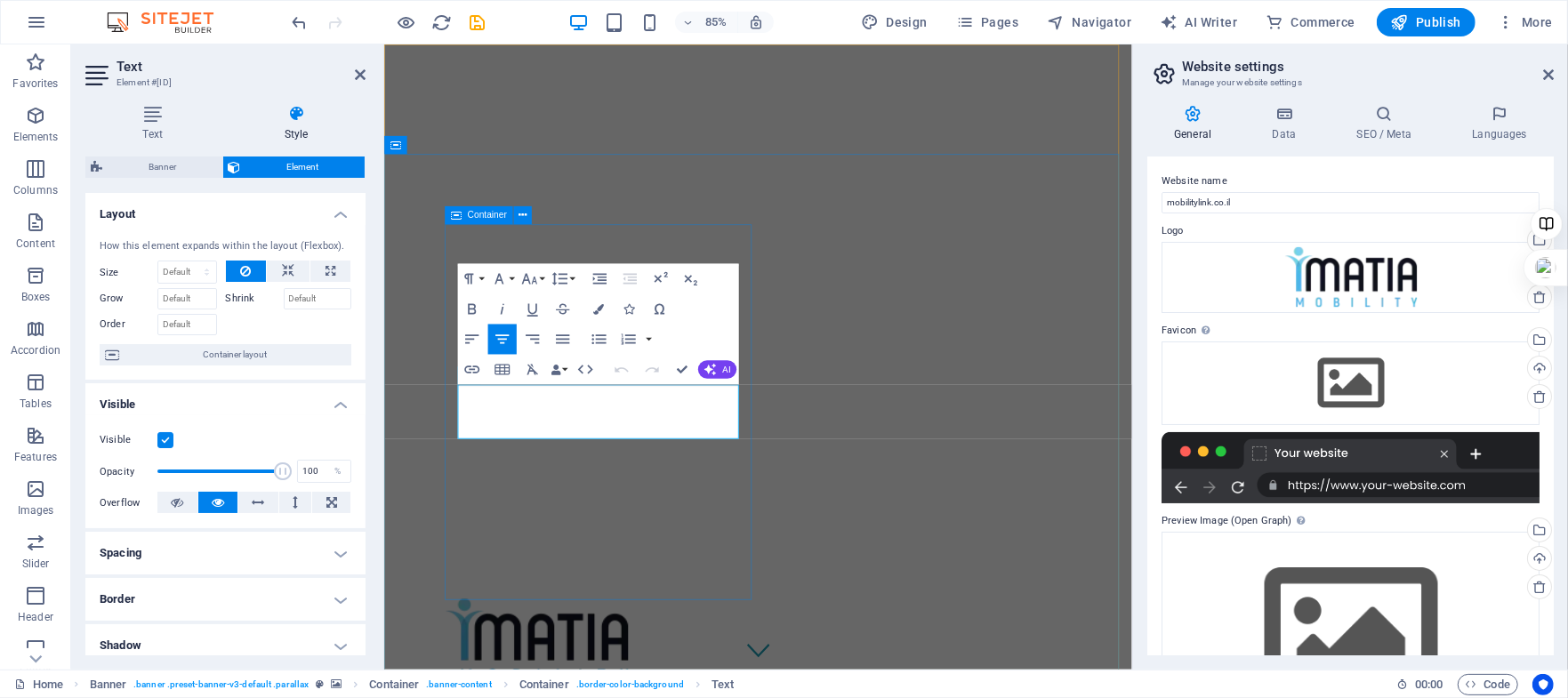 drag, startPoint x: 750, startPoint y: 452, endPoint x: 564, endPoint y: 516, distance: 196.70282 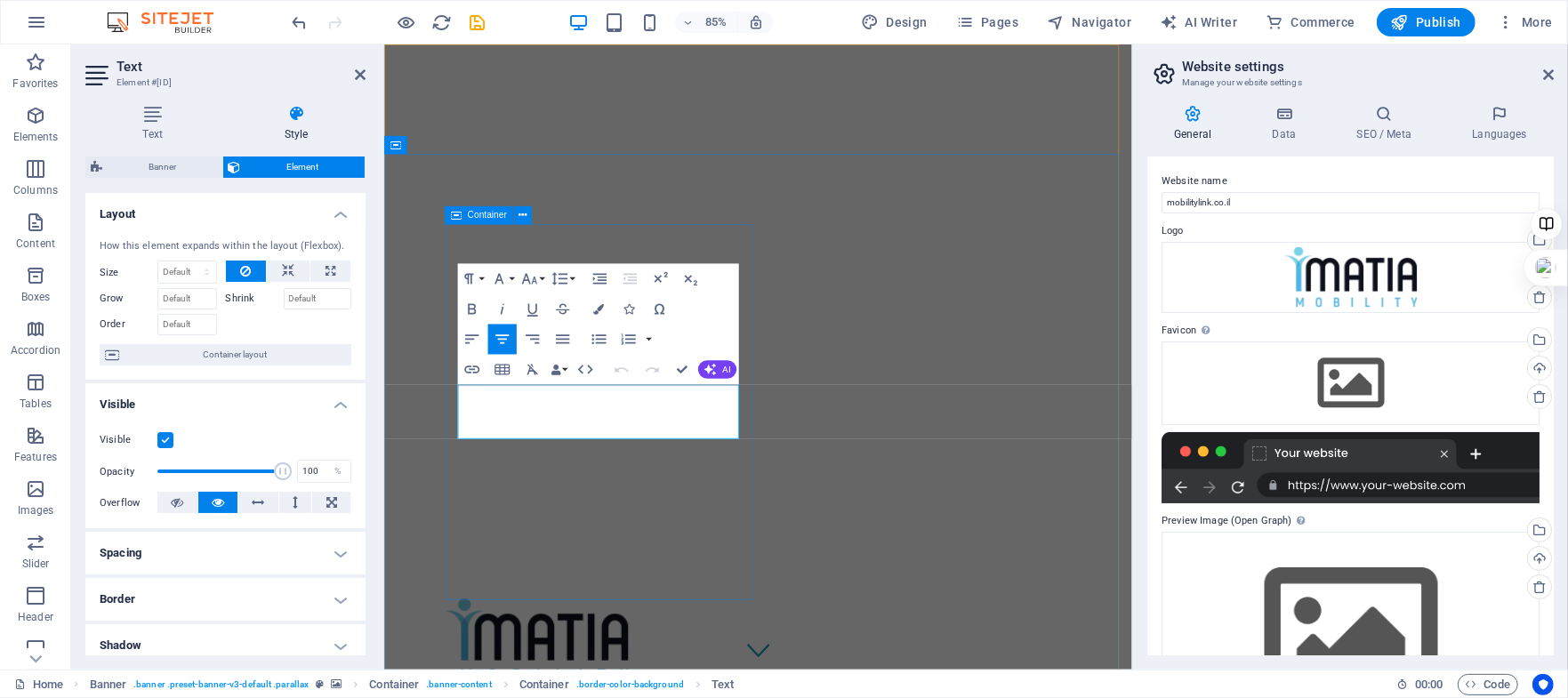 click on "בתנועה עם מבט קדימה – עכשיו בעמידה. הכירו את העמידונוע." at bounding box center (639, 1146) 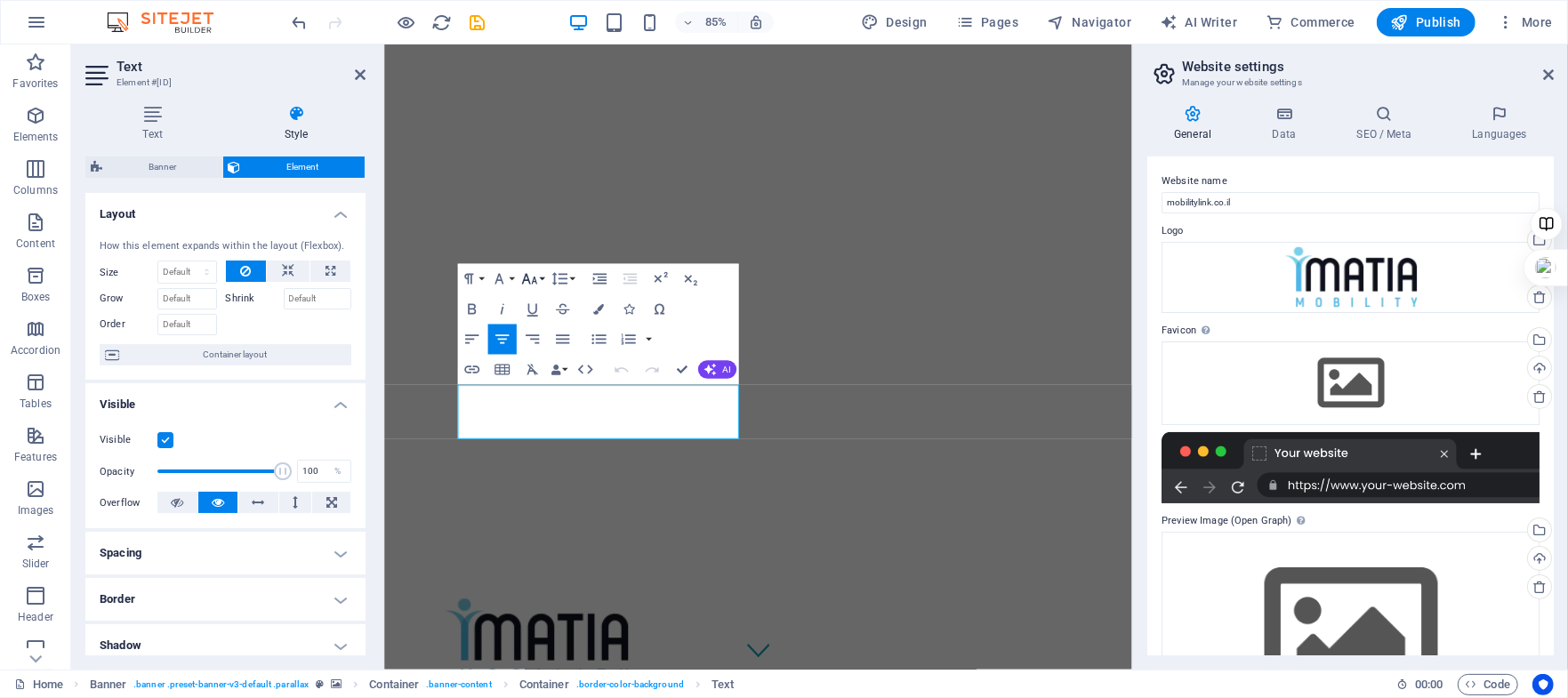 click 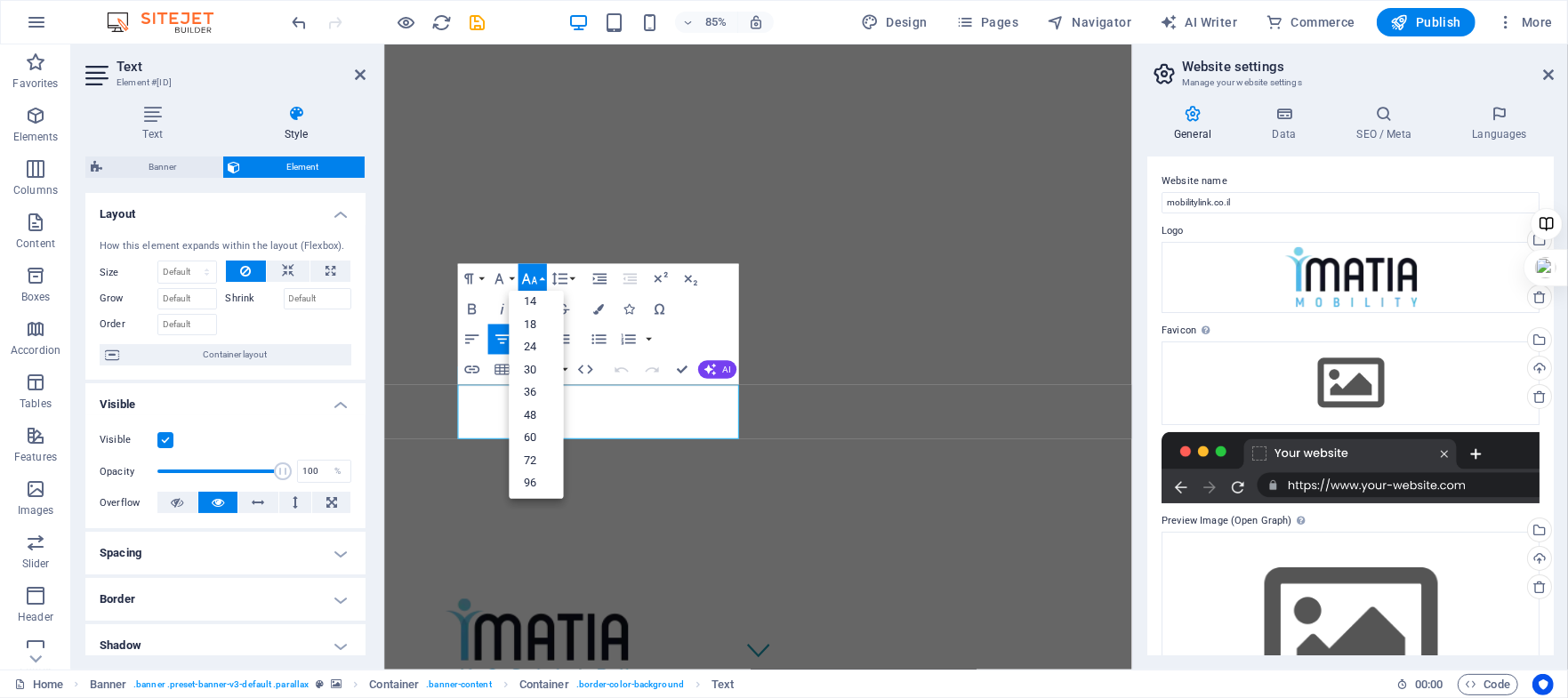 scroll, scrollTop: 142, scrollLeft: 0, axis: vertical 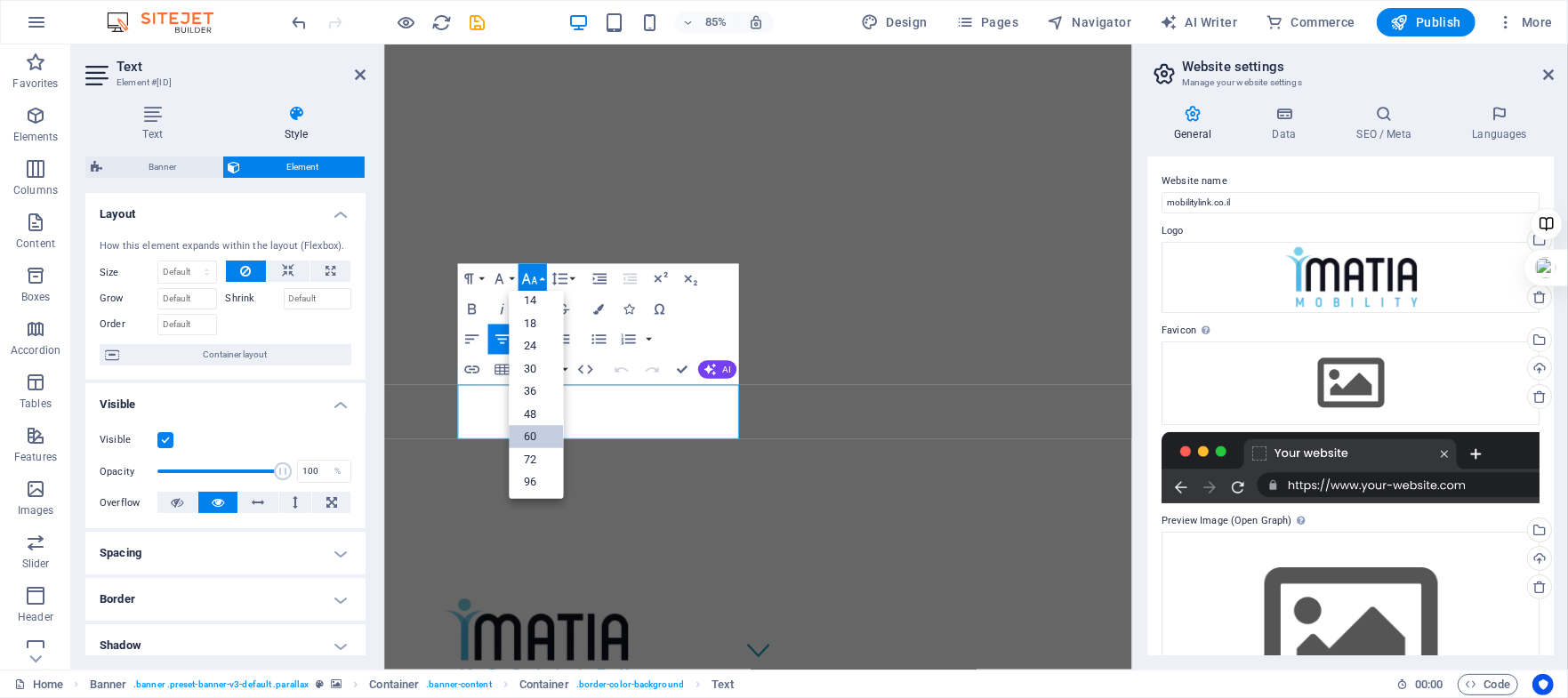 click on "60" at bounding box center (535, 437) 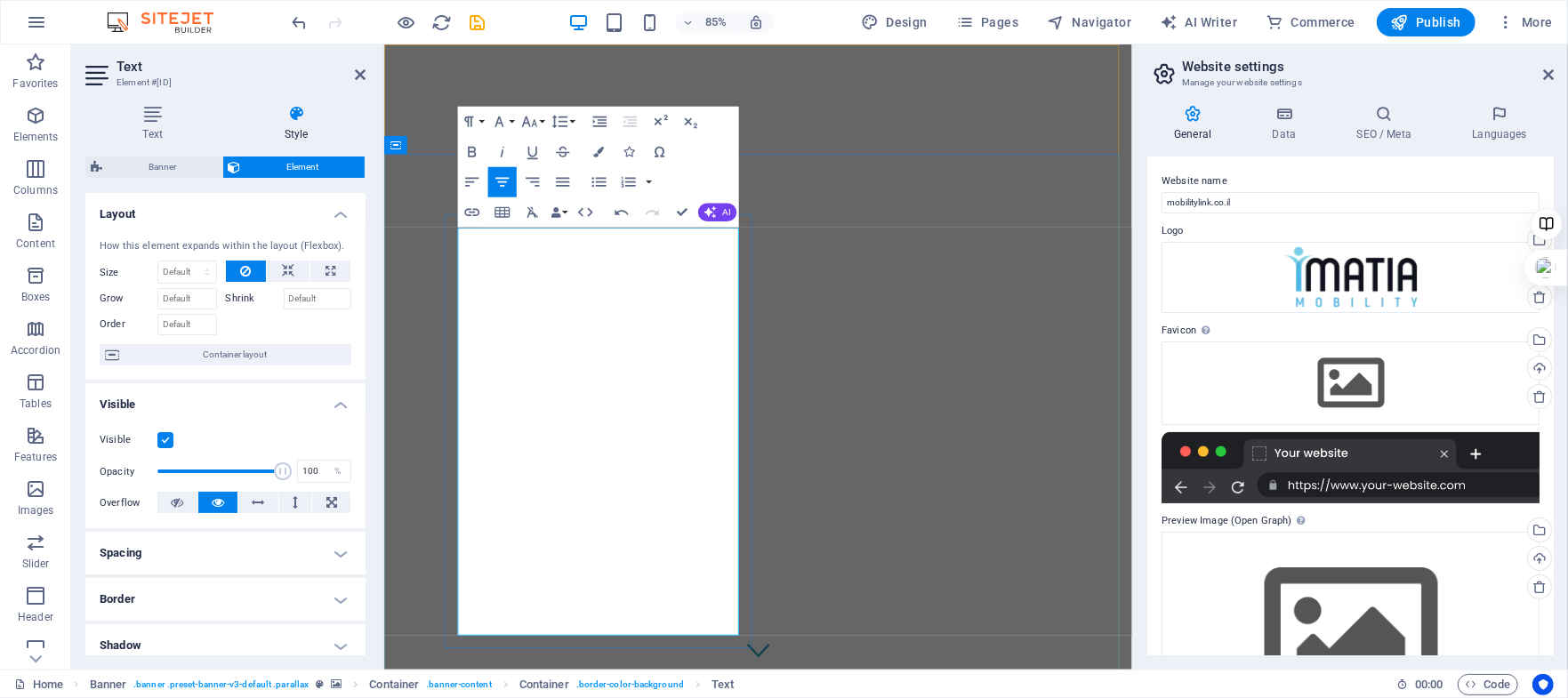 click on "בתנועה עם מבט קדימה – עכשיו בעמידה. הכירו את העמידונוע." at bounding box center (639, 1303) 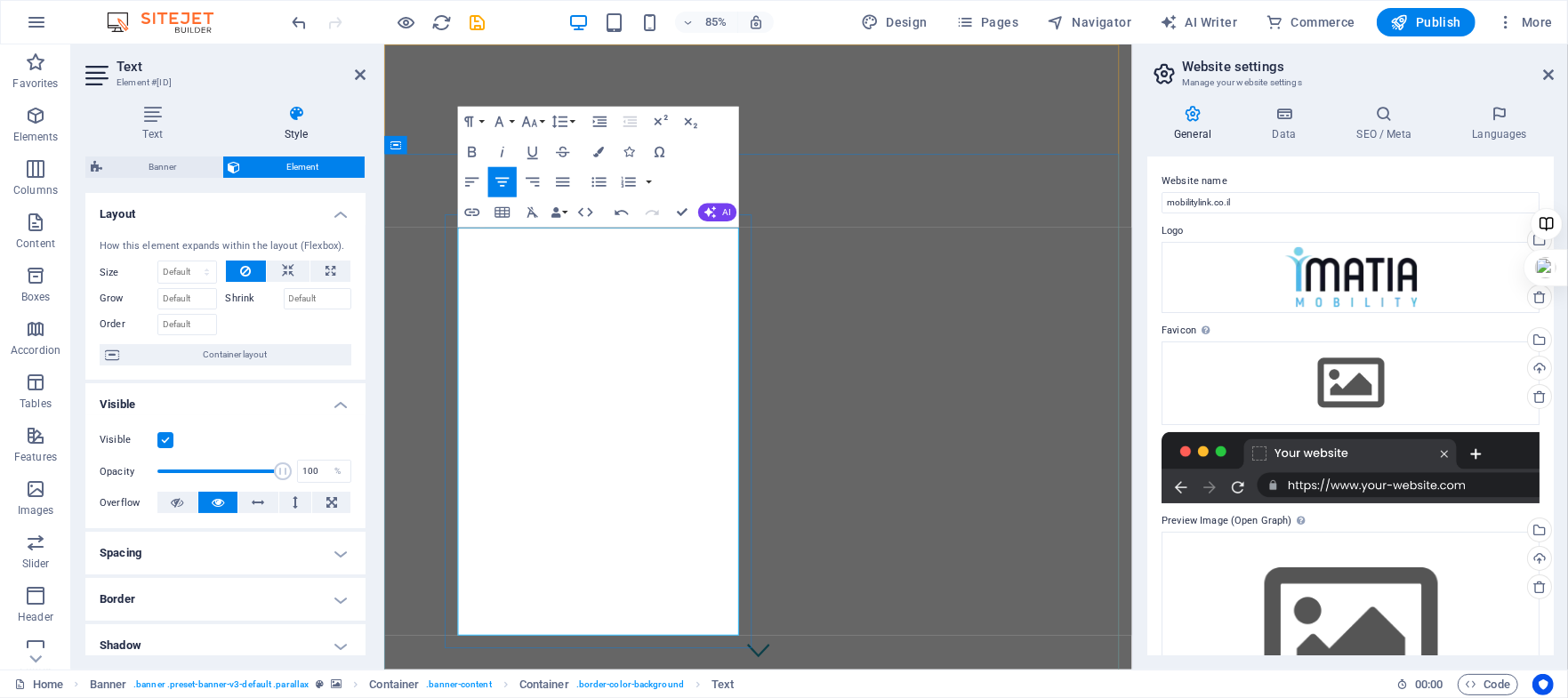 click on "בתנועה במבט קדימה – עכשיו בעמידה. הכירו את העמידונוע." at bounding box center (639, 1303) 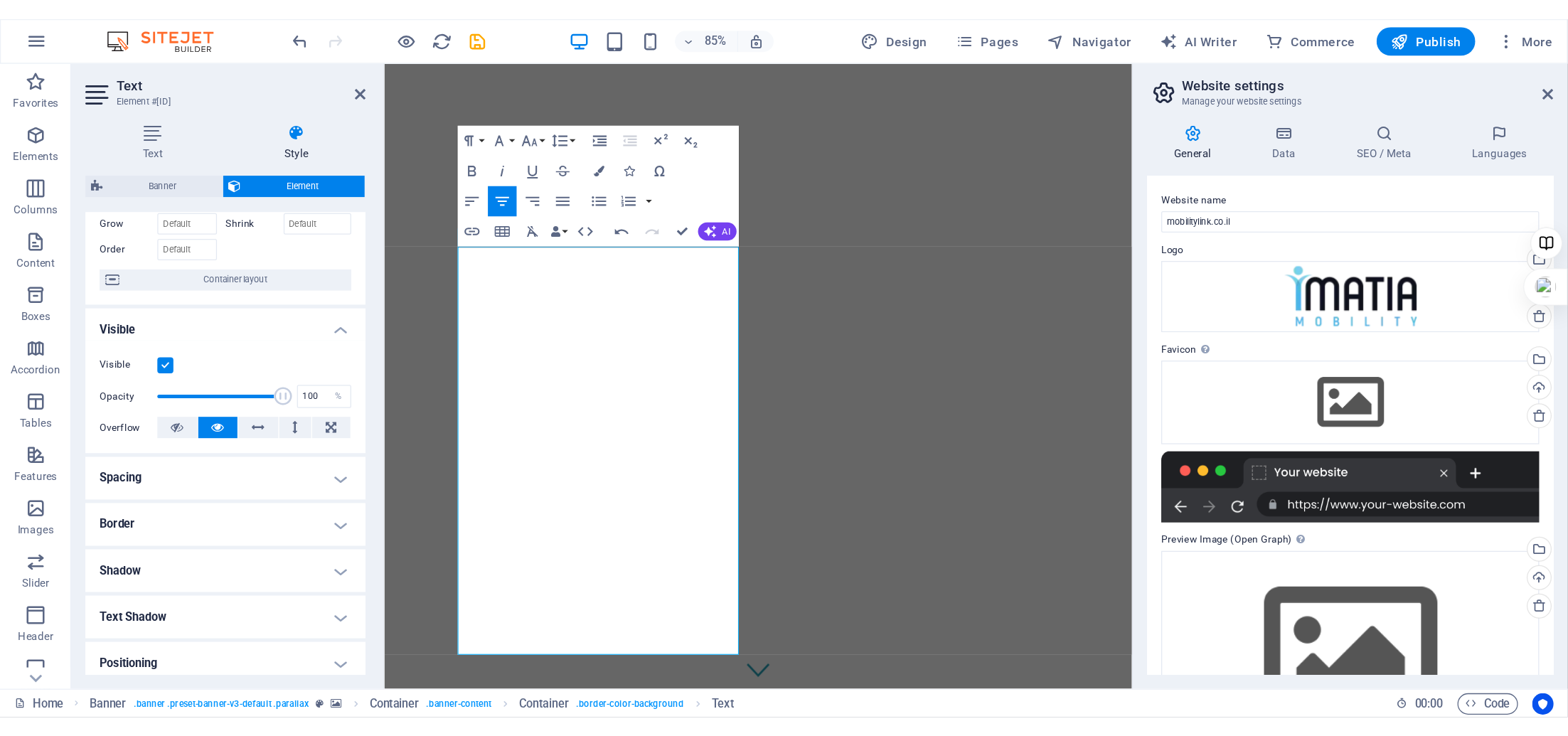 scroll, scrollTop: 0, scrollLeft: 0, axis: both 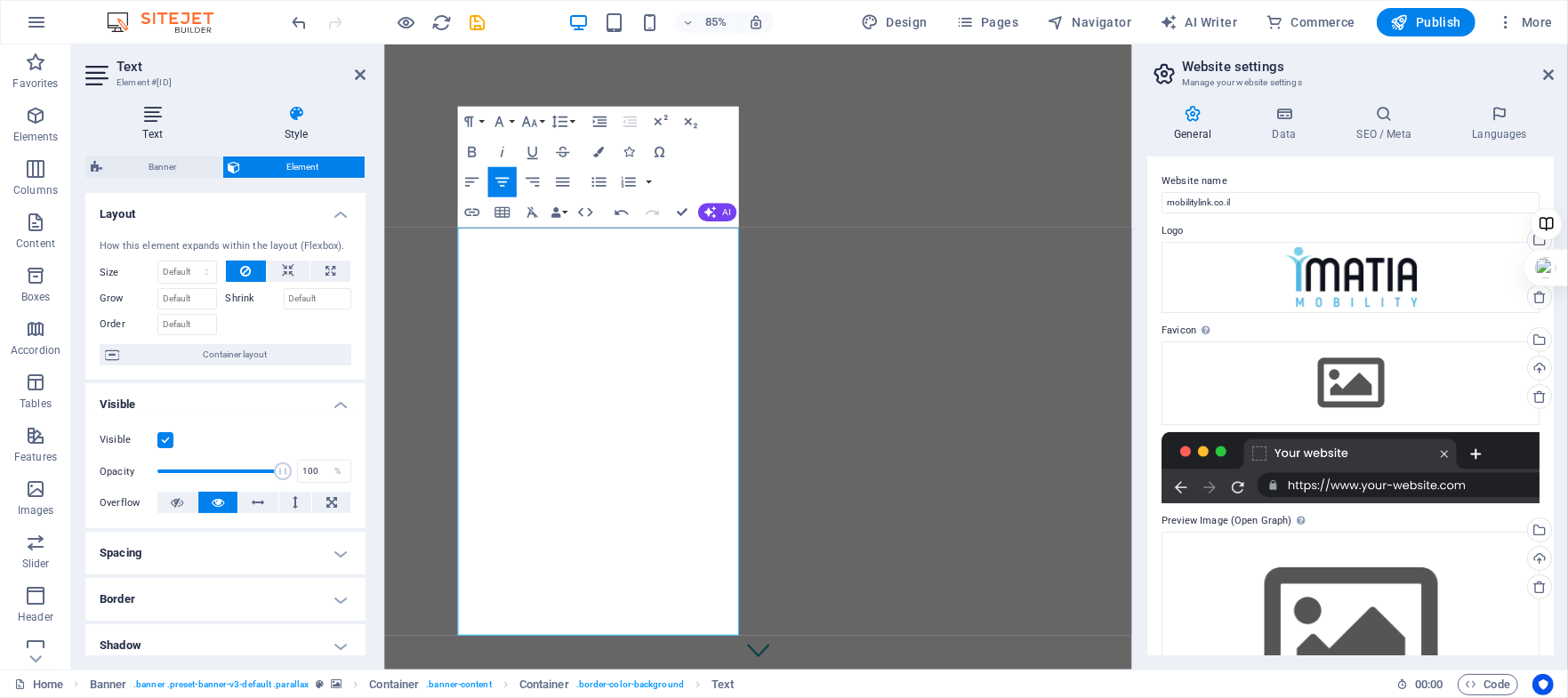 click at bounding box center [152, 114] 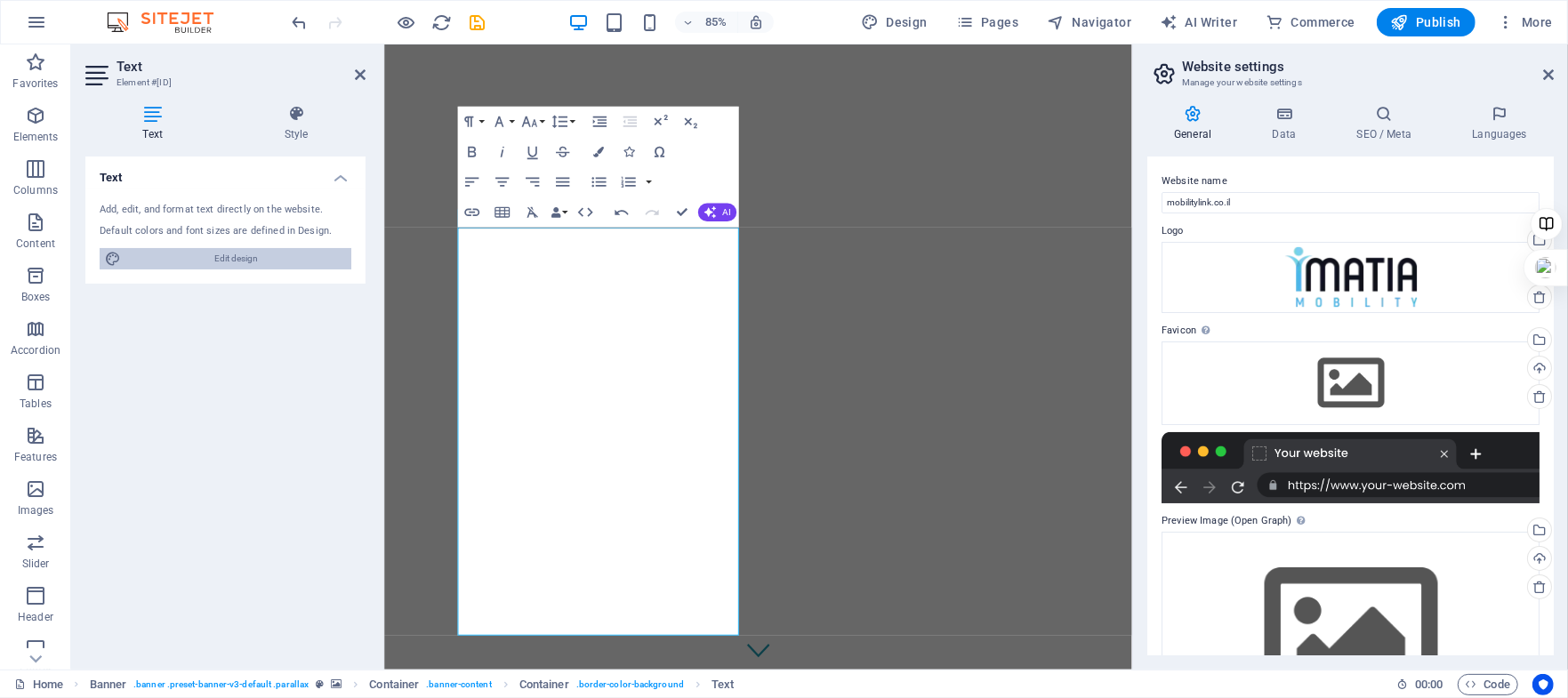 click on "Edit design" at bounding box center [236, 259] 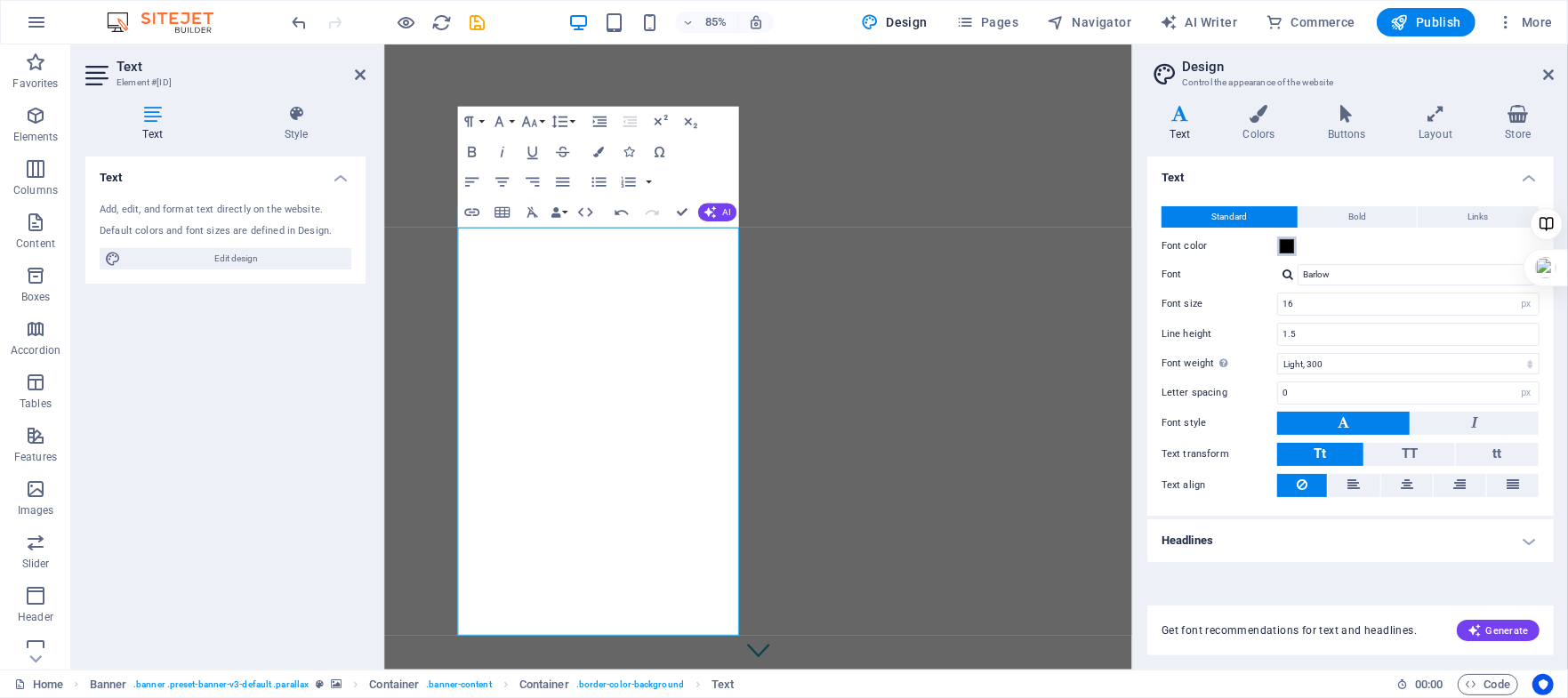 click at bounding box center [1287, 246] 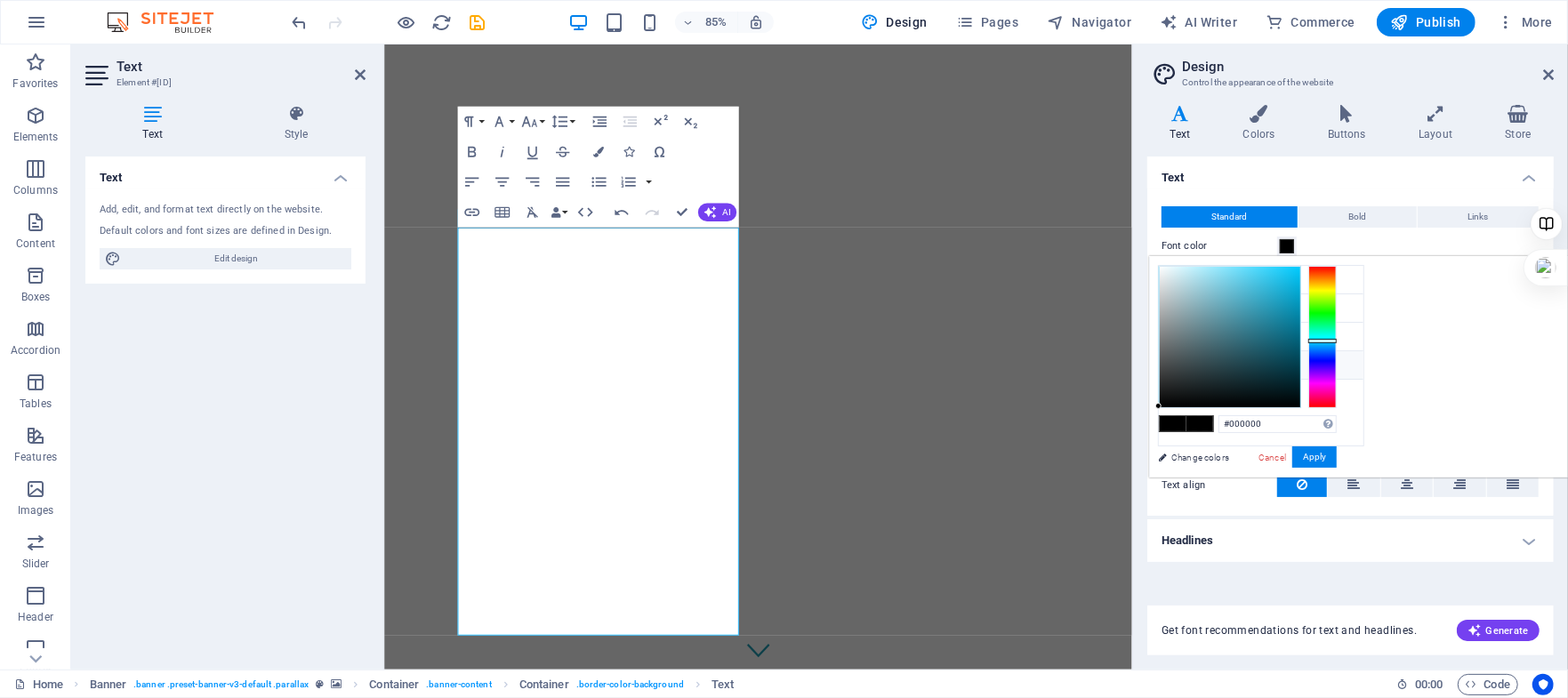 click at bounding box center [1323, 337] 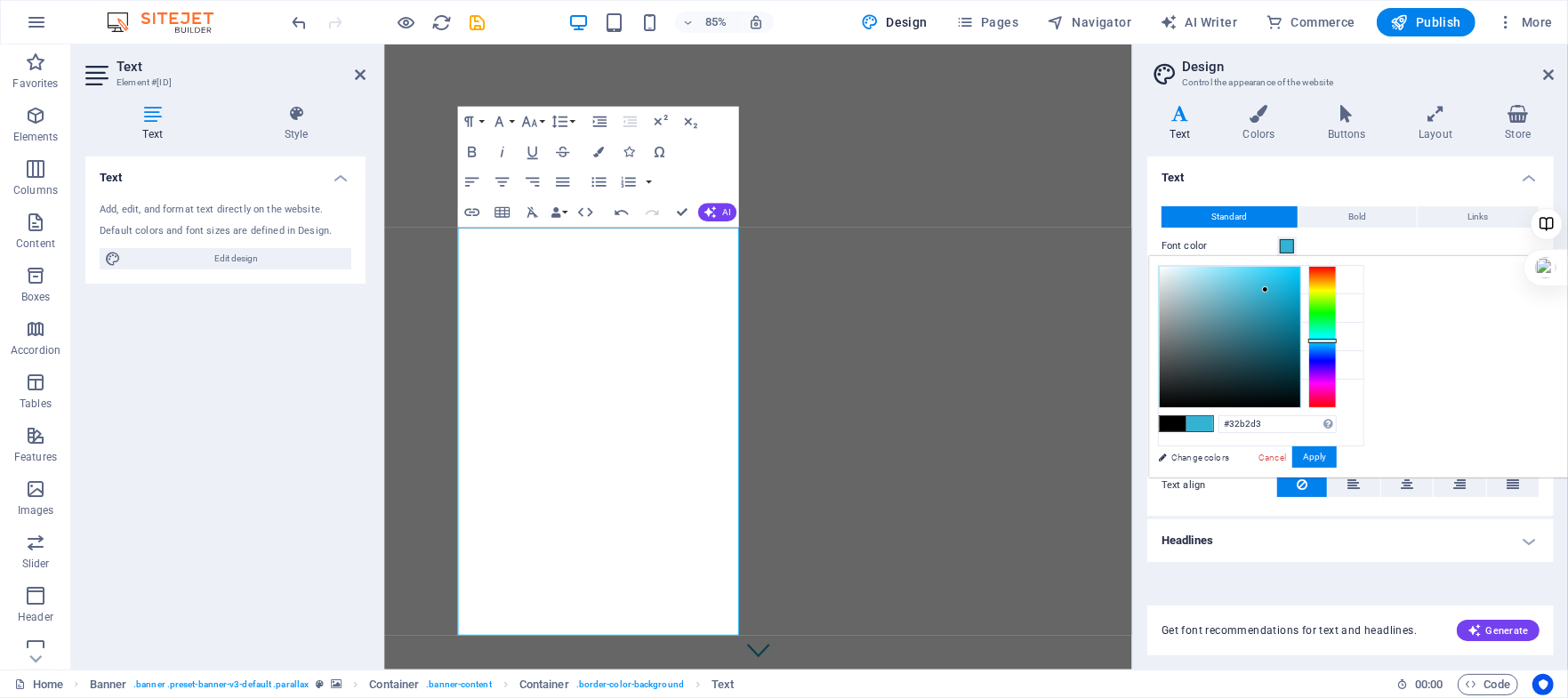 drag, startPoint x: 1476, startPoint y: 301, endPoint x: 1501, endPoint y: 279, distance: 33.30165 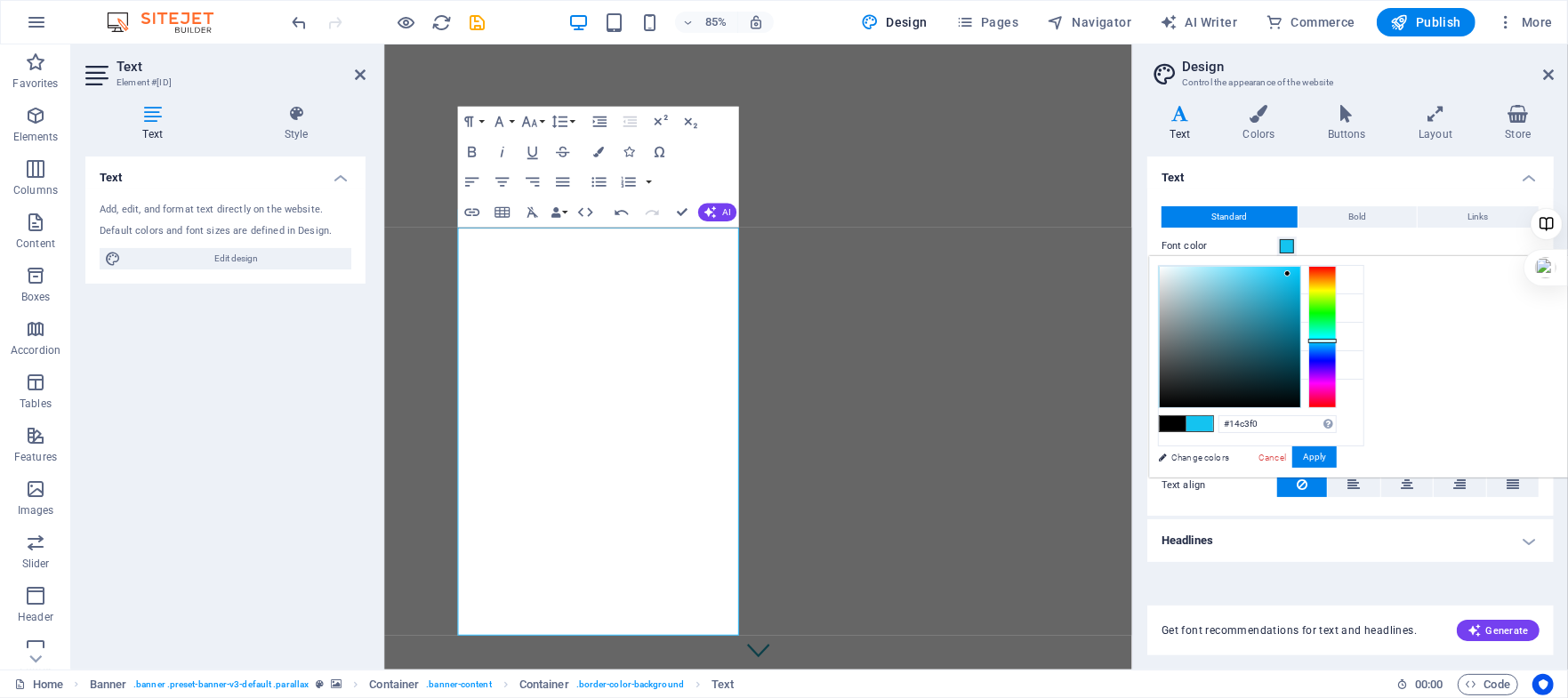 click at bounding box center [1230, 337] 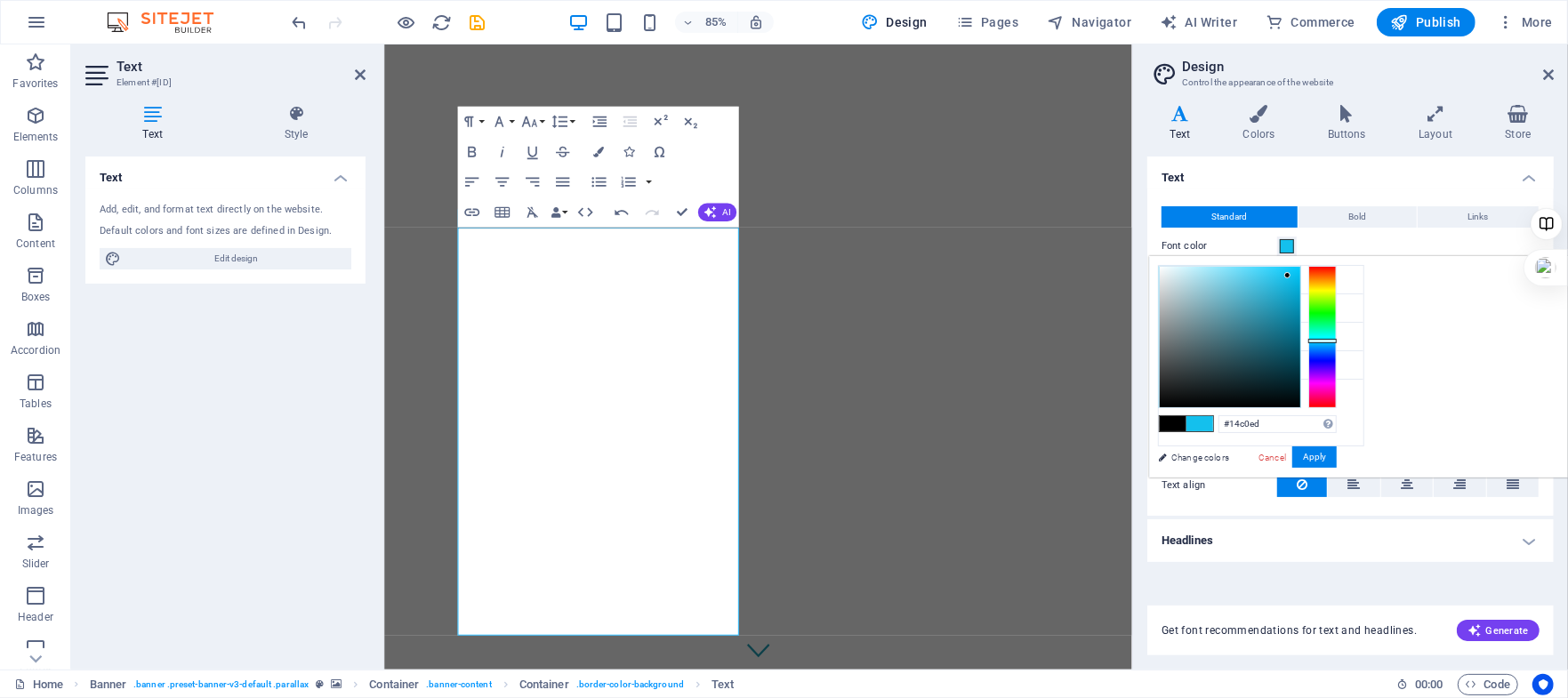 click at bounding box center (1287, 275) 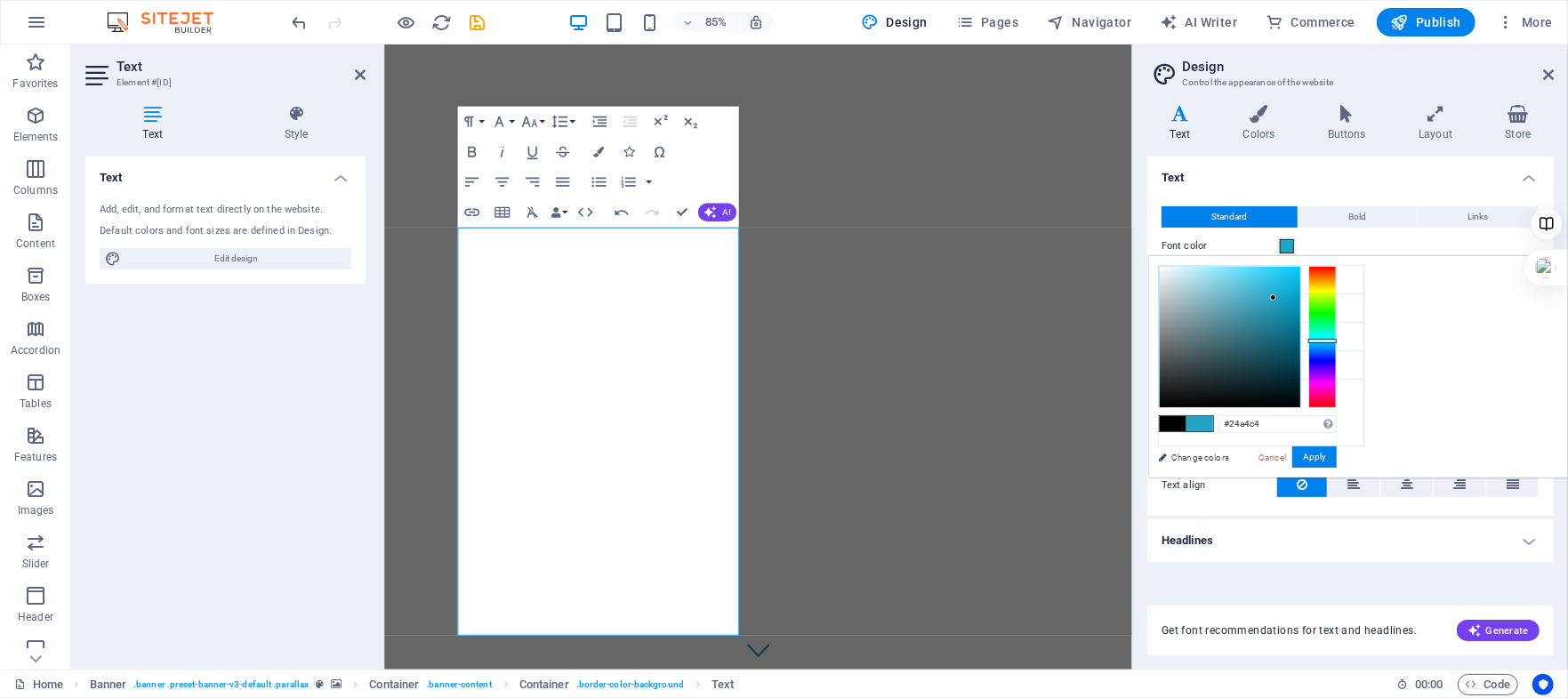 type on "#25a6c7" 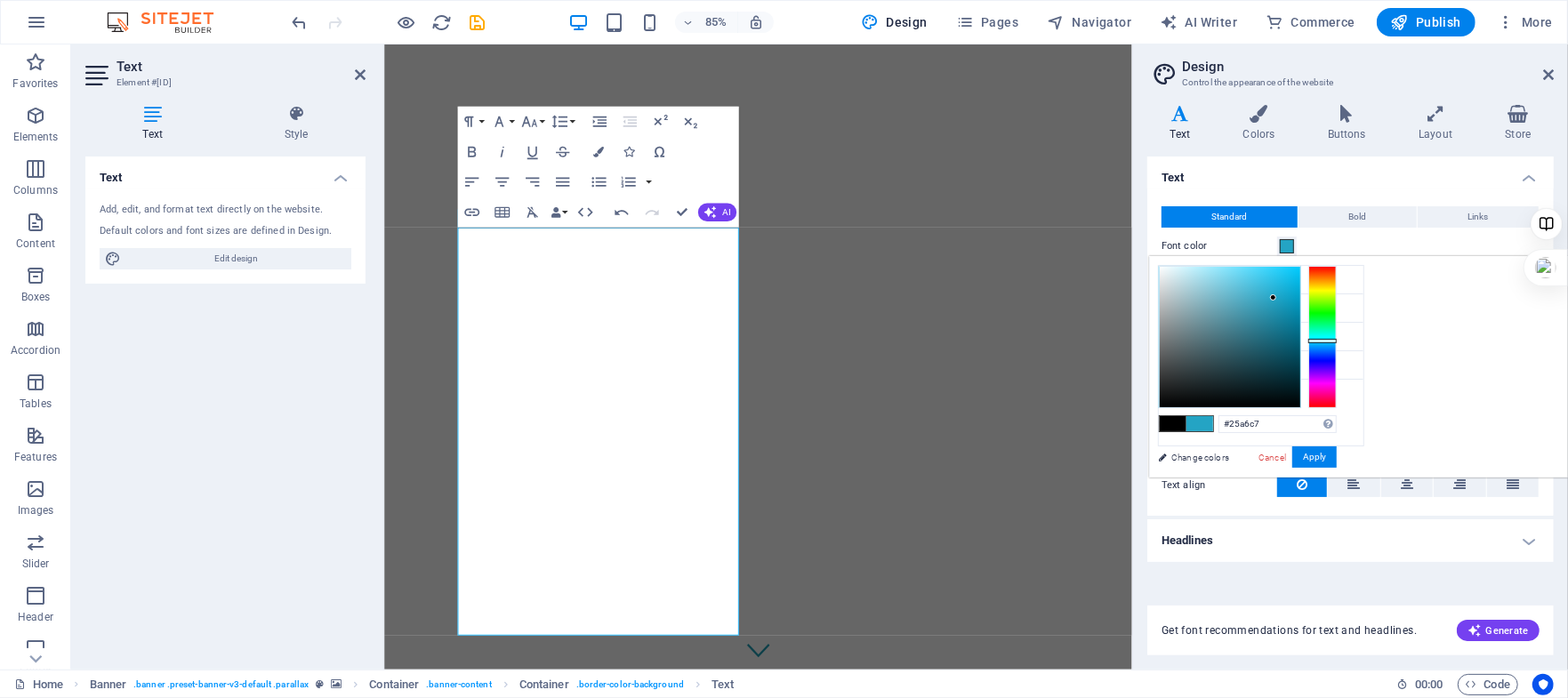 click at bounding box center [1230, 337] 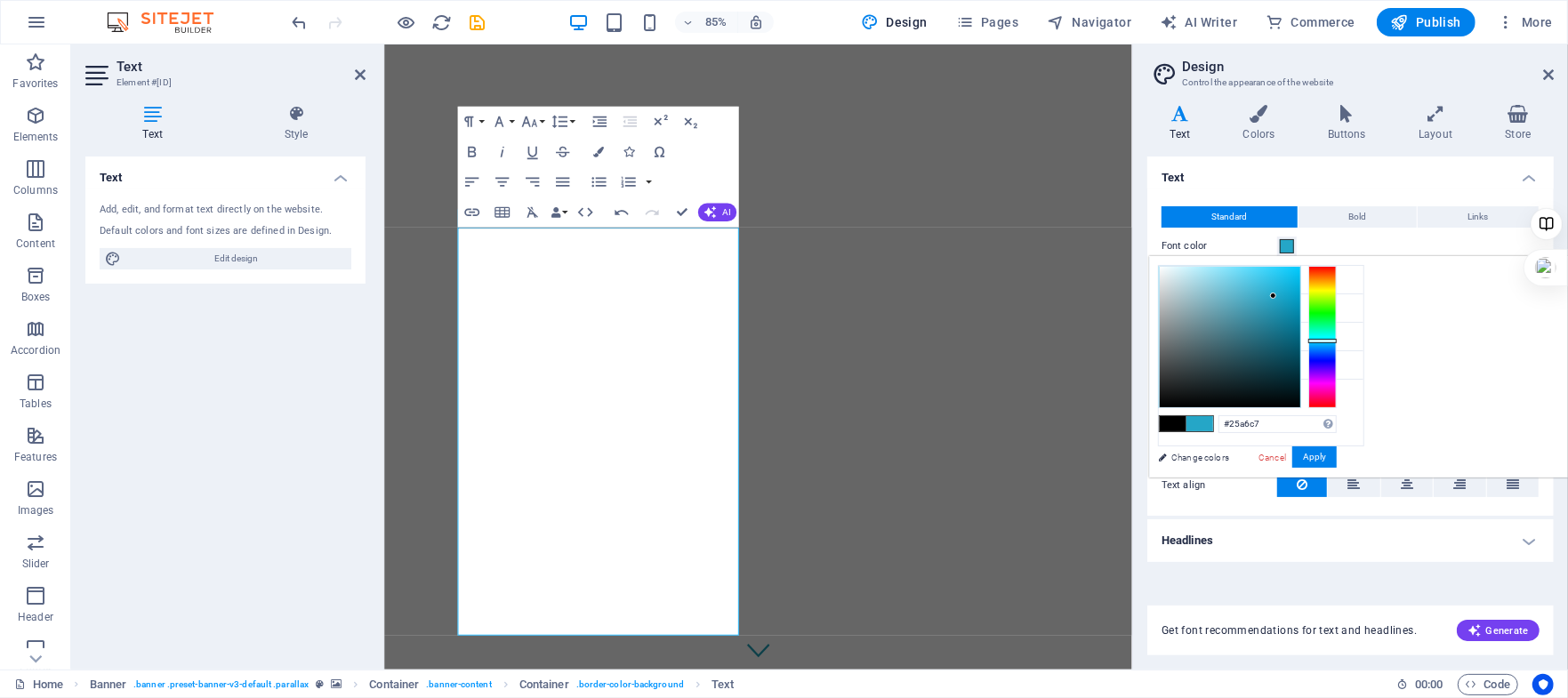 click at bounding box center [1273, 295] 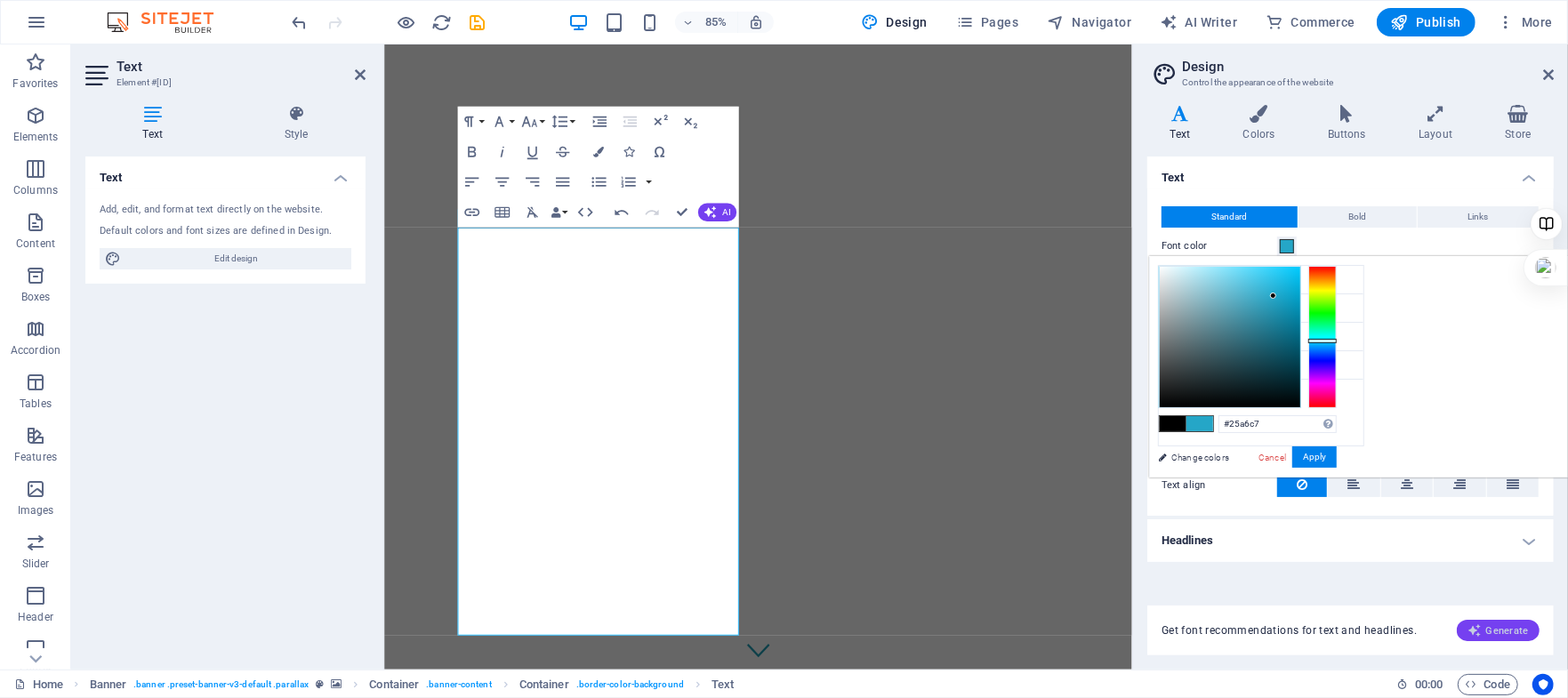 click on "Generate" at bounding box center (1498, 630) 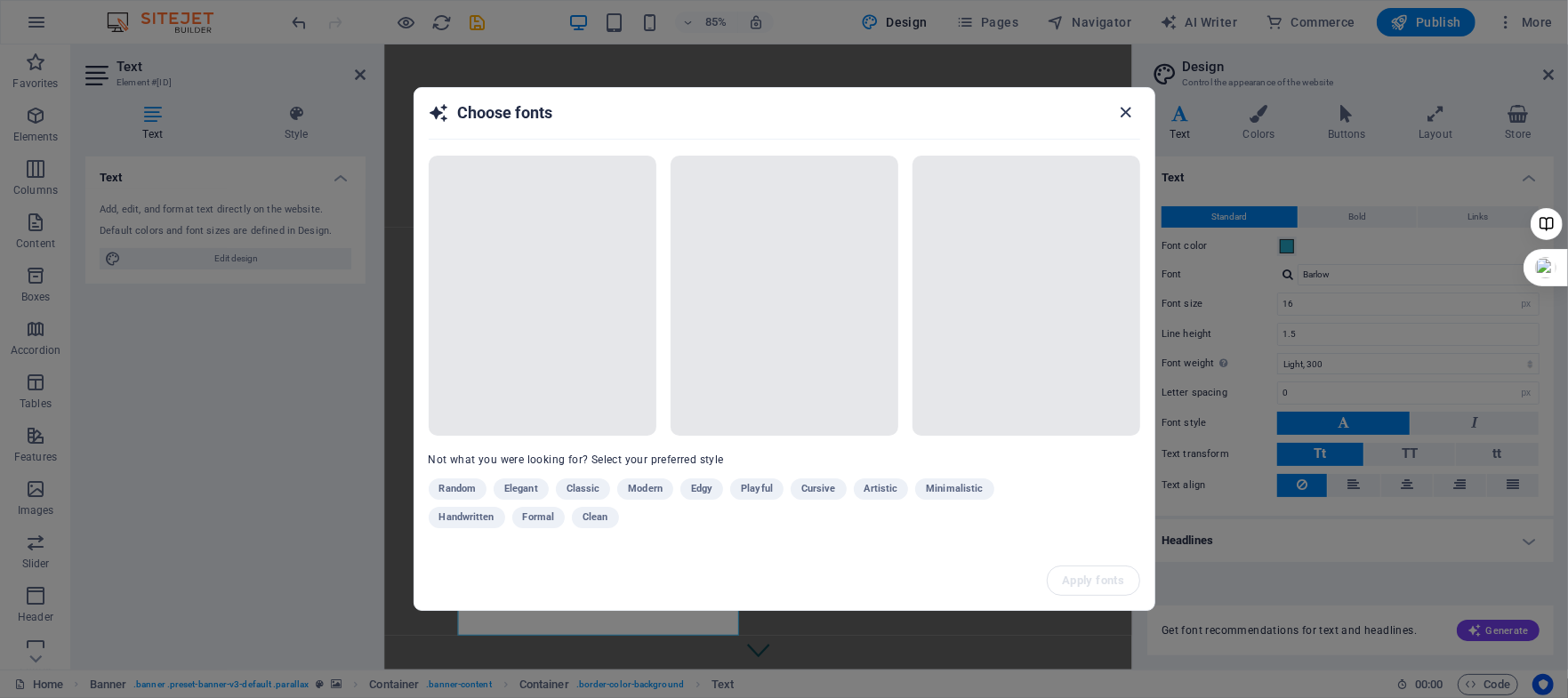 click at bounding box center (1125, 112) 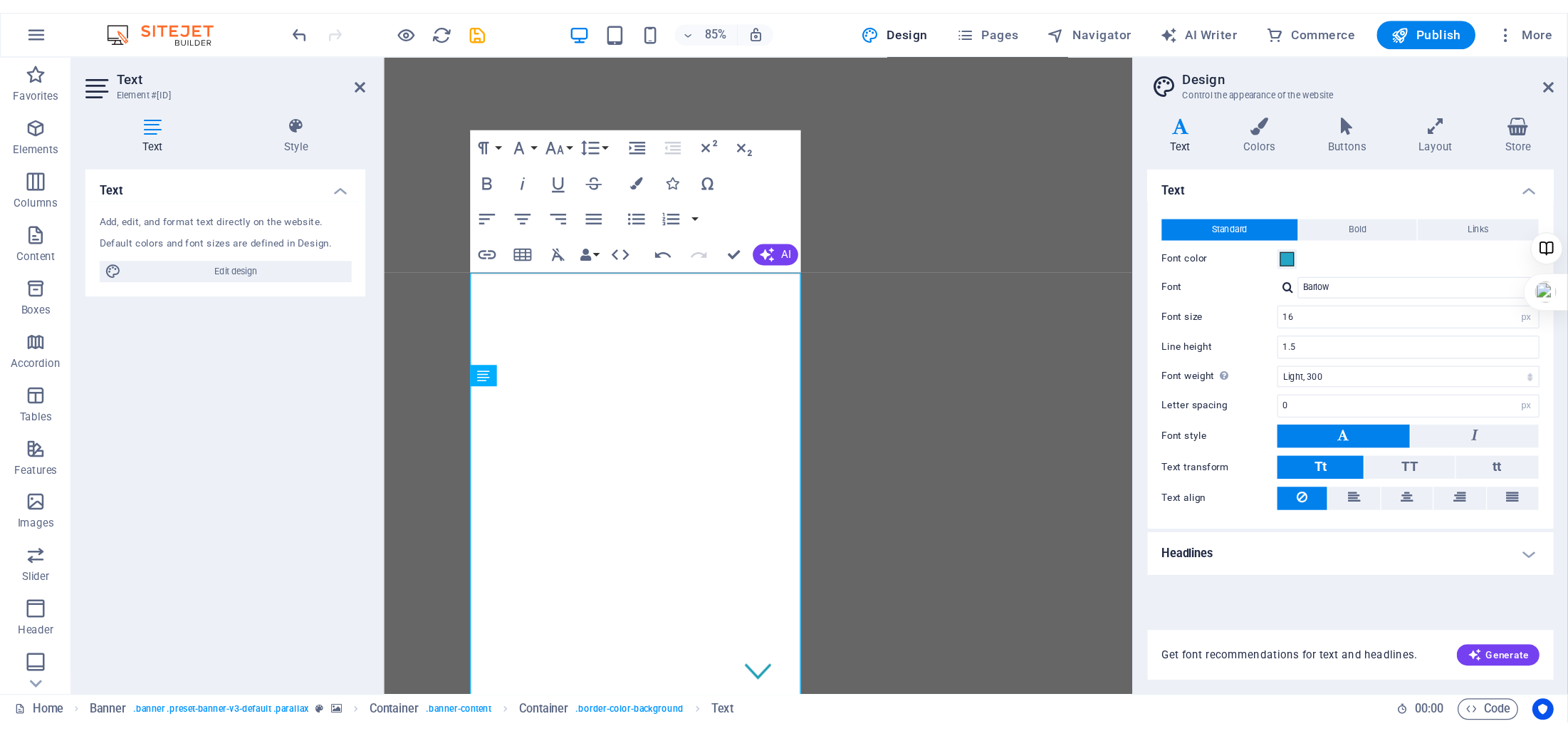 scroll, scrollTop: 114, scrollLeft: 0, axis: vertical 